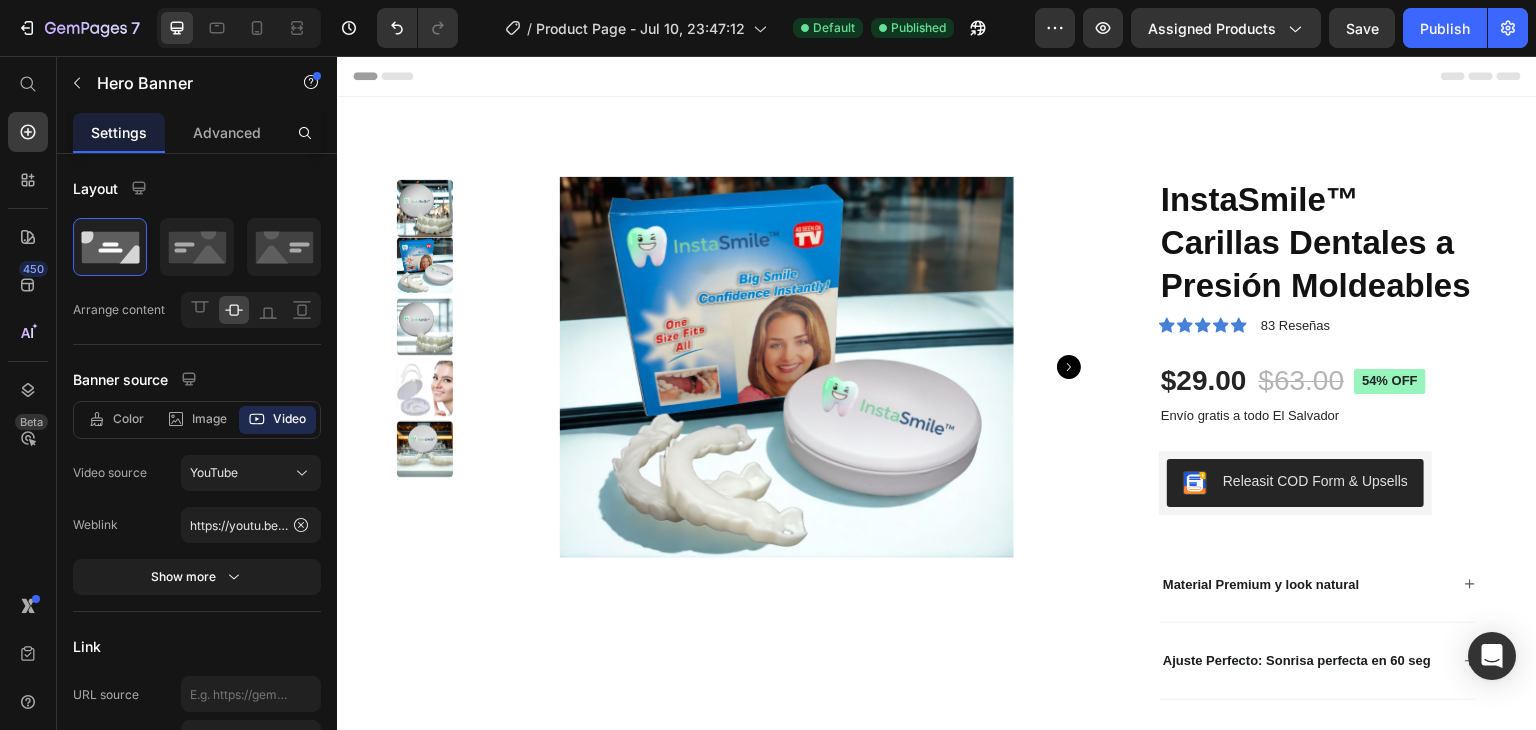 scroll, scrollTop: 0, scrollLeft: 0, axis: both 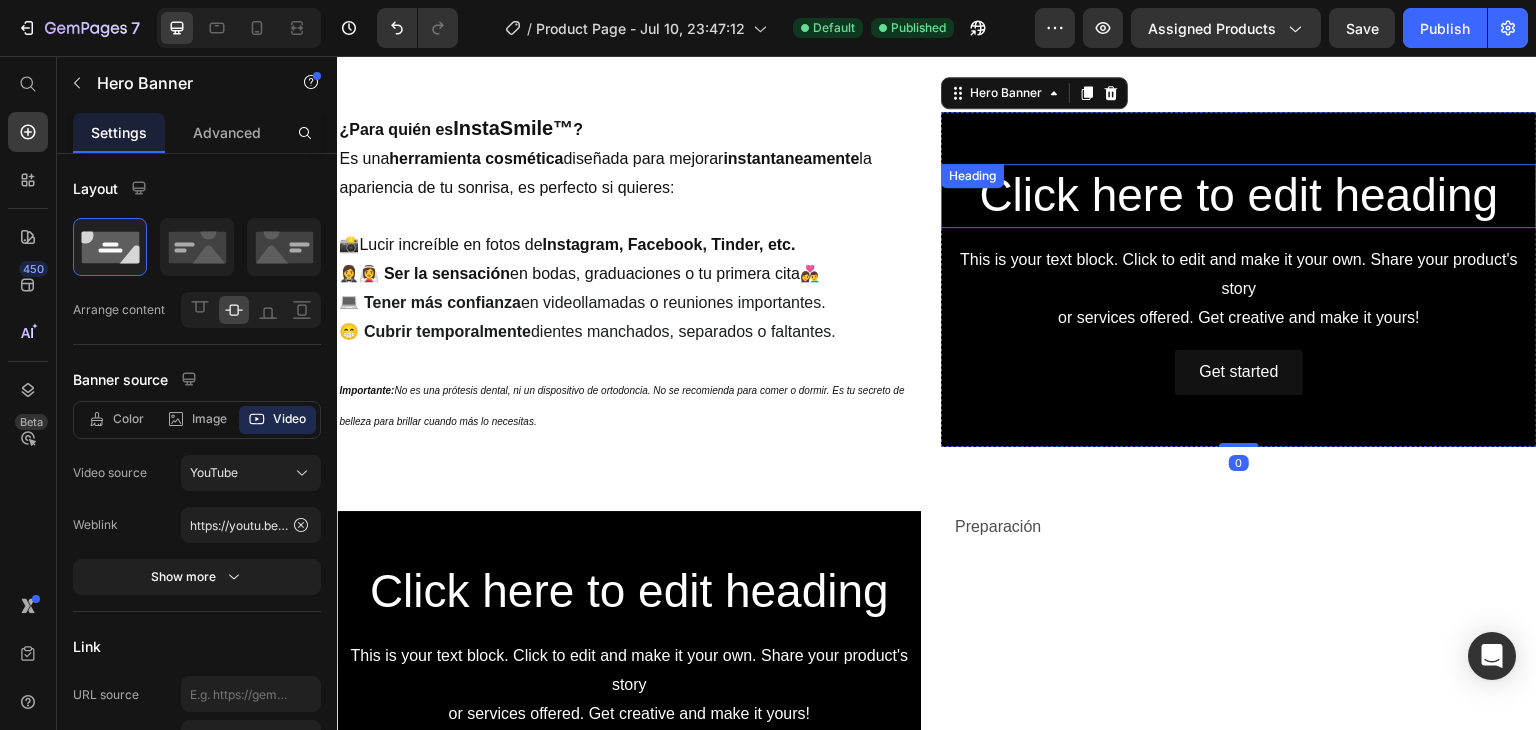 click on "Click here to edit heading" at bounding box center (1239, 196) 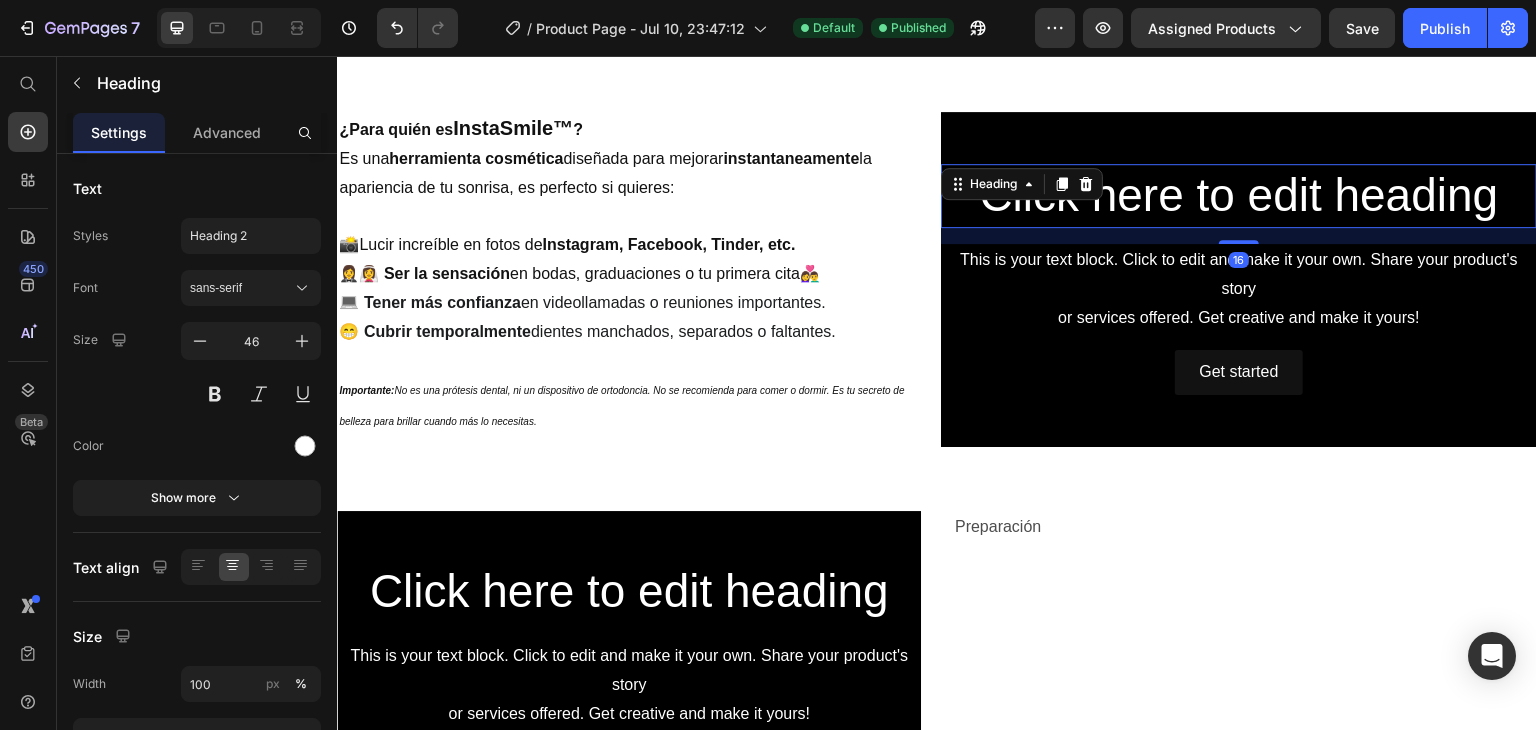 click on "Click here to edit heading" at bounding box center (1239, 196) 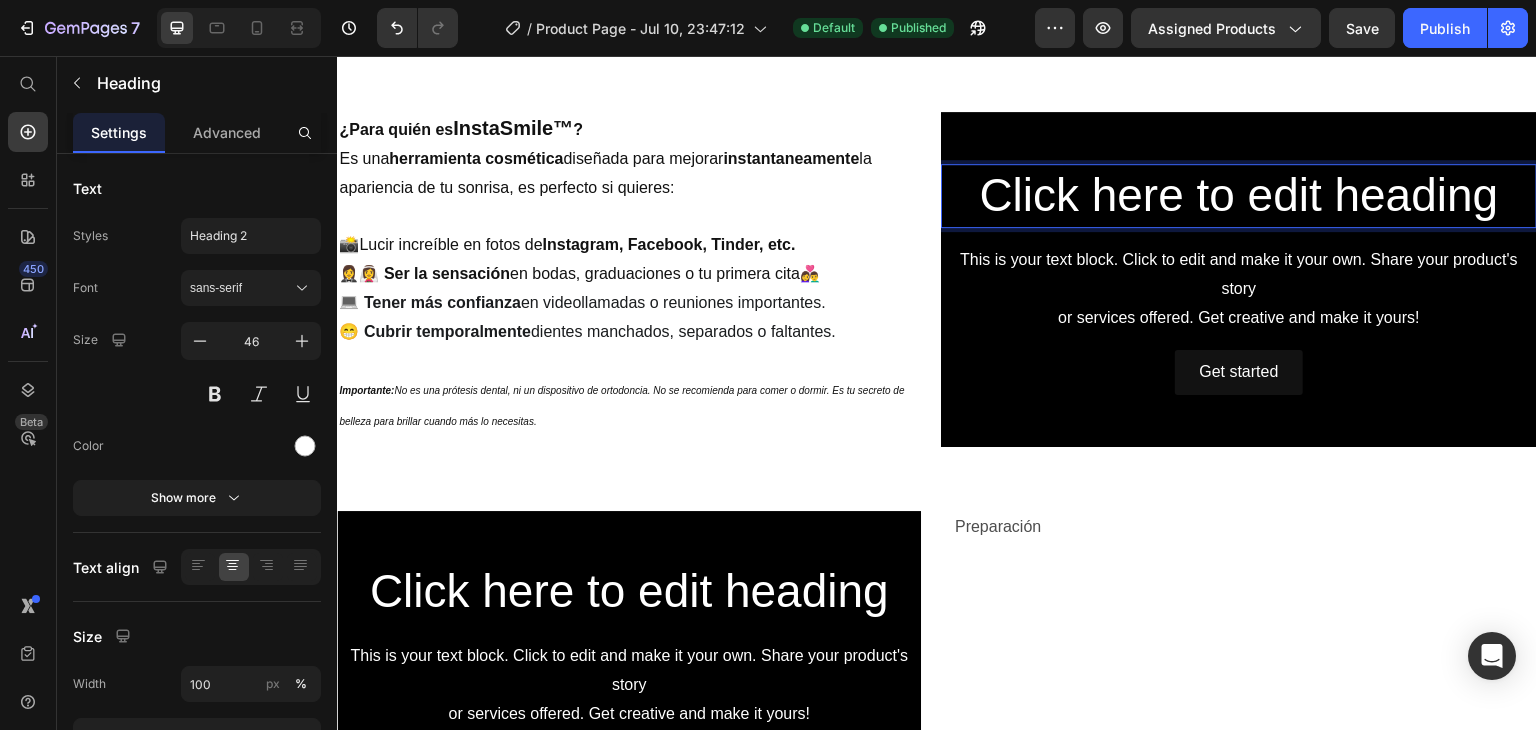 click on "Click here to edit heading" at bounding box center (1239, 196) 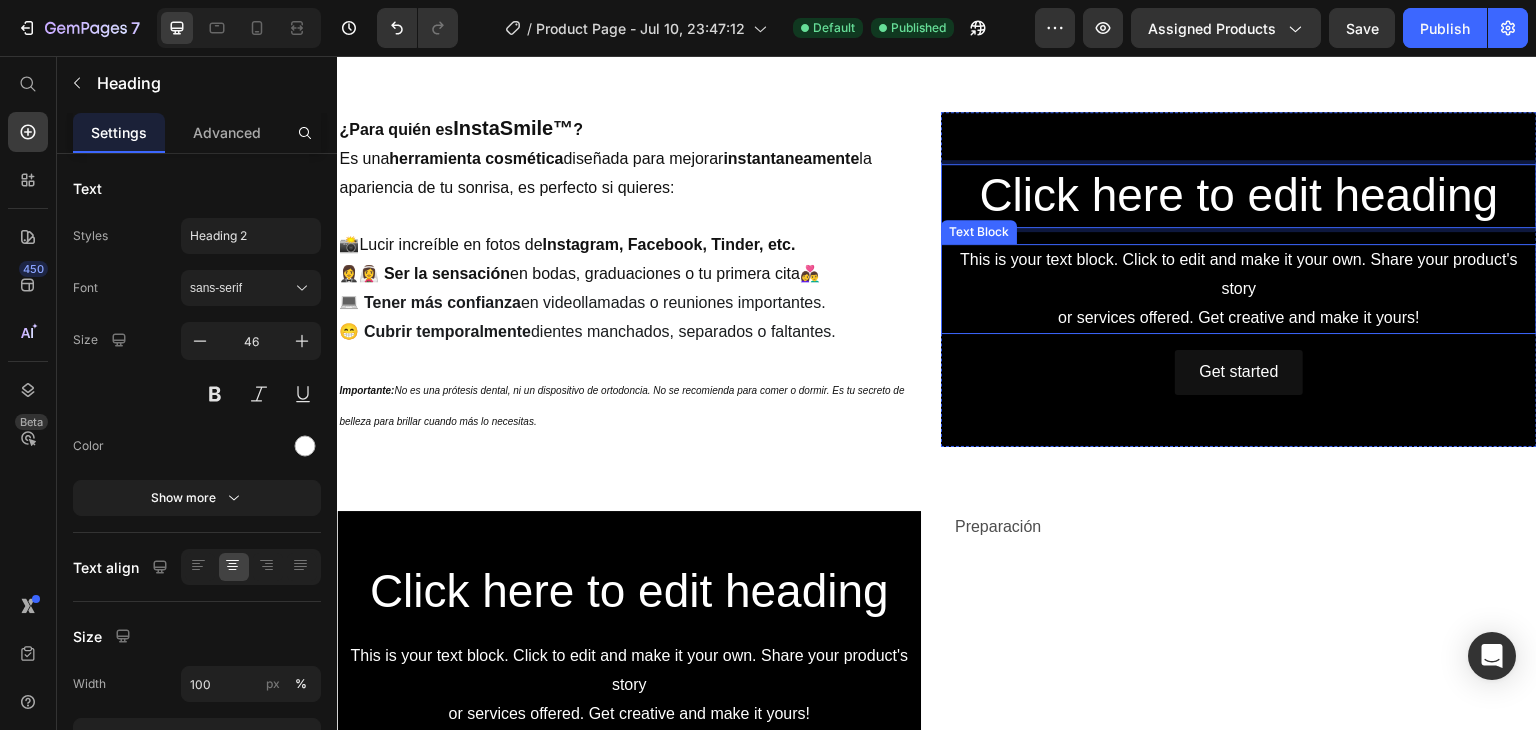 click on "This is your text block. Click to edit and make it your own. Share your product's story                   or services offered. Get creative and make it yours!" at bounding box center [1239, 289] 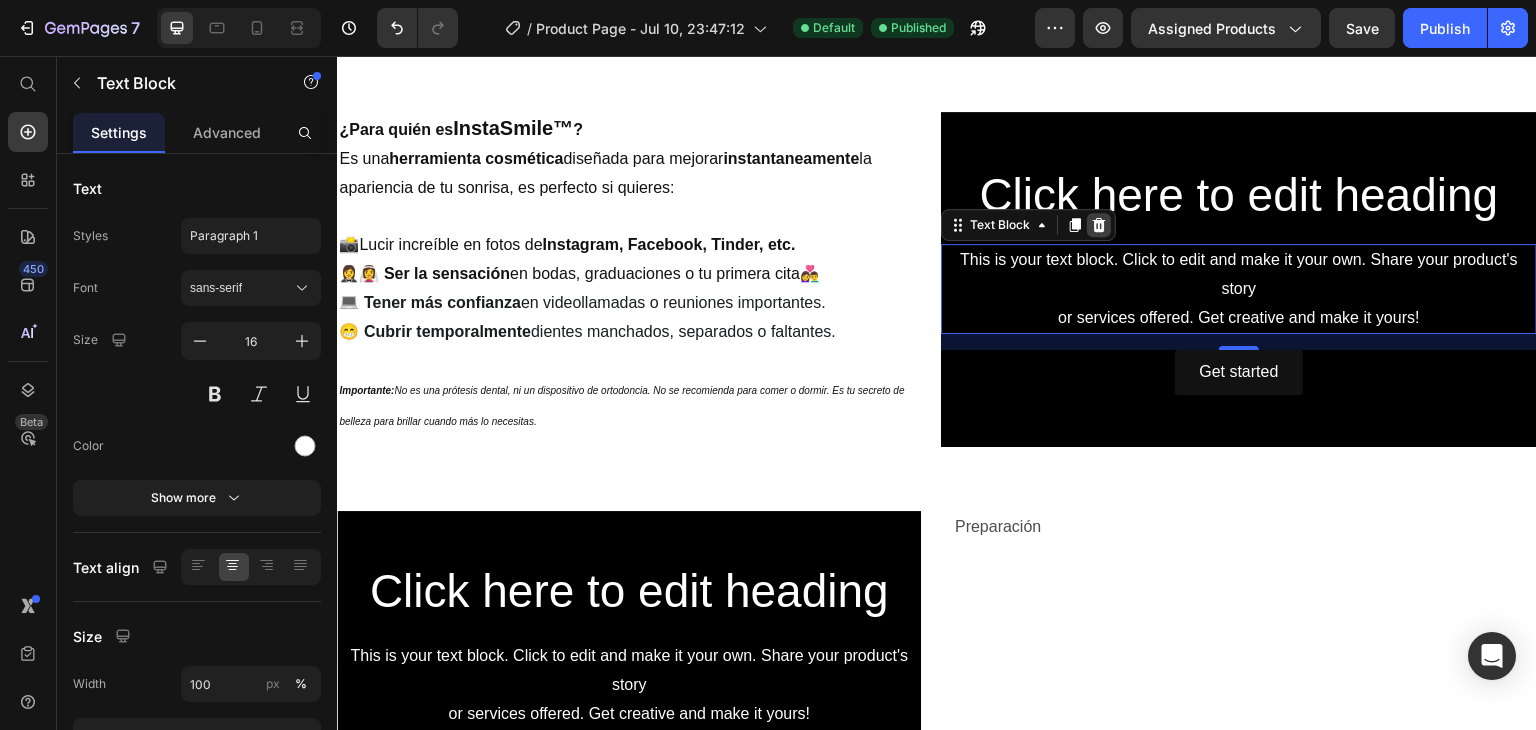 click 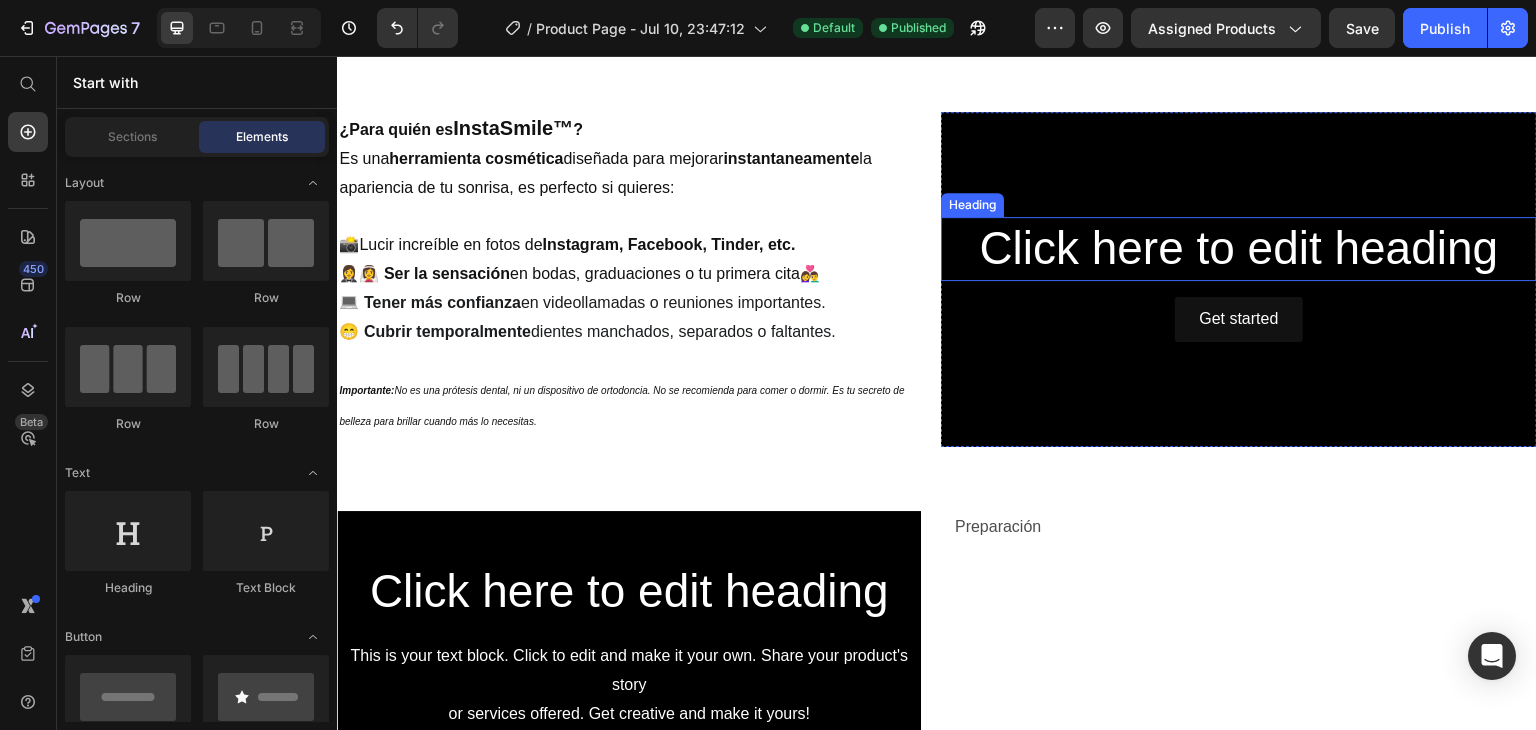 click on "Click here to edit heading" at bounding box center (1239, 249) 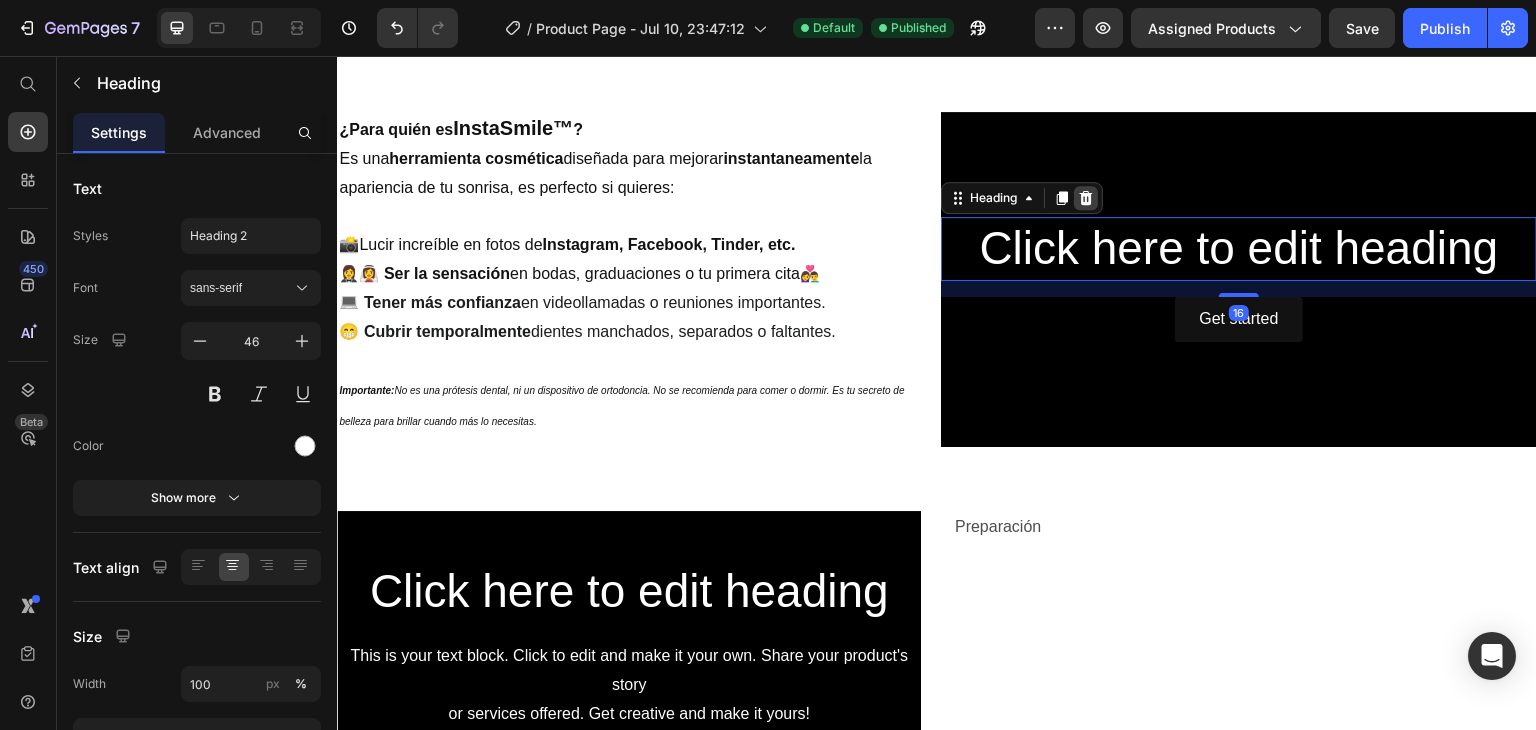 click 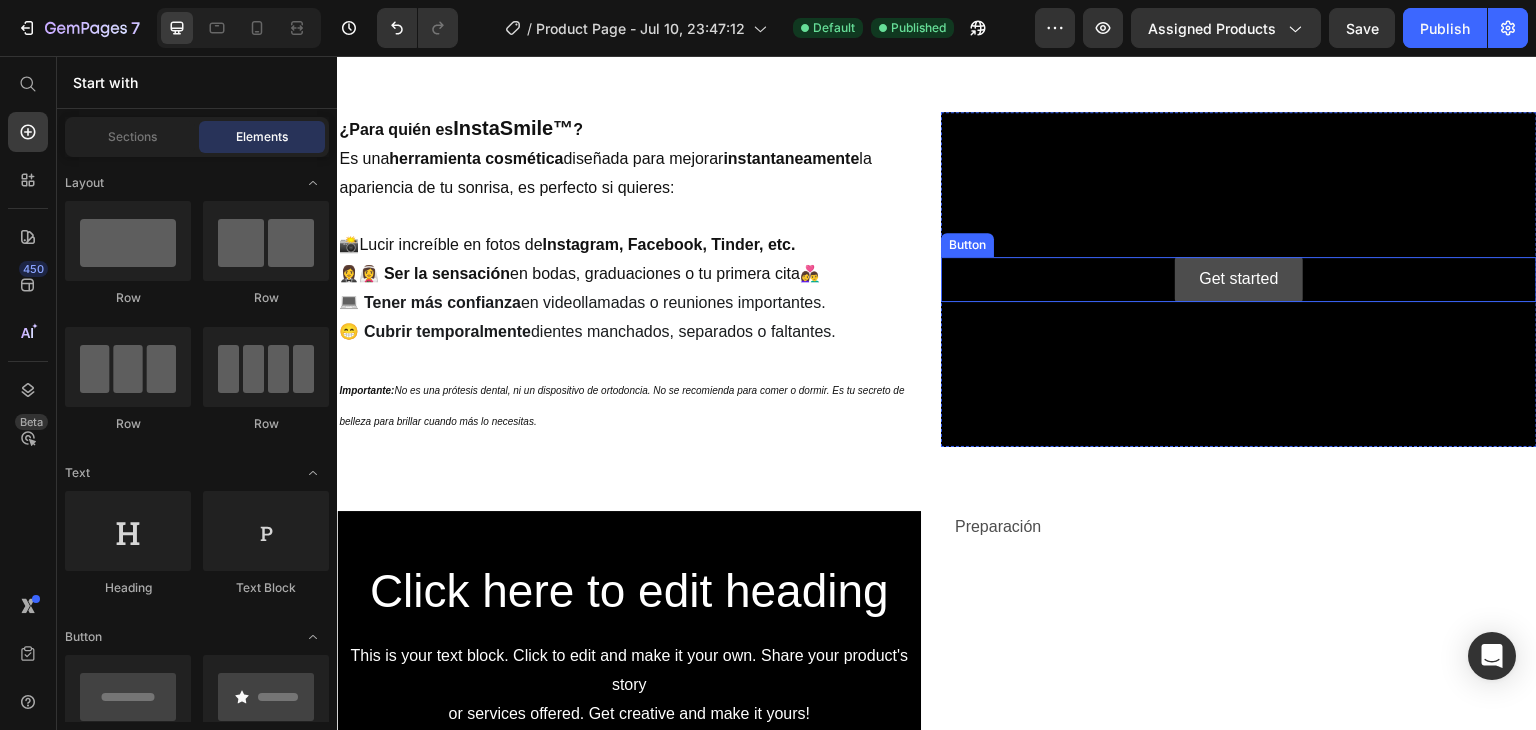 click on "Get started" at bounding box center [1238, 279] 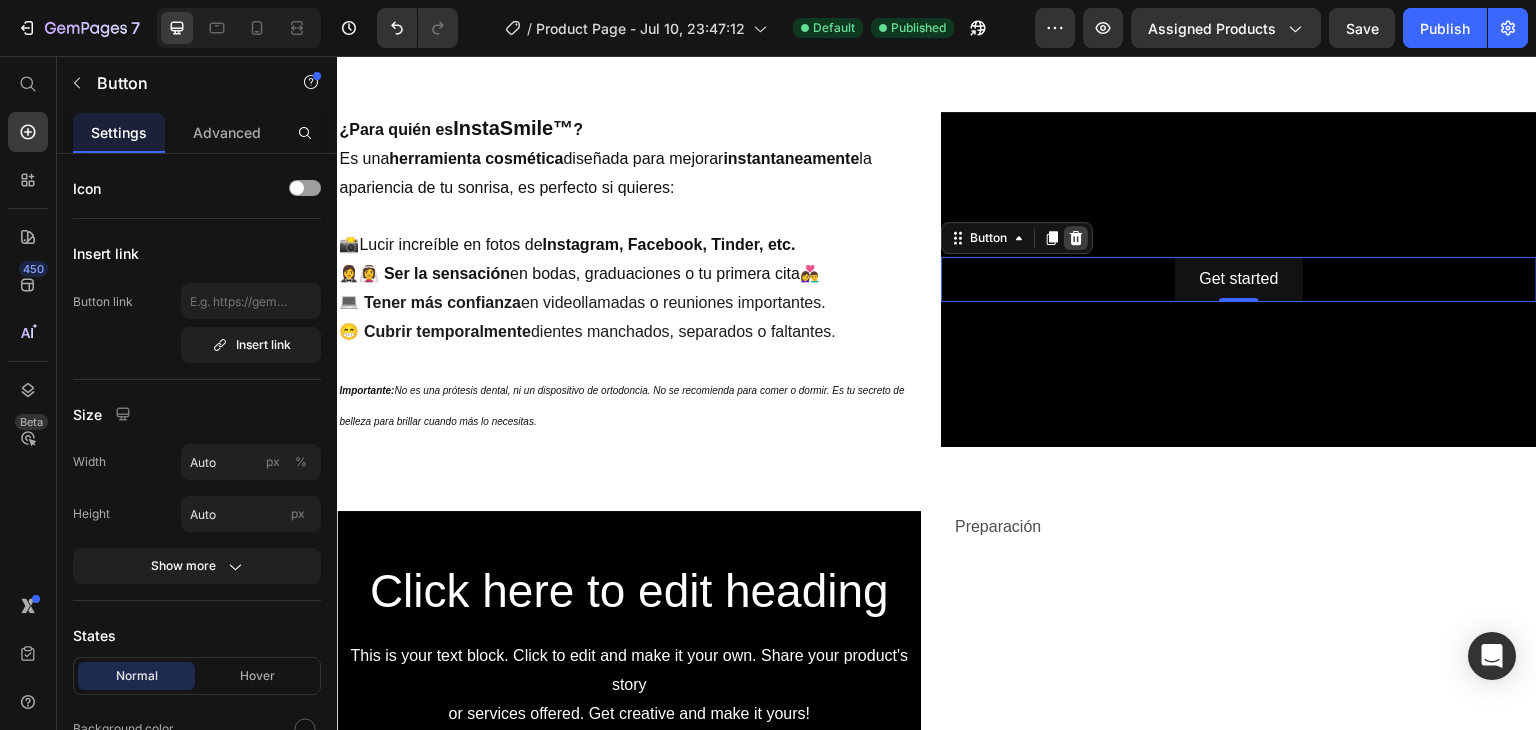 click 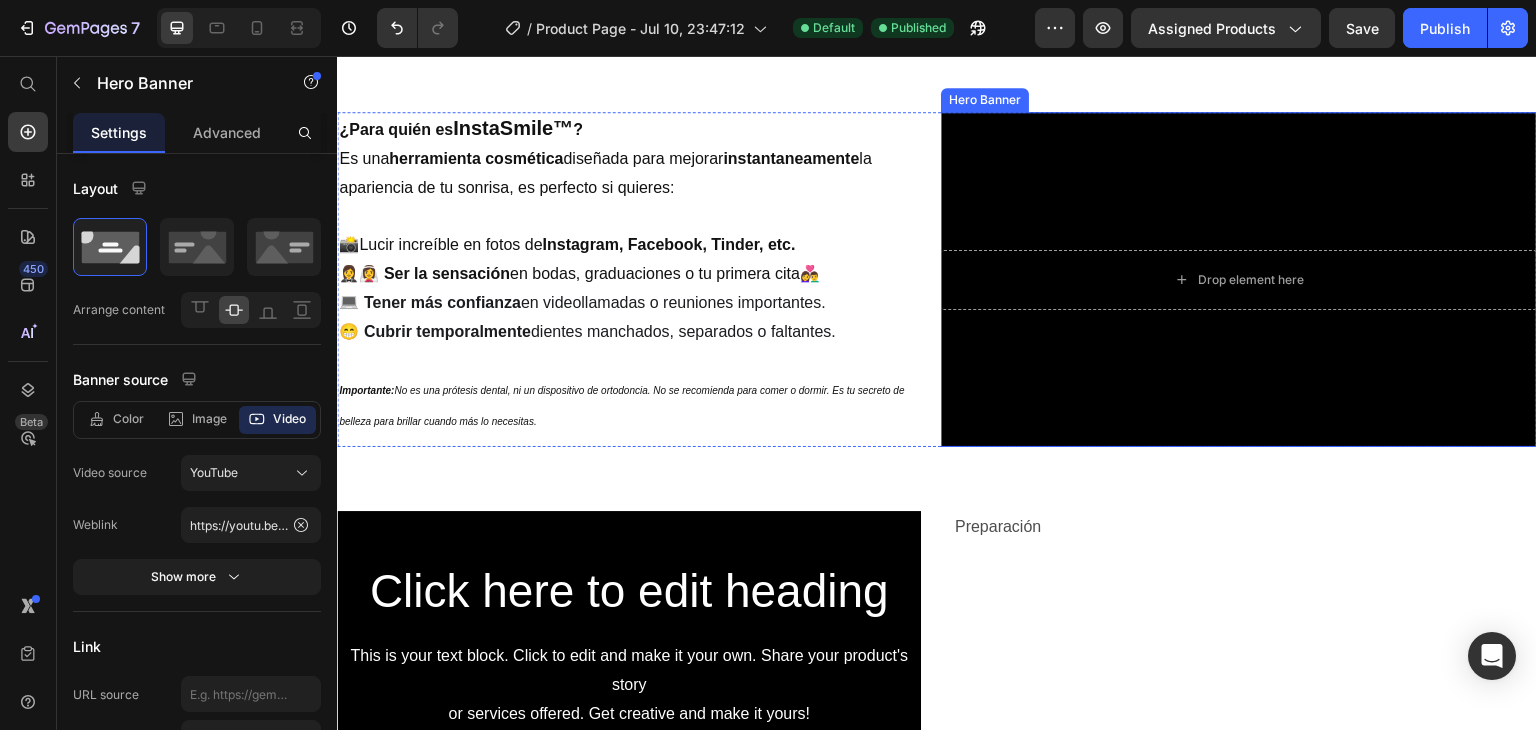 click at bounding box center [1239, 279] 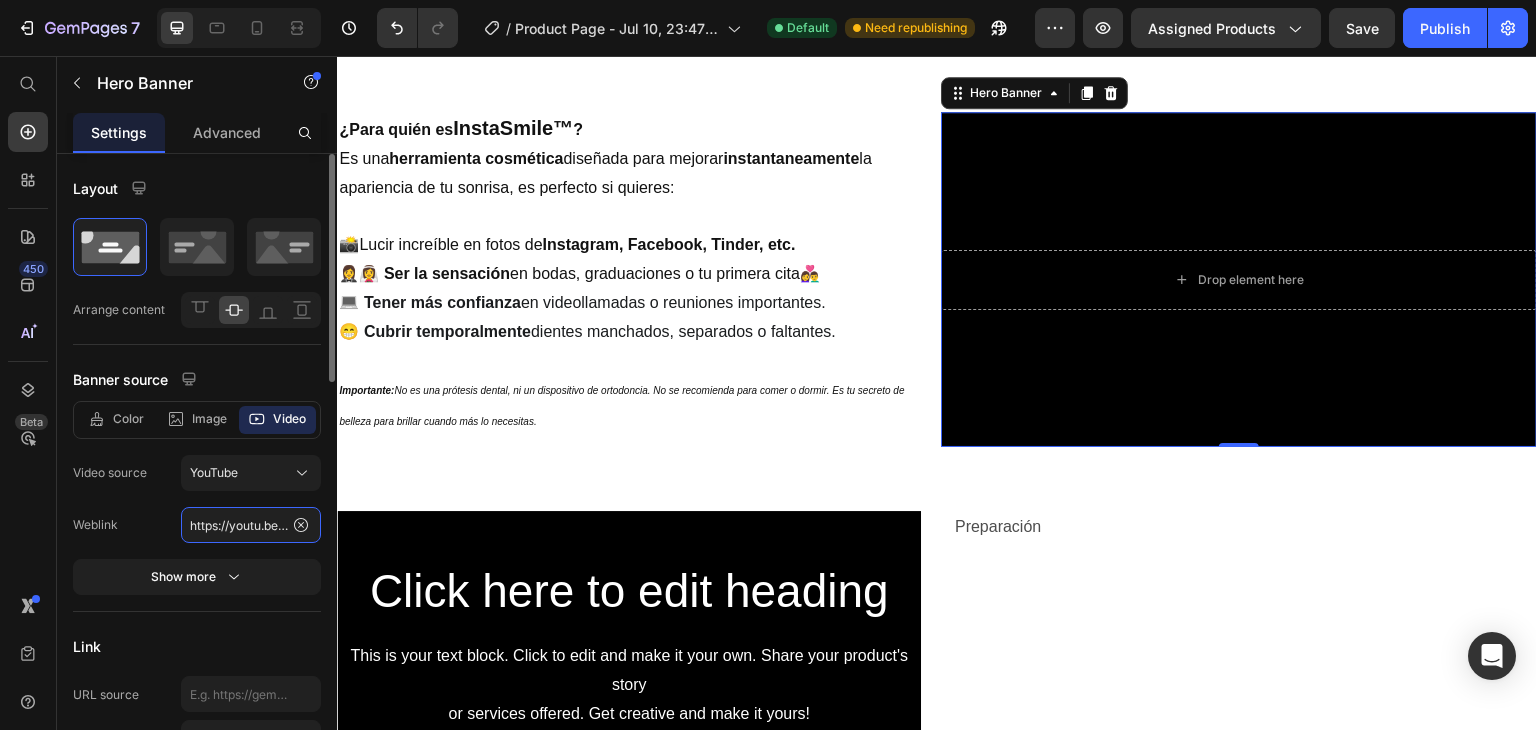 click on "https://youtu.be/KOxfzBp72uk" 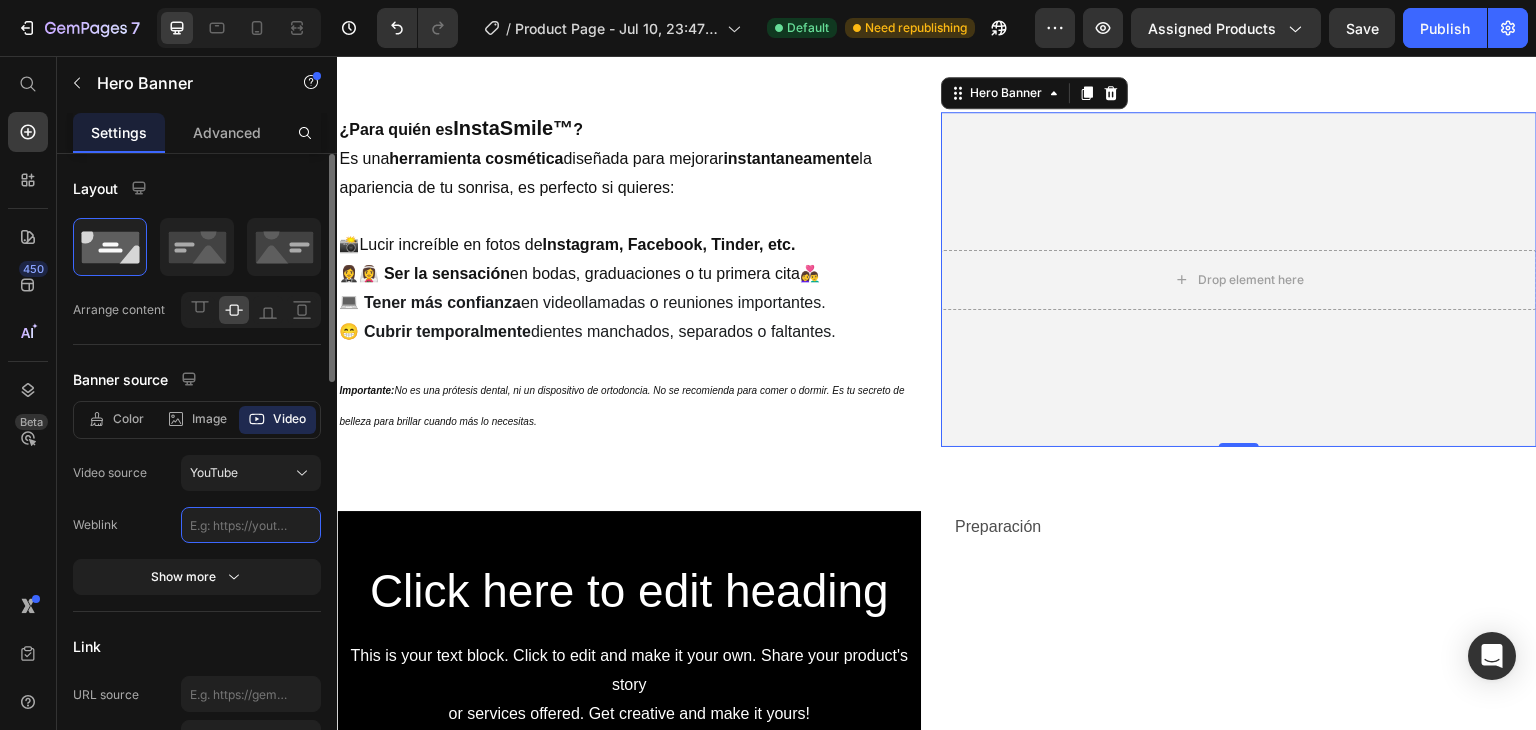 paste on "https://cdn.shopify.com/videos/c/o/v/a4d242aee39e4b50b7ae72699885c3b0.mp4" 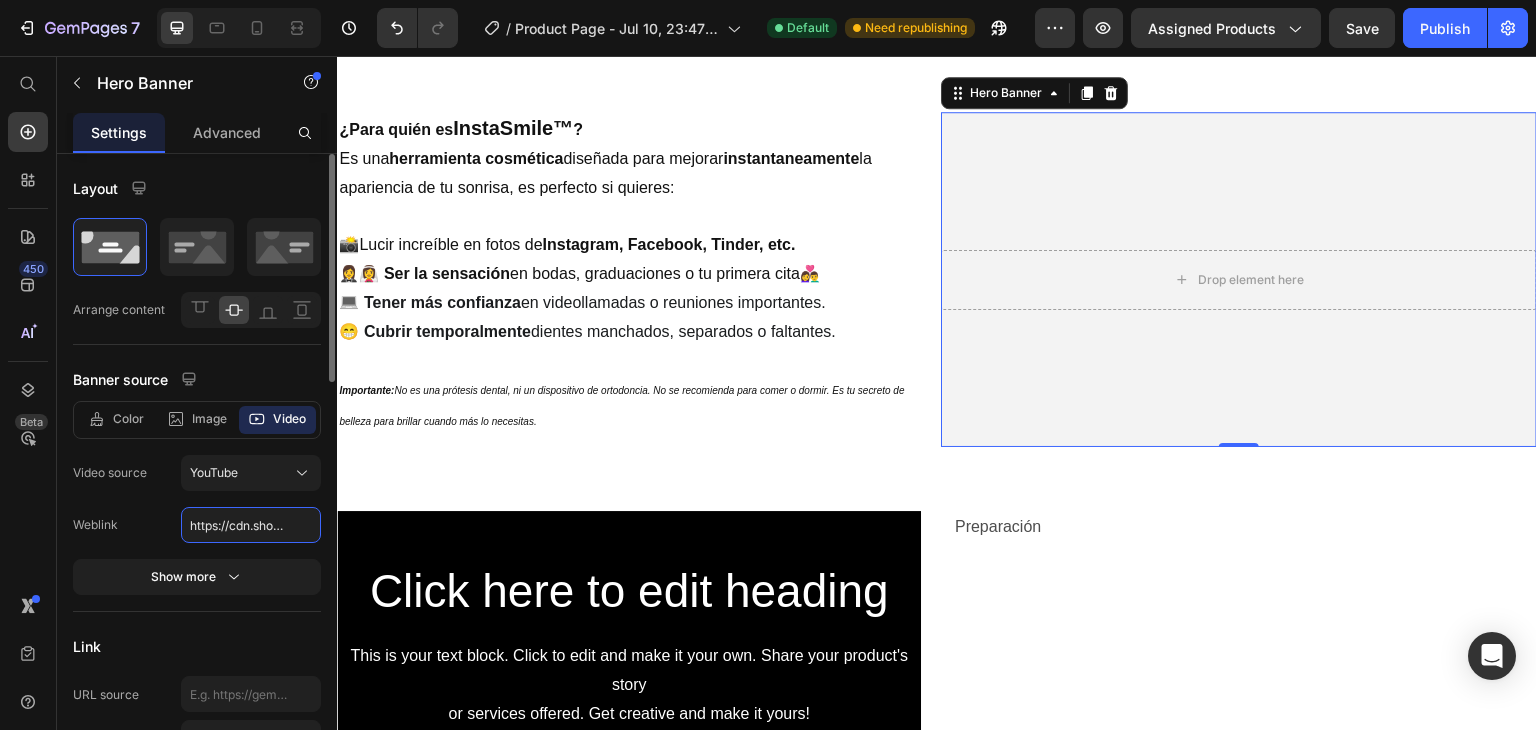 scroll, scrollTop: 0, scrollLeft: 376, axis: horizontal 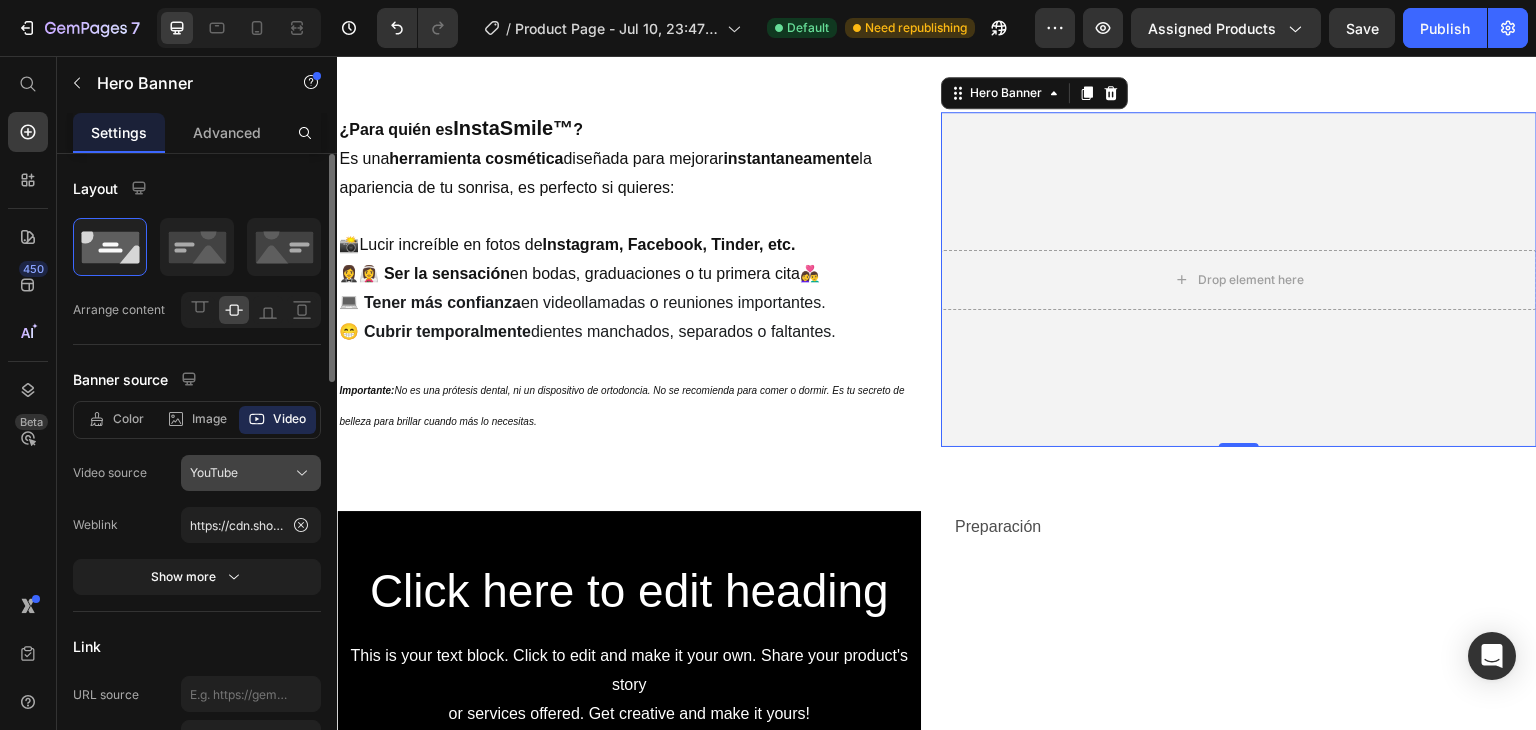 click on "YouTube" 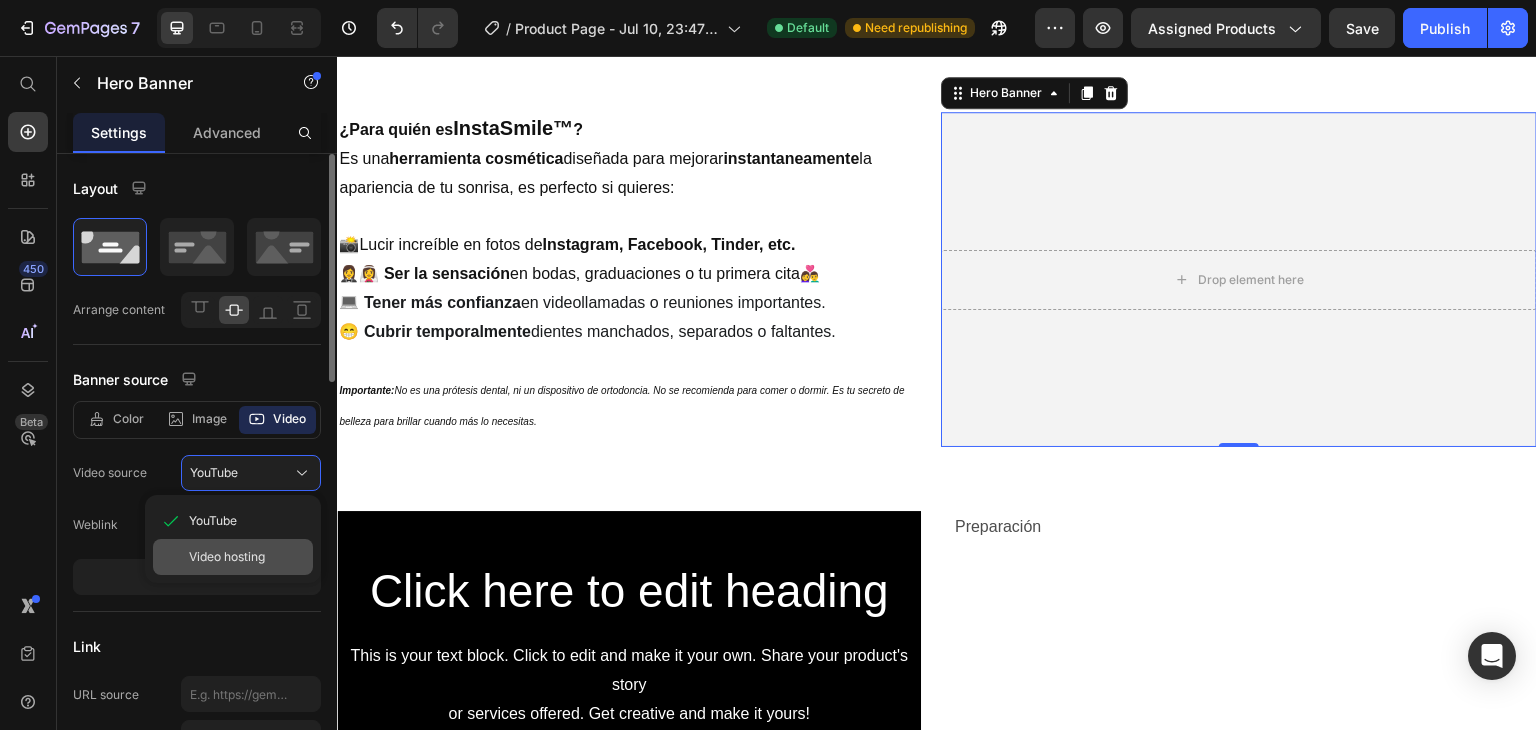 click on "Video hosting" at bounding box center (227, 557) 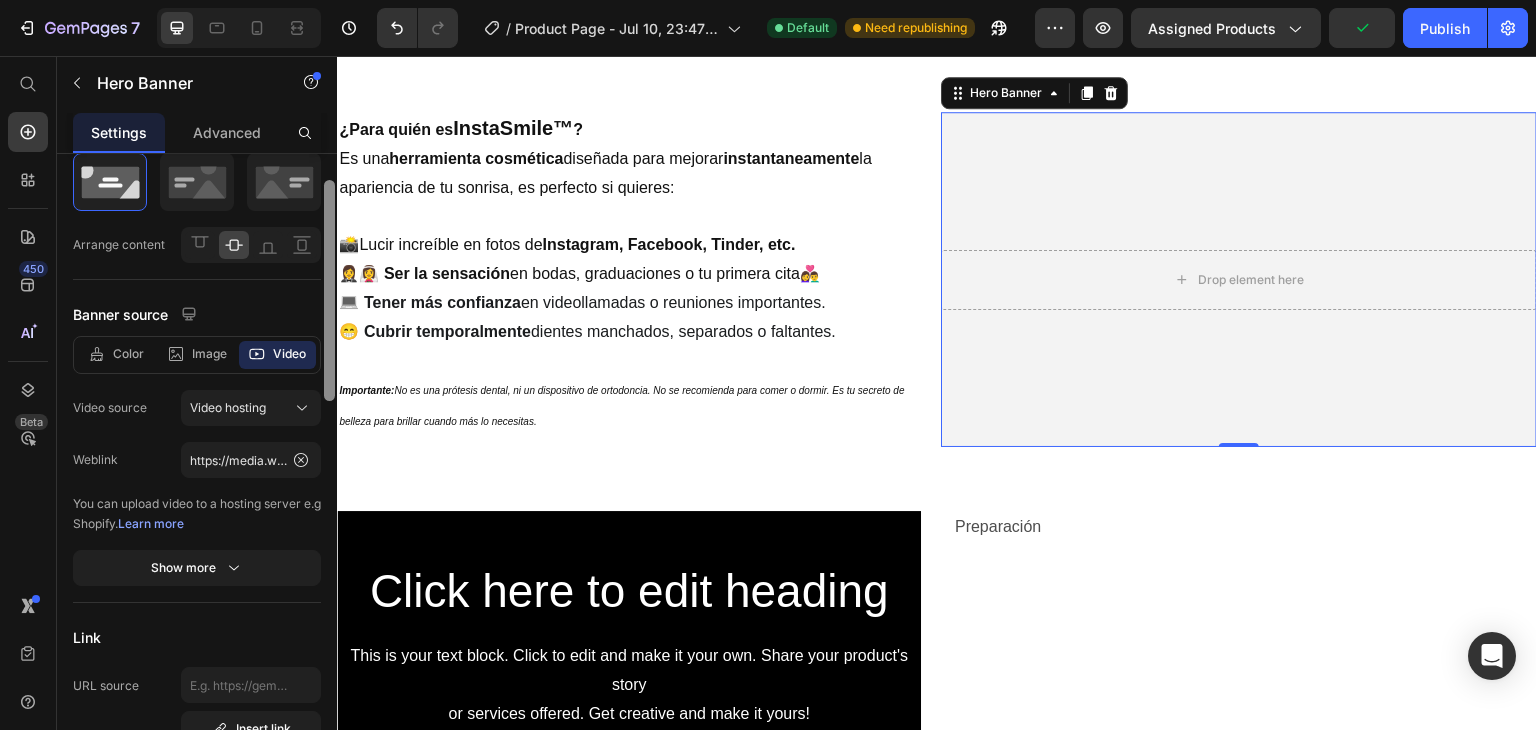 scroll, scrollTop: 71, scrollLeft: 0, axis: vertical 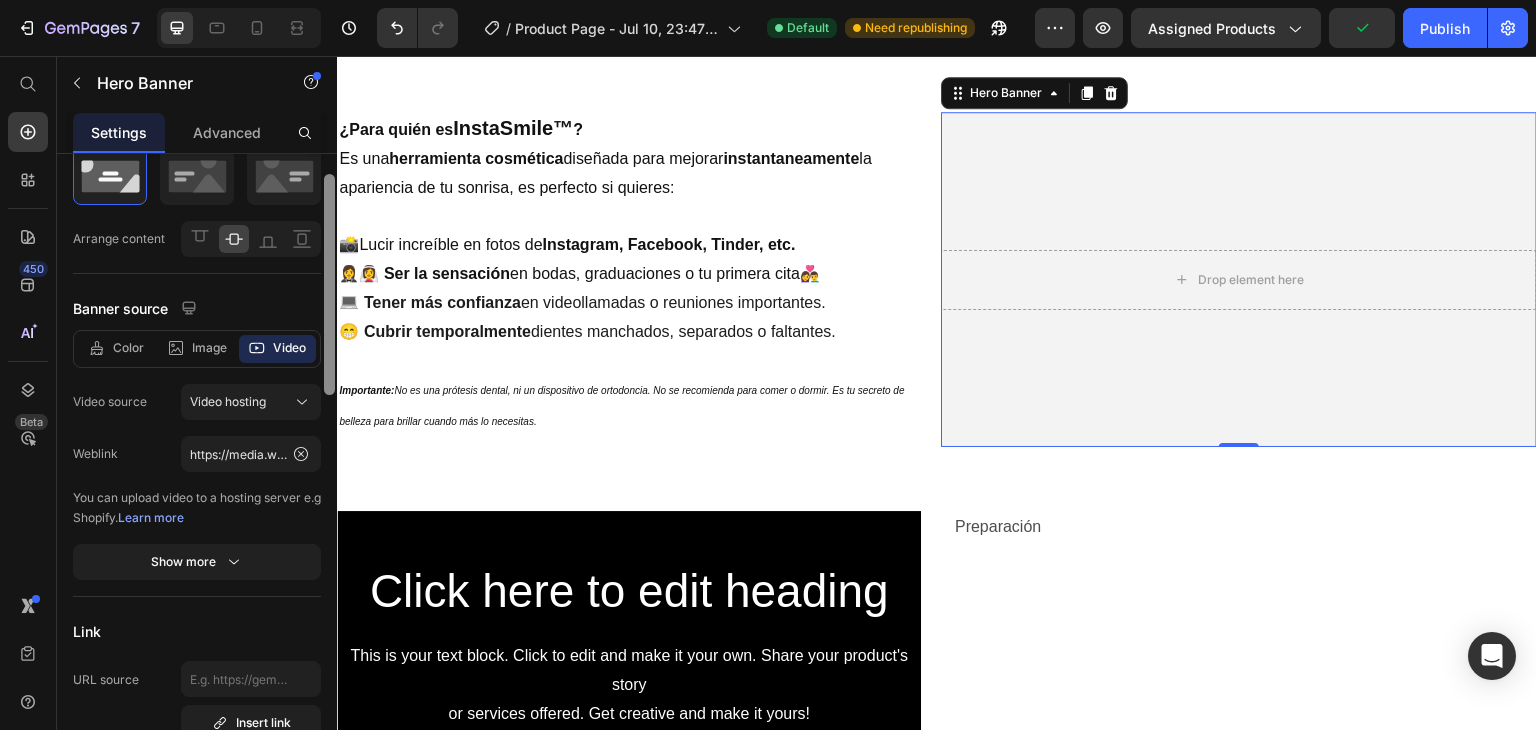 drag, startPoint x: 330, startPoint y: 346, endPoint x: 329, endPoint y: 371, distance: 25.019993 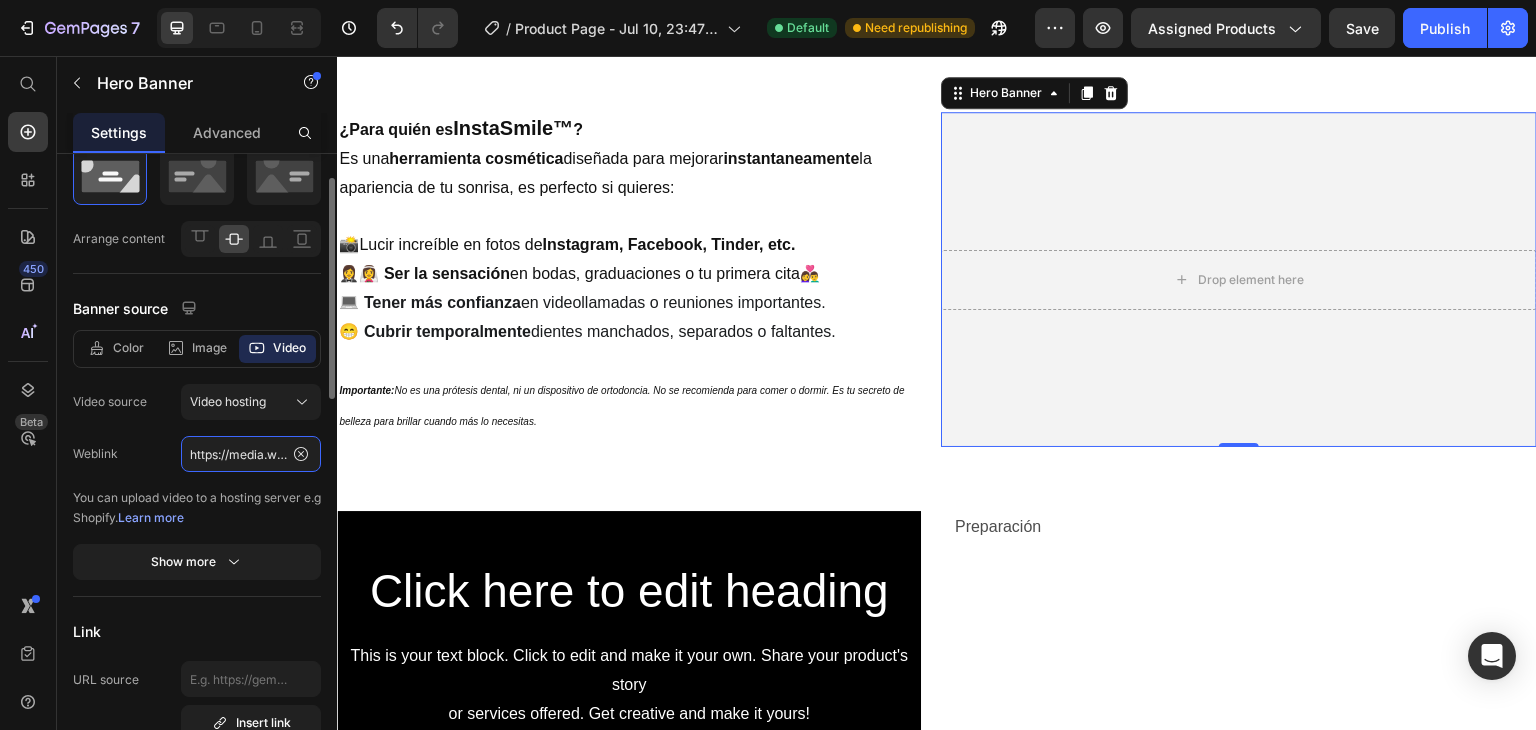 click on "https://media.w3.org/2010/05/sintel/trailer.mp4" 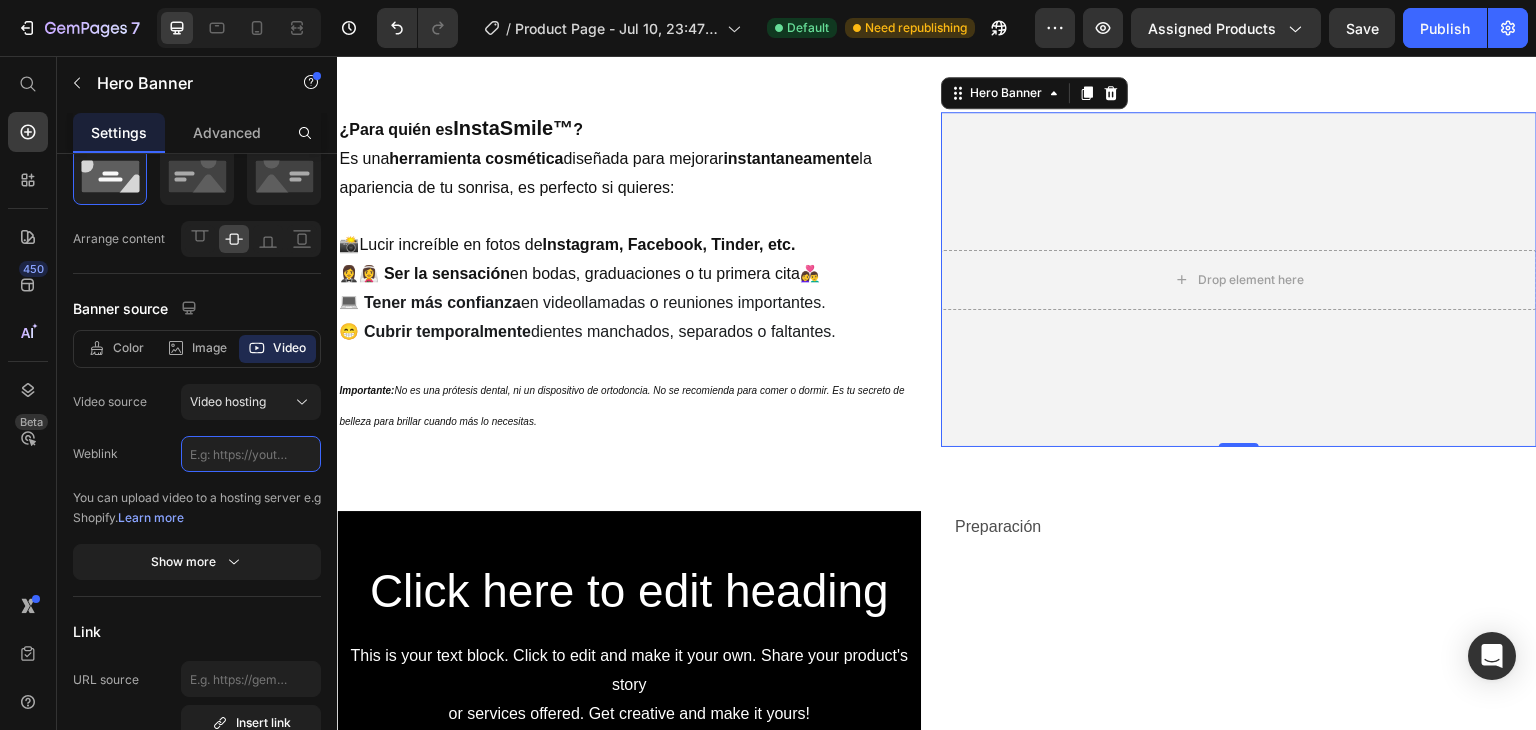 paste on "https://cdn.shopify.com/videos/c/o/v/a4d242aee39e4b50b7ae72699885c3b0.mp4" 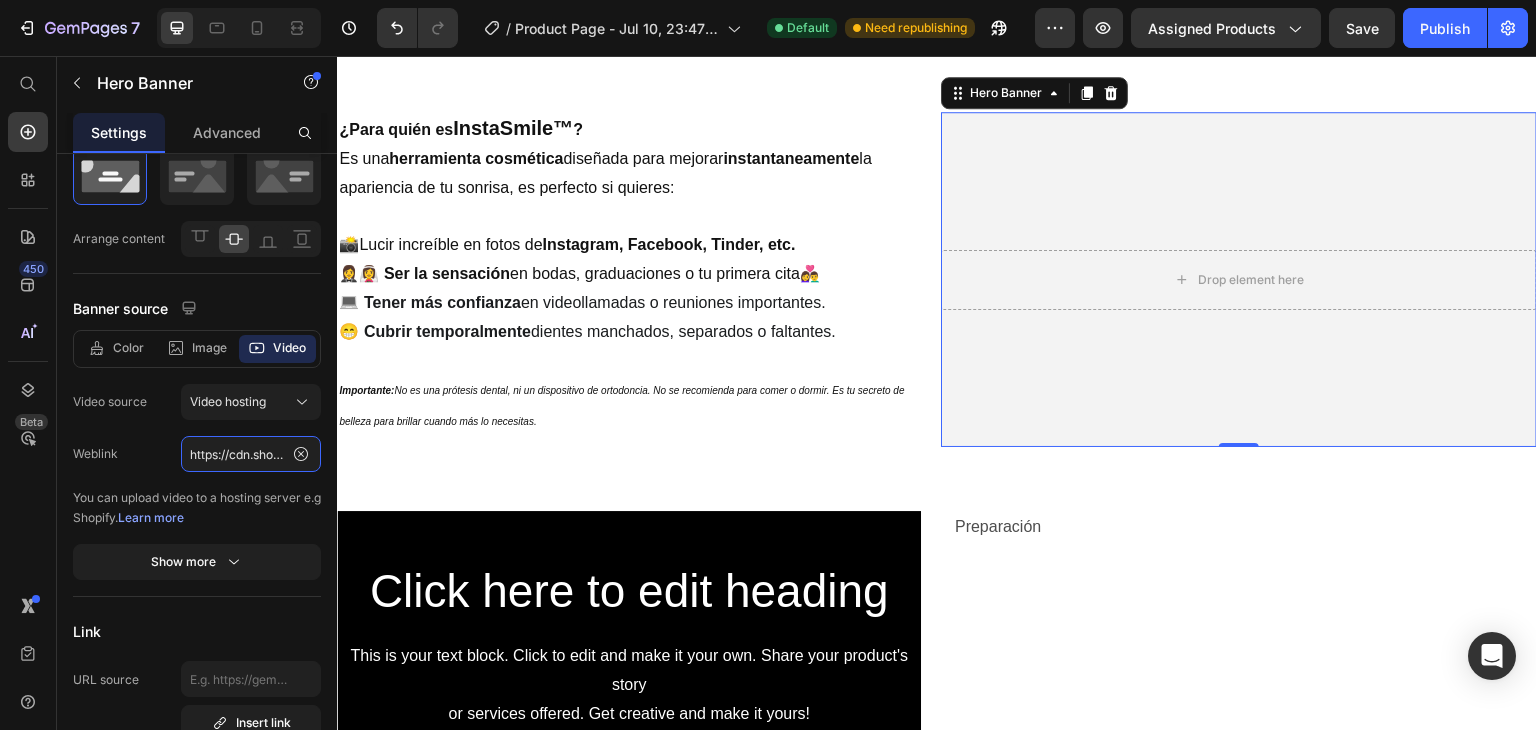 scroll, scrollTop: 0, scrollLeft: 376, axis: horizontal 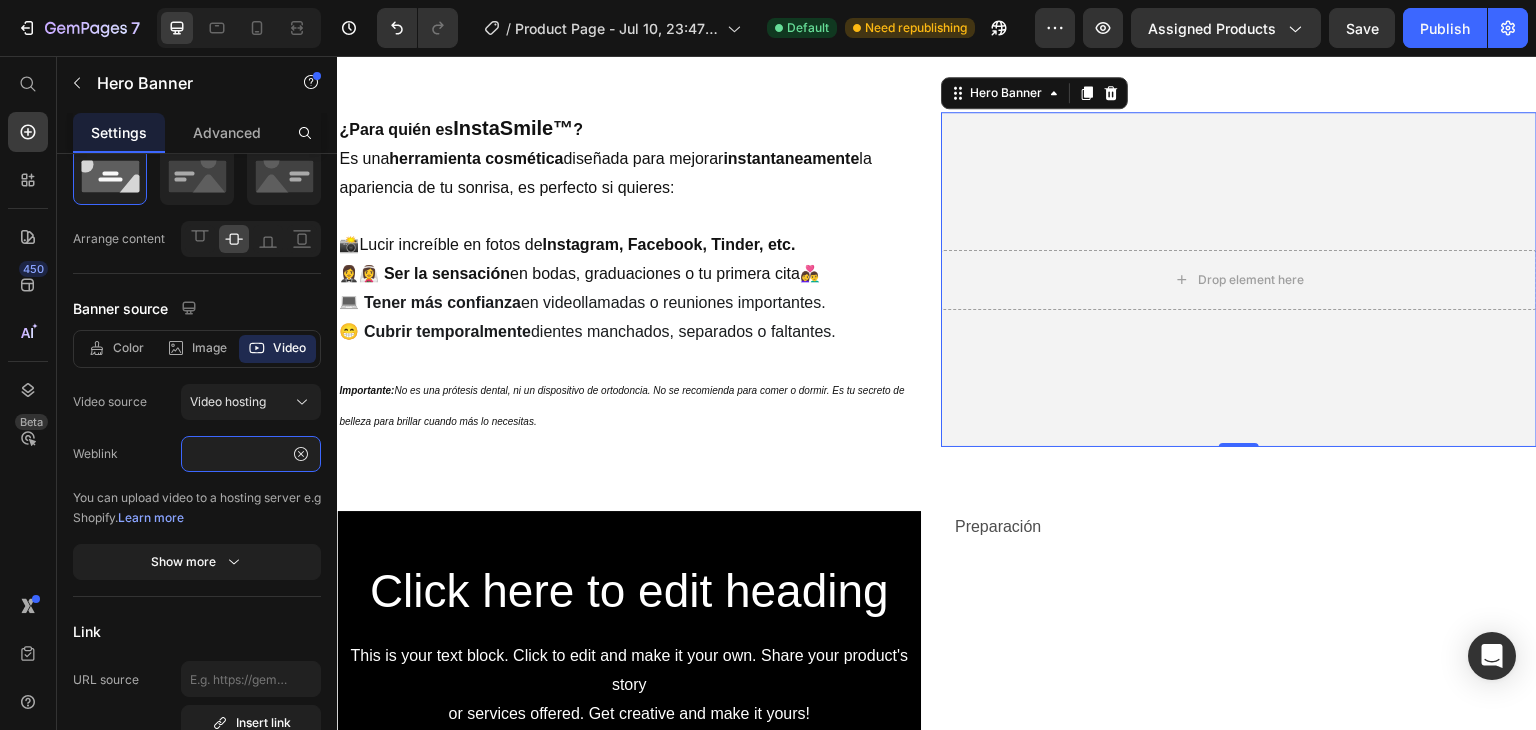 type on "https://cdn.shopify.com/videos/c/o/v/a4d242aee39e4b50b7ae72699885c3b0.mp4" 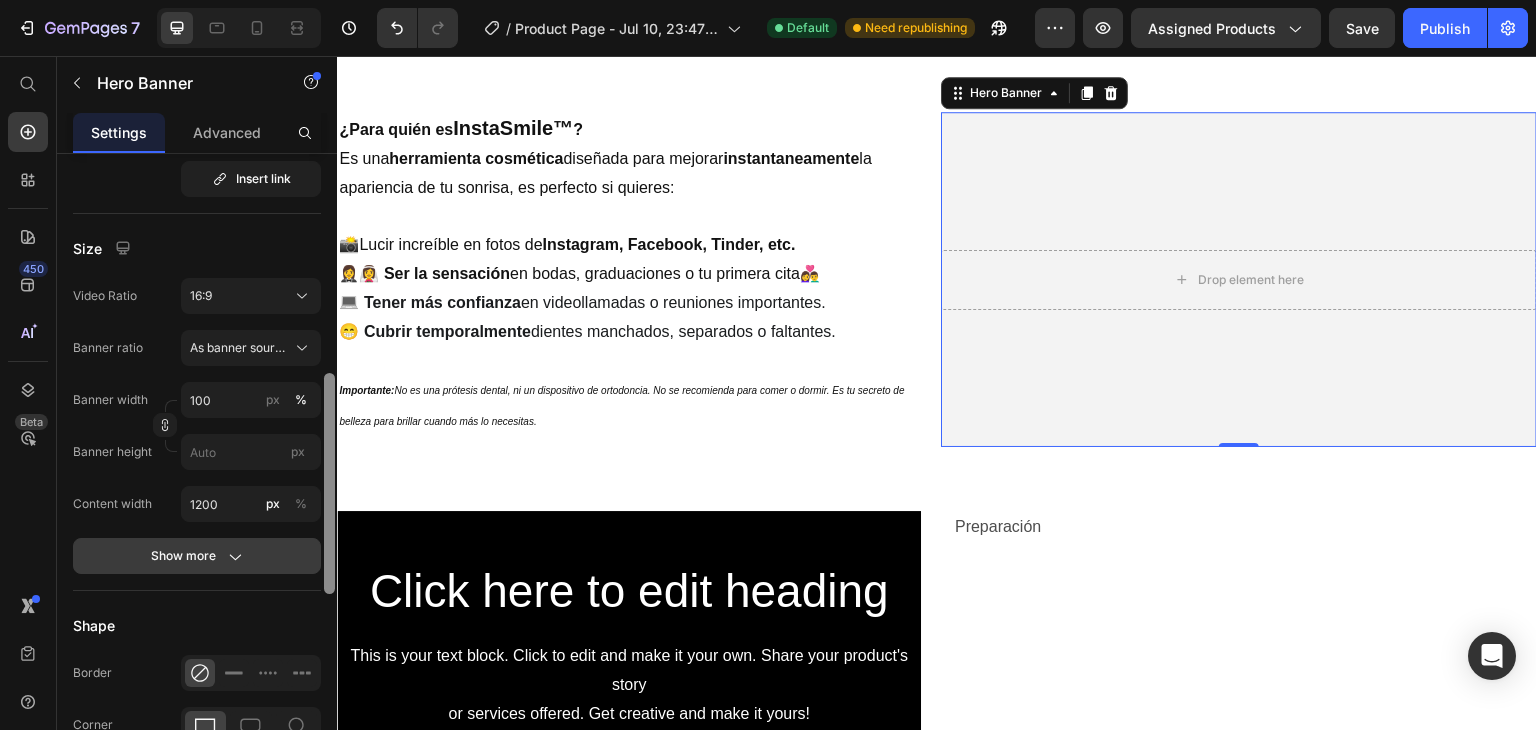 scroll, scrollTop: 618, scrollLeft: 0, axis: vertical 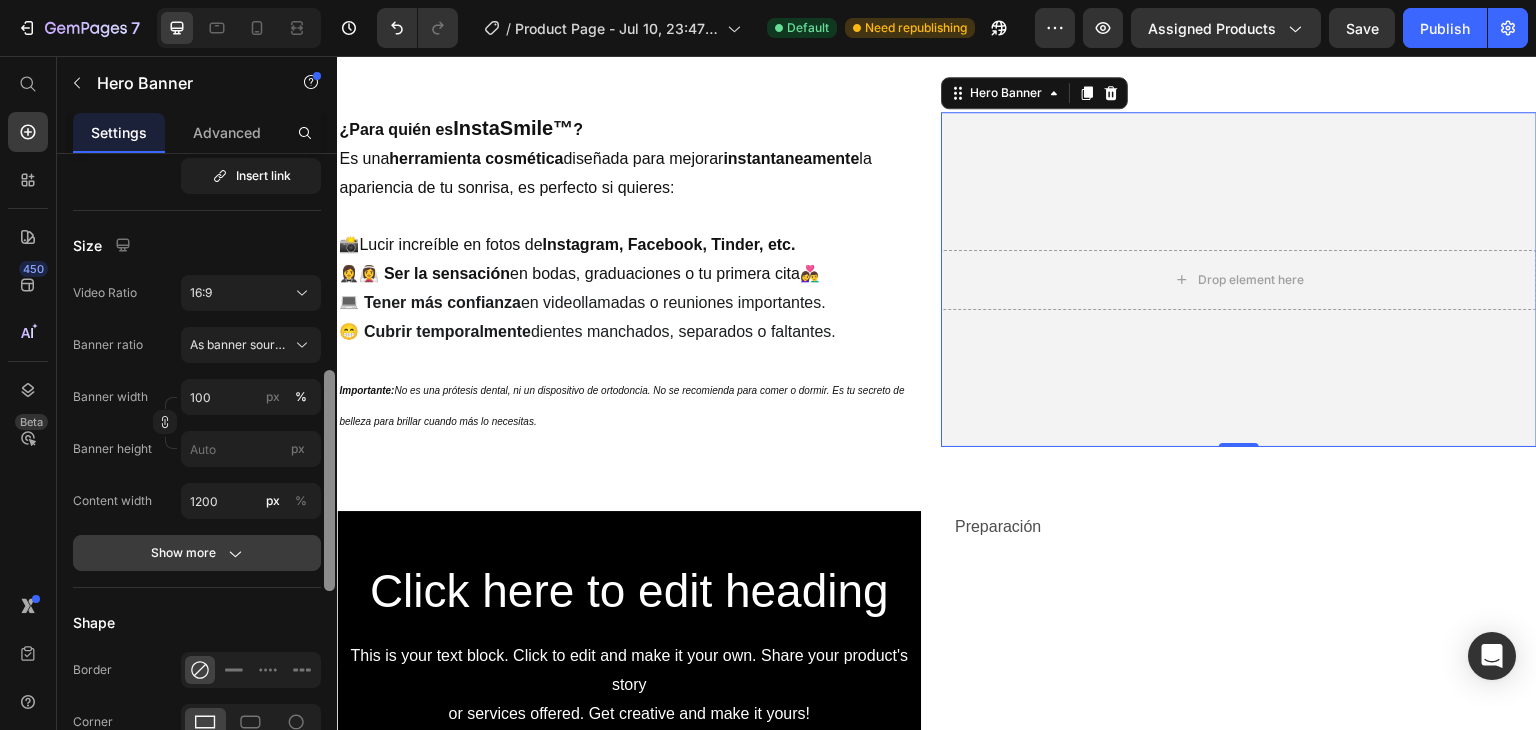 drag, startPoint x: 330, startPoint y: 356, endPoint x: 317, endPoint y: 548, distance: 192.4396 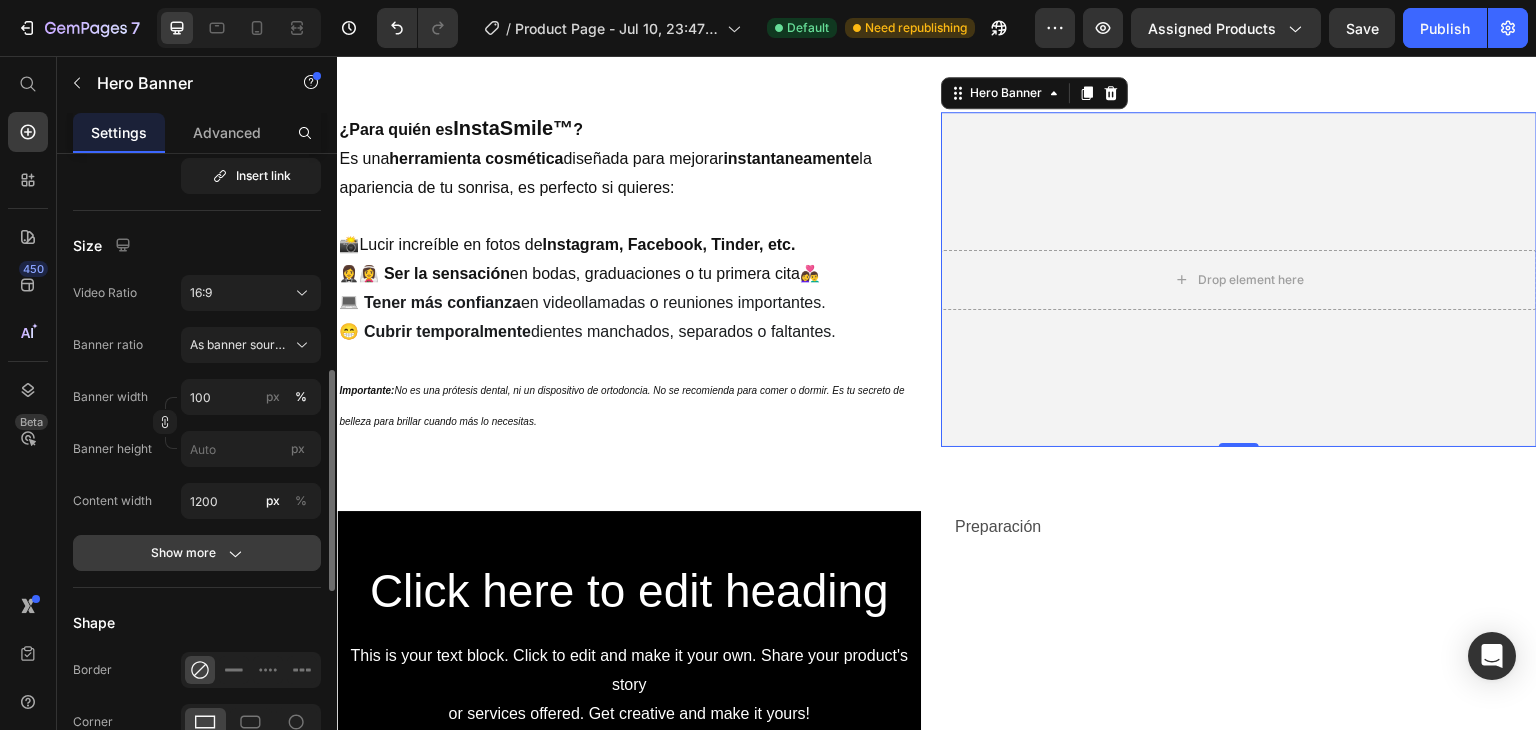 click on "Show more" 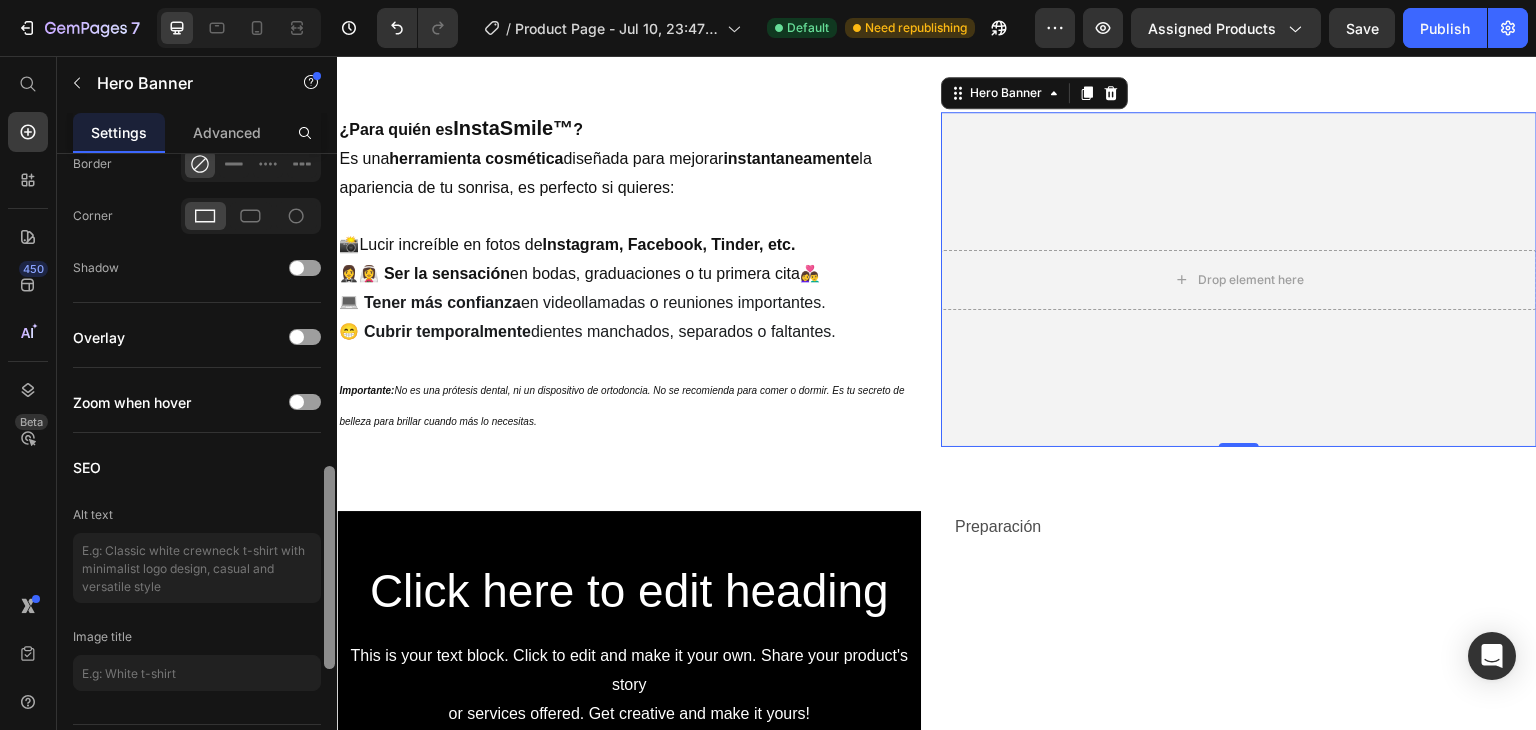 scroll, scrollTop: 1284, scrollLeft: 0, axis: vertical 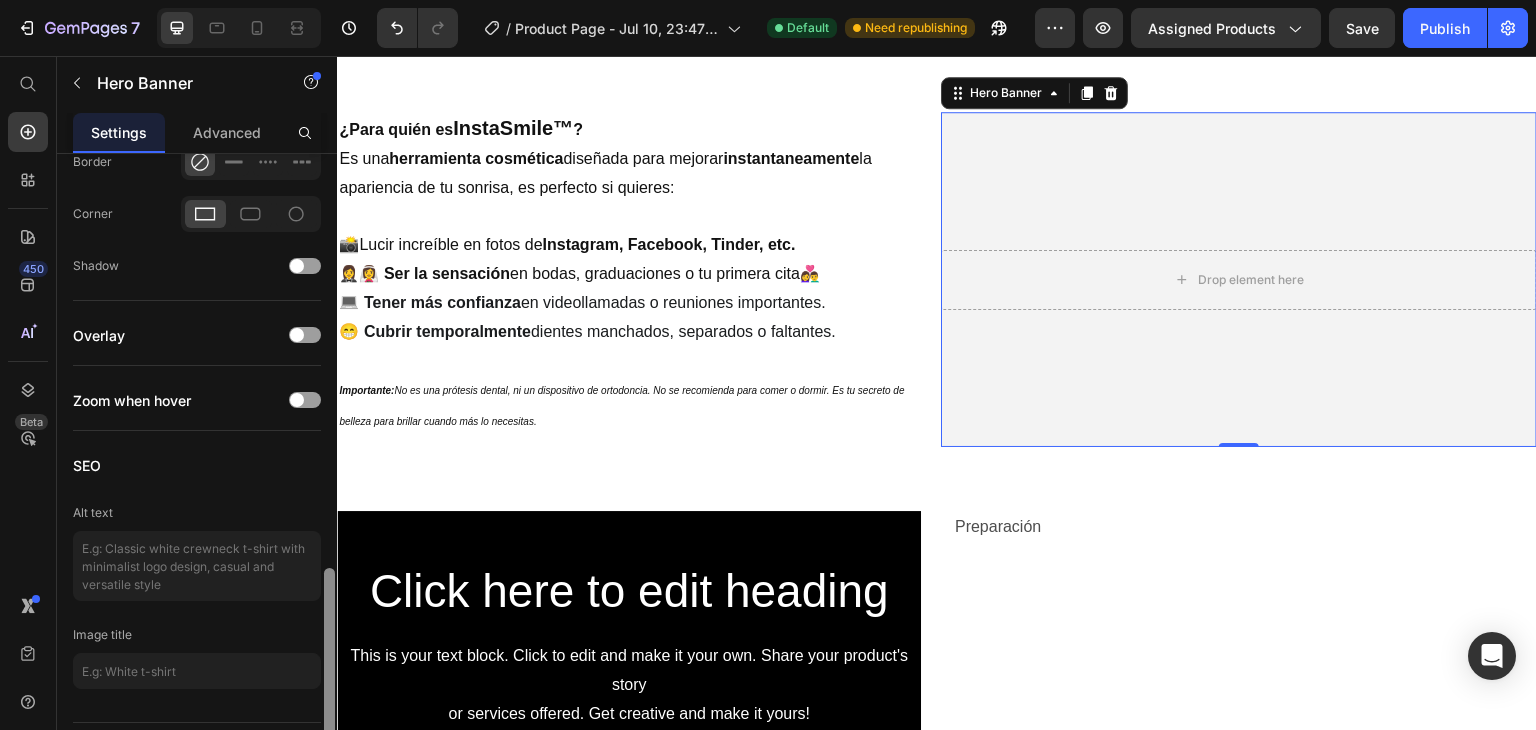 drag, startPoint x: 329, startPoint y: 499, endPoint x: 342, endPoint y: 733, distance: 234.36084 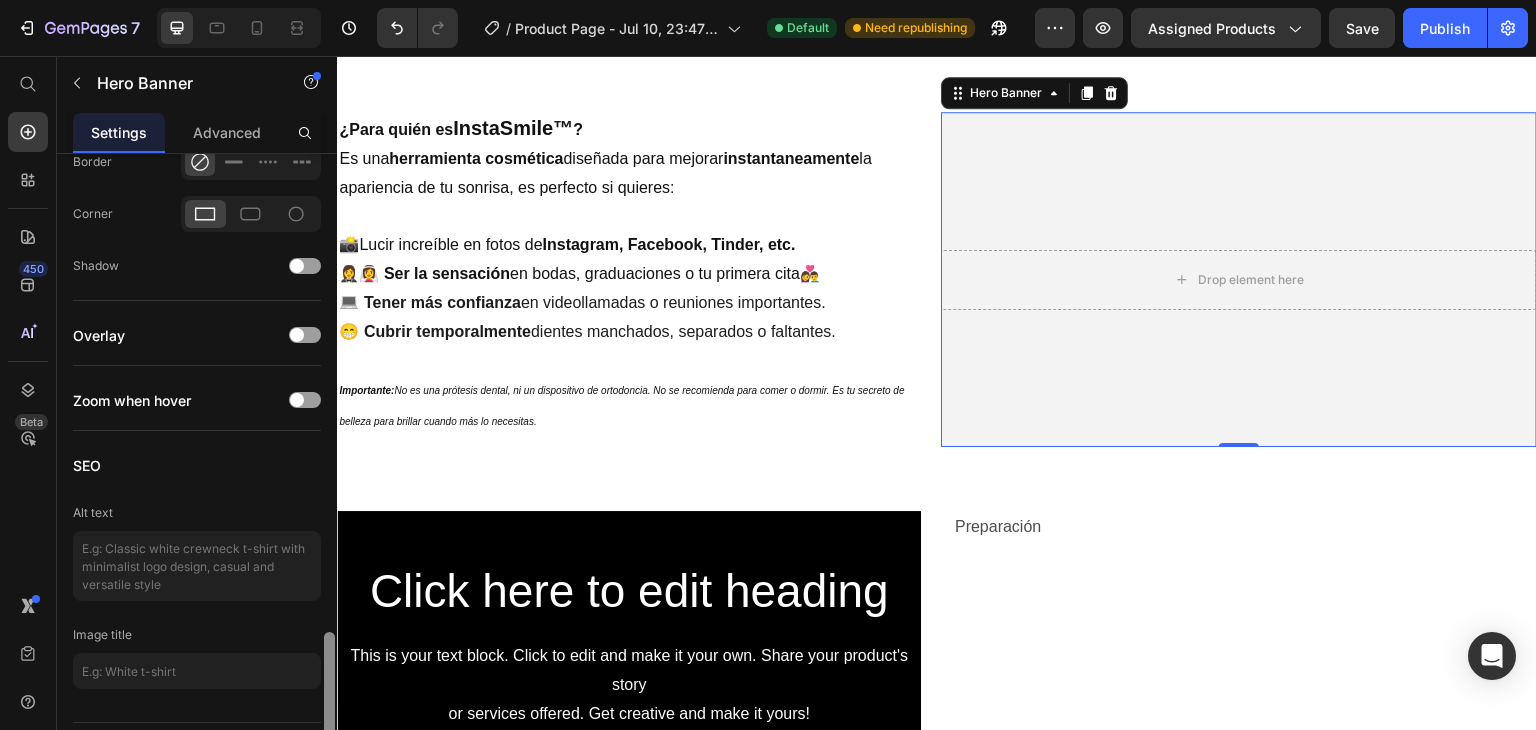 scroll, scrollTop: 1332, scrollLeft: 0, axis: vertical 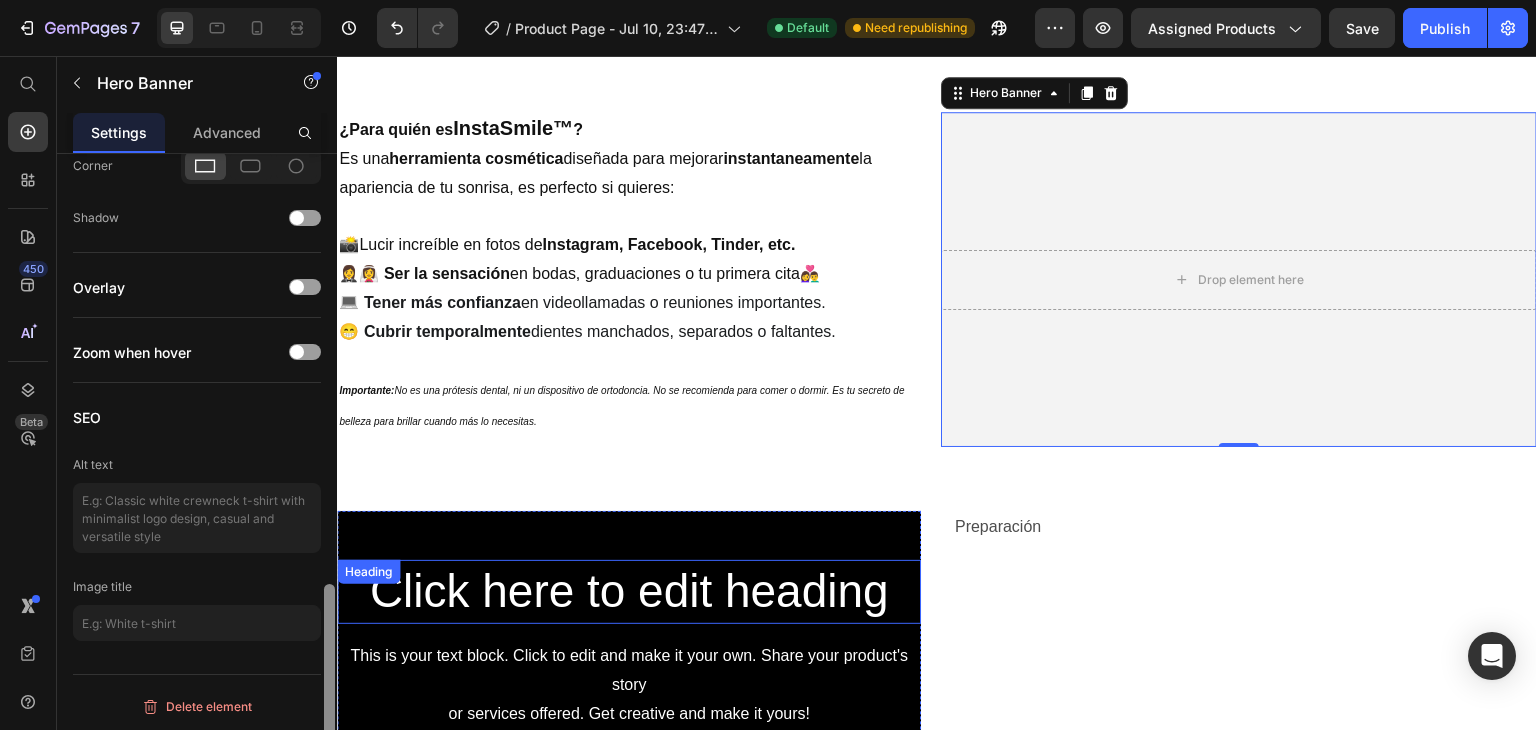 drag, startPoint x: 669, startPoint y: 722, endPoint x: 347, endPoint y: 618, distance: 338.37848 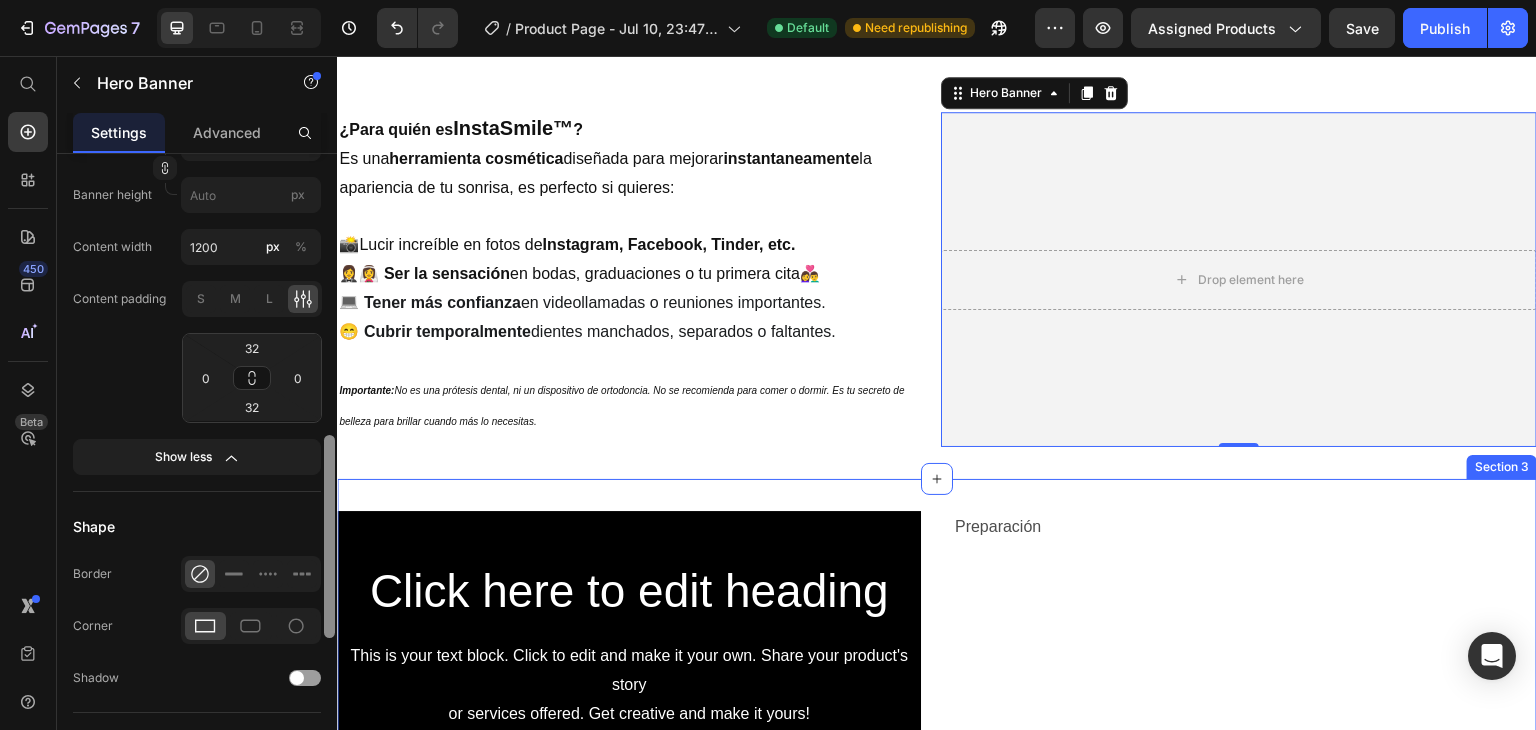 scroll, scrollTop: 848, scrollLeft: 0, axis: vertical 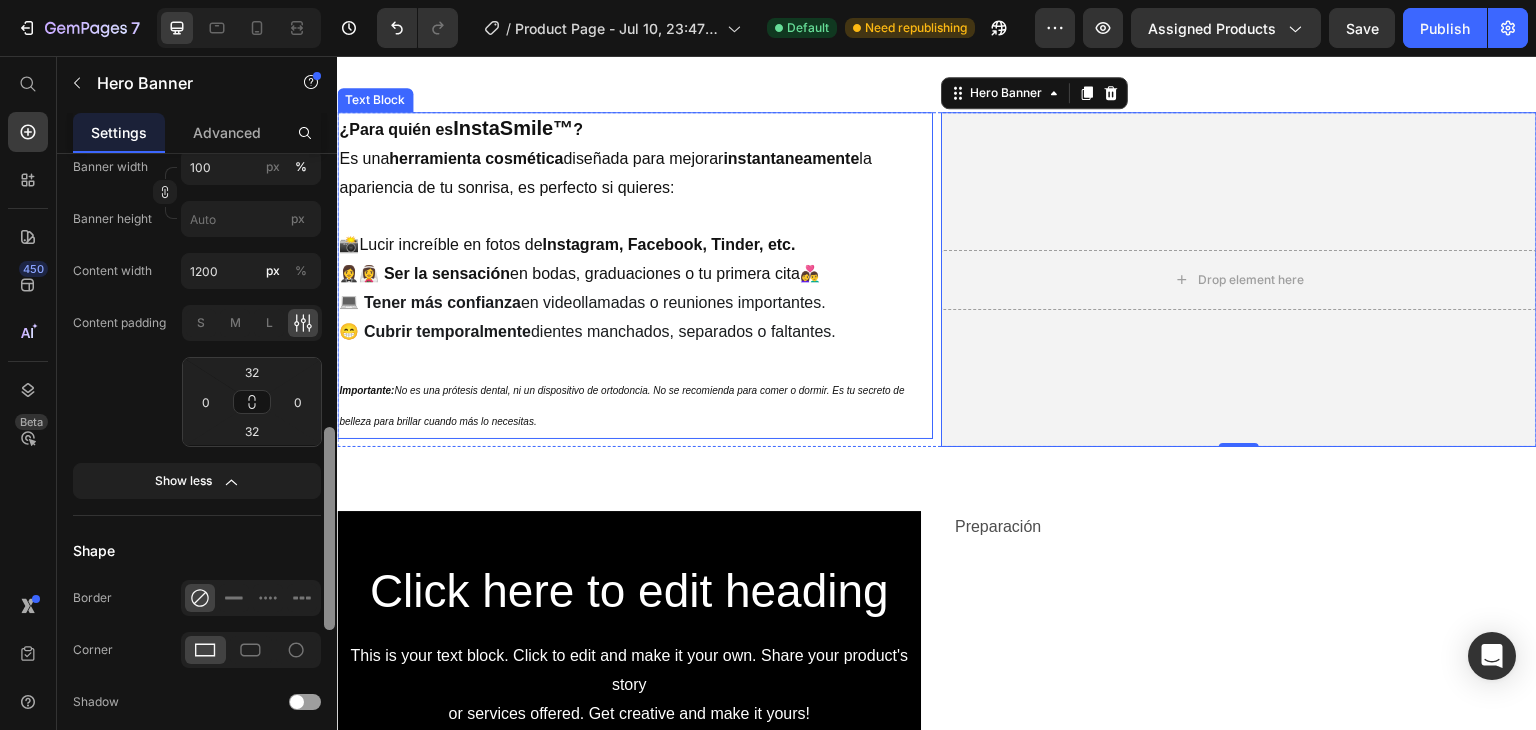 drag, startPoint x: 666, startPoint y: 678, endPoint x: 342, endPoint y: 458, distance: 391.63248 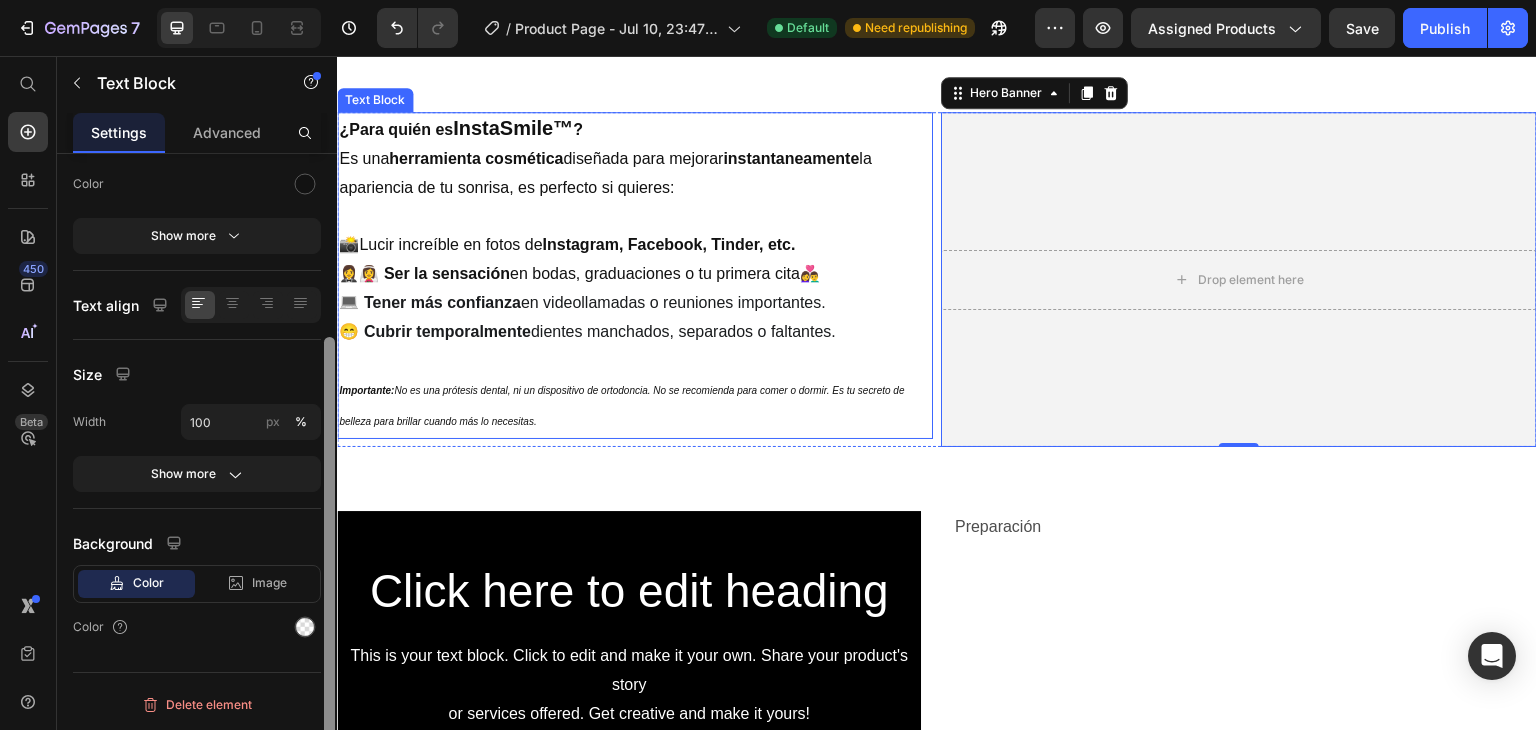 scroll, scrollTop: 0, scrollLeft: 0, axis: both 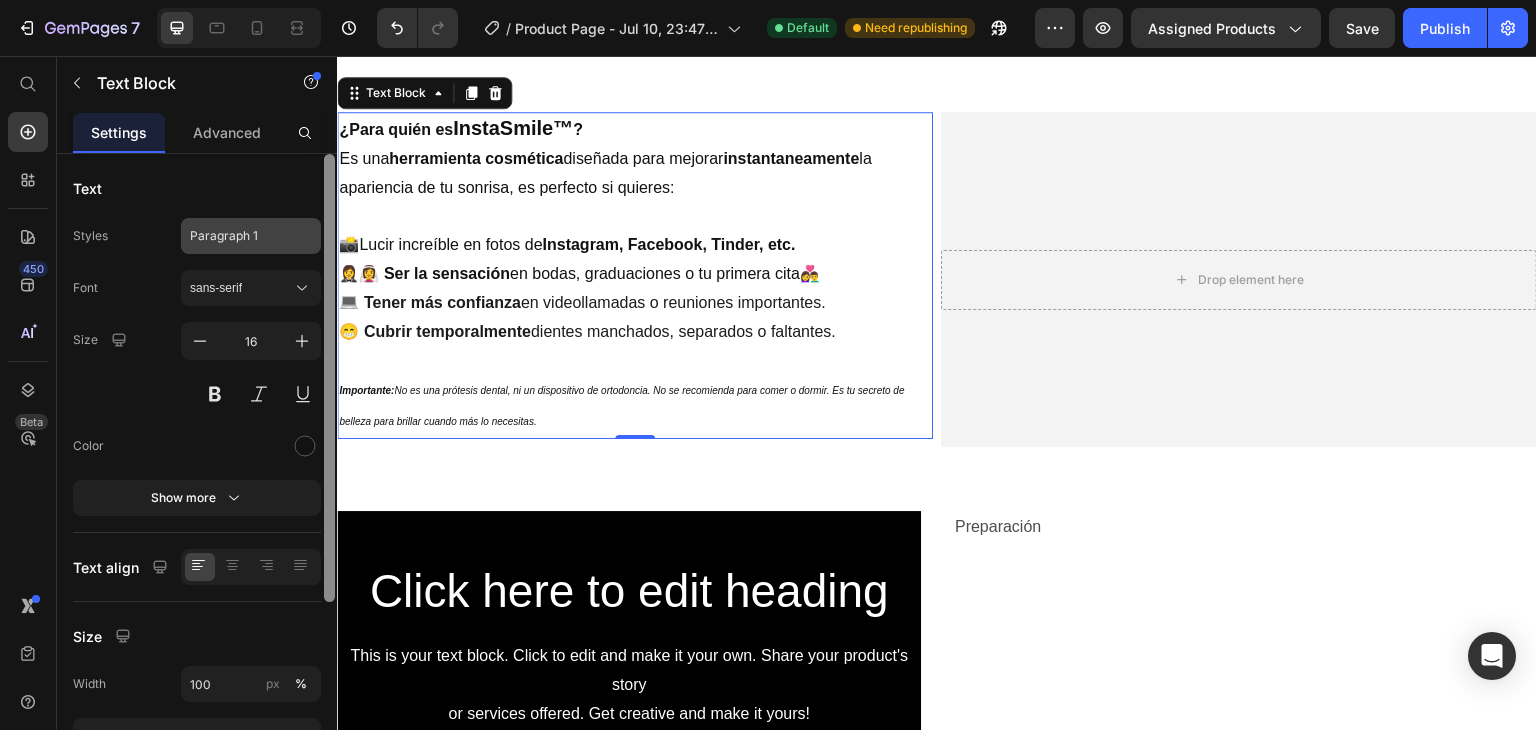 drag, startPoint x: 334, startPoint y: 473, endPoint x: 319, endPoint y: 234, distance: 239.47025 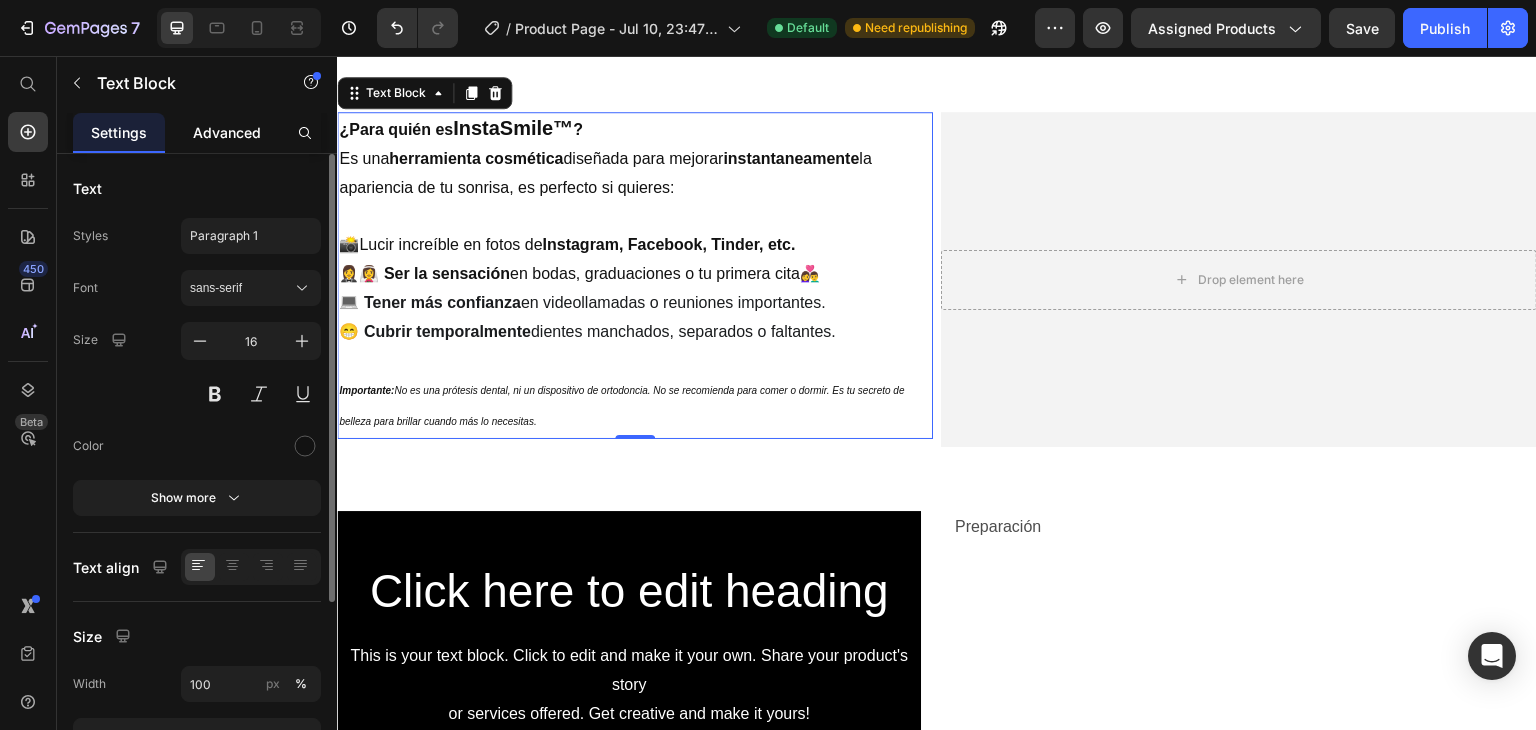 click on "Advanced" at bounding box center [227, 132] 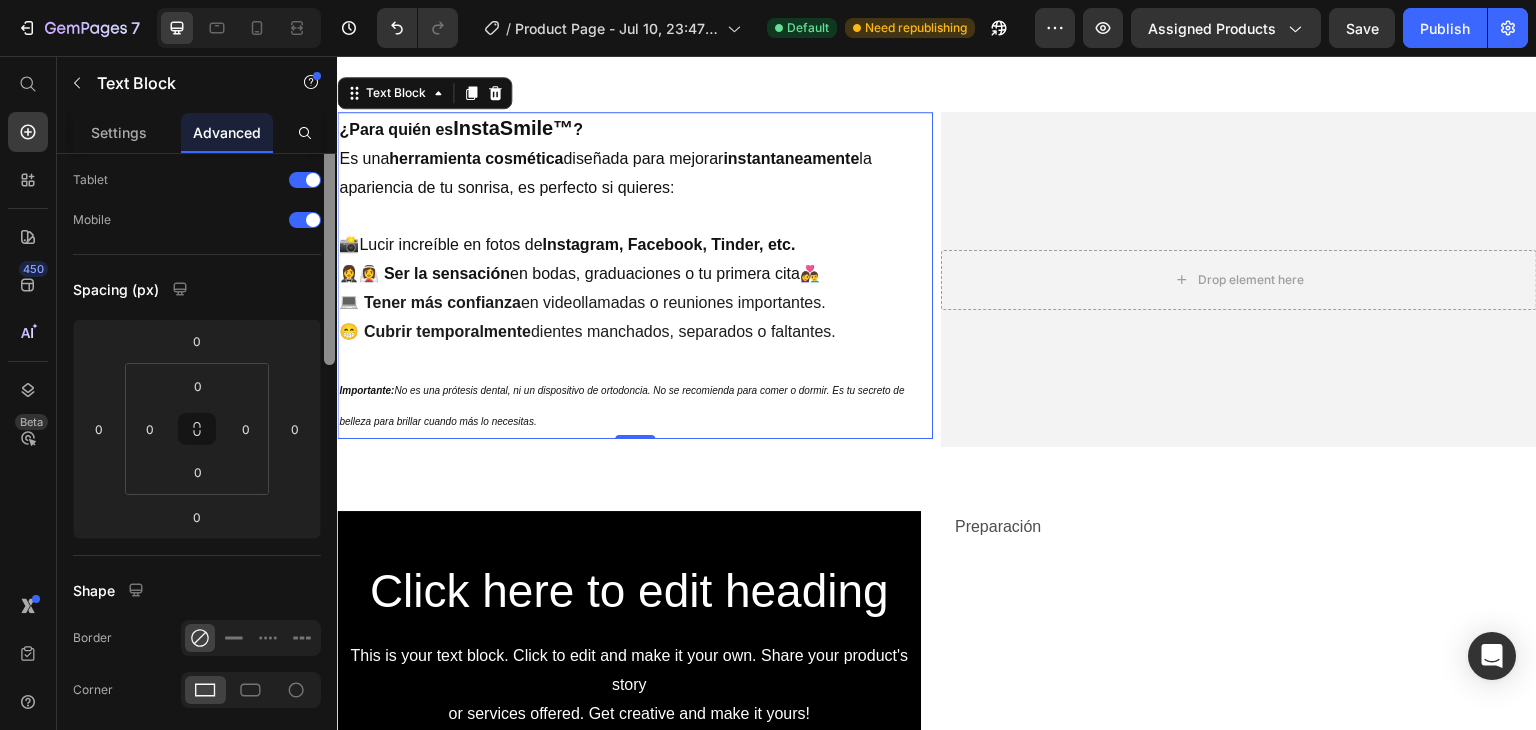 scroll, scrollTop: 0, scrollLeft: 0, axis: both 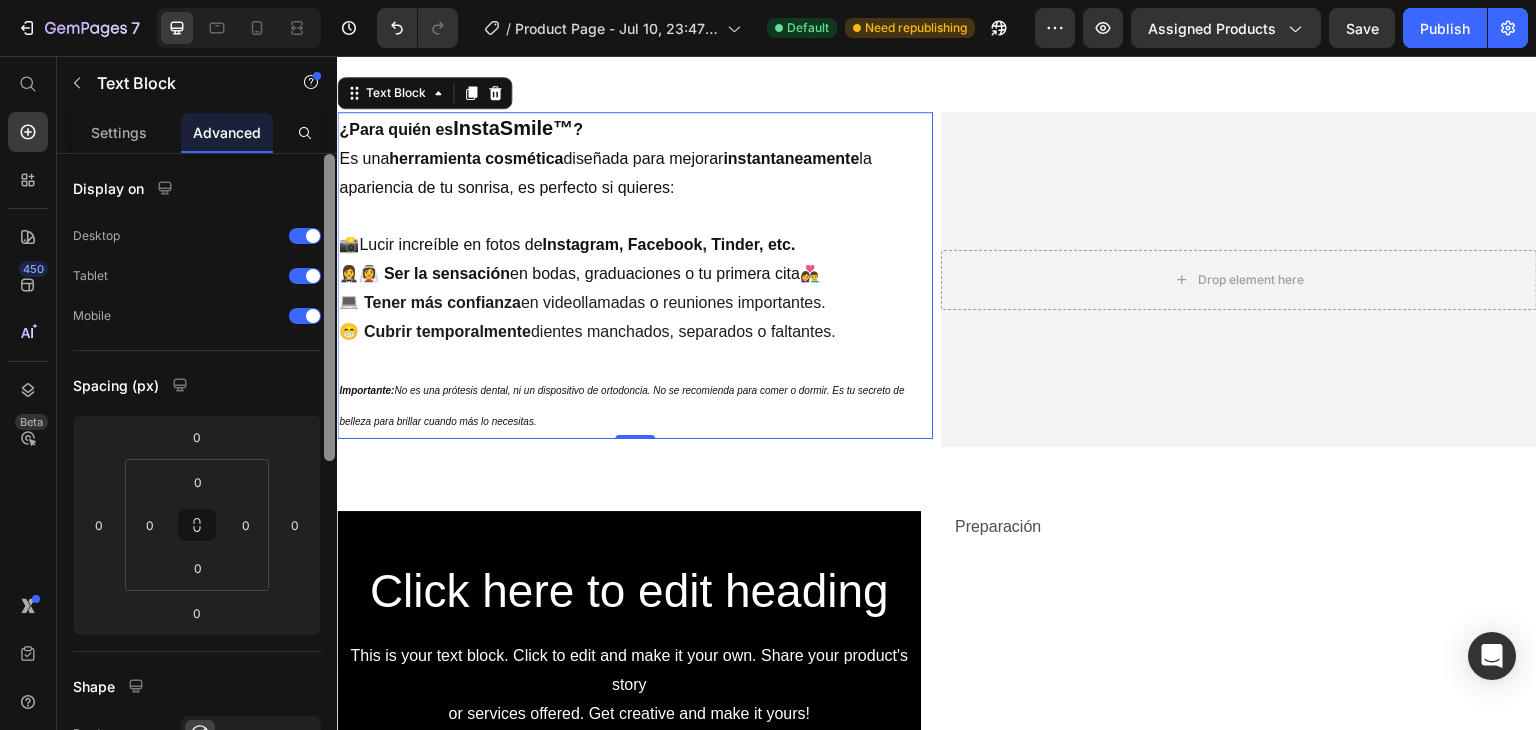 drag, startPoint x: 661, startPoint y: 493, endPoint x: 341, endPoint y: 360, distance: 346.5386 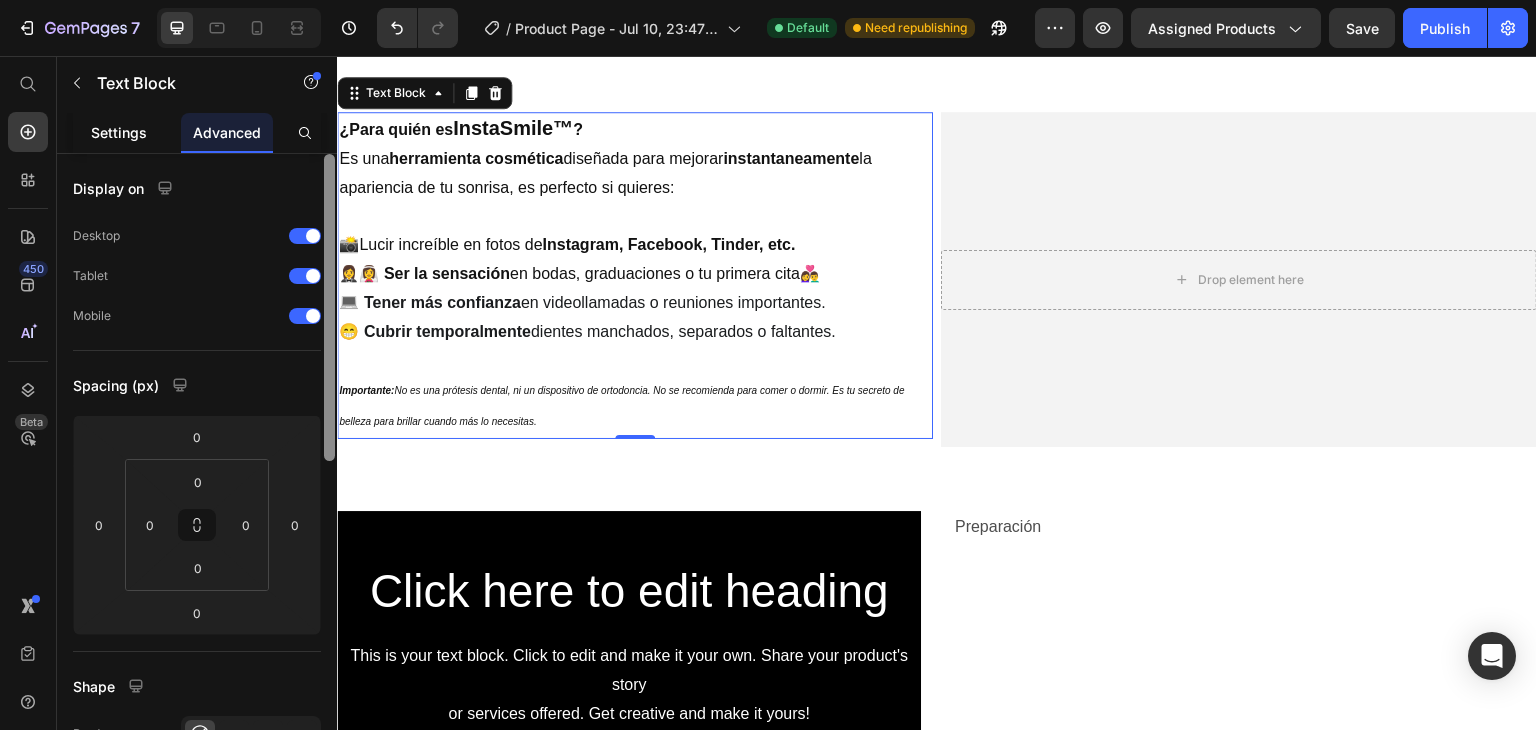 click on "Settings" at bounding box center (119, 132) 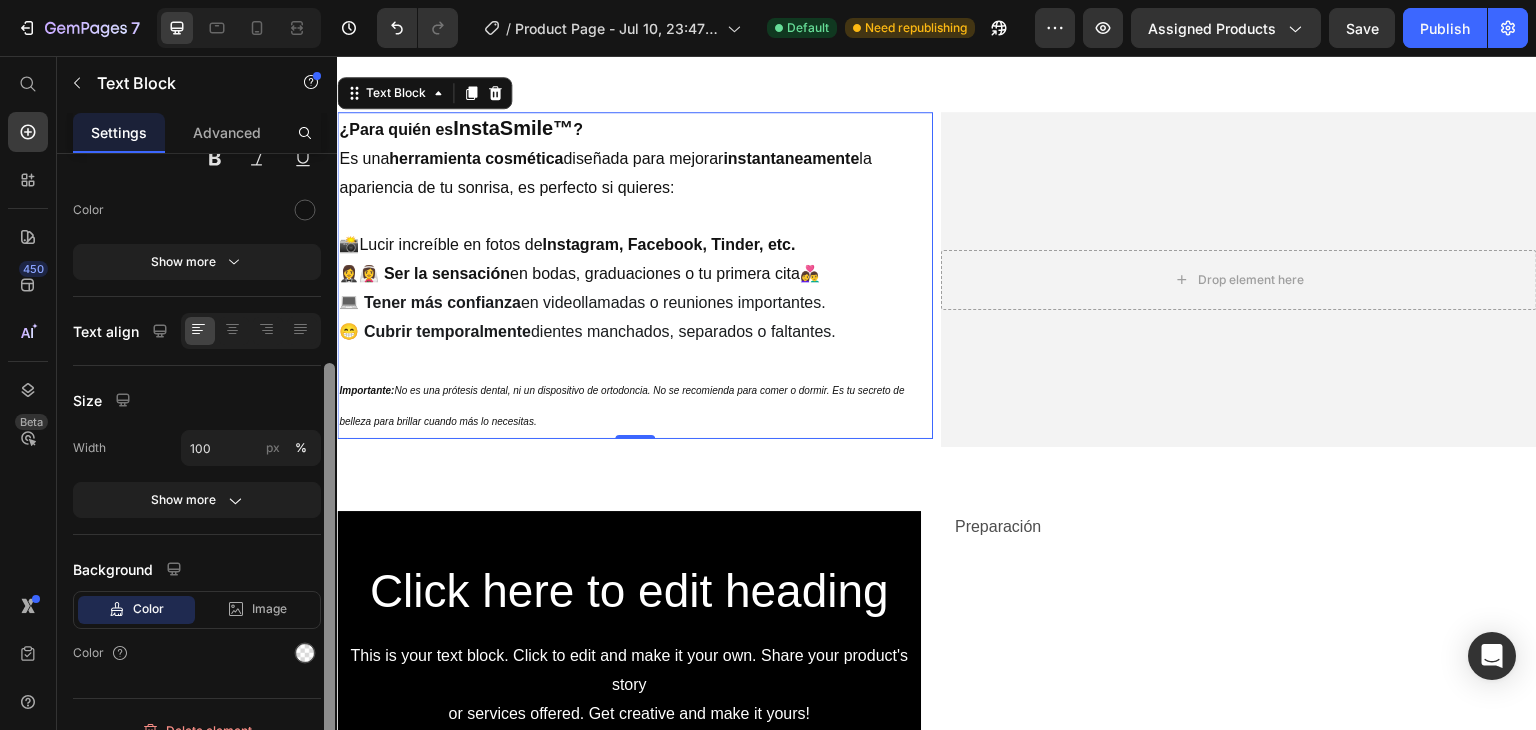 scroll, scrollTop: 260, scrollLeft: 0, axis: vertical 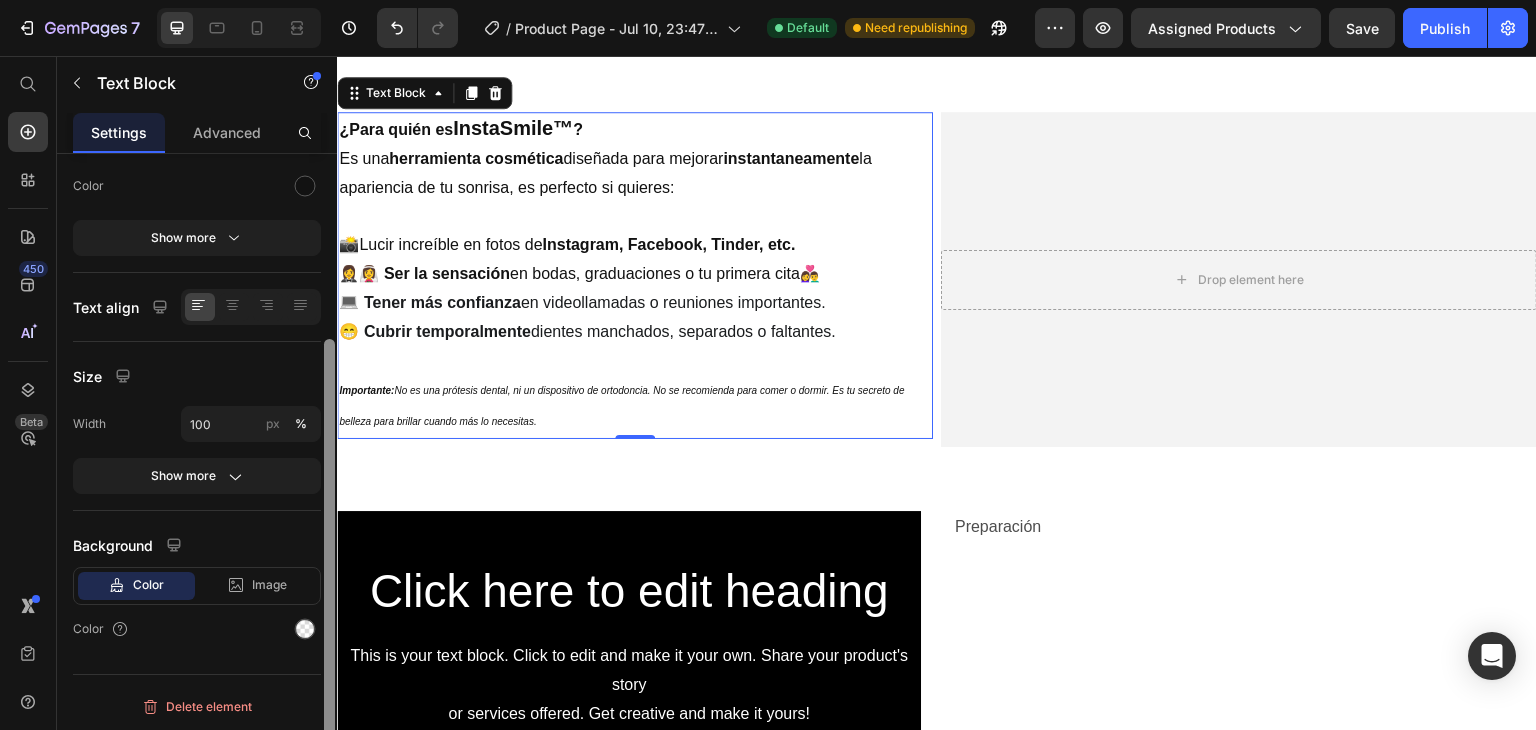 drag, startPoint x: 332, startPoint y: 297, endPoint x: 312, endPoint y: 554, distance: 257.77704 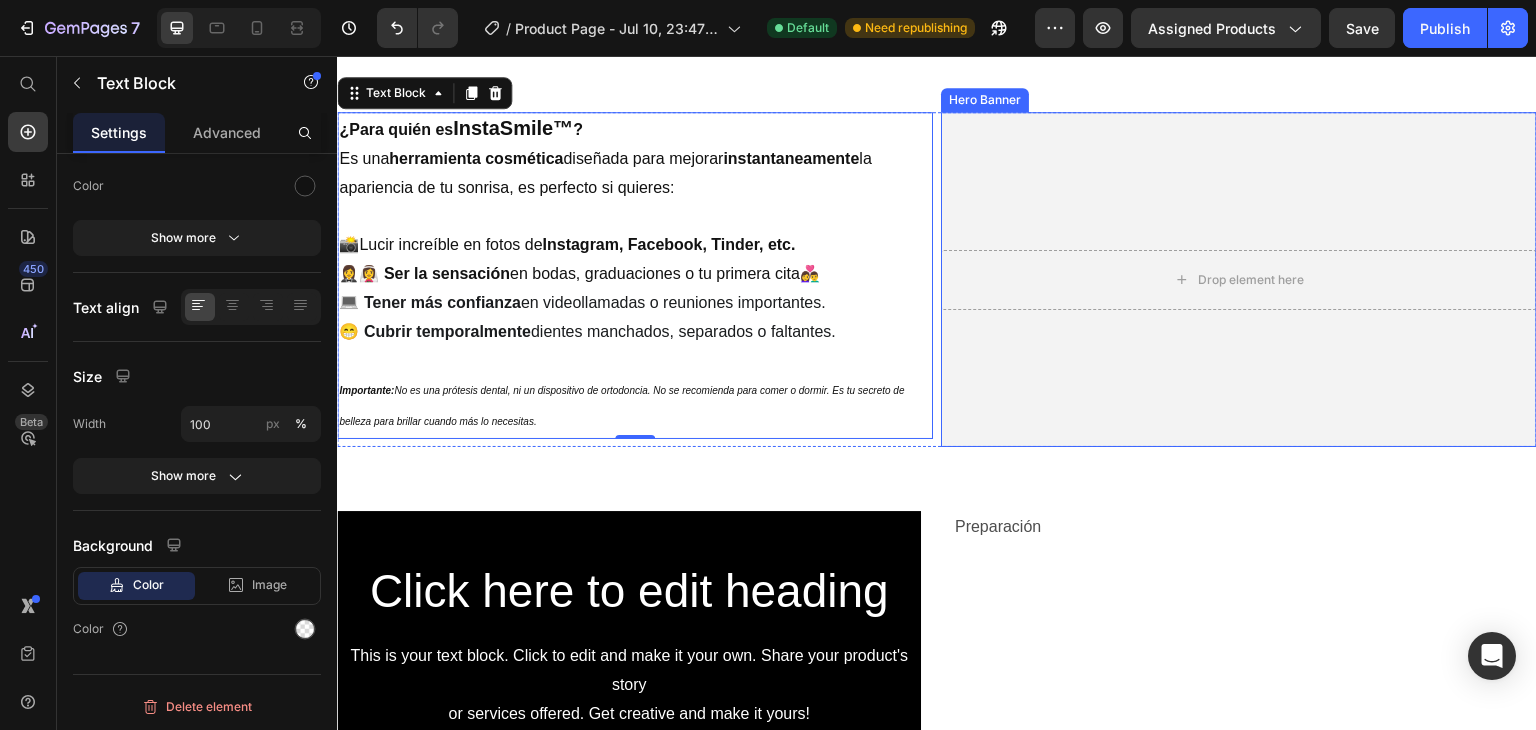 click at bounding box center (1239, 279) 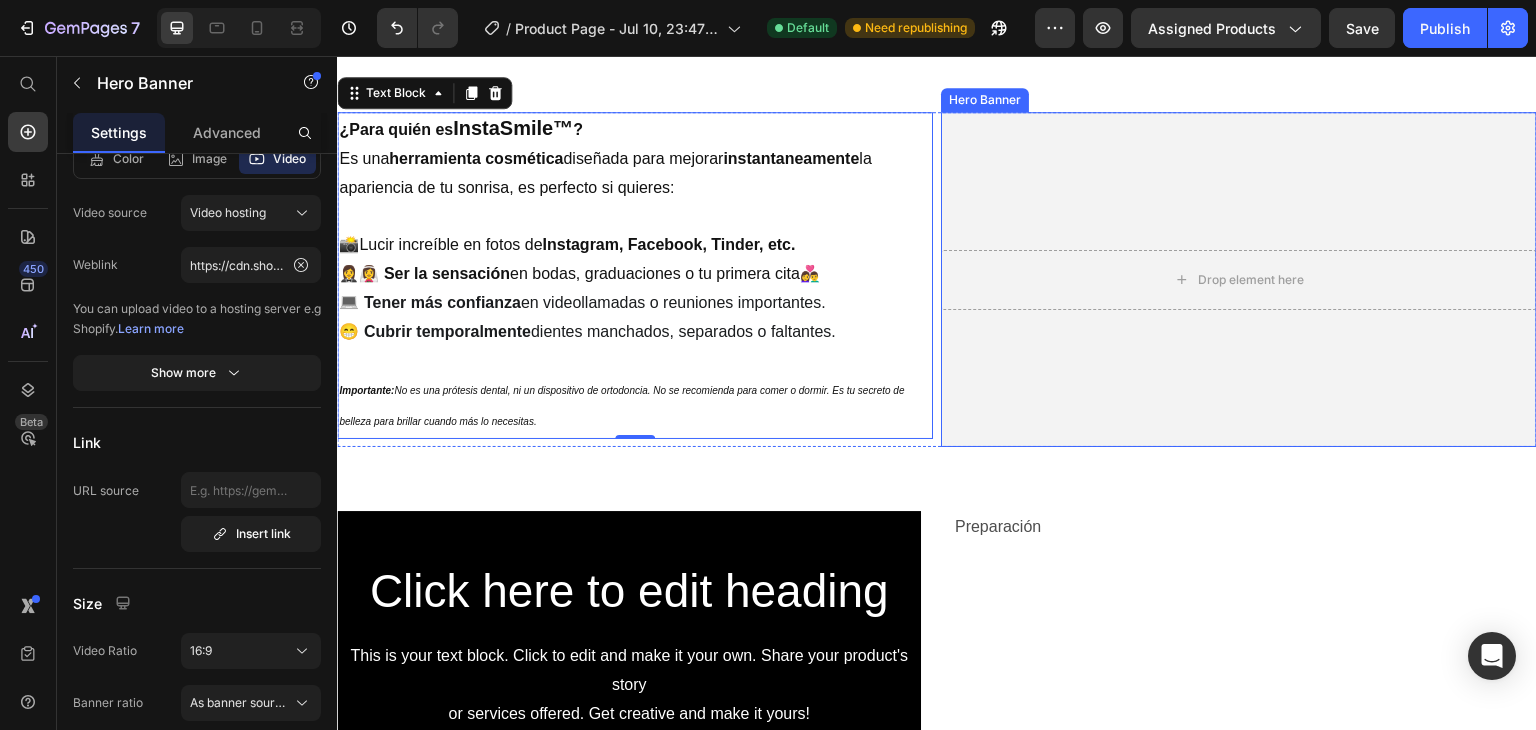 scroll, scrollTop: 0, scrollLeft: 0, axis: both 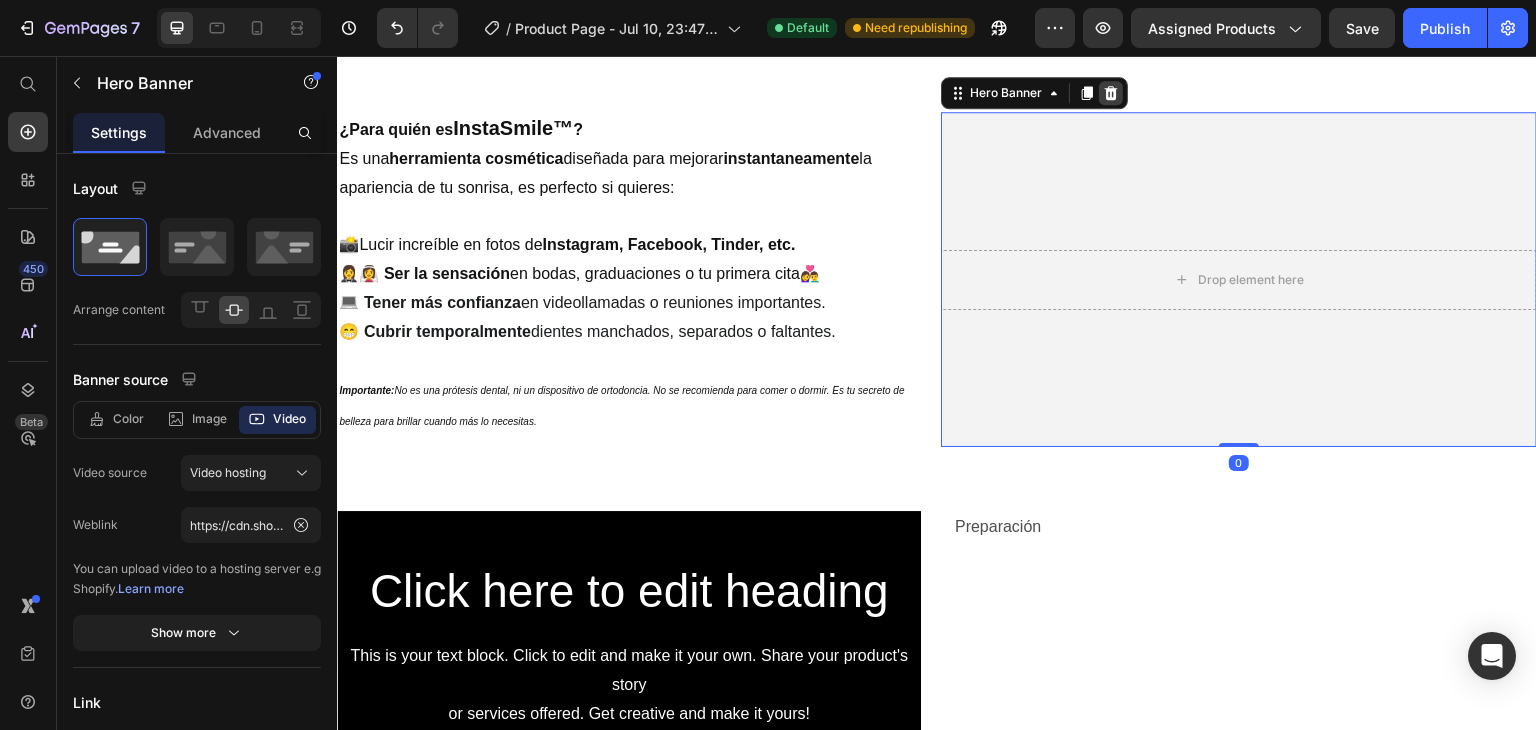 click 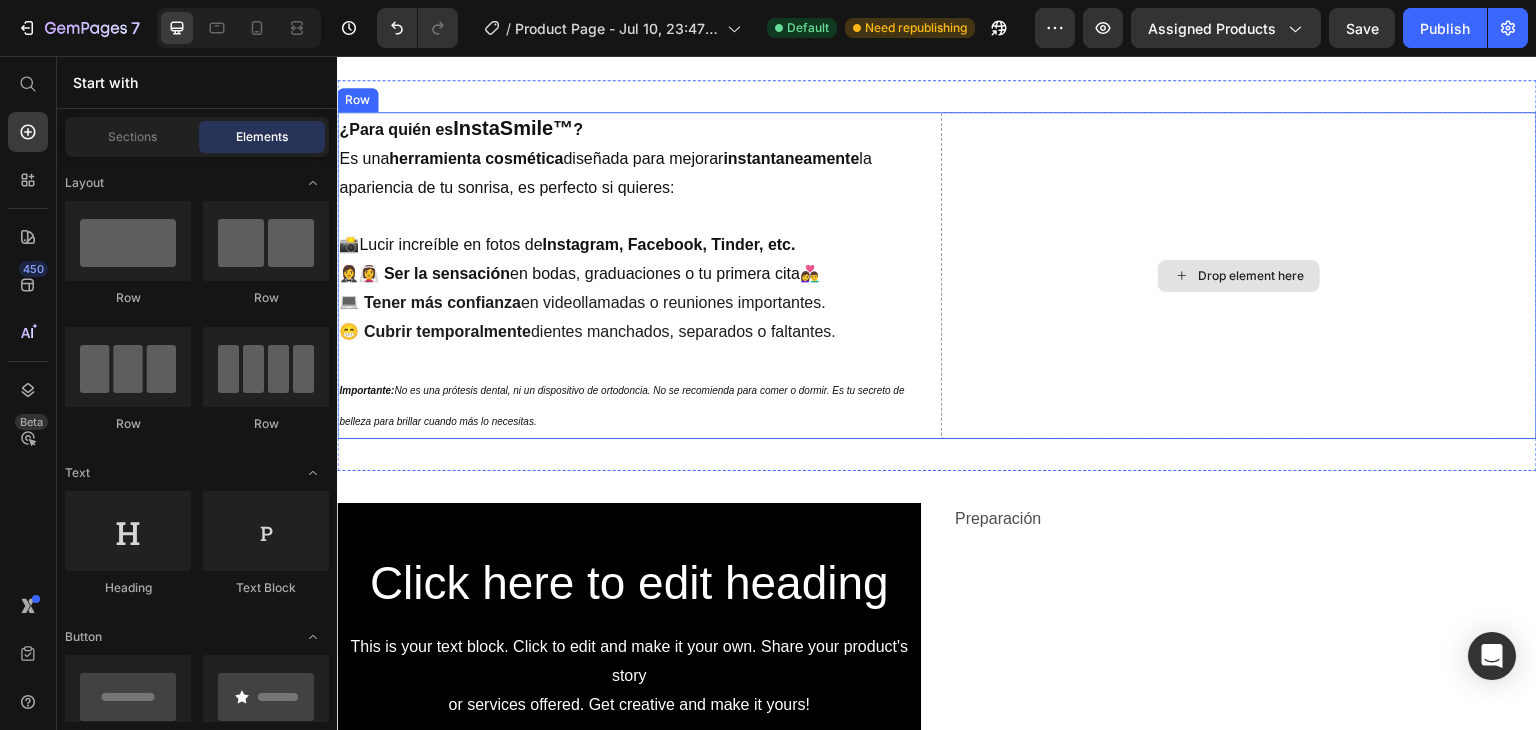 click 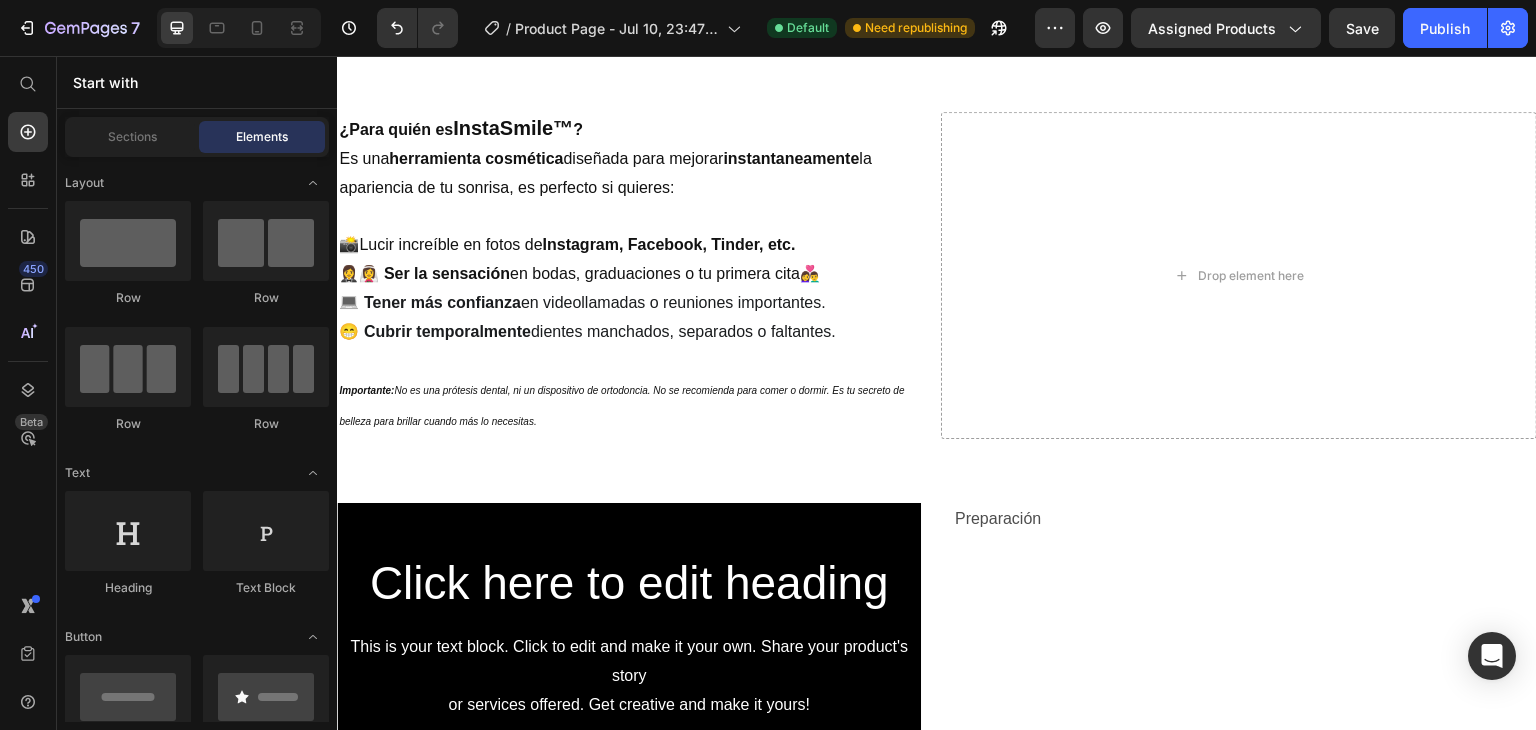 click on "Row
Row
Row
Row" 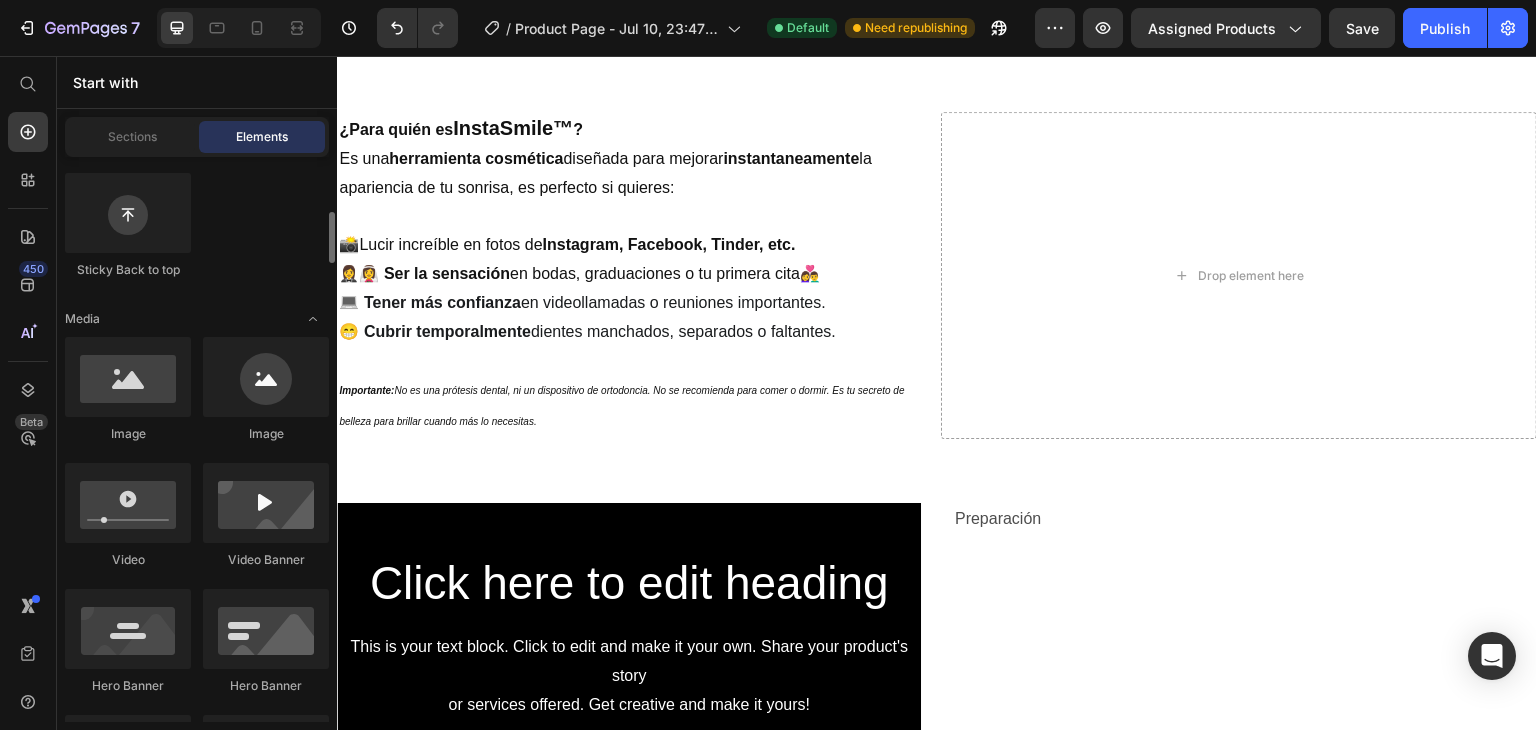 scroll, scrollTop: 638, scrollLeft: 0, axis: vertical 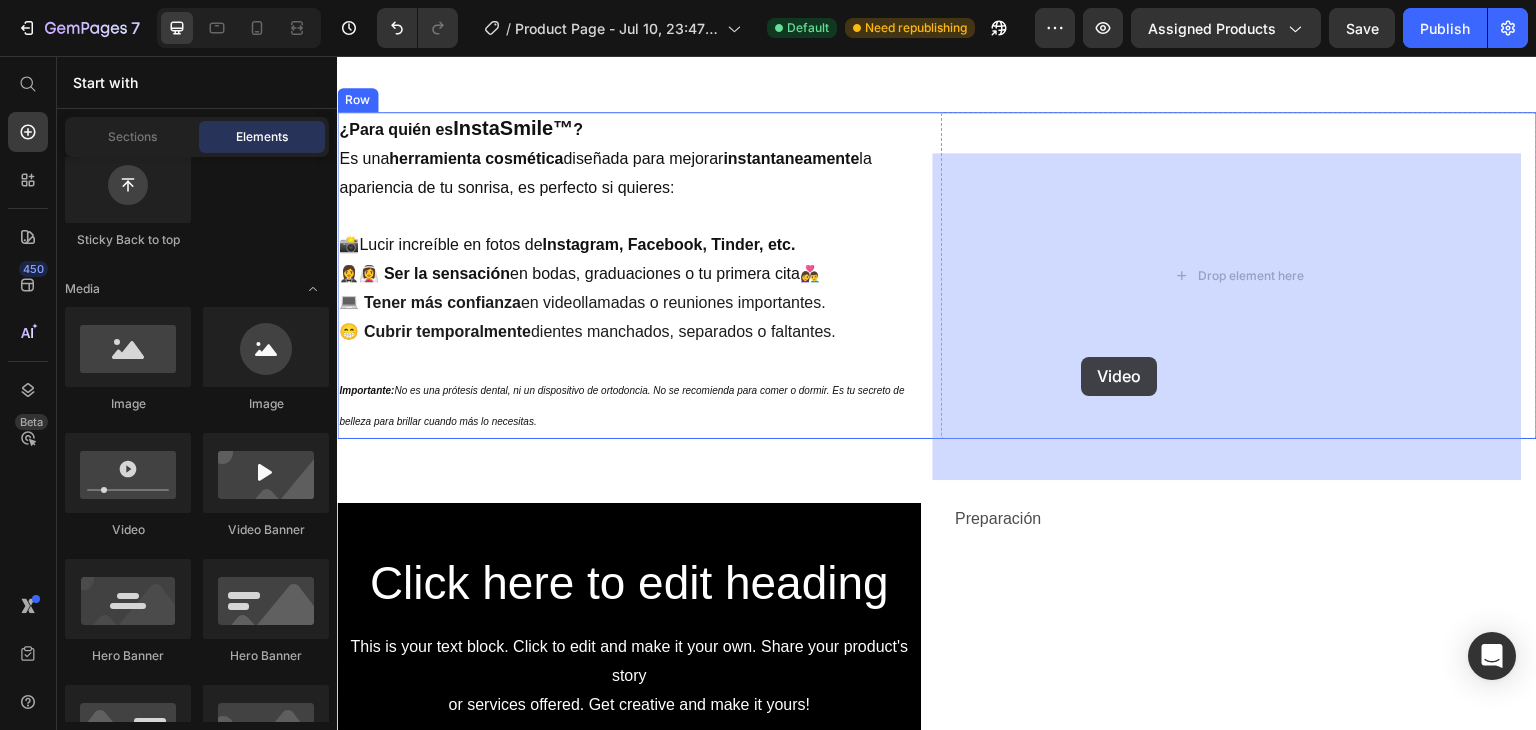 drag, startPoint x: 477, startPoint y: 549, endPoint x: 1082, endPoint y: 357, distance: 634.73535 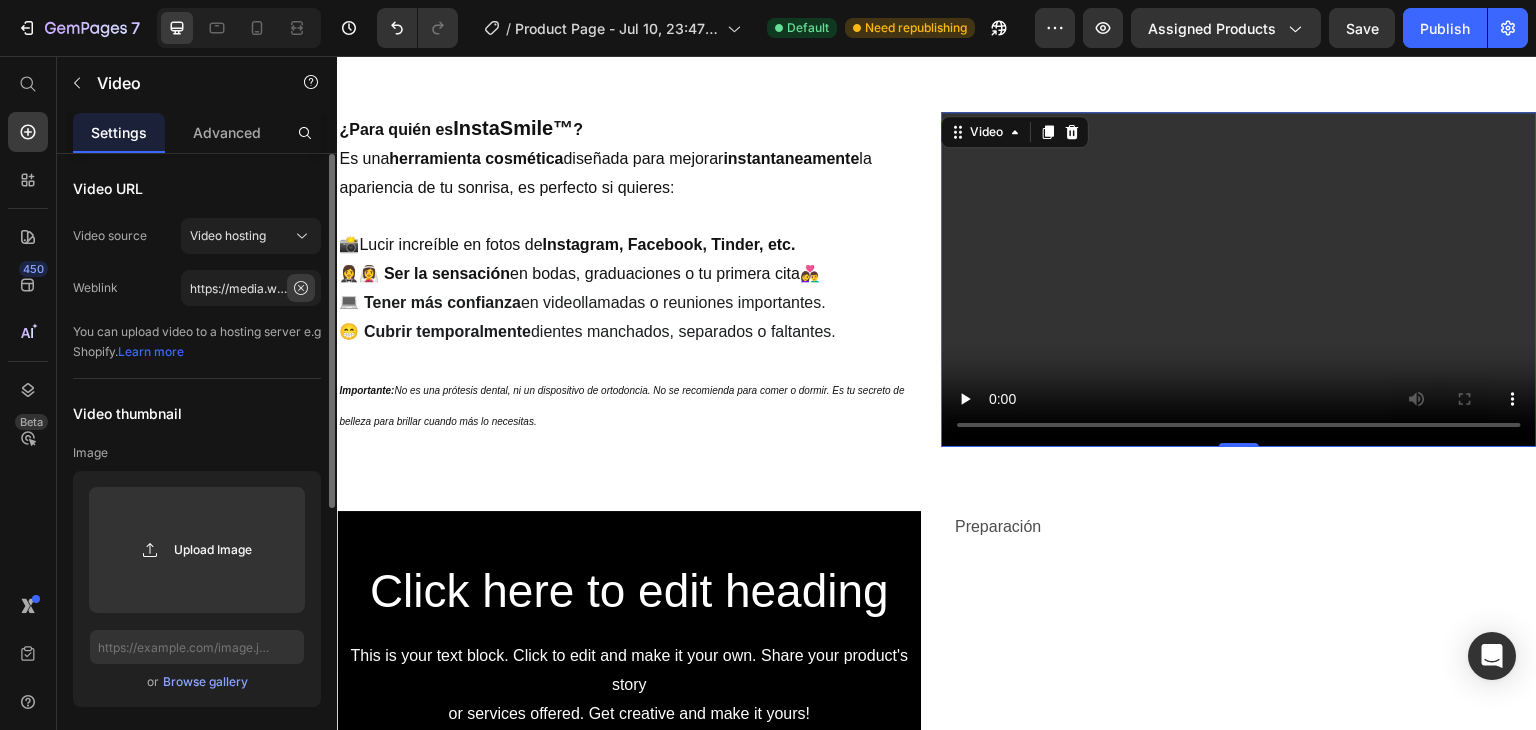 click 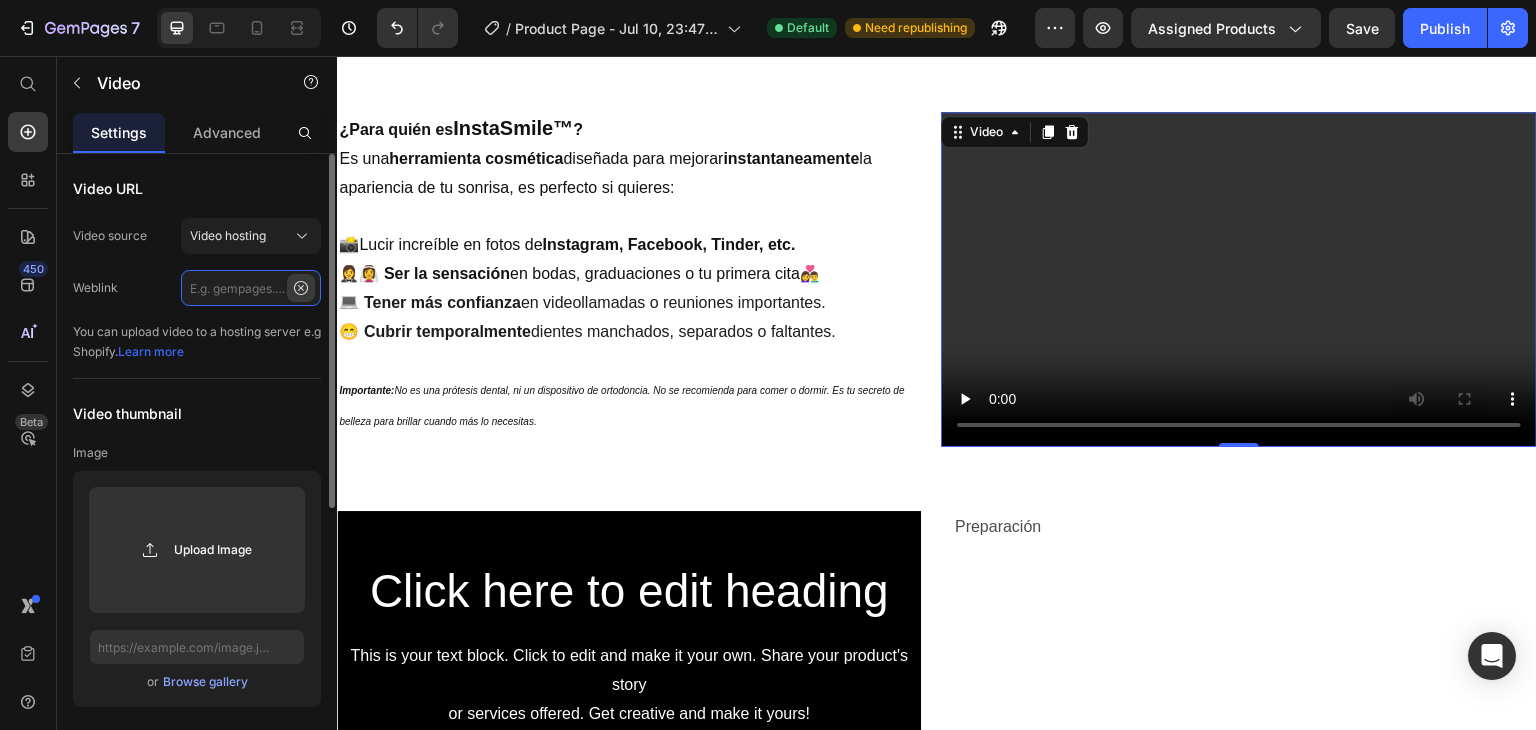 scroll, scrollTop: 0, scrollLeft: 0, axis: both 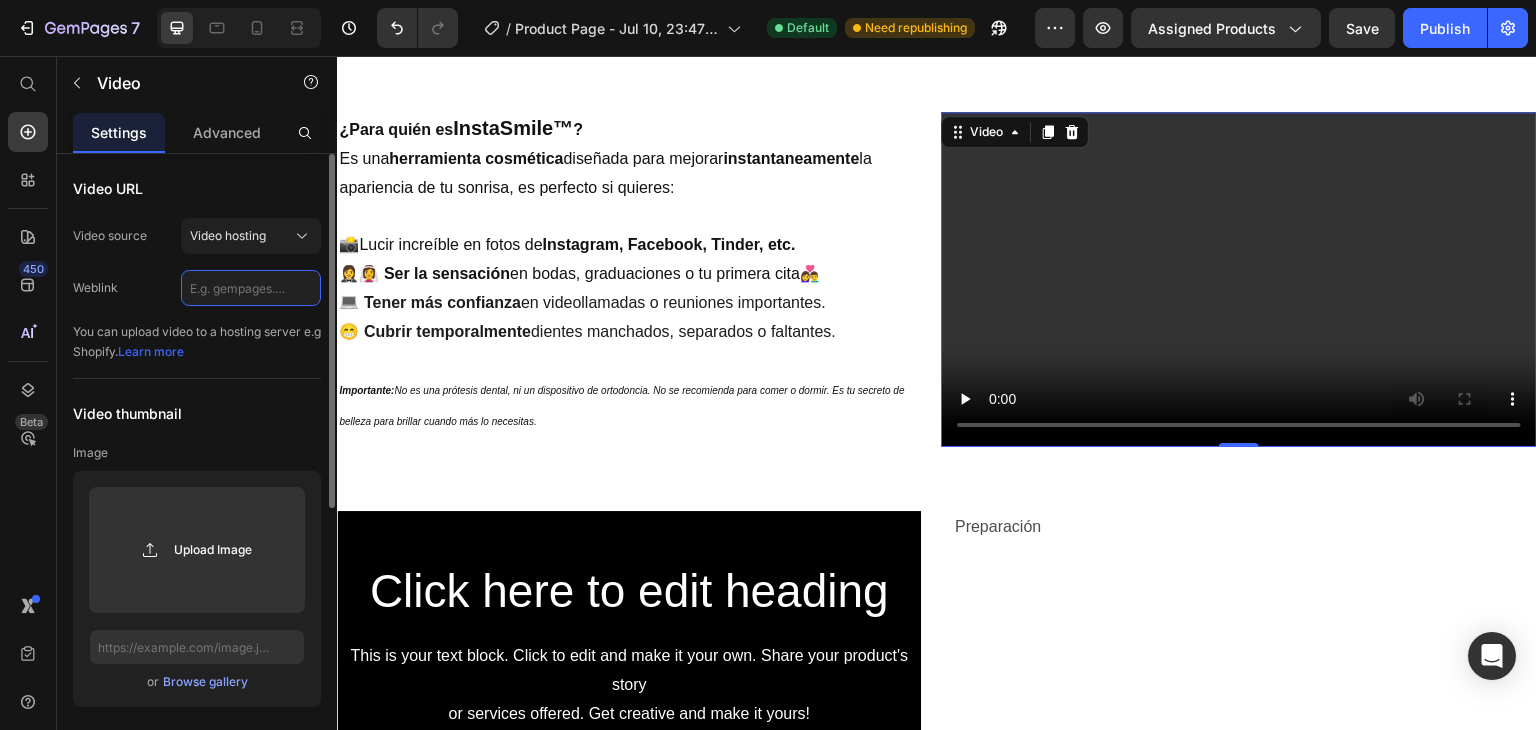 paste on "https://cdn.shopify.com/videos/c/o/v/a4d242aee39e4b50b7ae72699885c3b0.mp4" 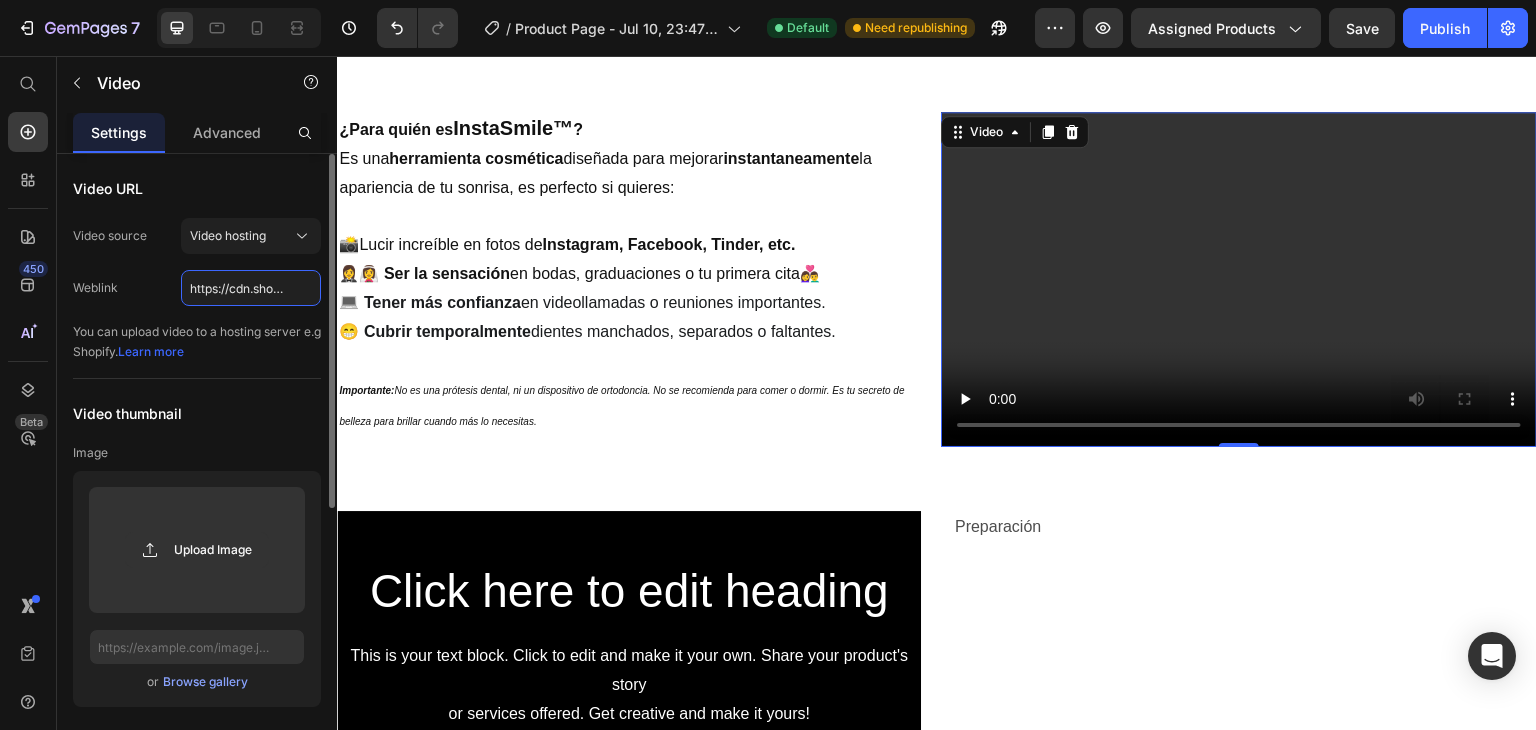 scroll, scrollTop: 0, scrollLeft: 376, axis: horizontal 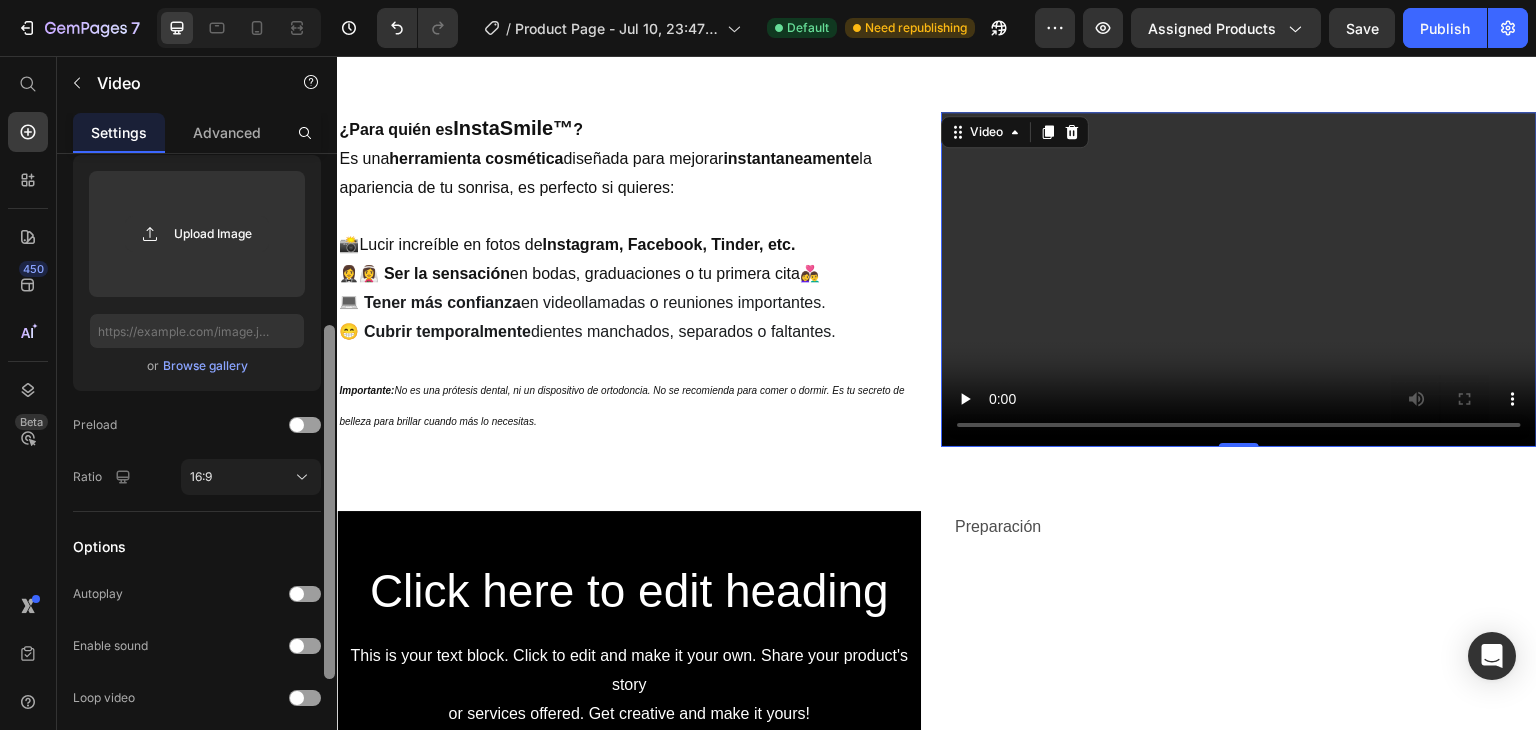 drag, startPoint x: 330, startPoint y: 310, endPoint x: 324, endPoint y: 488, distance: 178.10109 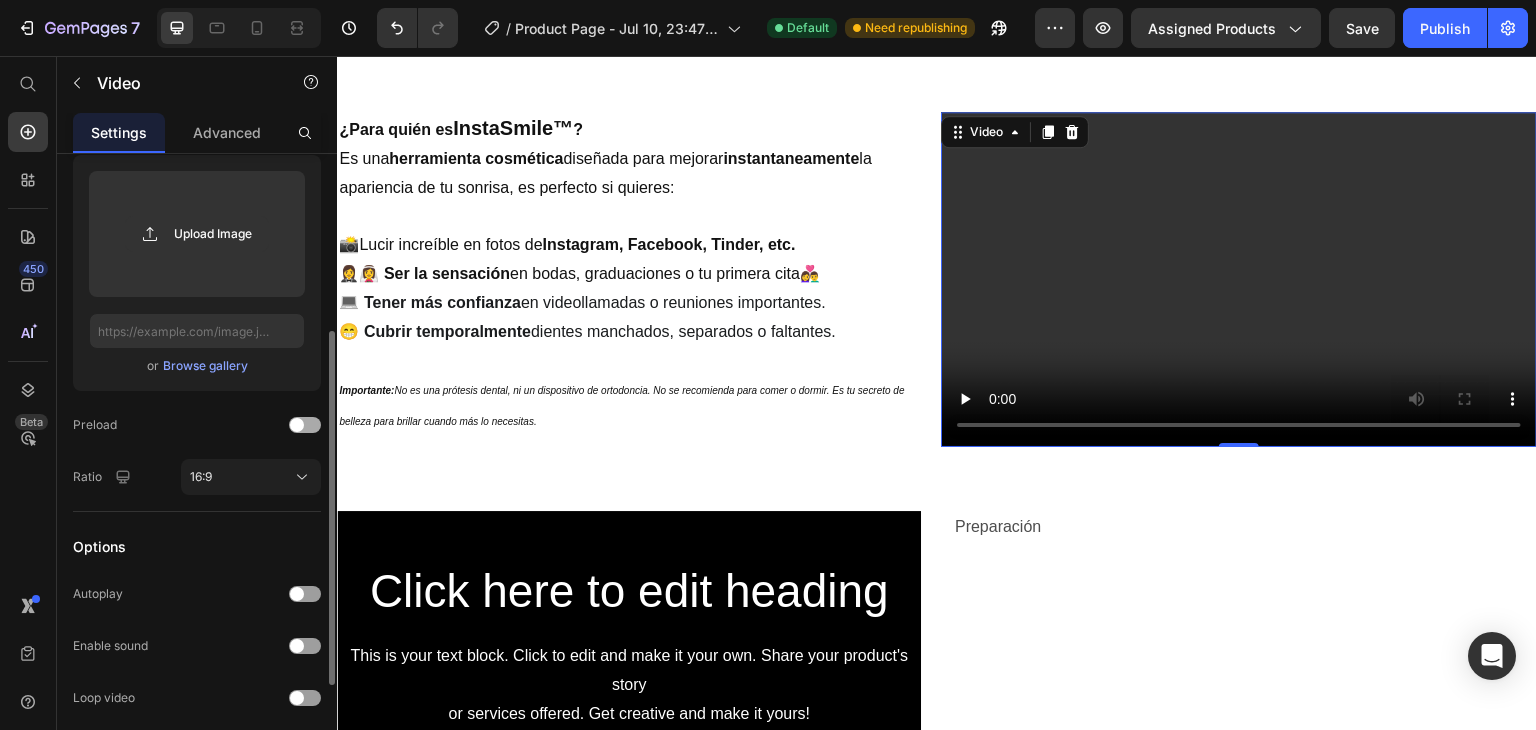 type on "https://cdn.shopify.com/videos/c/o/v/a4d242aee39e4b50b7ae72699885c3b0.mp4" 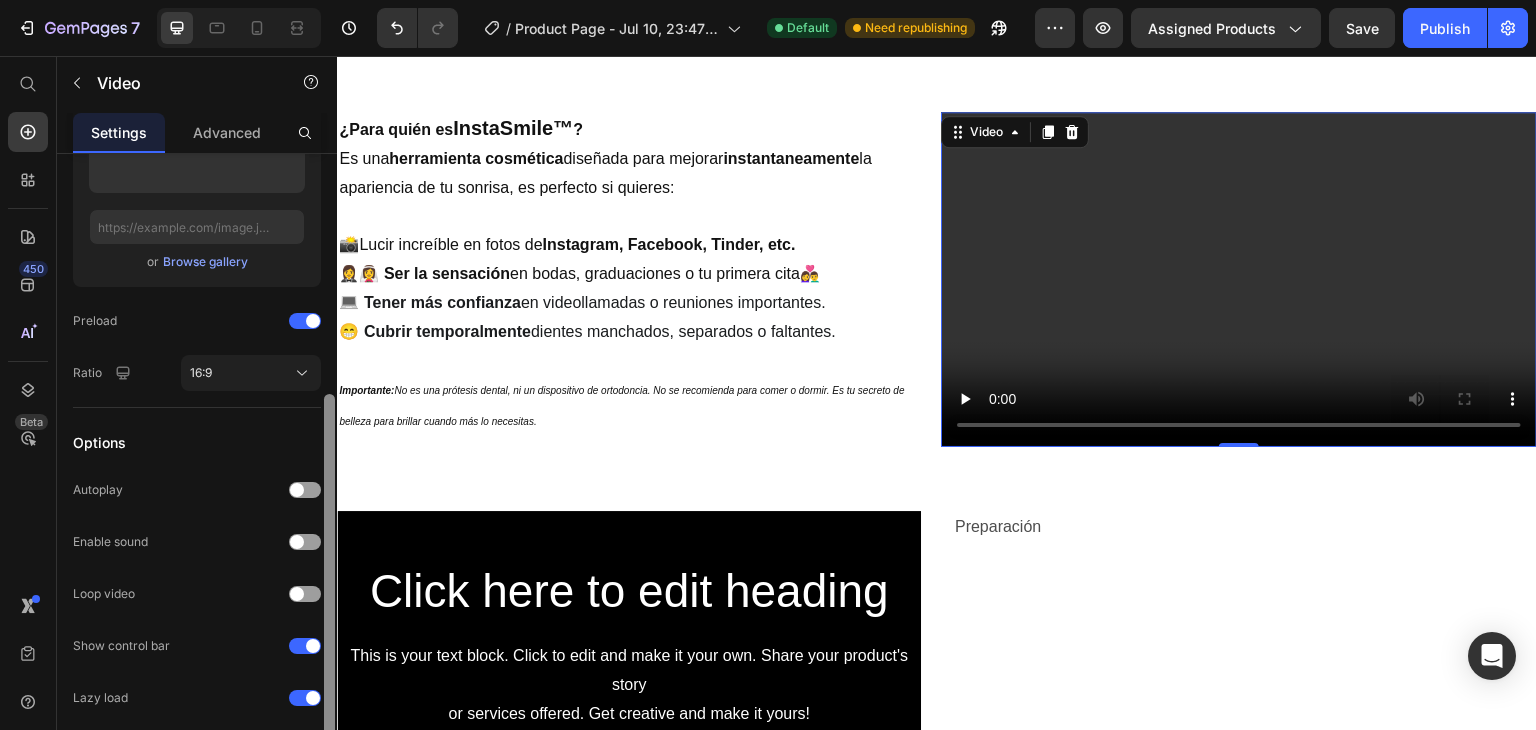 scroll, scrollTop: 430, scrollLeft: 0, axis: vertical 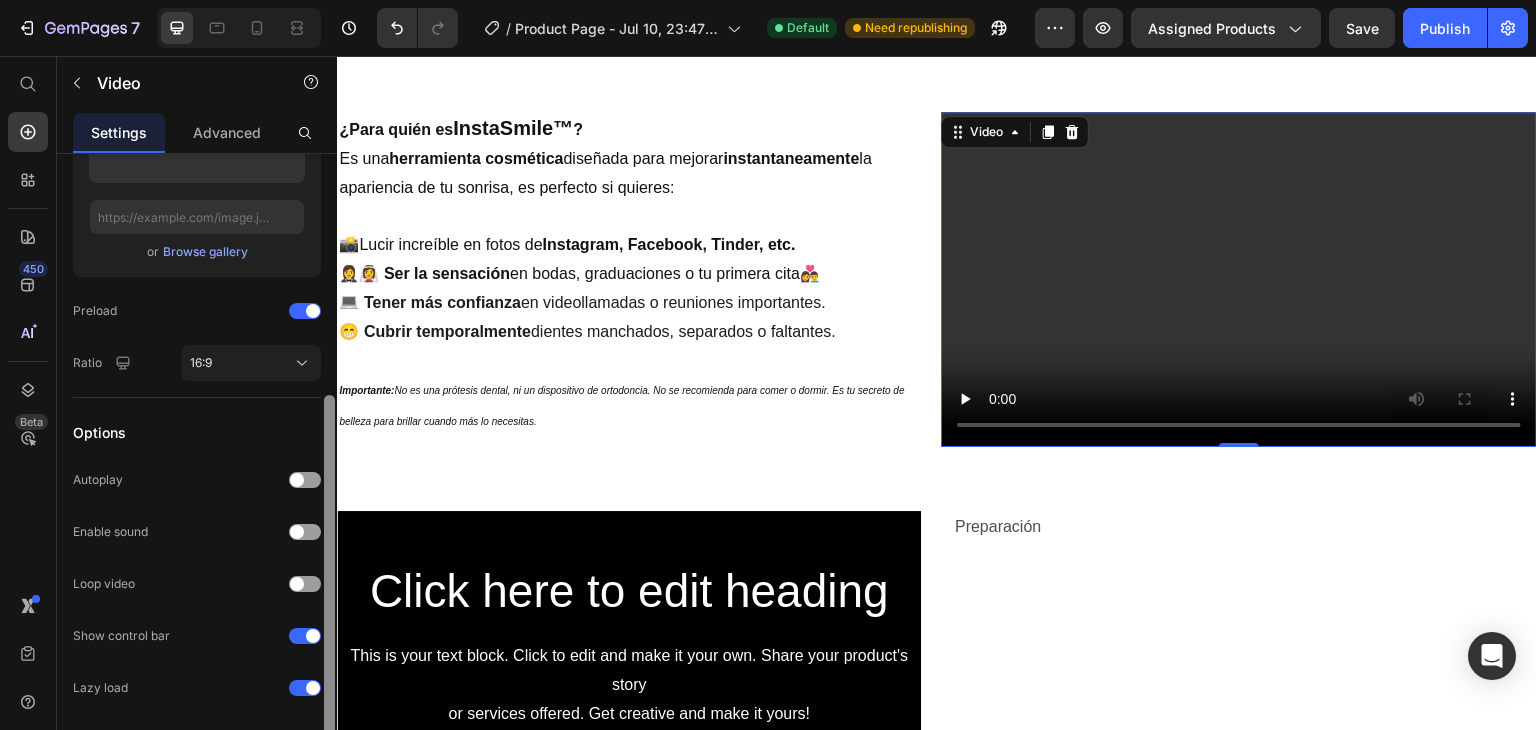 drag, startPoint x: 328, startPoint y: 437, endPoint x: 324, endPoint y: 501, distance: 64.12488 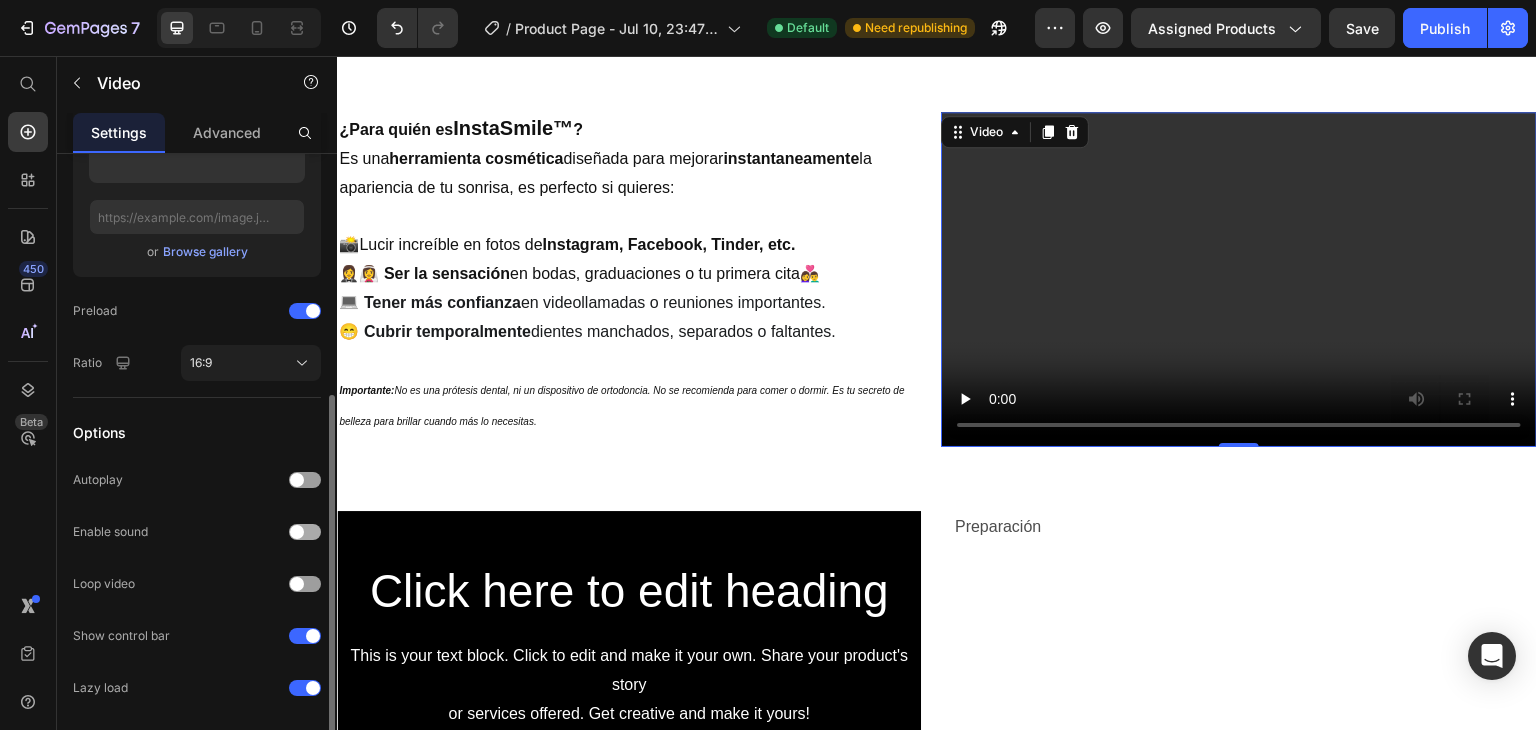 click at bounding box center [305, 532] 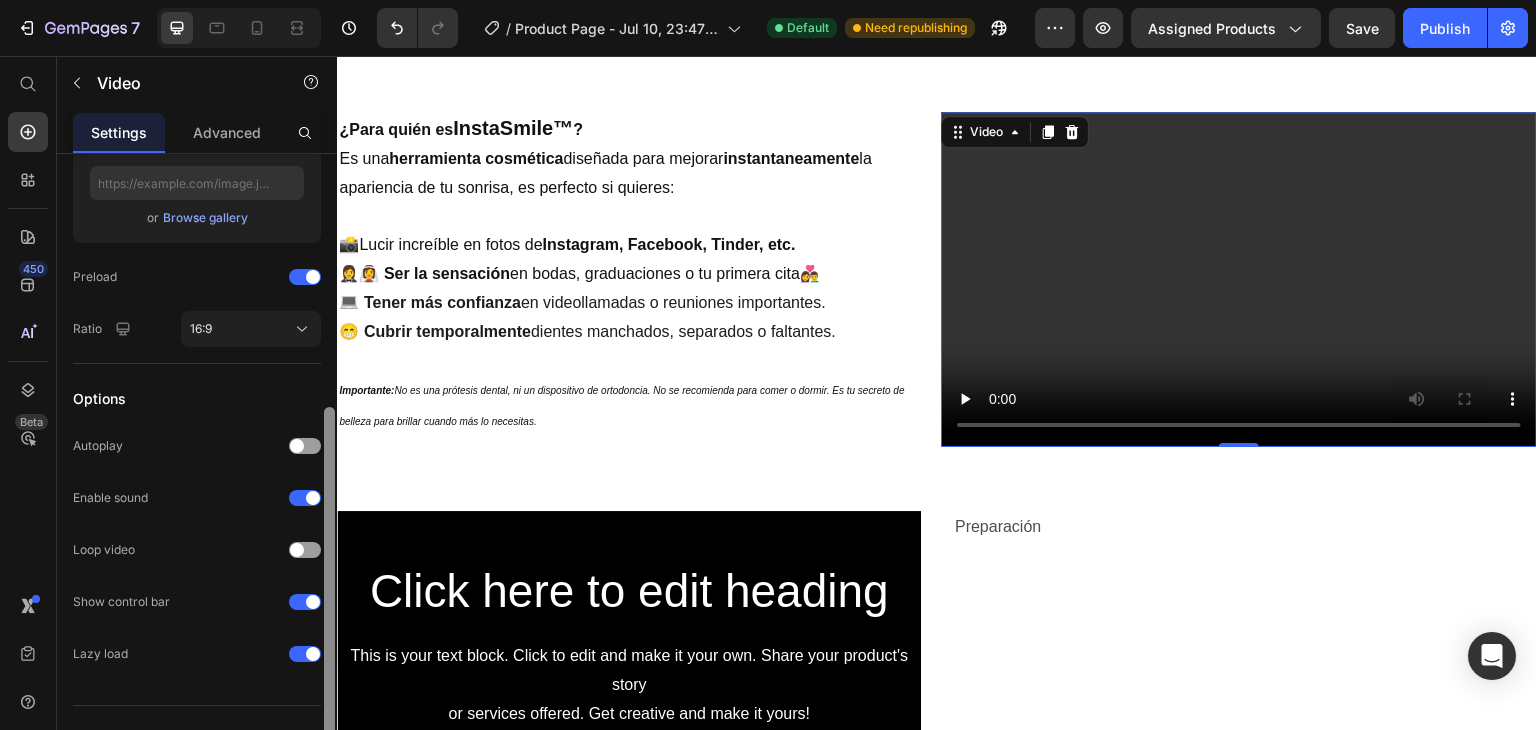 drag, startPoint x: 331, startPoint y: 553, endPoint x: 329, endPoint y: 573, distance: 20.09975 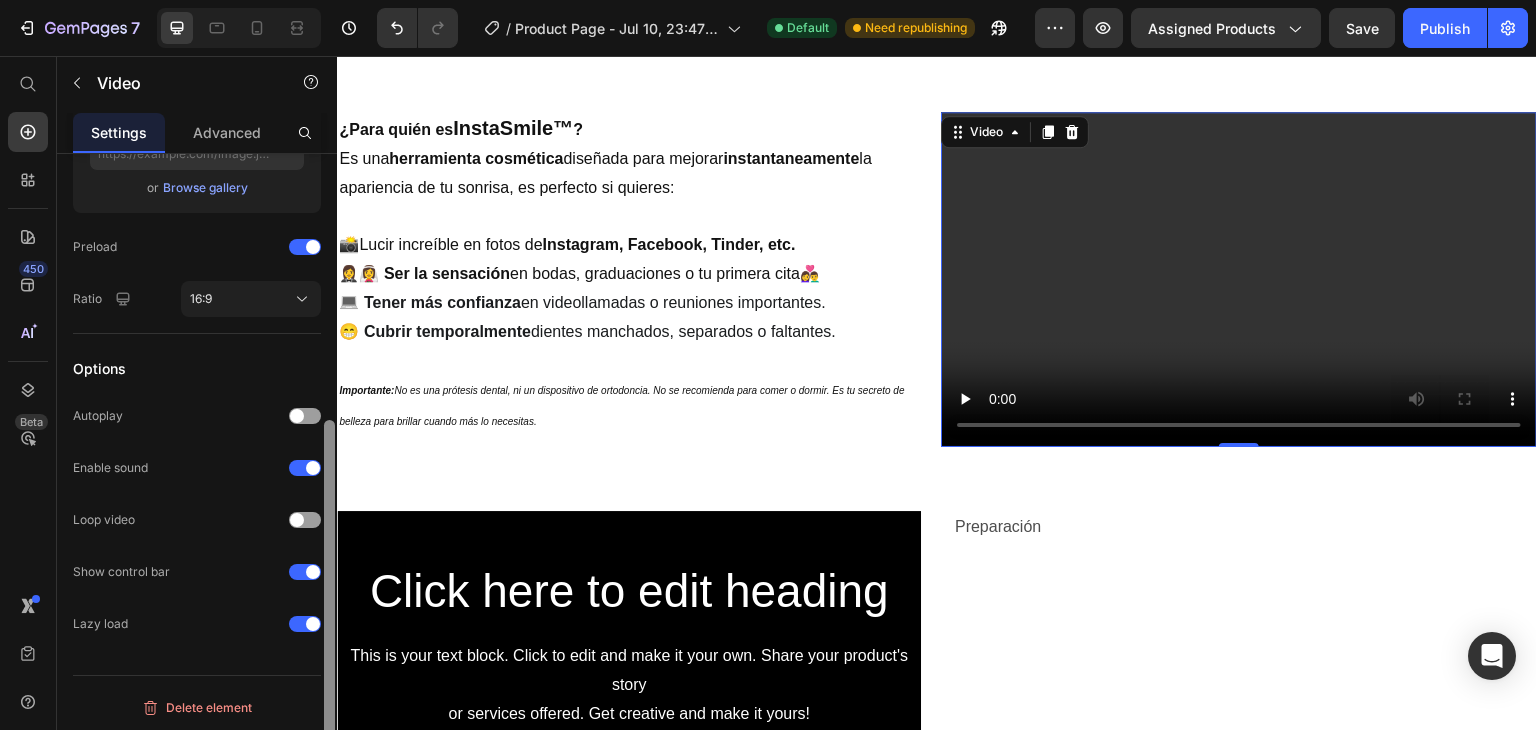 scroll, scrollTop: 496, scrollLeft: 0, axis: vertical 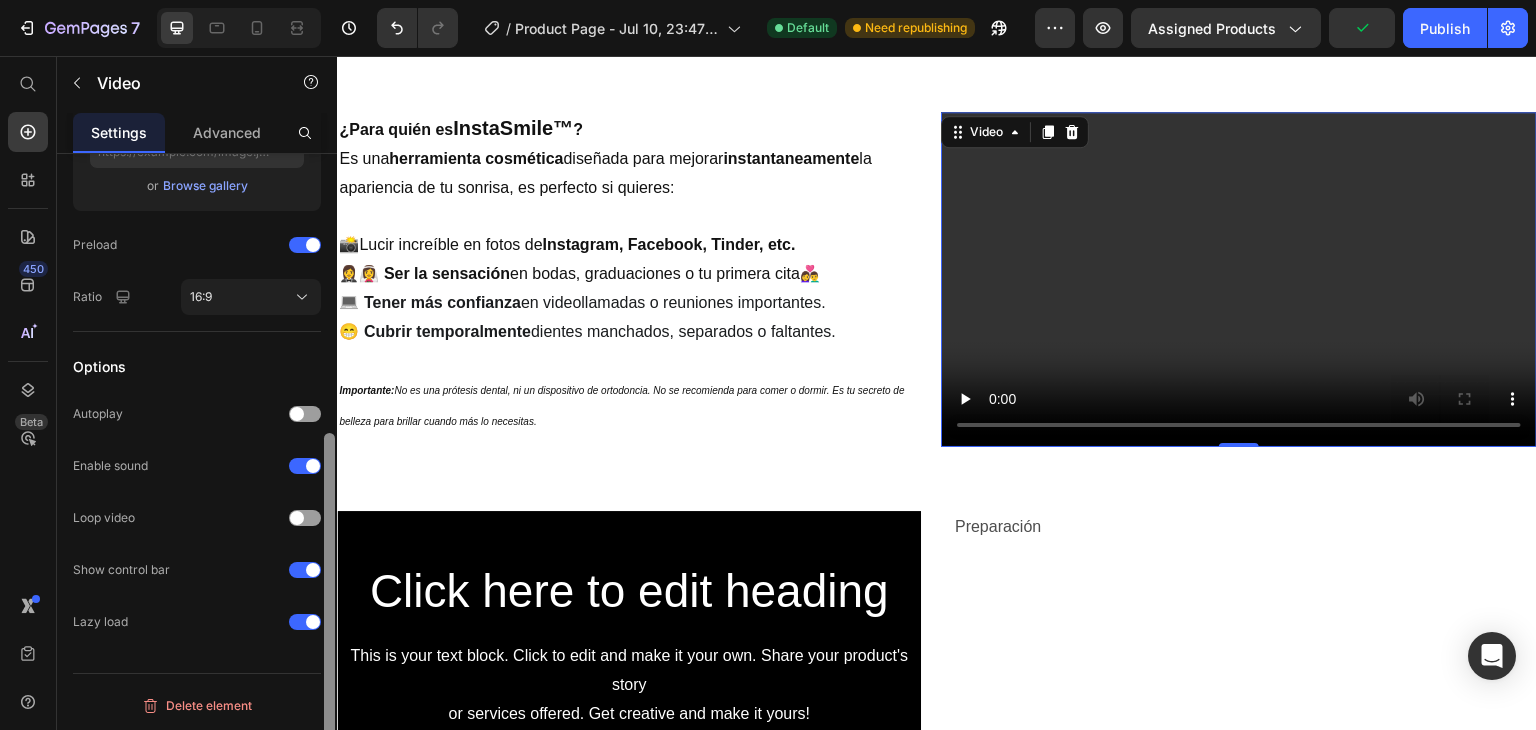 drag, startPoint x: 329, startPoint y: 573, endPoint x: 325, endPoint y: 606, distance: 33.24154 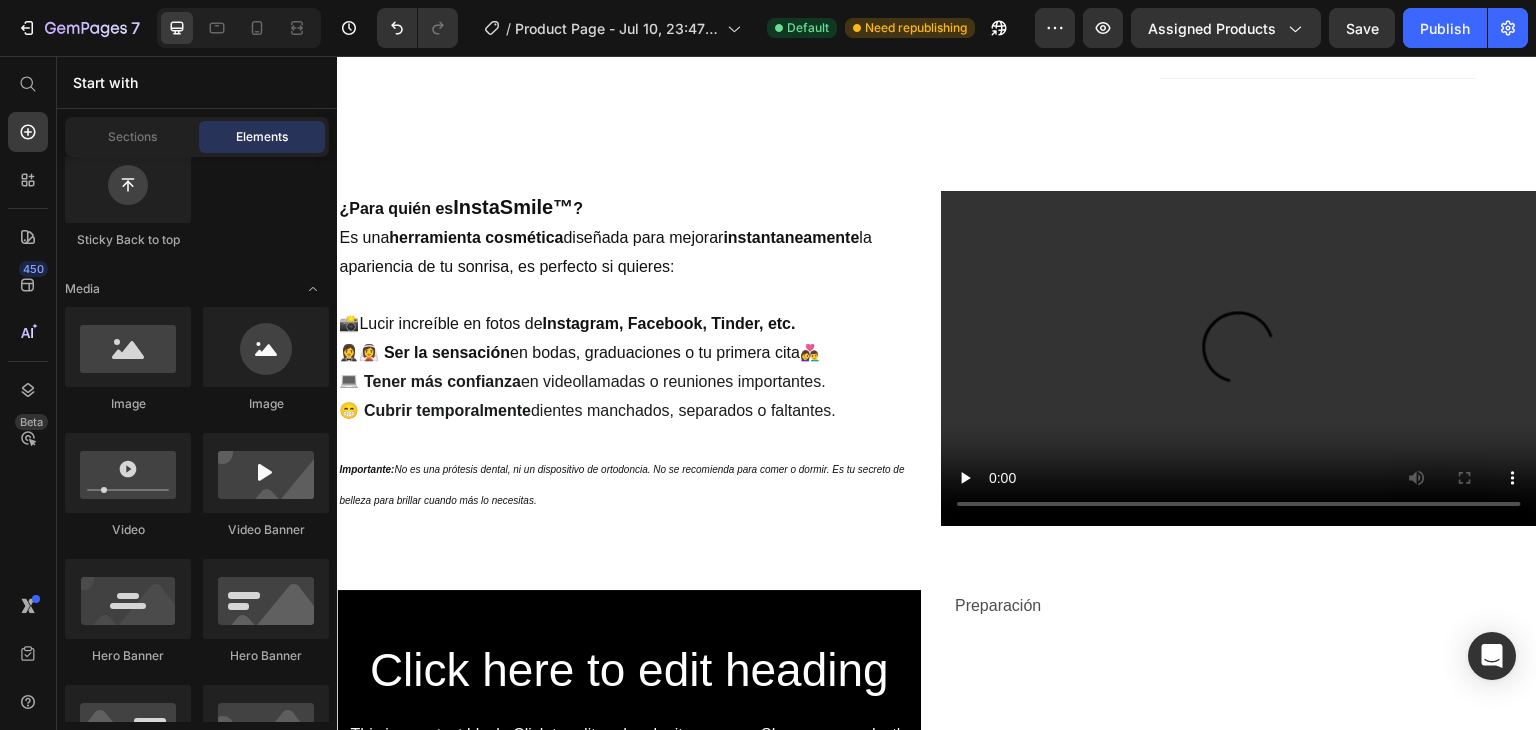 scroll, scrollTop: 627, scrollLeft: 0, axis: vertical 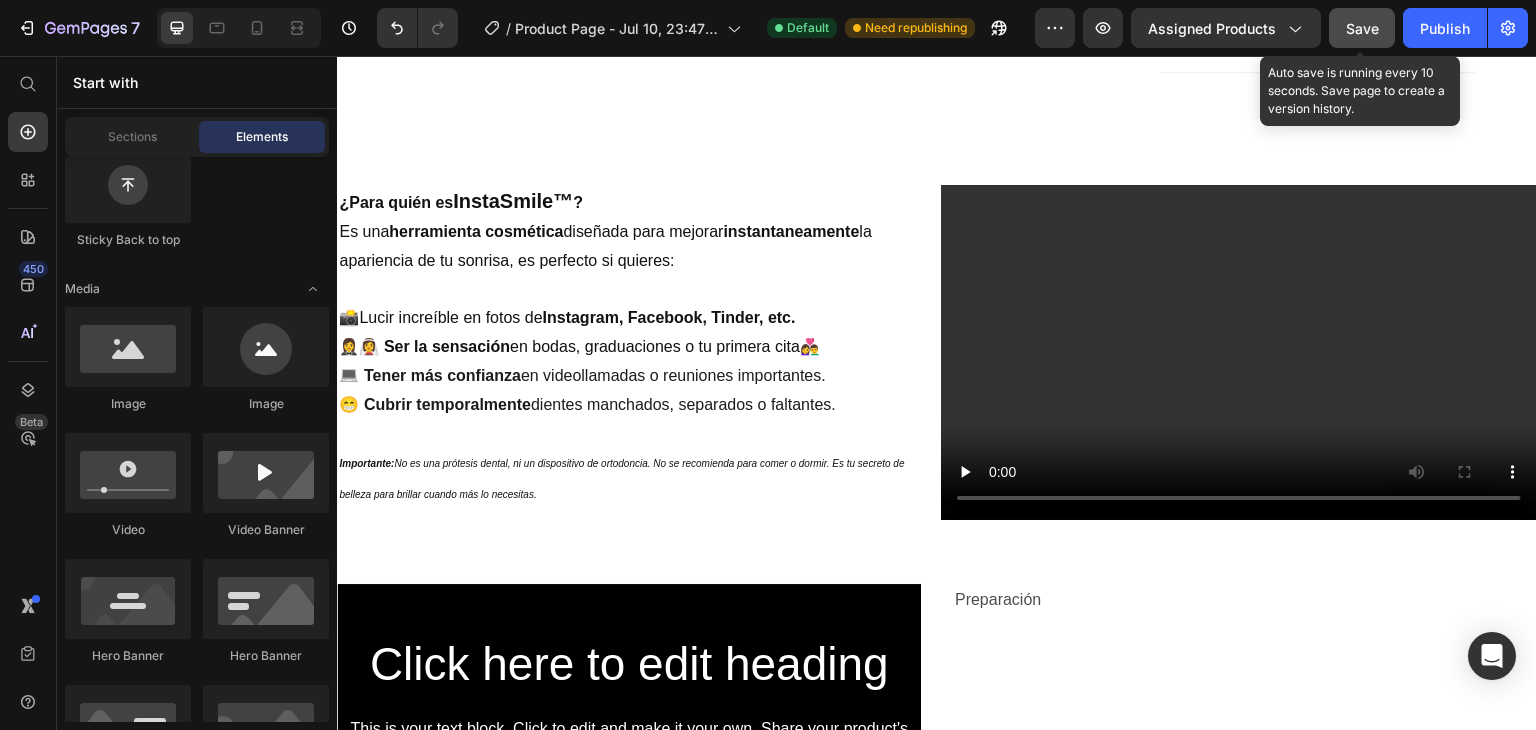 click on "Save" at bounding box center (1362, 28) 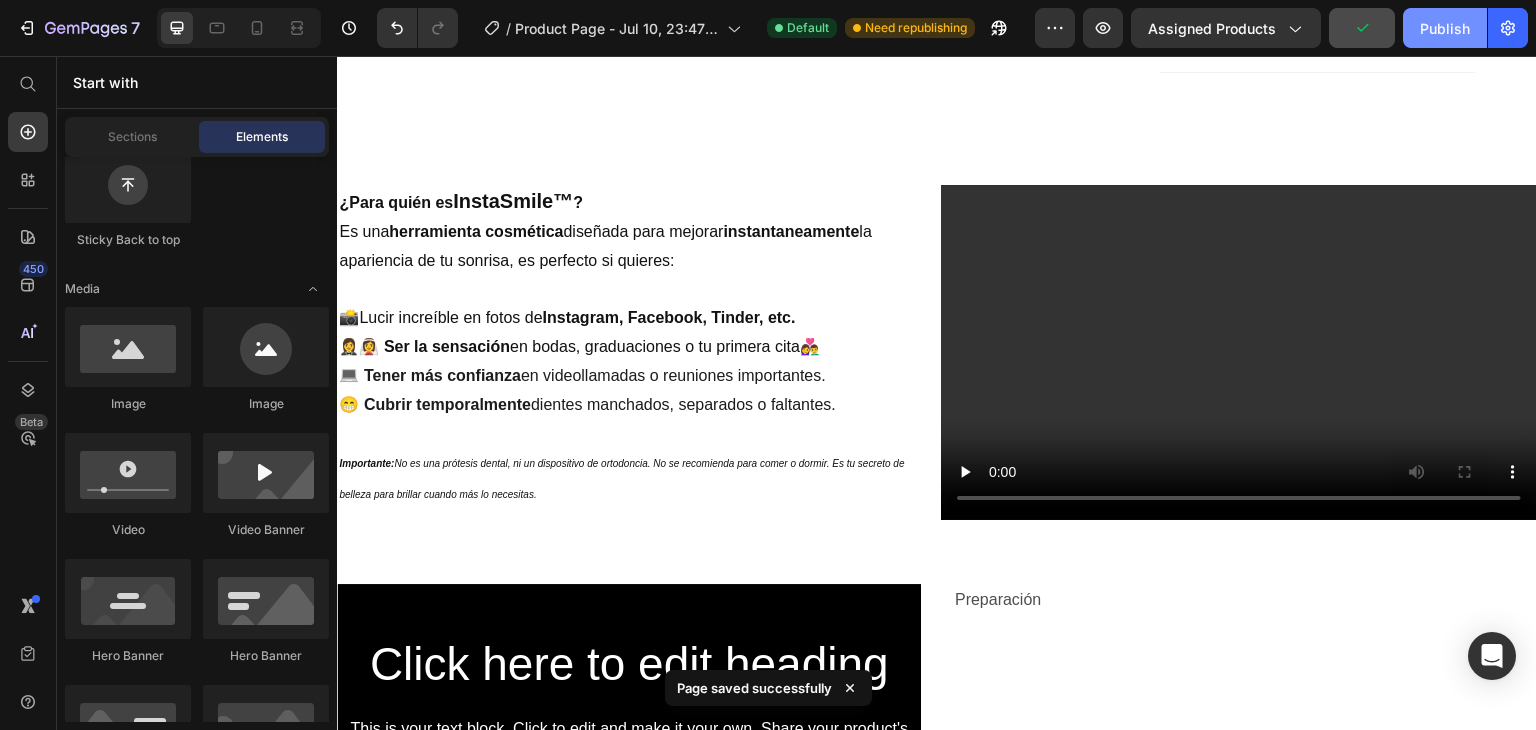 click on "Publish" at bounding box center (1445, 28) 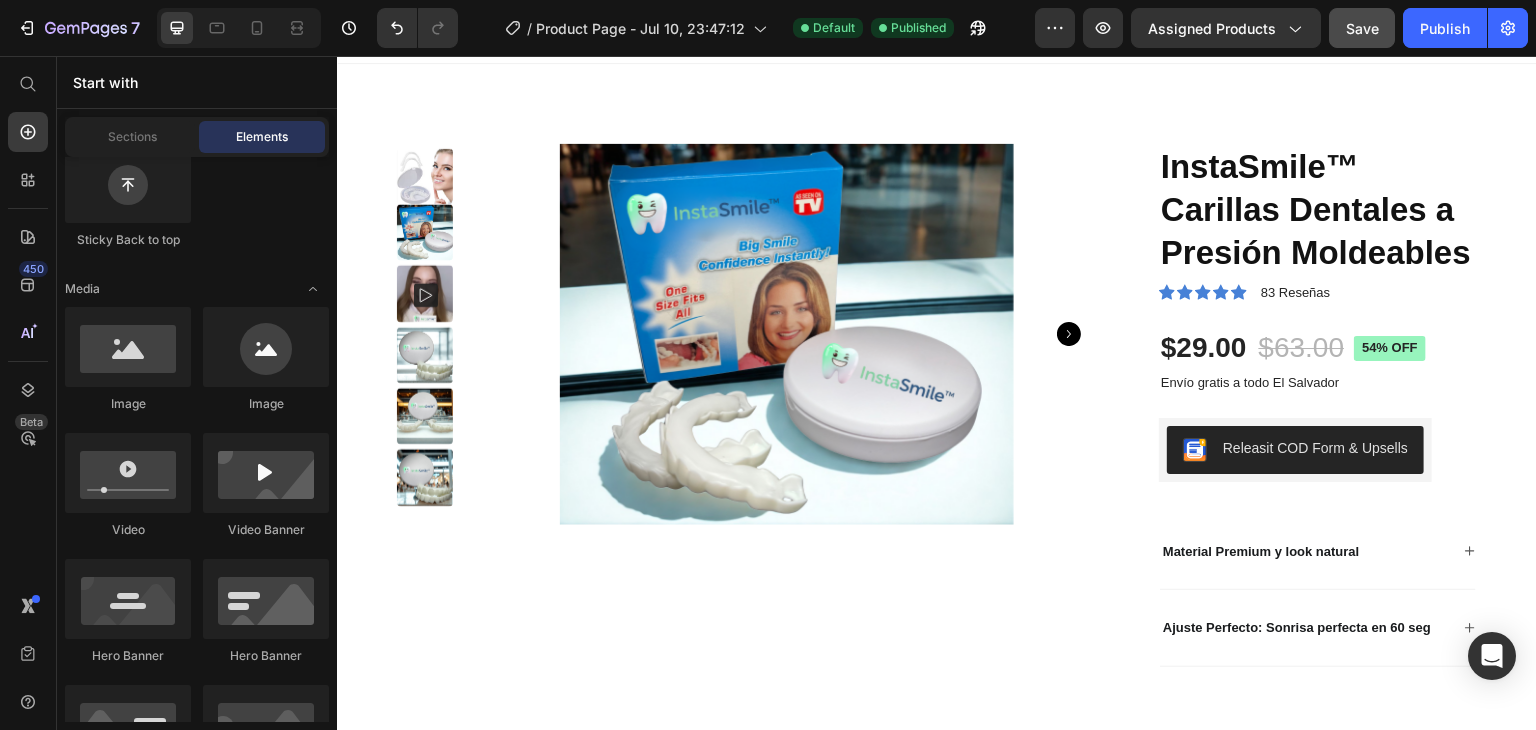 scroll, scrollTop: 0, scrollLeft: 0, axis: both 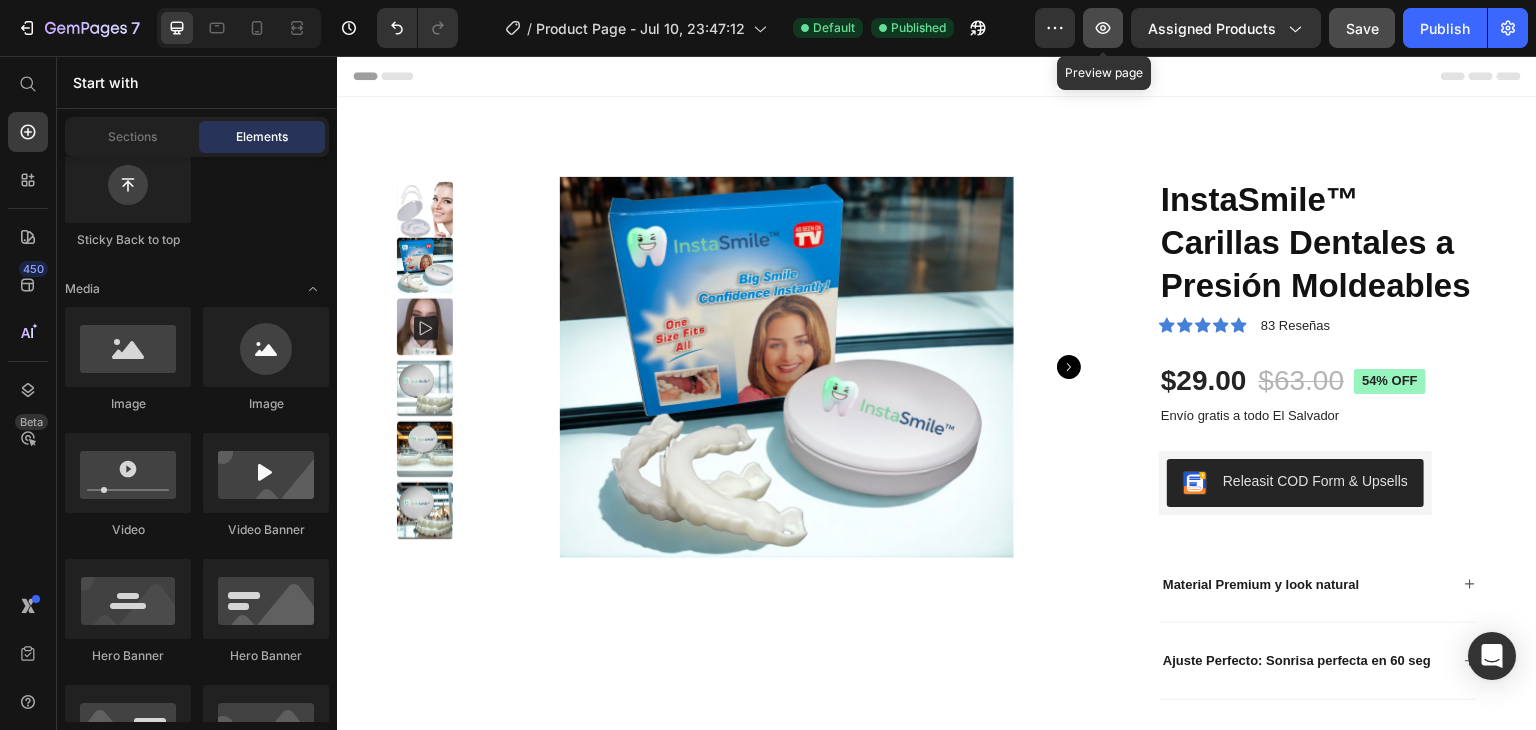click 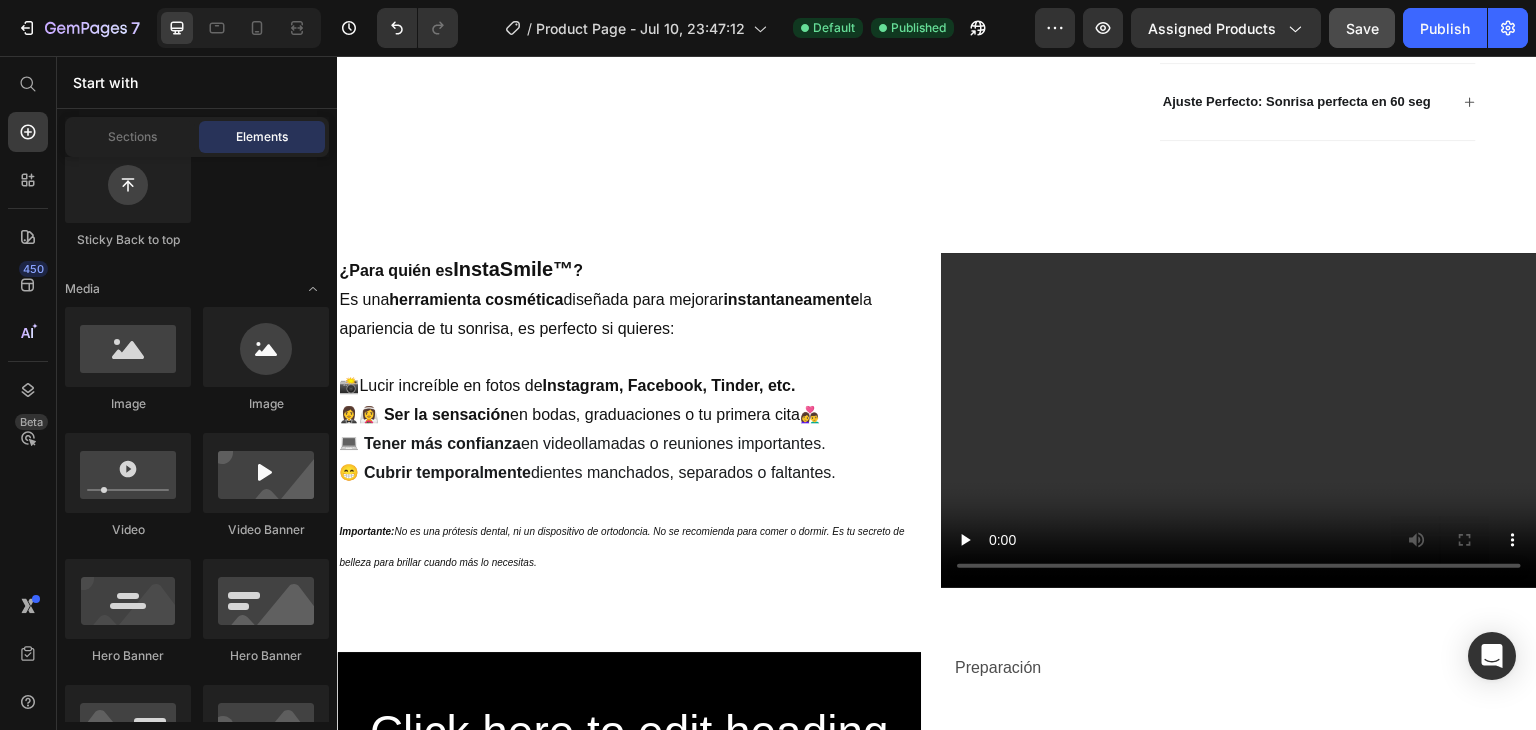 scroll, scrollTop: 553, scrollLeft: 0, axis: vertical 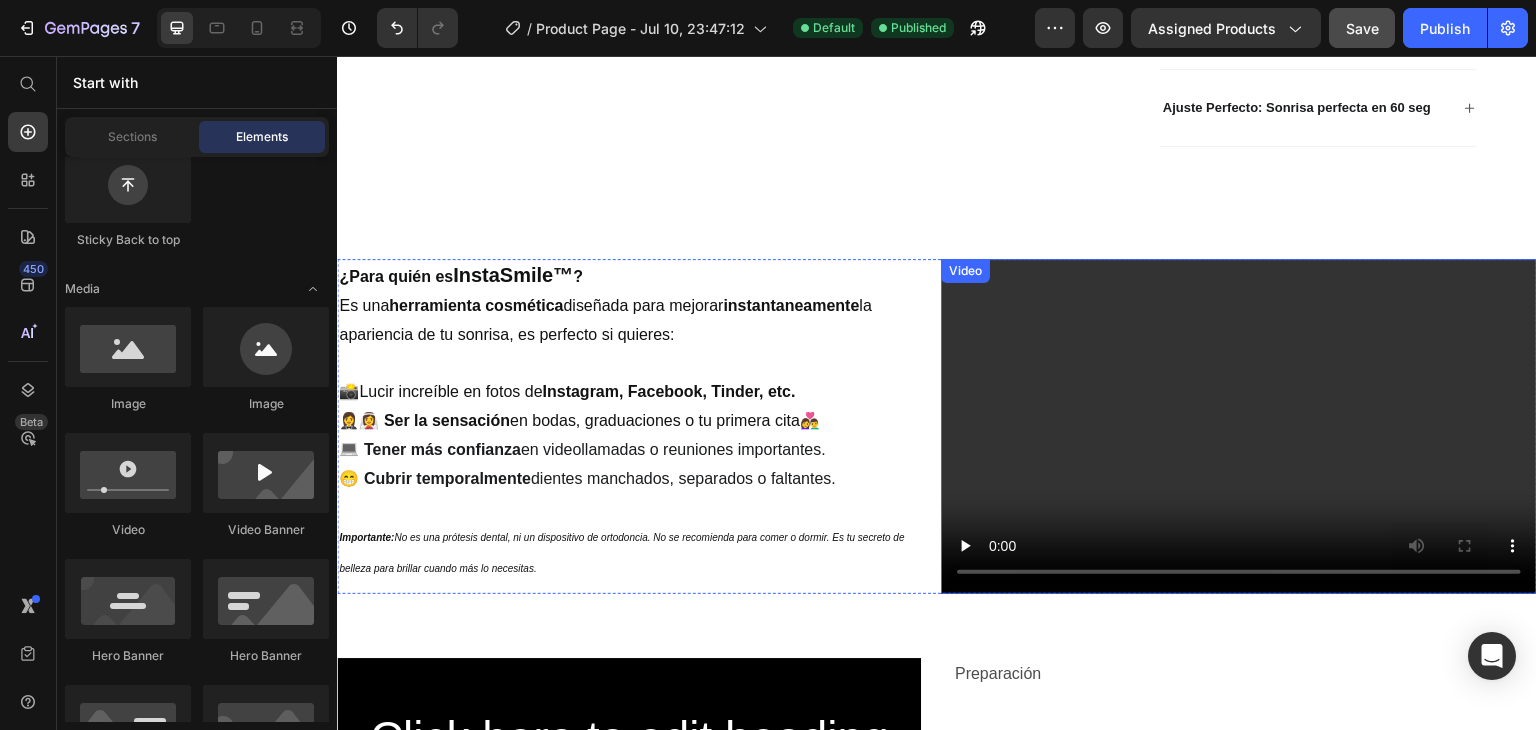 click at bounding box center (1239, 426) 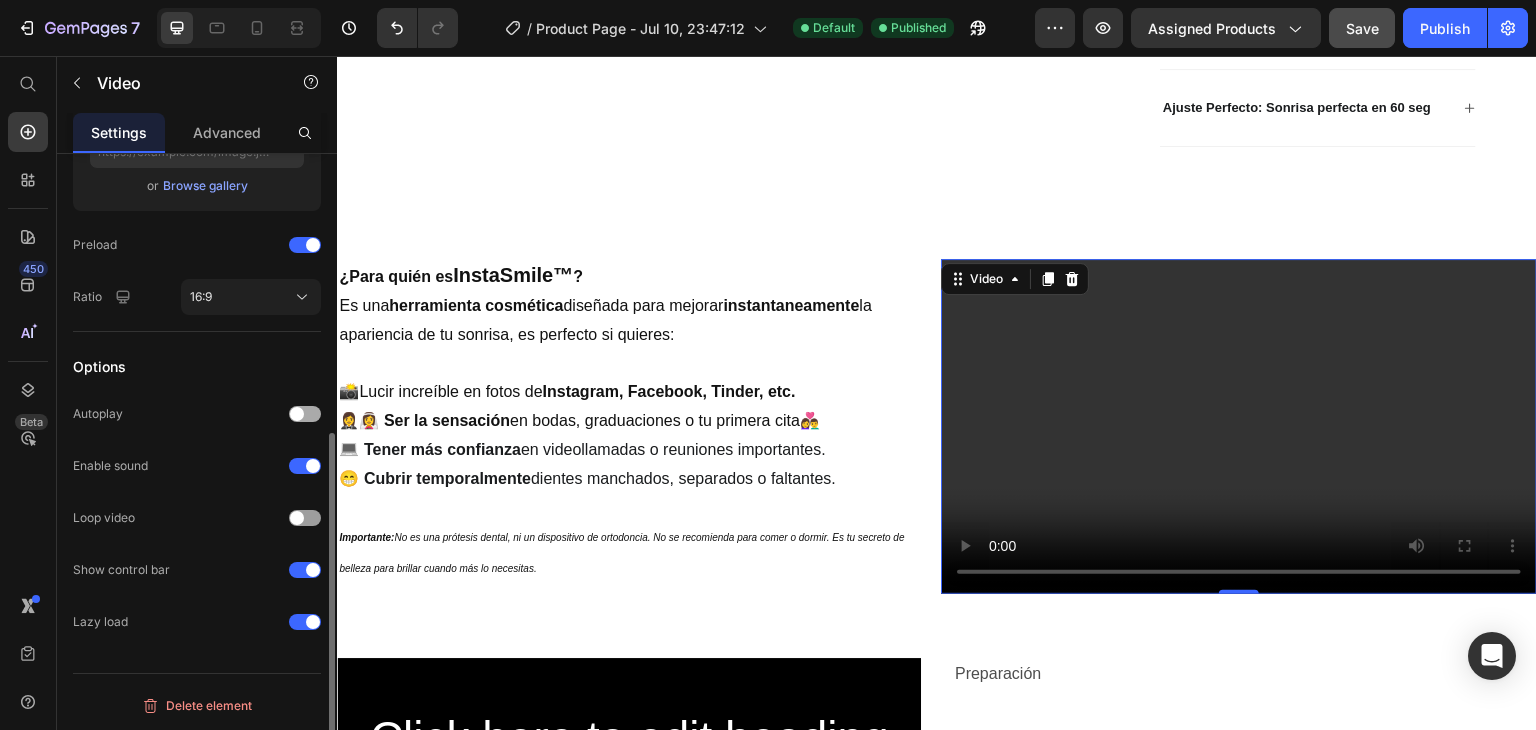 click at bounding box center (297, 414) 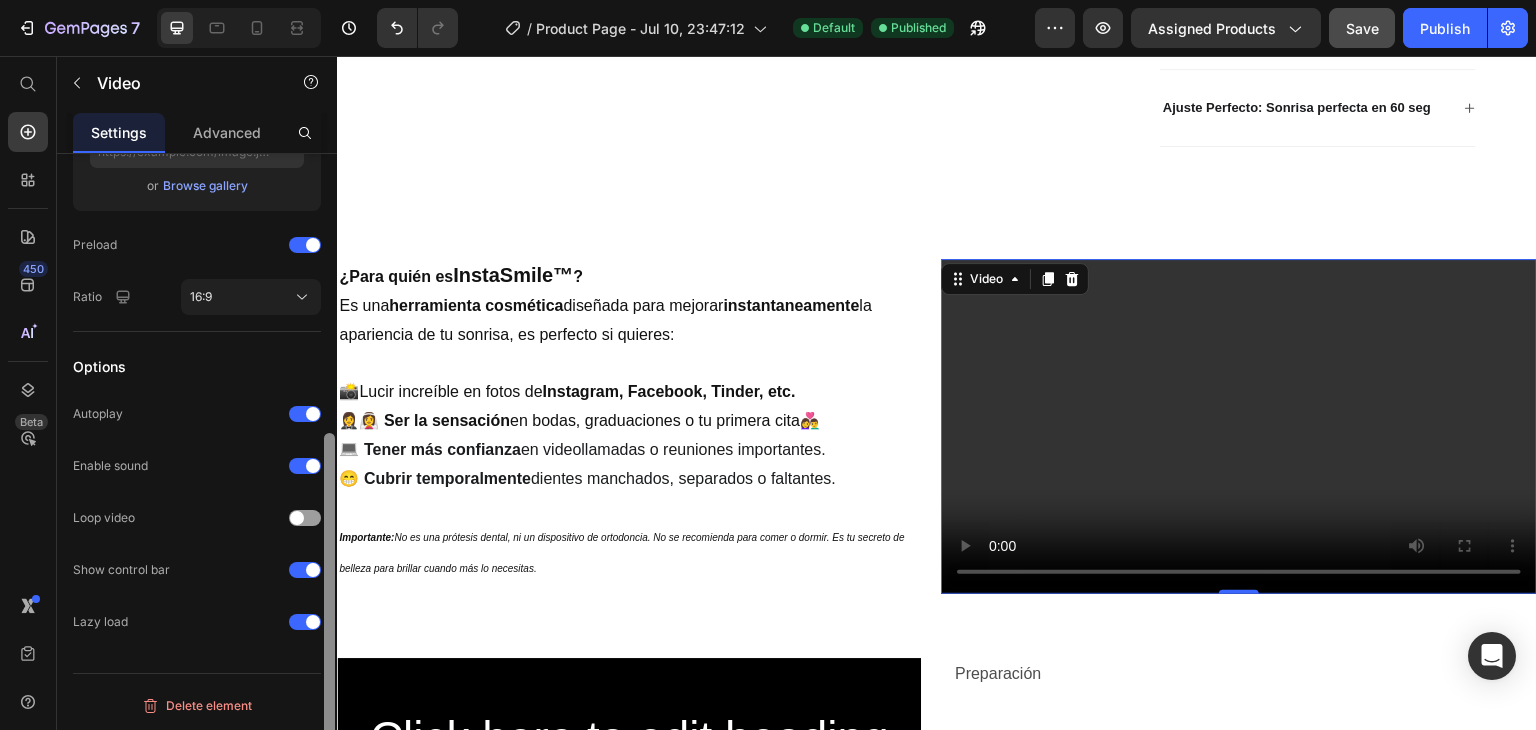 drag, startPoint x: 333, startPoint y: 489, endPoint x: 329, endPoint y: 514, distance: 25.317978 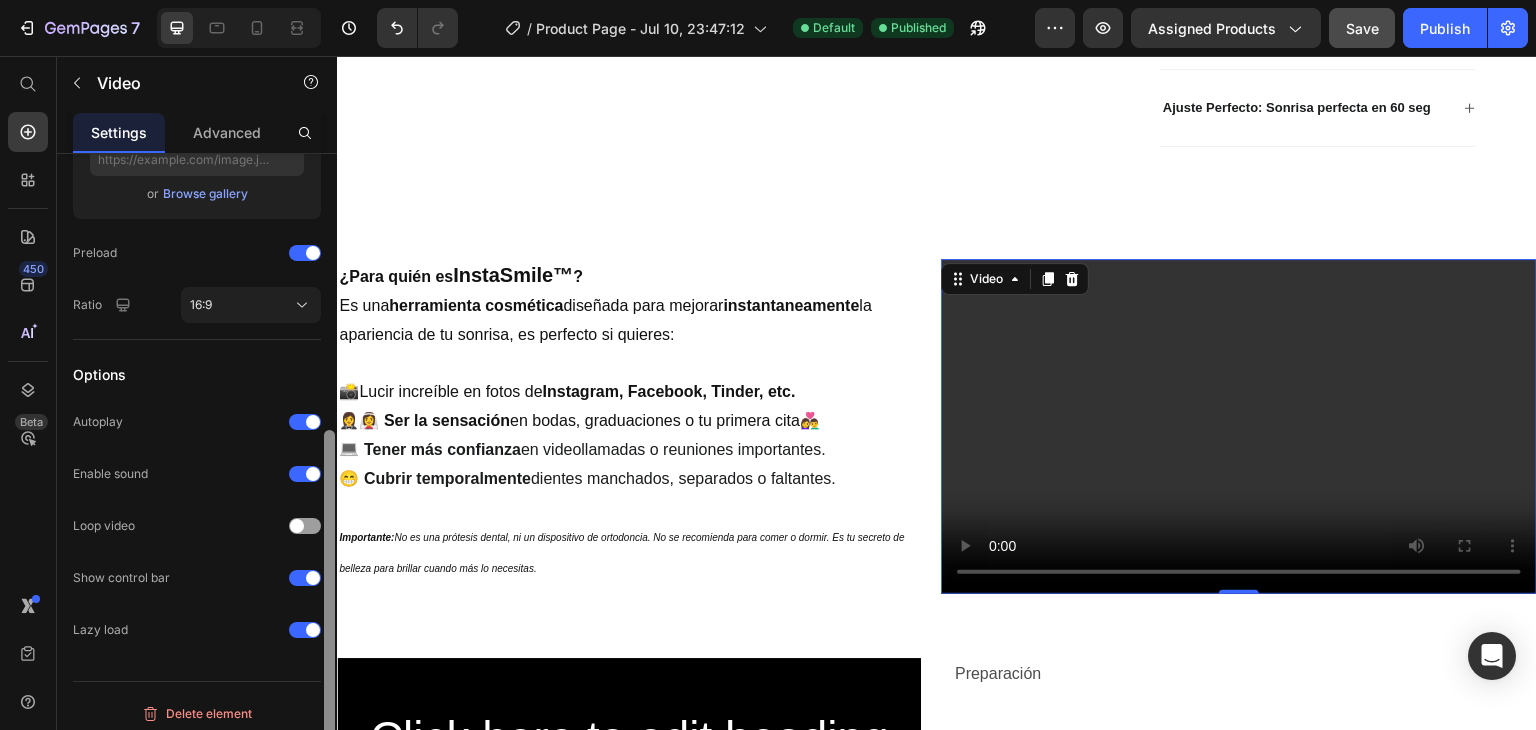 scroll, scrollTop: 496, scrollLeft: 0, axis: vertical 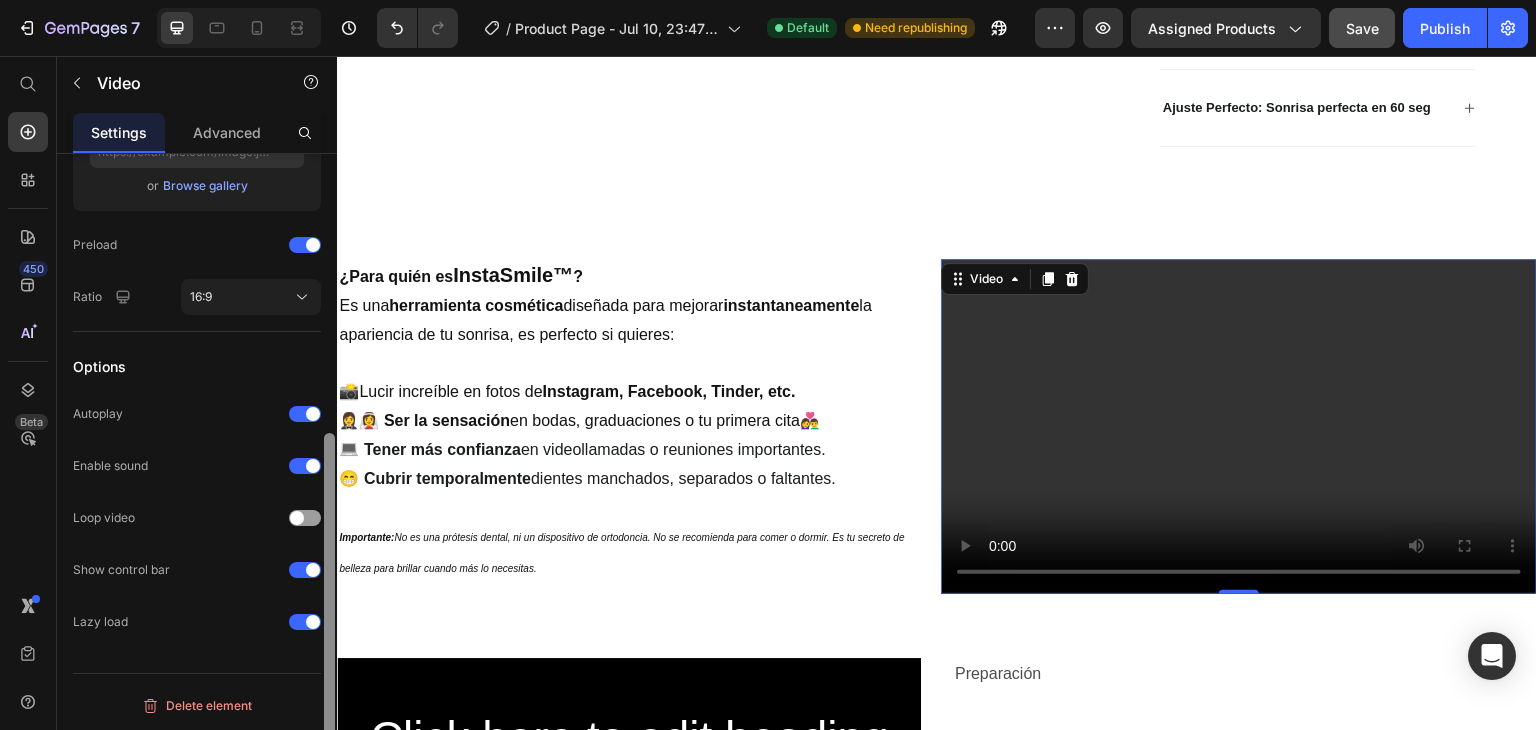 drag, startPoint x: 328, startPoint y: 521, endPoint x: 325, endPoint y: 543, distance: 22.203604 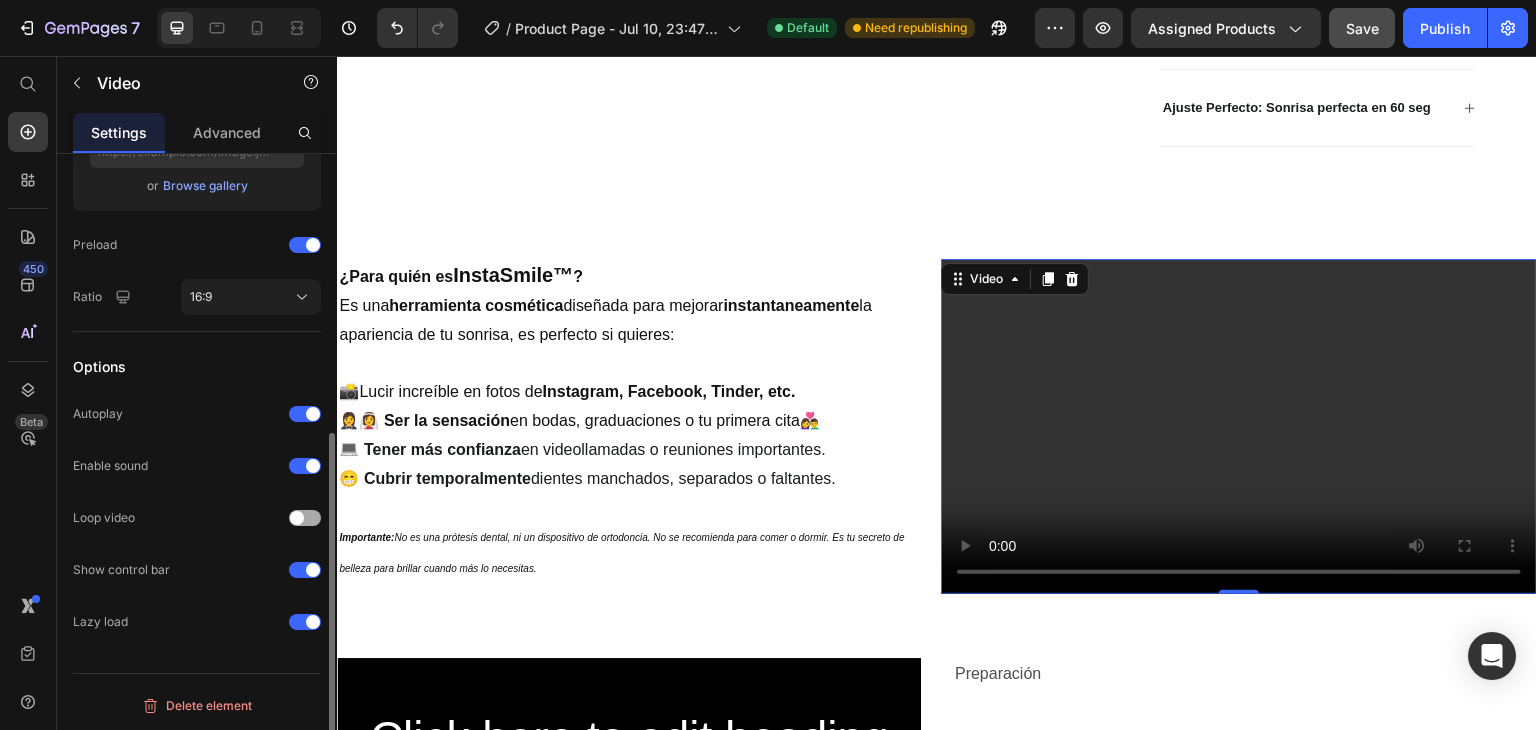 click at bounding box center (297, 518) 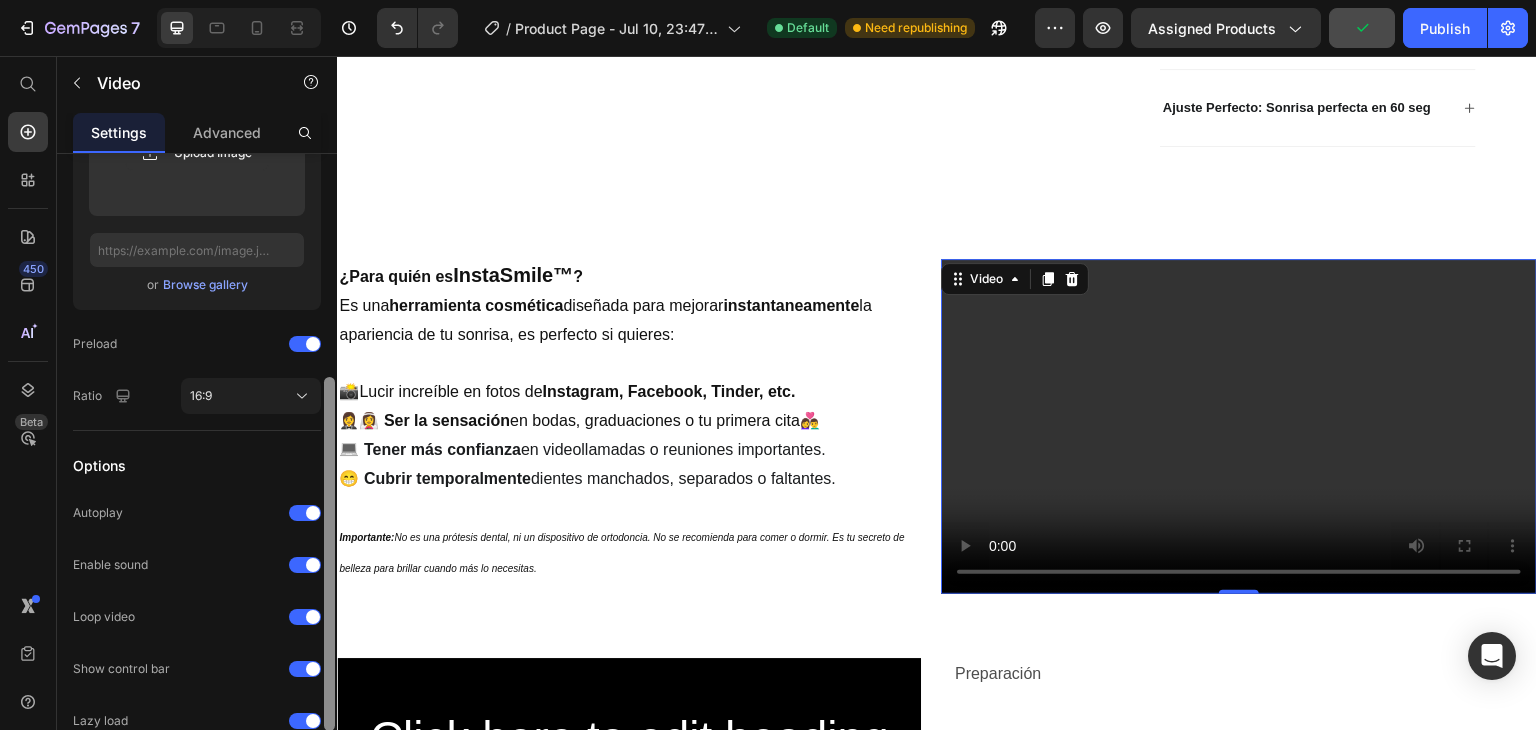 scroll, scrollTop: 496, scrollLeft: 0, axis: vertical 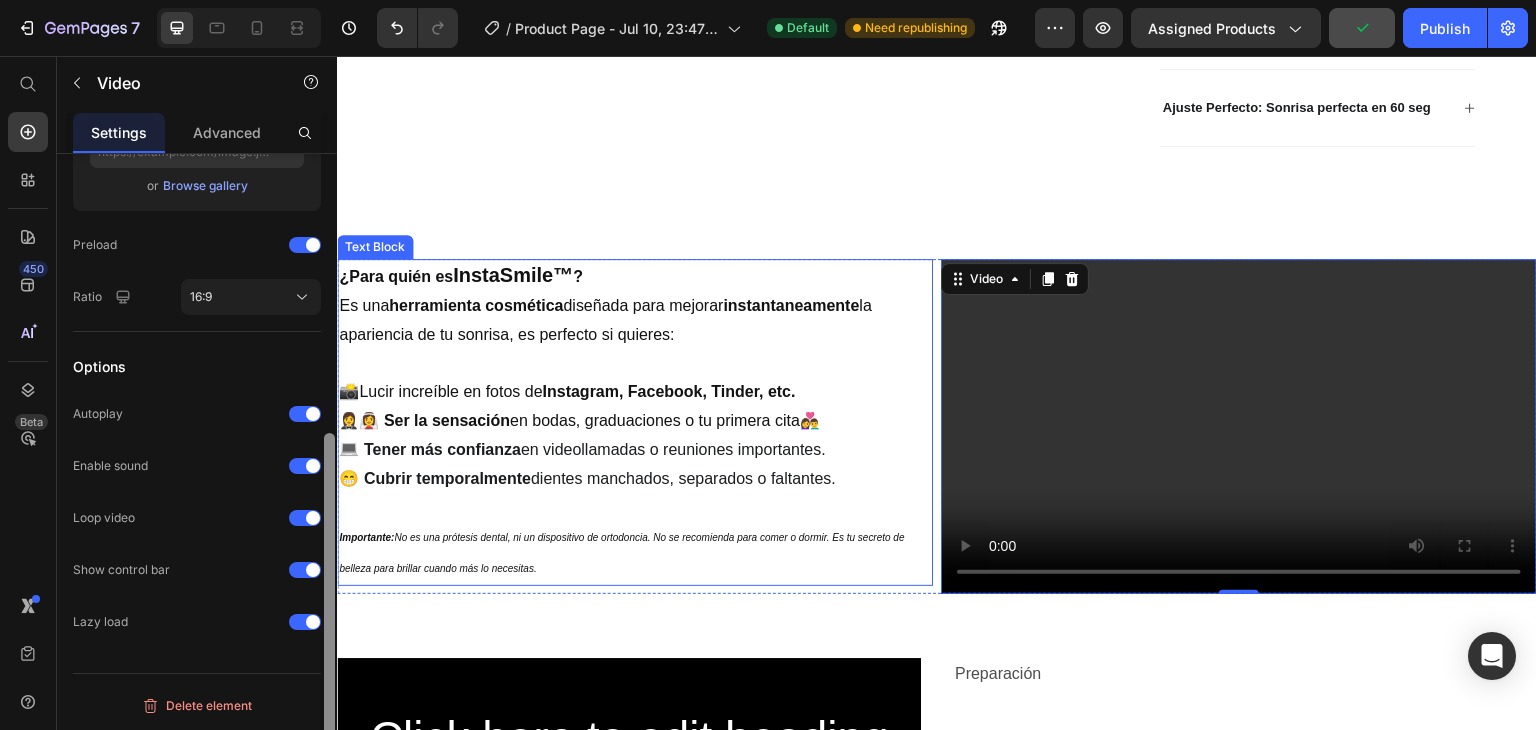 drag, startPoint x: 665, startPoint y: 610, endPoint x: 338, endPoint y: 589, distance: 327.6736 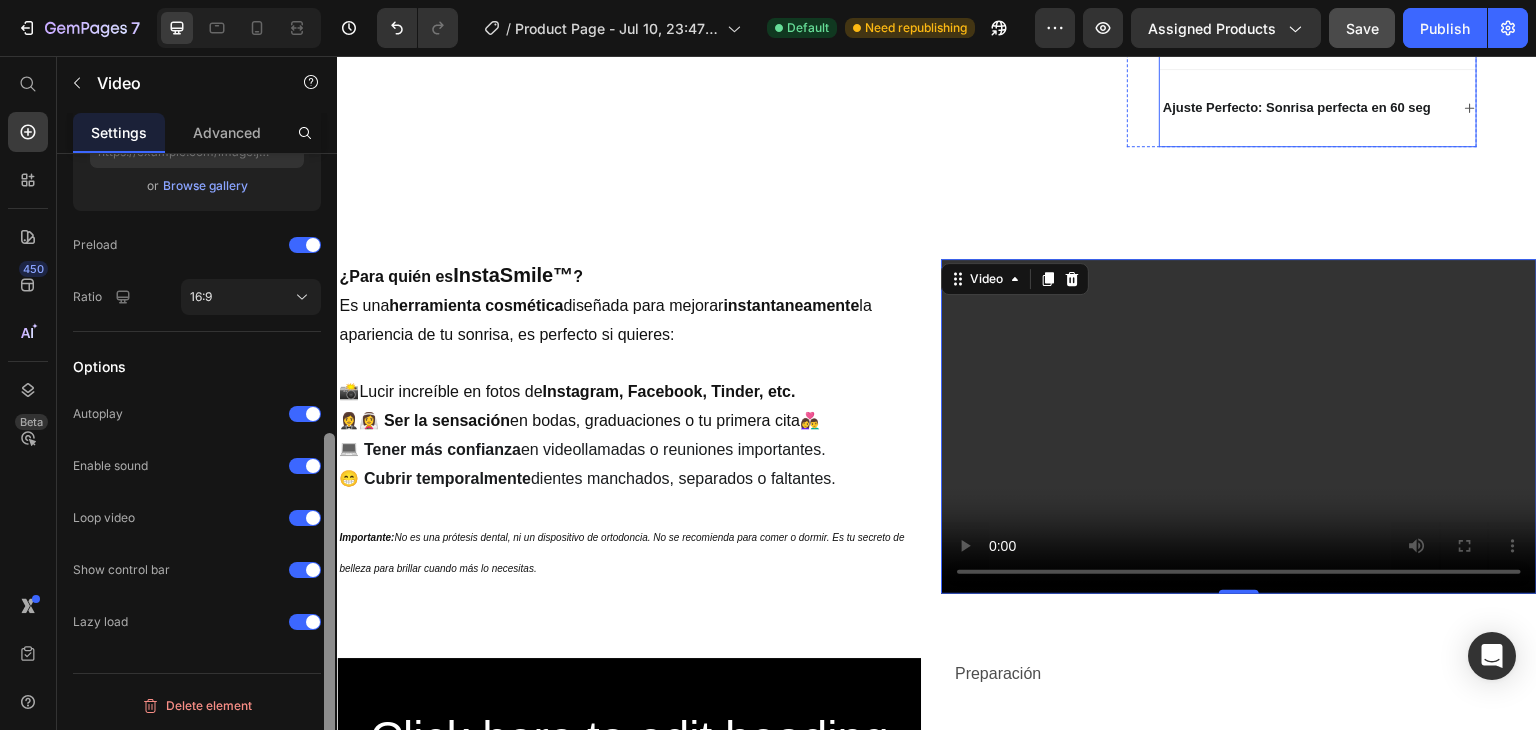 scroll, scrollTop: 0, scrollLeft: 0, axis: both 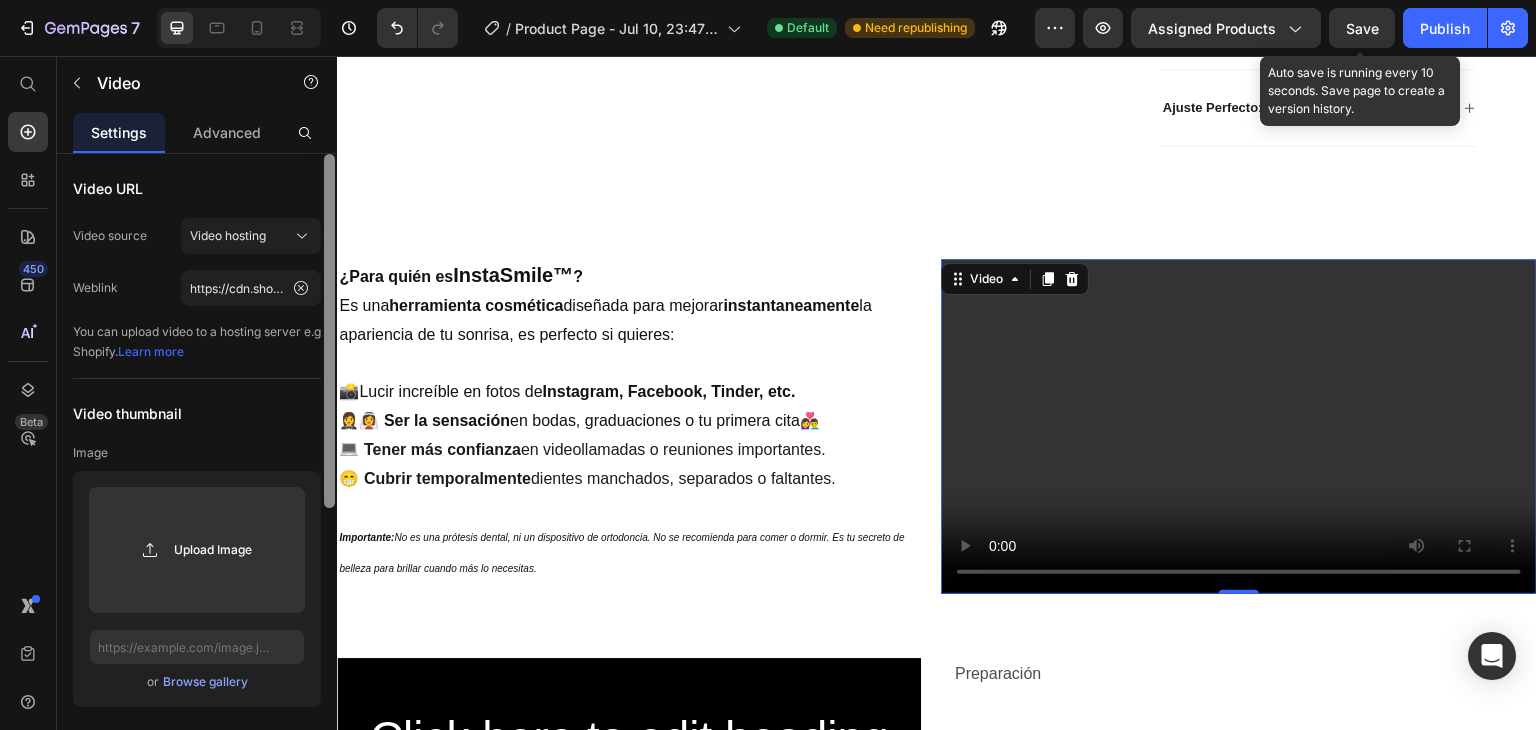 click on "Save" at bounding box center (1362, 28) 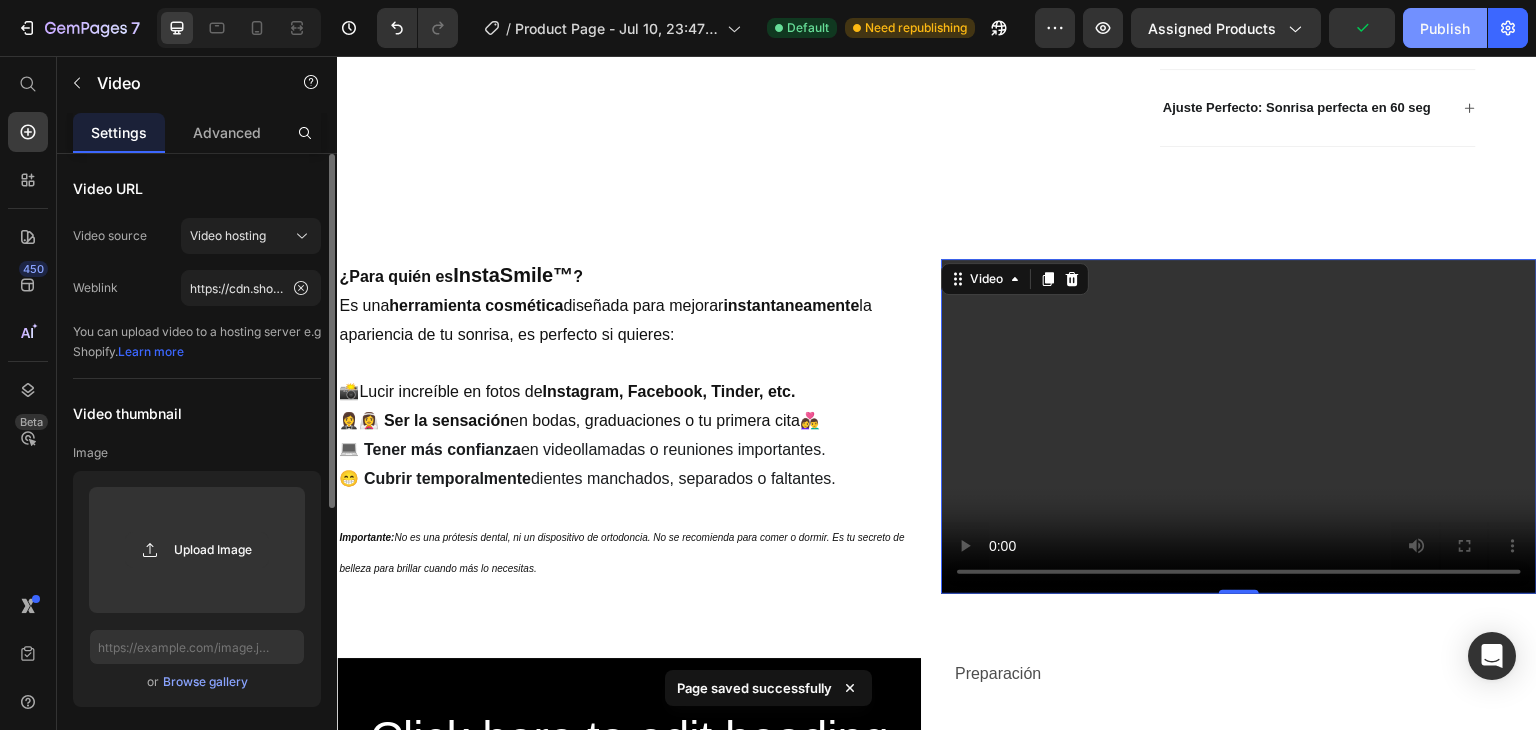 click on "Publish" at bounding box center [1445, 28] 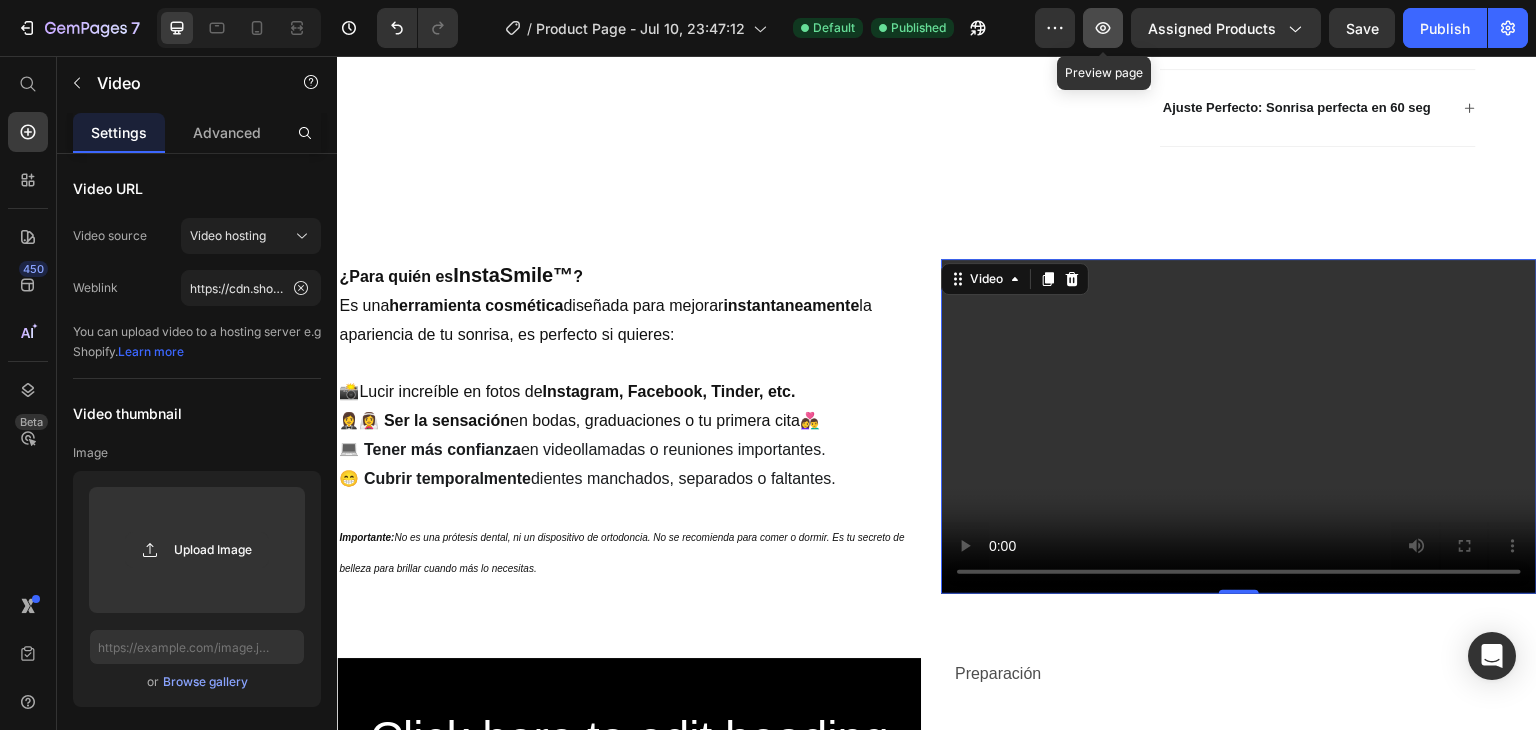 click 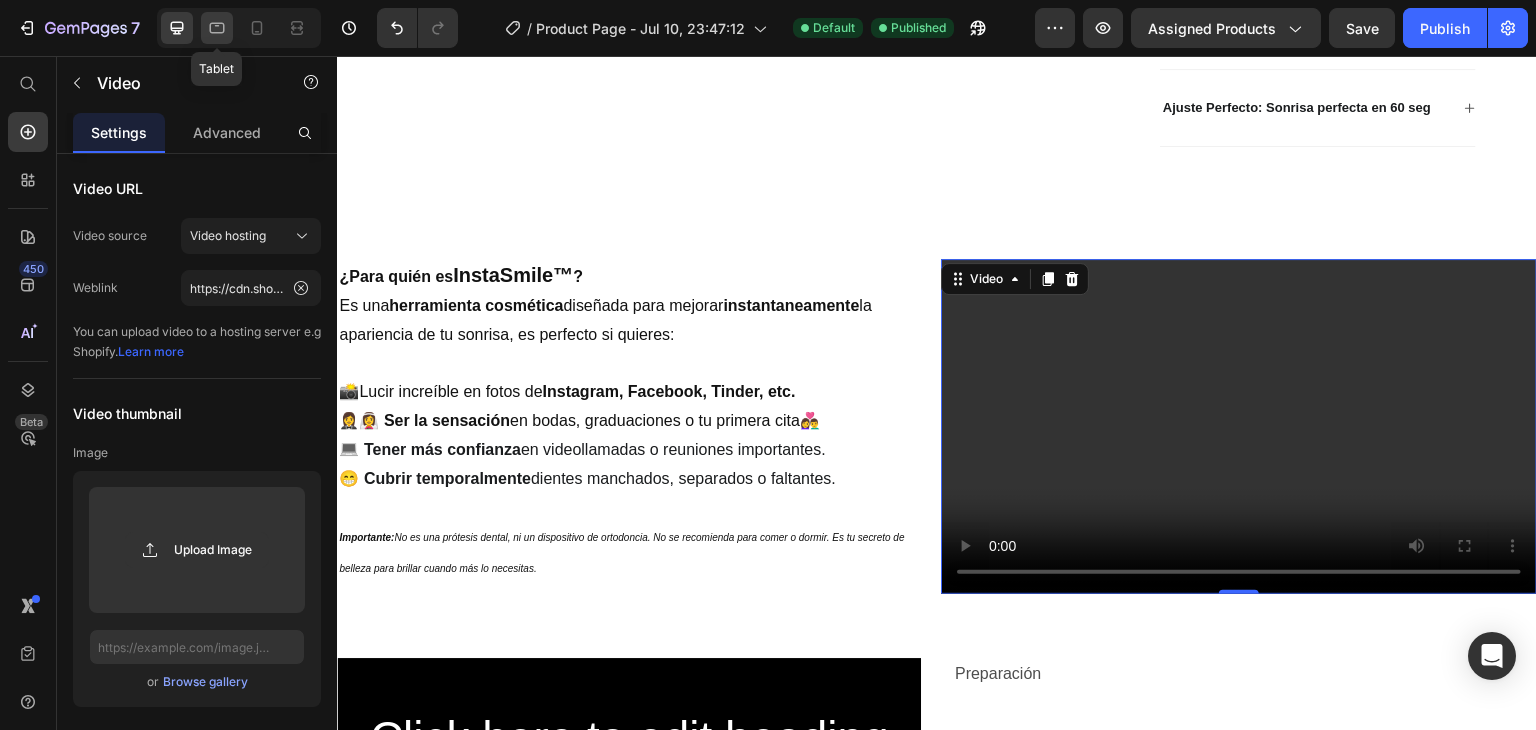 click 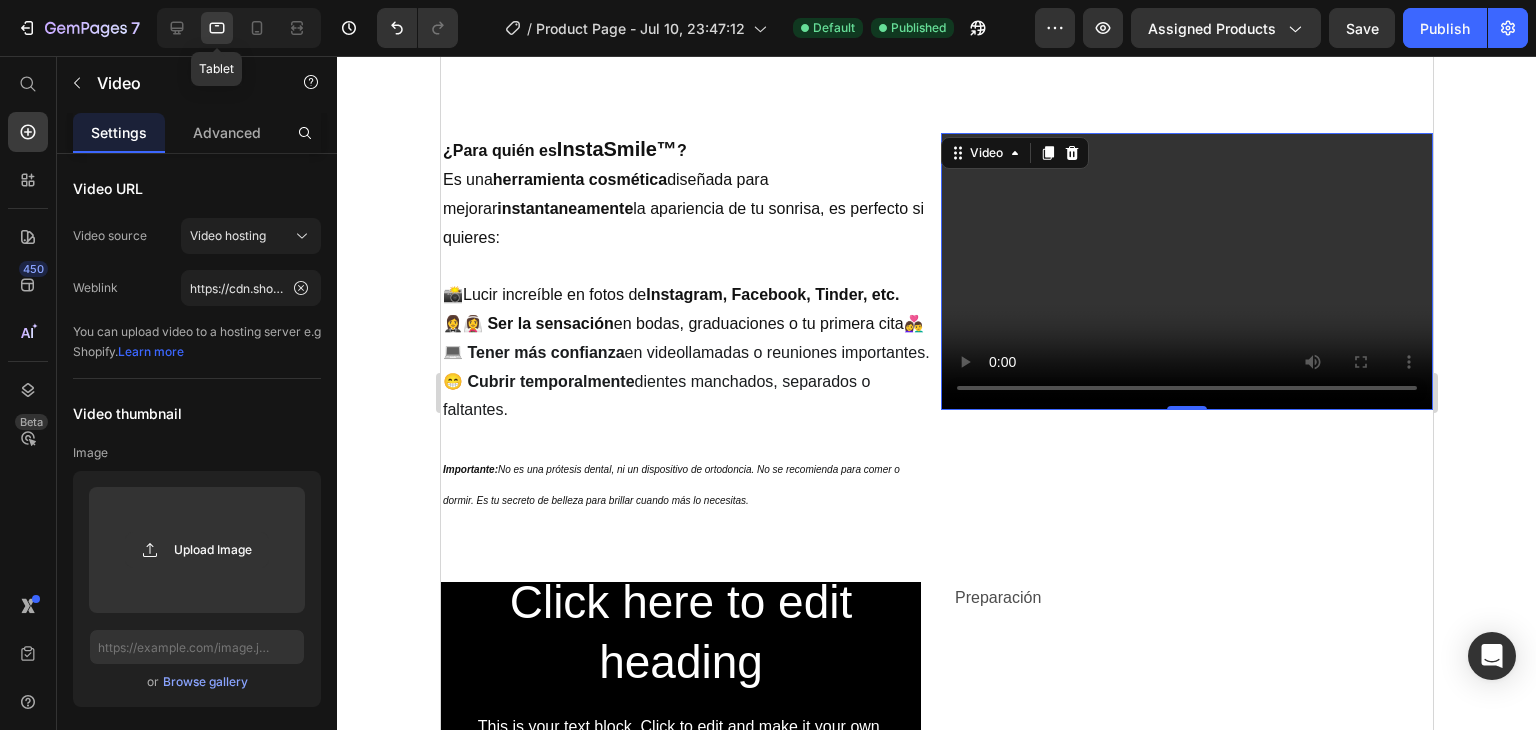 scroll, scrollTop: 556, scrollLeft: 0, axis: vertical 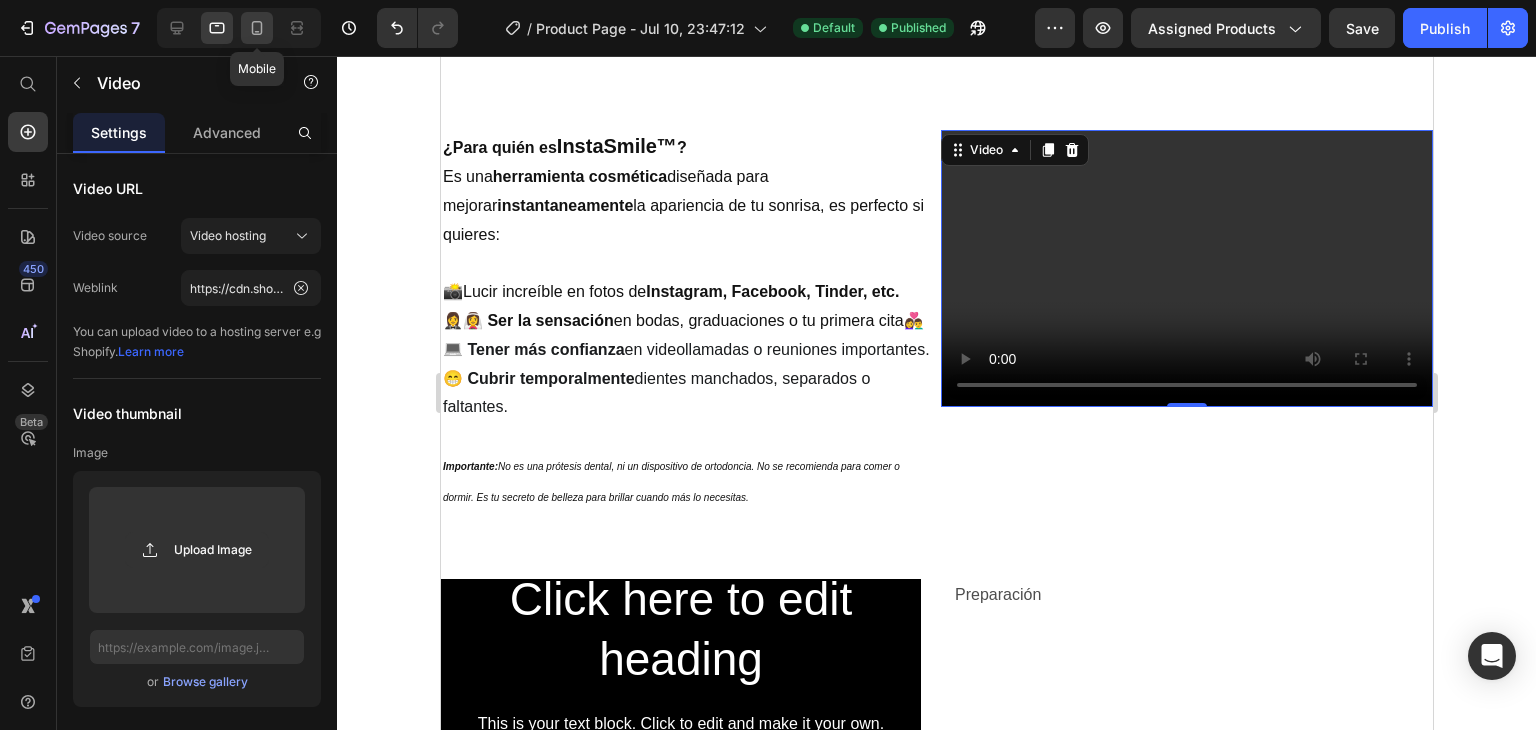click 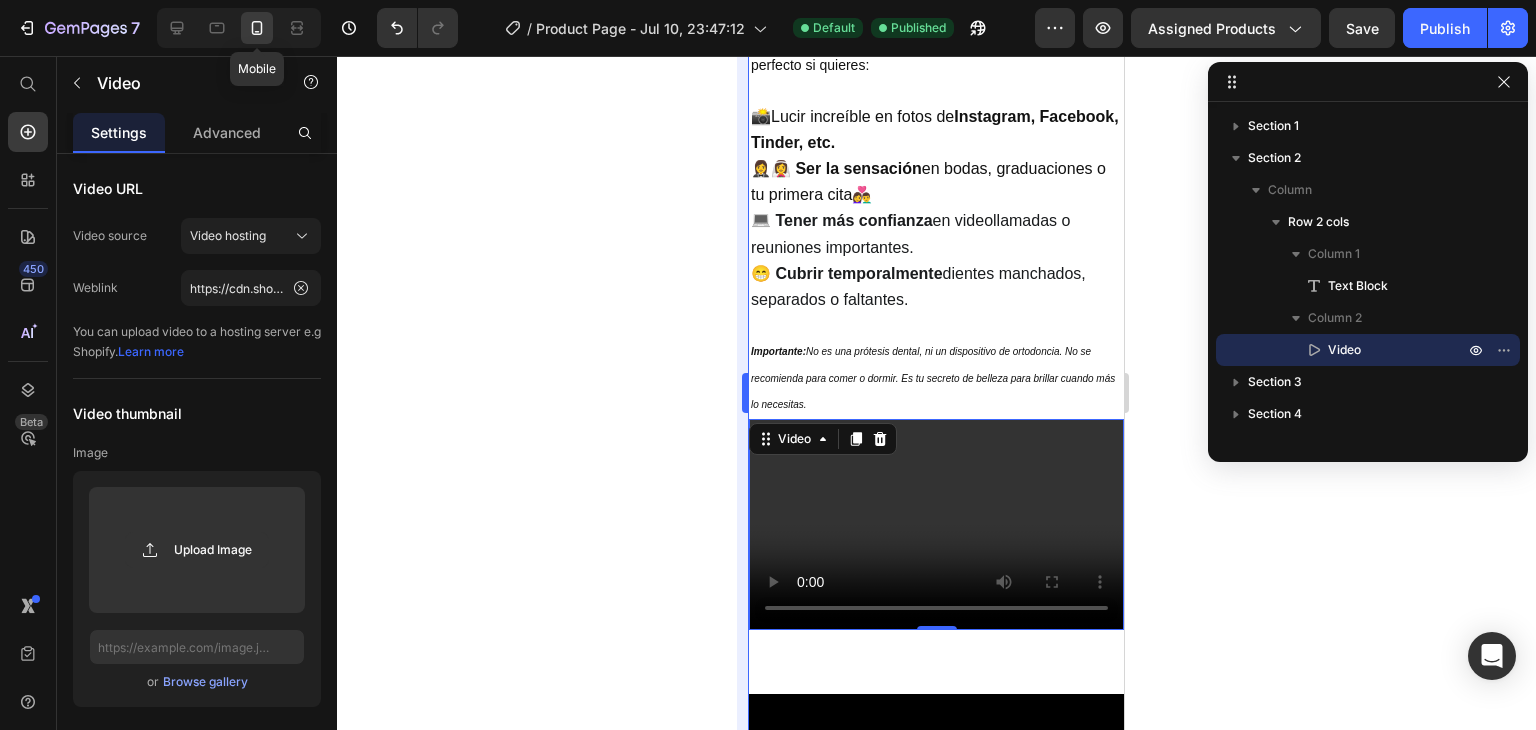 scroll, scrollTop: 1082, scrollLeft: 0, axis: vertical 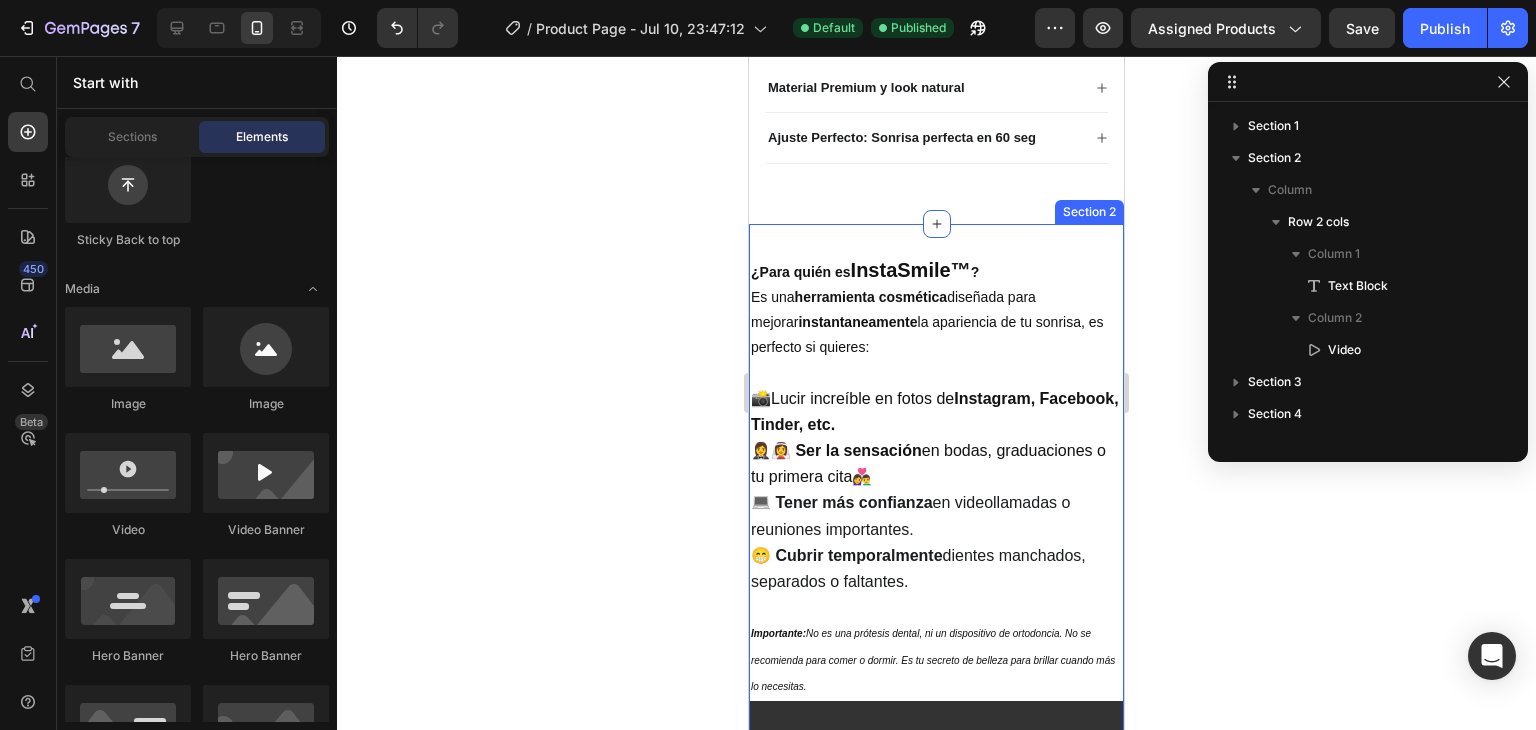 click on "¿Para quién es  InstaSmile™ ? Es una  herramienta cosmética  diseñada para mejorar  instantaneamente  la apariencia de tu sonrisa, es perfecto si quieres:   📸  Lucir increíble en fotos de  Instagram, Facebook, Tinder, etc. 🤵‍♀️👰‍♀️ Ser la sensación  en bodas, graduaciones o tu primera cita  👩‍❤️‍👨 💻 Tener más confianza  en videollamadas o reuniones importantes. 😁 Cubrir temporalmente  dientes manchados, separados o faltantes.   Importante:  No es una prótesis dental, ni un dispositivo de ortodoncia. No se recomienda para comer o dormir. Es tu secreto de belleza para brillar cuando más lo necesitas. Text Block Video Row Section 2" at bounding box center (936, 584) 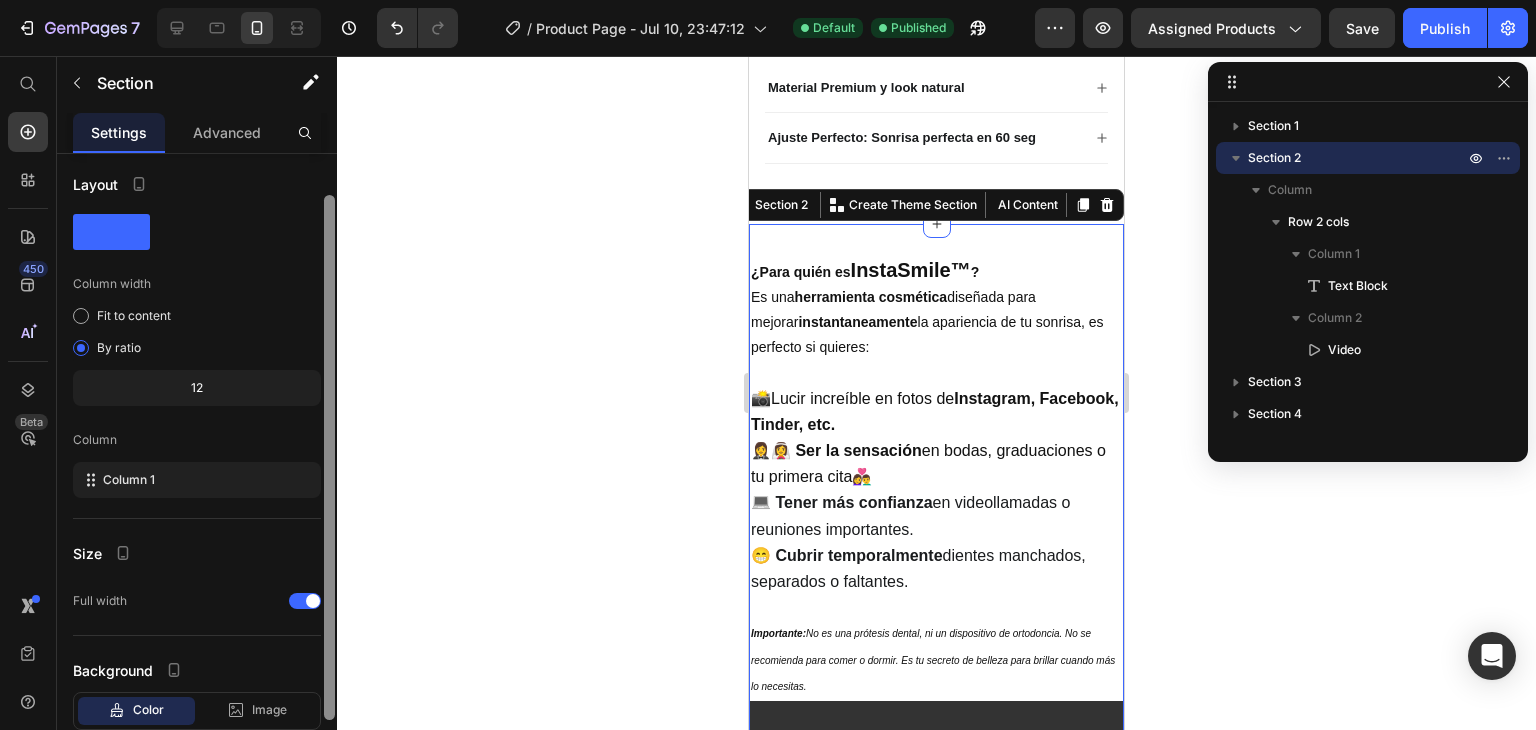 scroll, scrollTop: 0, scrollLeft: 0, axis: both 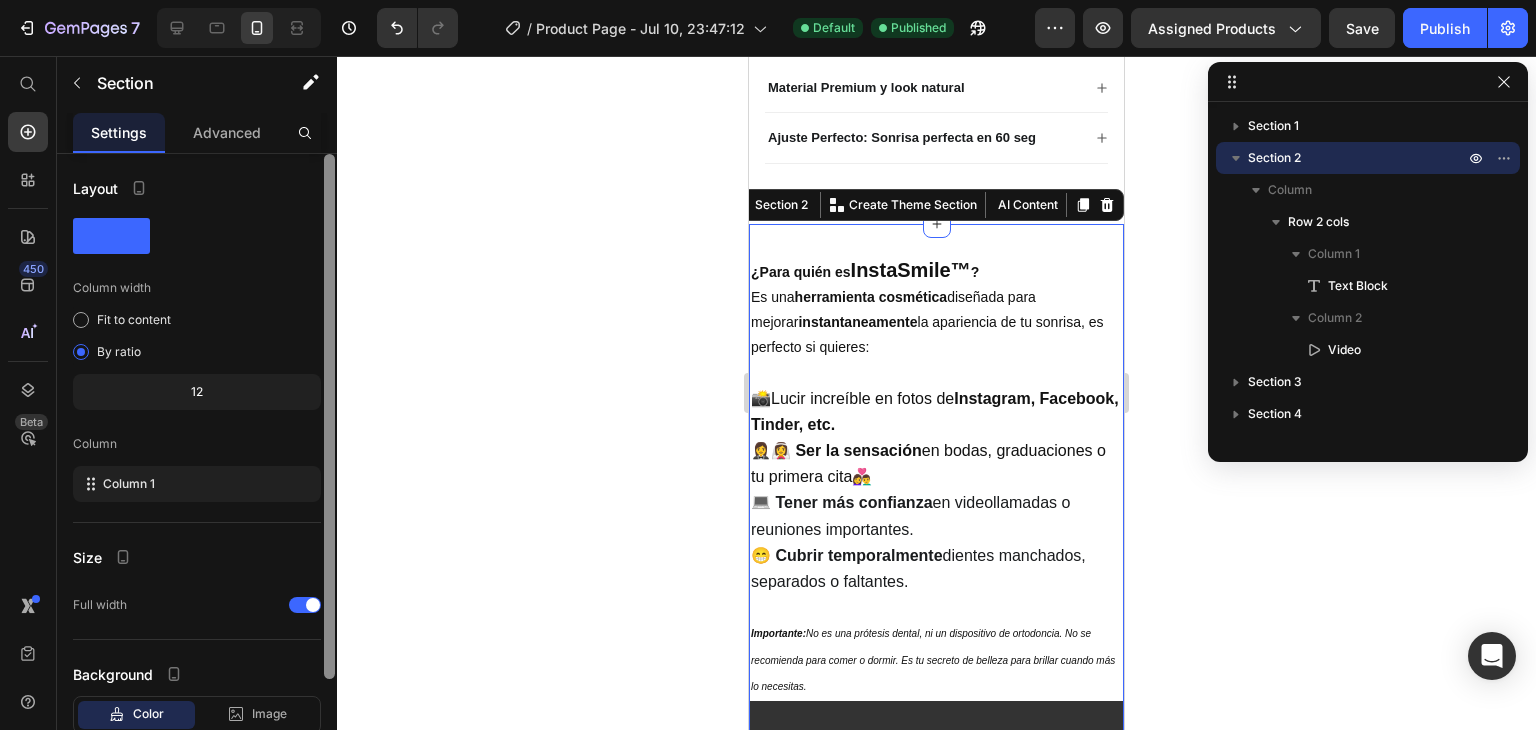 drag, startPoint x: 328, startPoint y: 342, endPoint x: 332, endPoint y: 322, distance: 20.396078 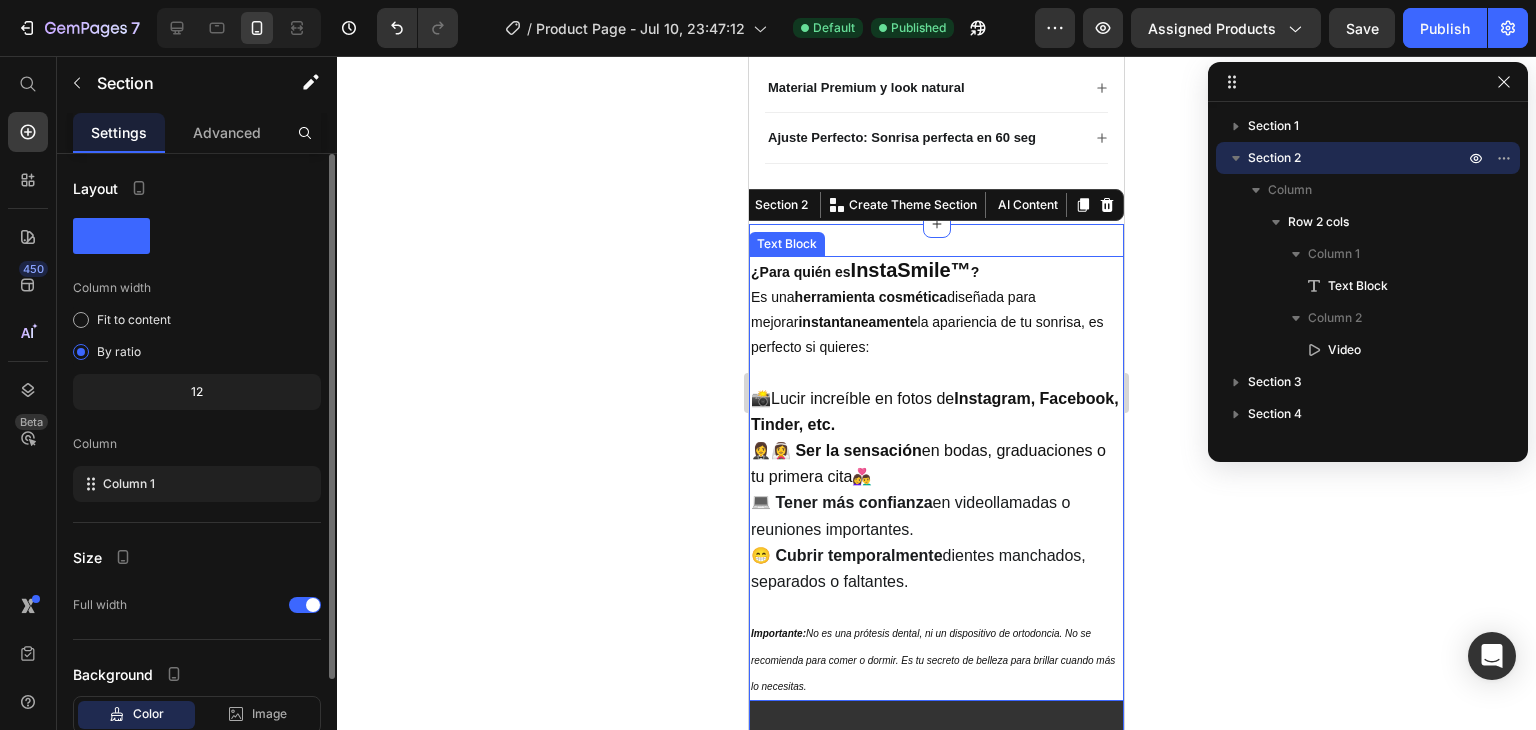 click on "Instagram, Facebook, Tinder, etc." at bounding box center (935, 411) 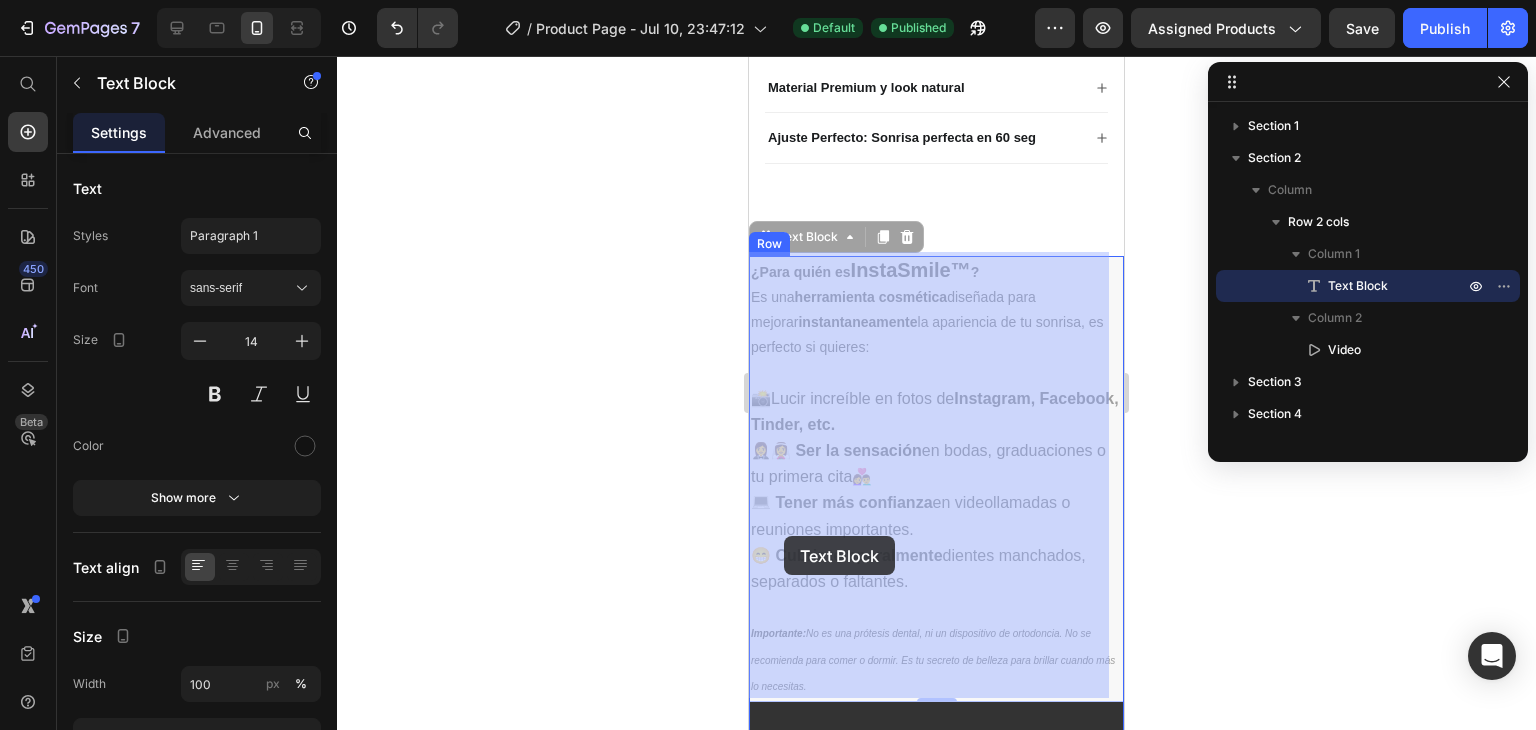 drag, startPoint x: 834, startPoint y: 683, endPoint x: 784, endPoint y: 538, distance: 153.37862 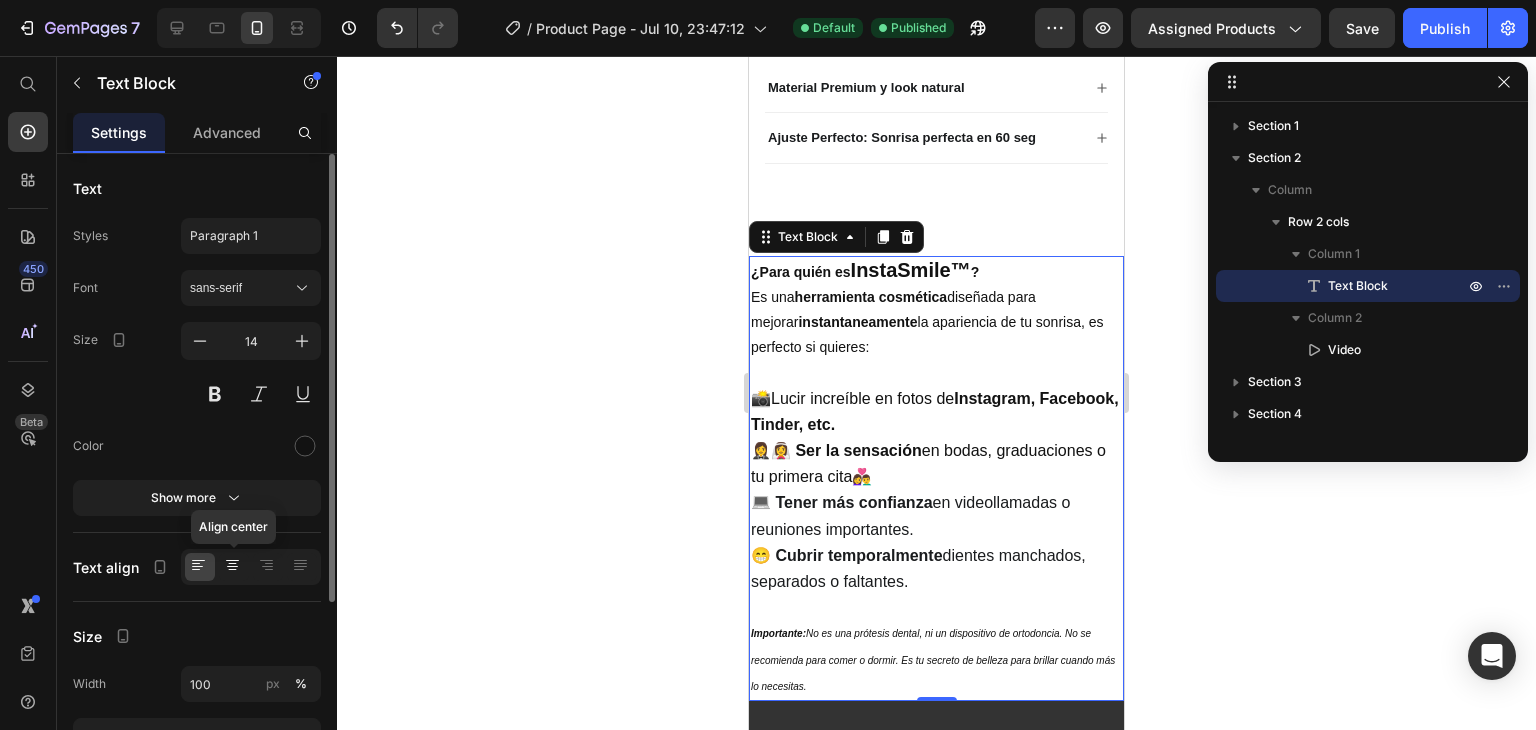 click 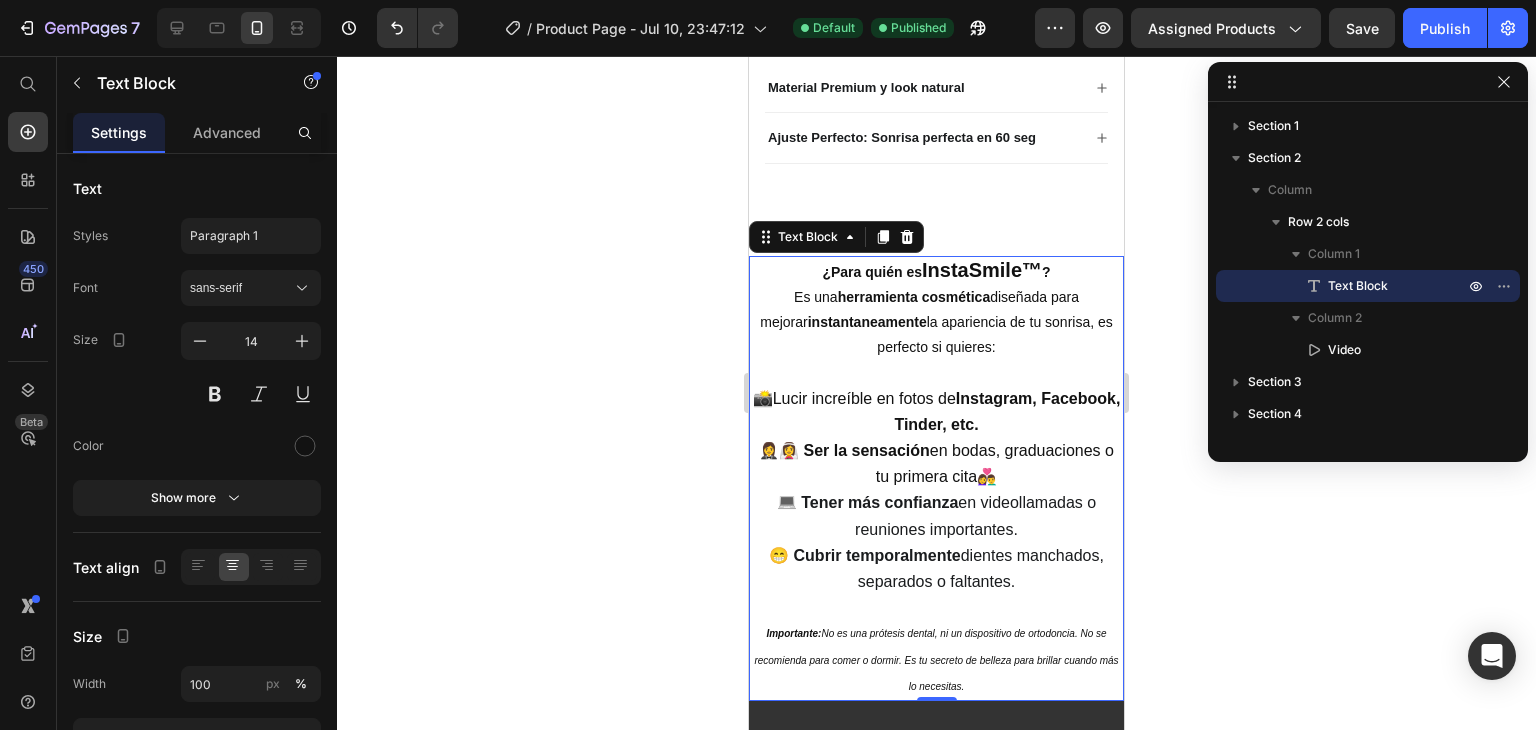 click 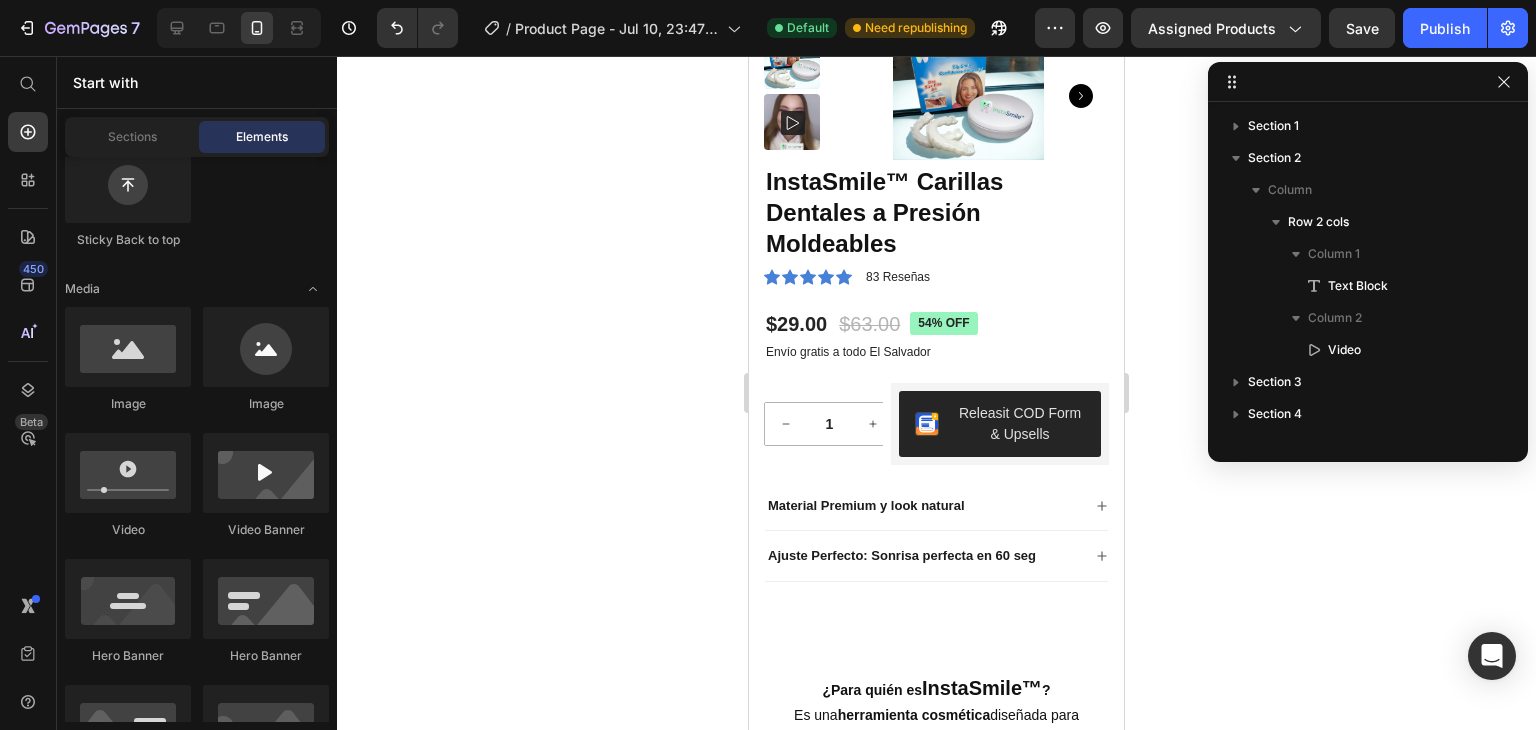 scroll, scrollTop: 0, scrollLeft: 0, axis: both 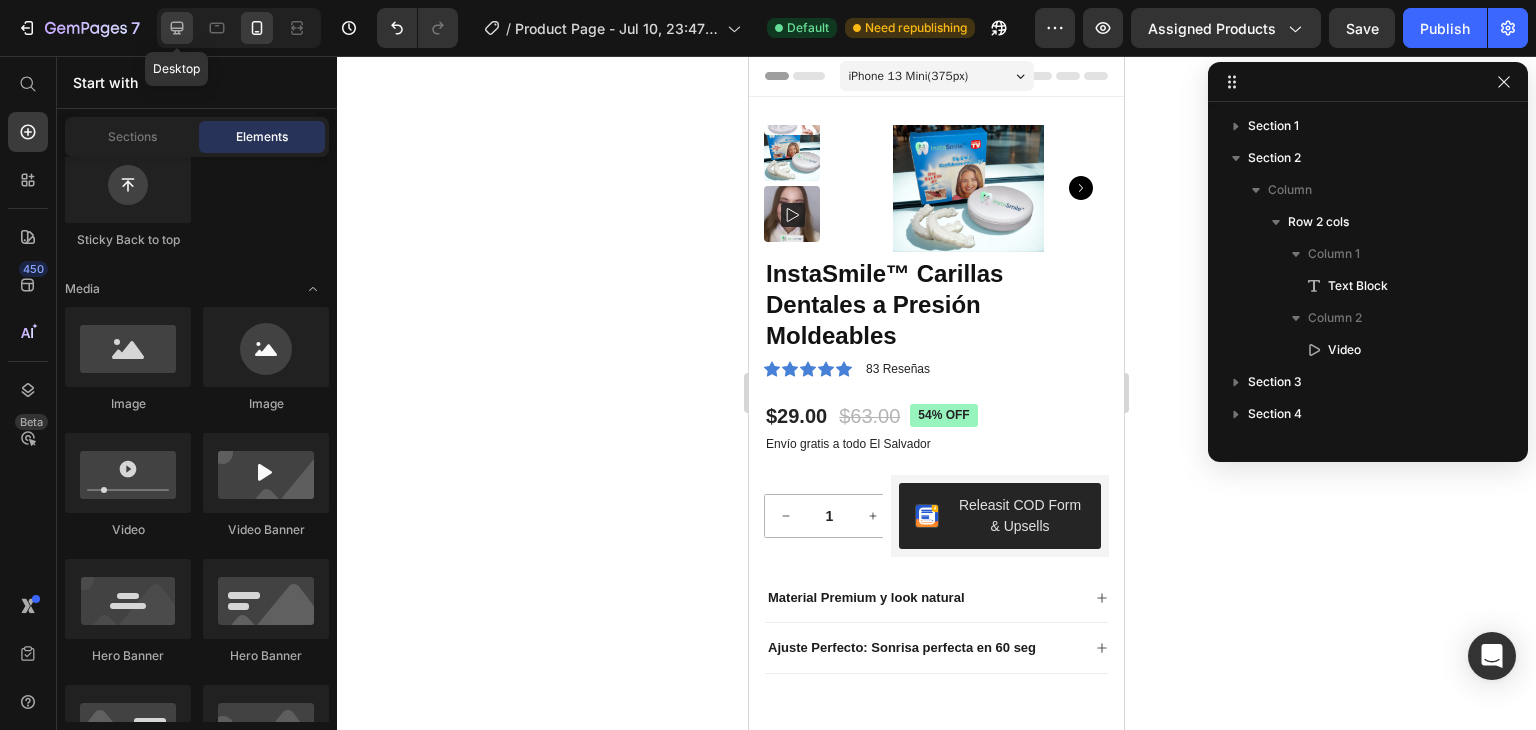 click 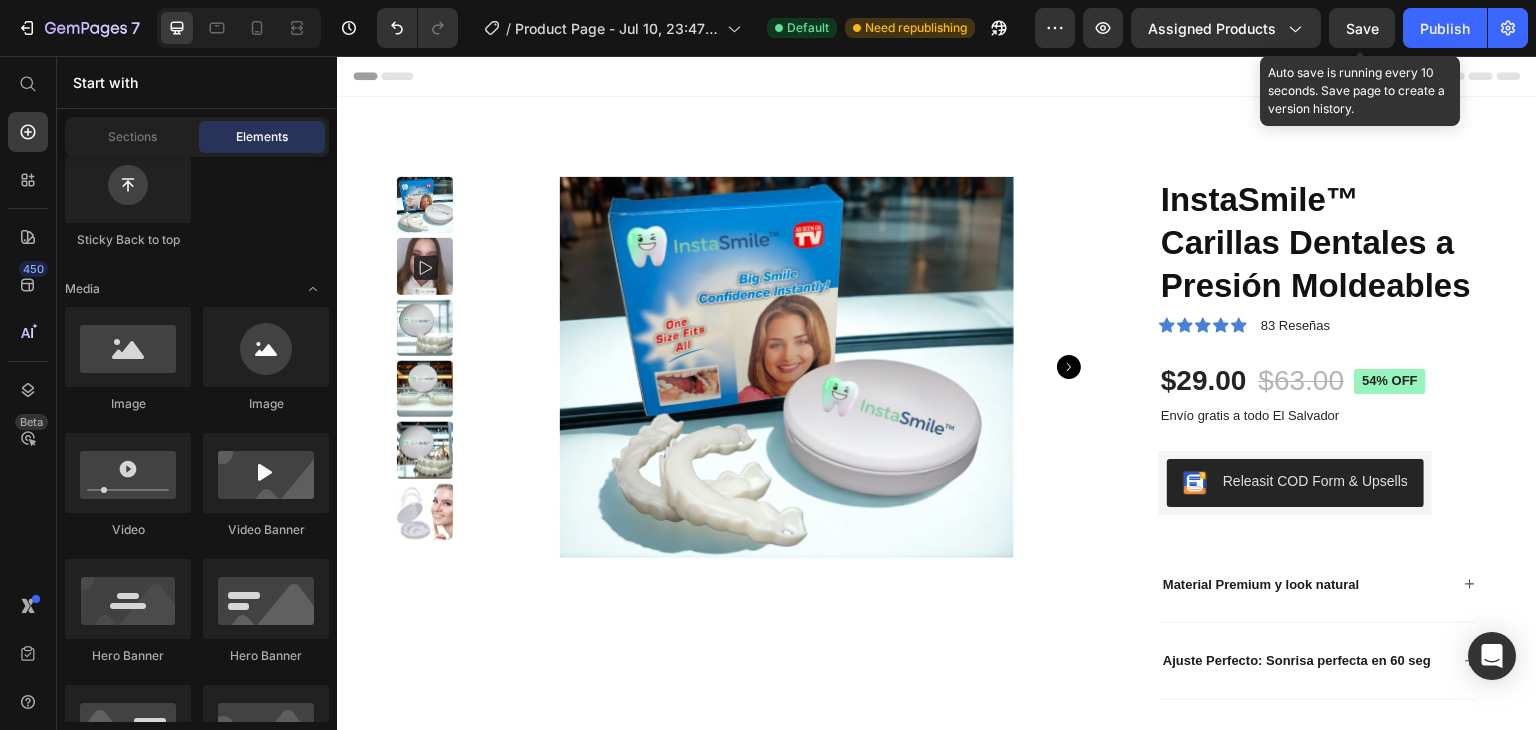 click on "Save" 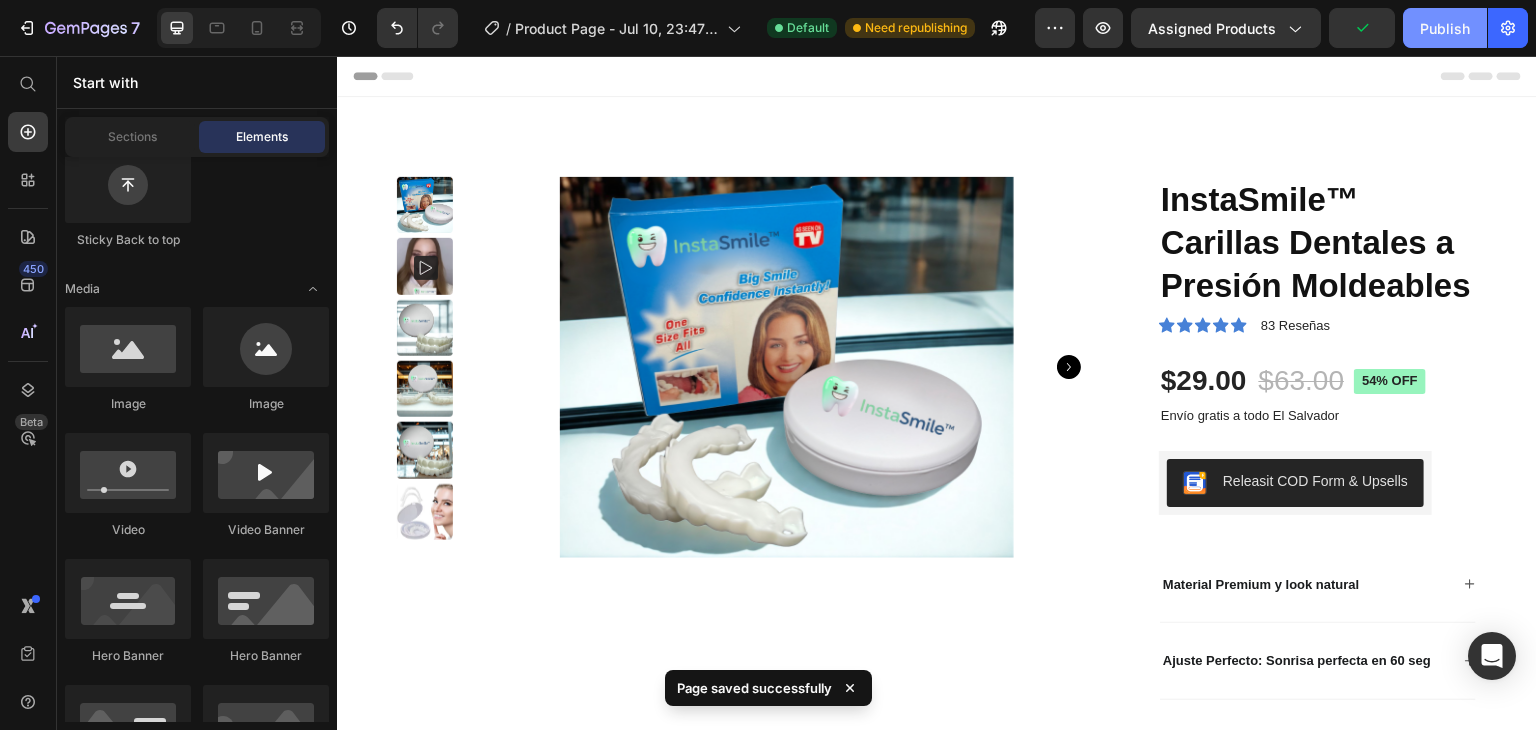 click on "Publish" at bounding box center [1445, 28] 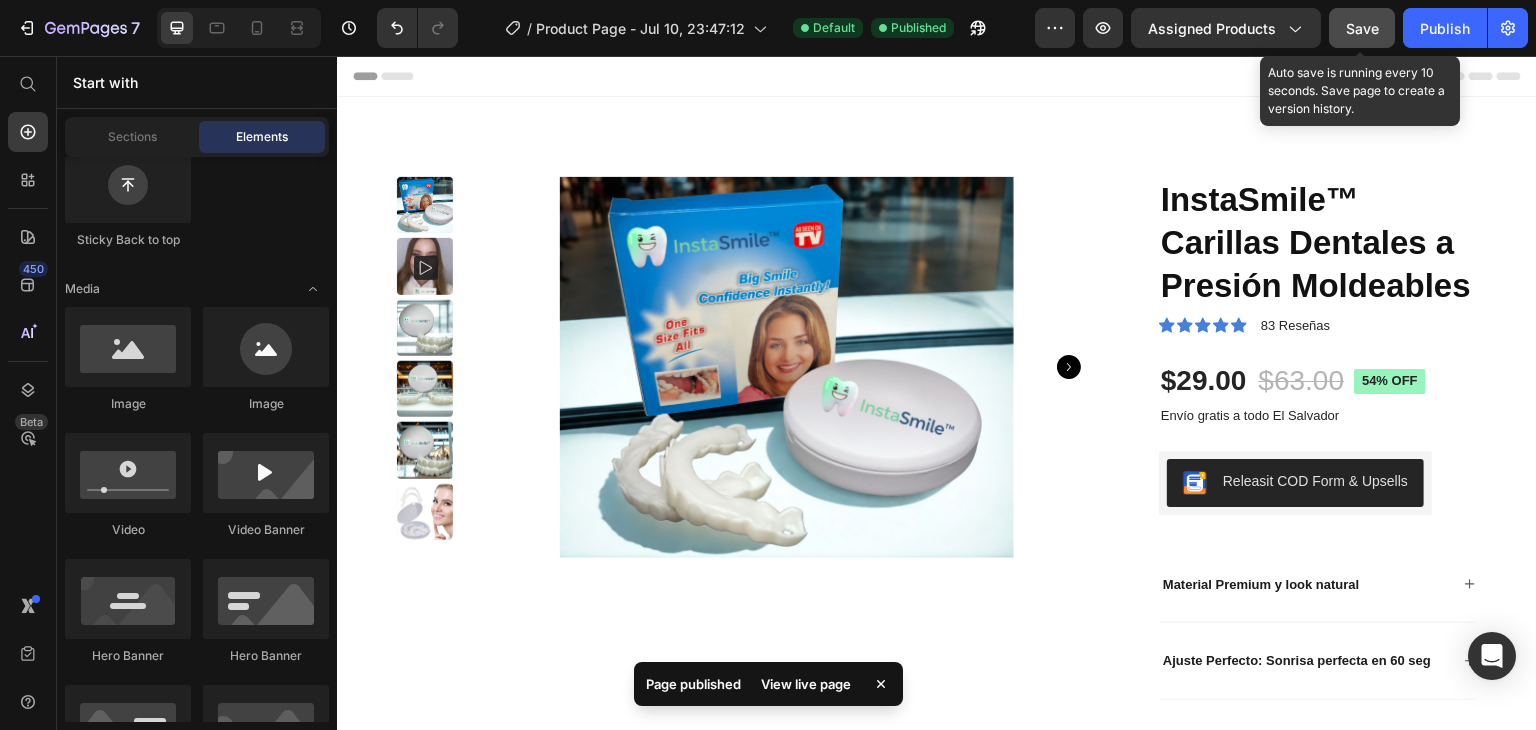 click on "Save" 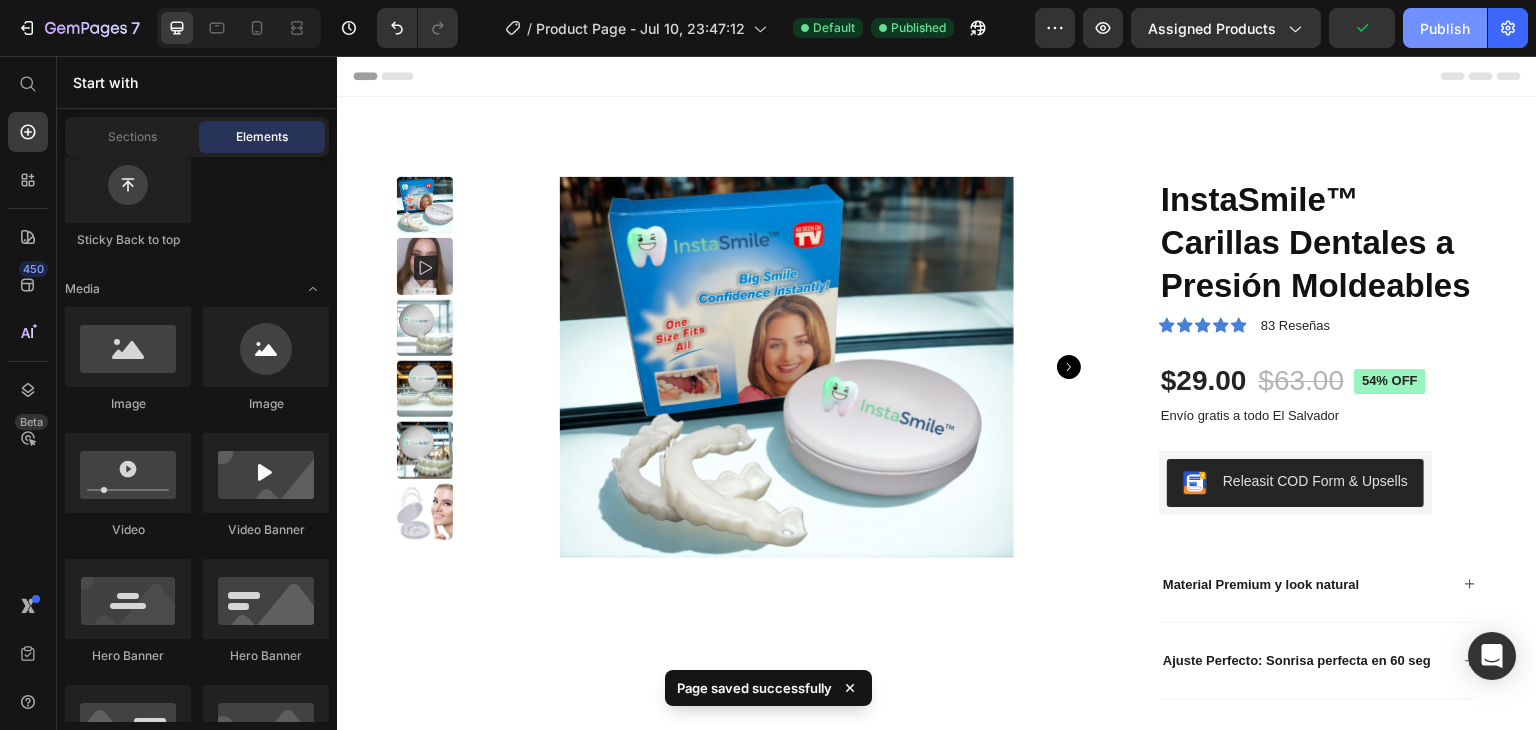 click on "Publish" at bounding box center (1445, 28) 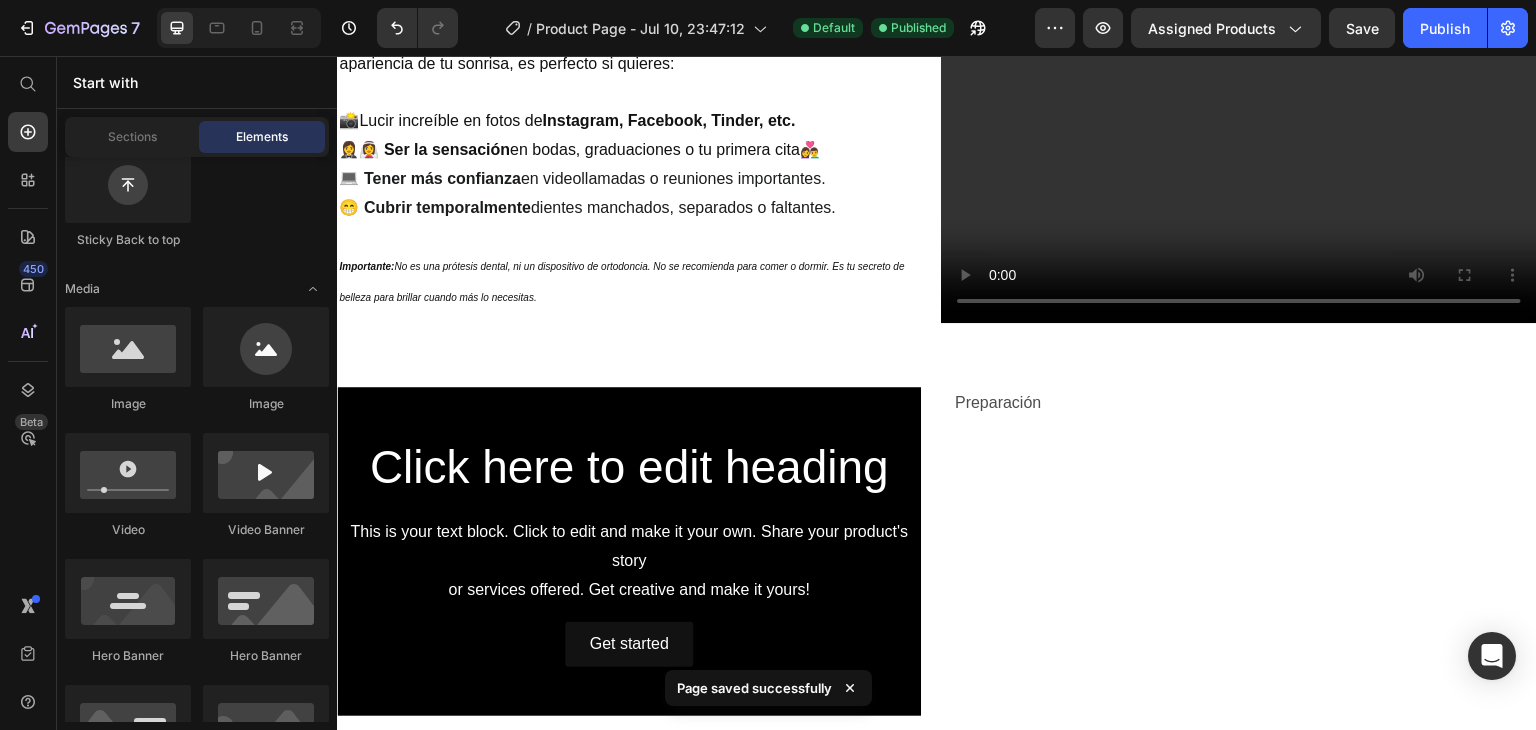 scroll, scrollTop: 812, scrollLeft: 0, axis: vertical 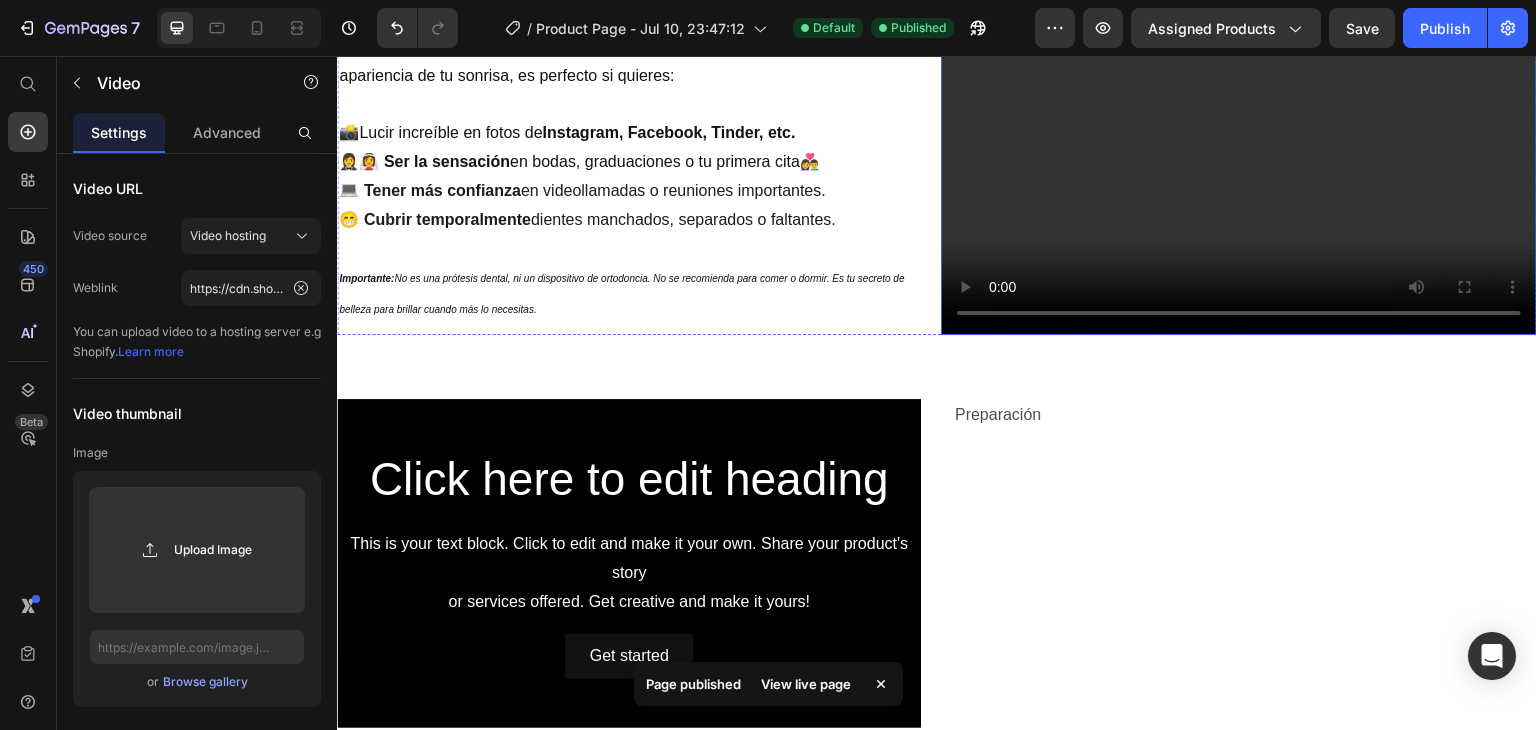 click at bounding box center (1239, 167) 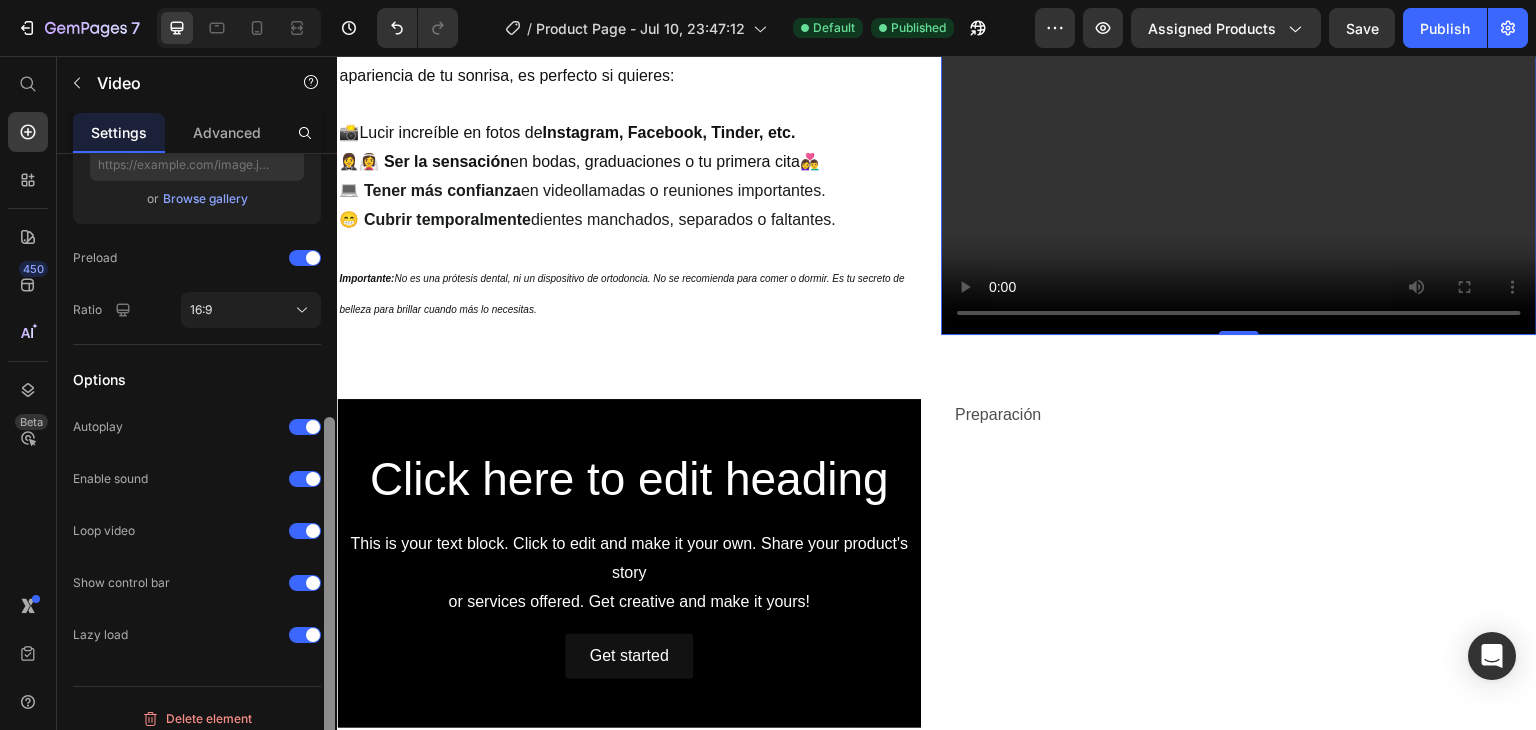 scroll, scrollTop: 490, scrollLeft: 0, axis: vertical 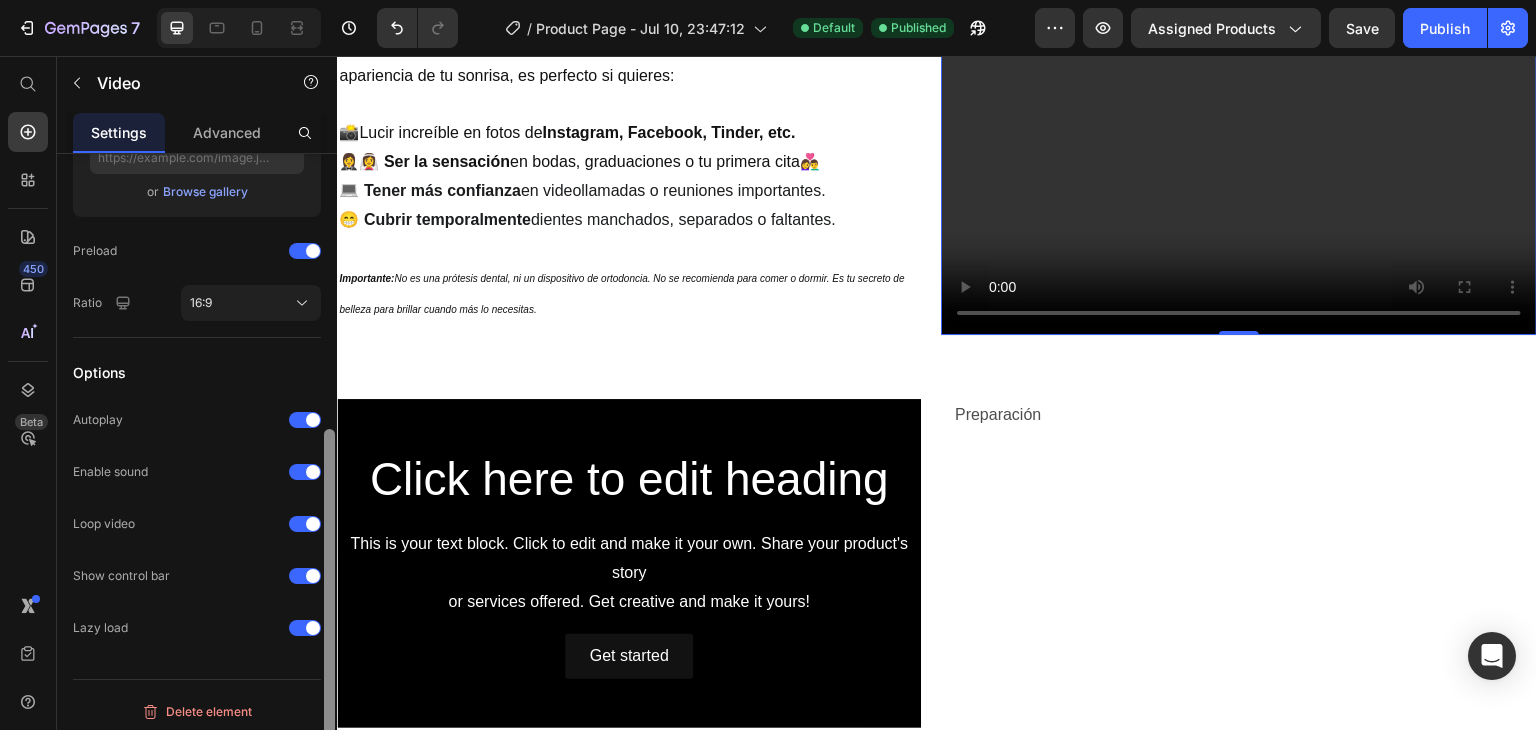drag, startPoint x: 325, startPoint y: 305, endPoint x: 325, endPoint y: 581, distance: 276 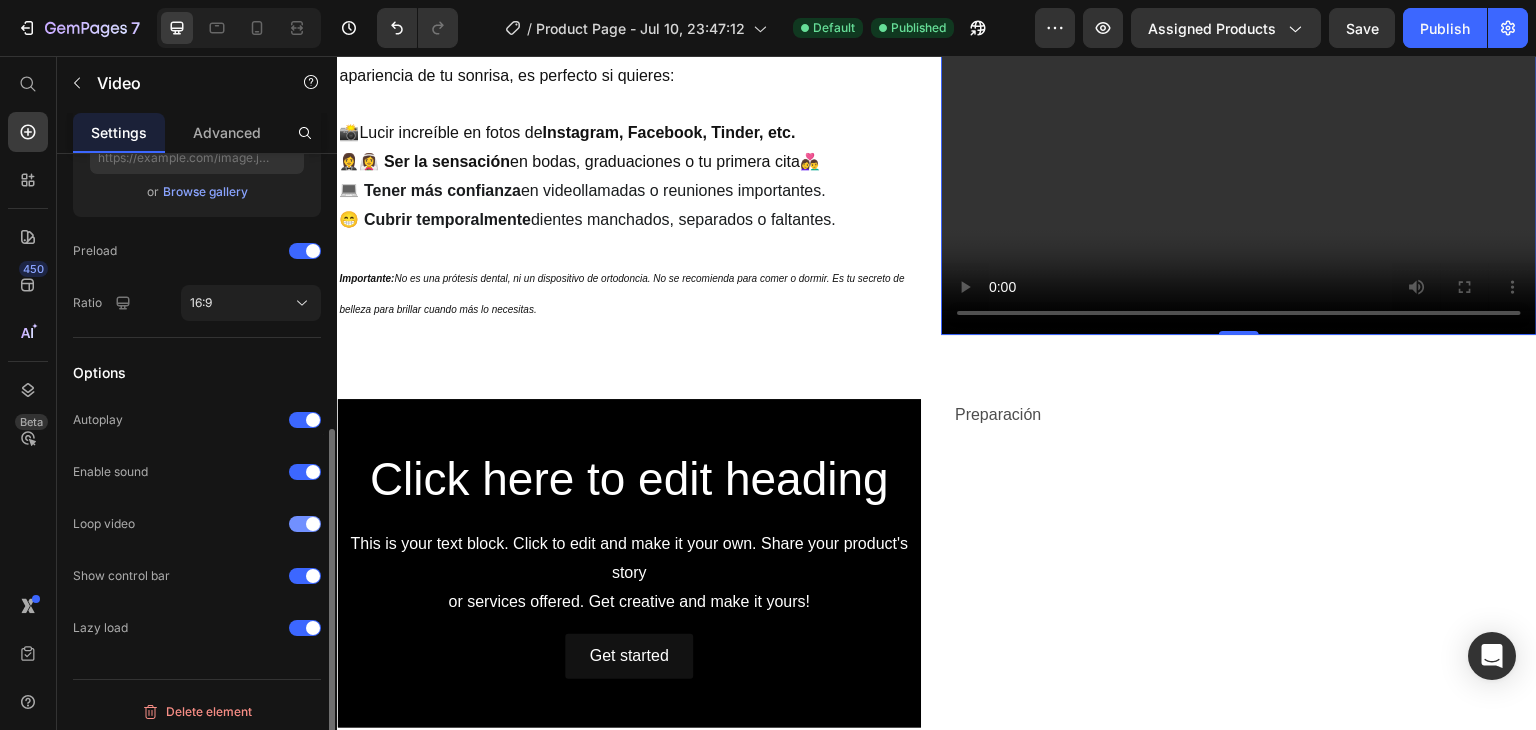 click at bounding box center [305, 524] 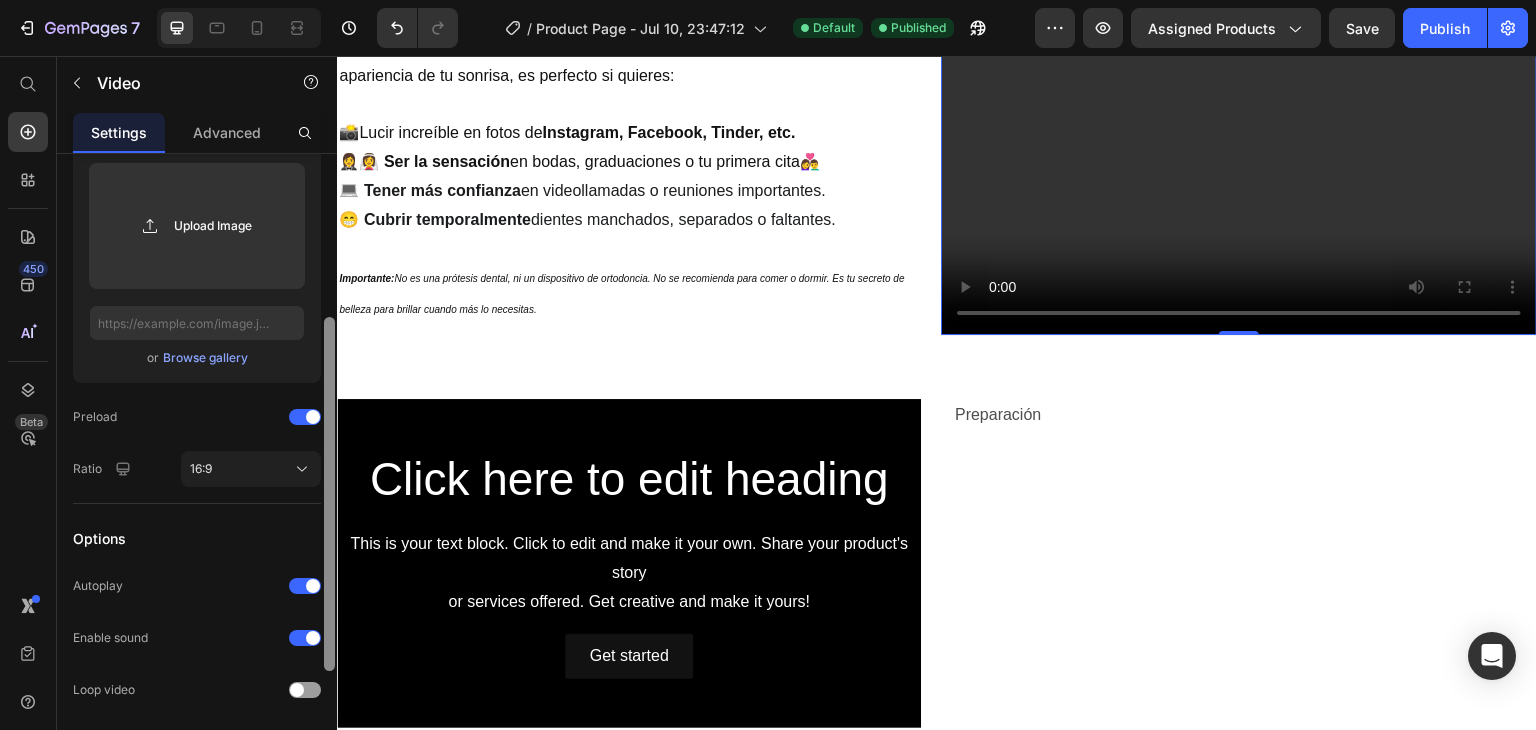 scroll, scrollTop: 312, scrollLeft: 0, axis: vertical 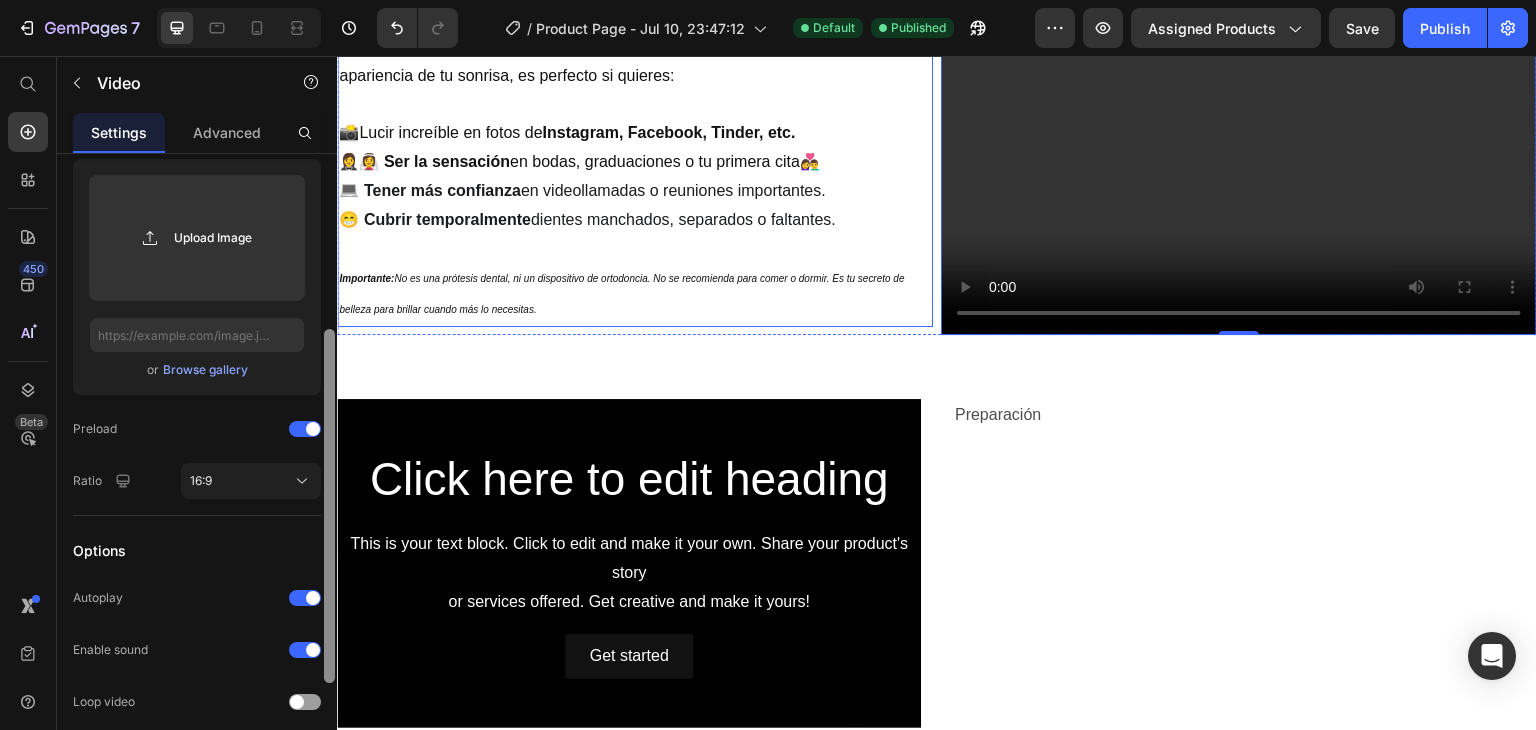 drag, startPoint x: 668, startPoint y: 600, endPoint x: 347, endPoint y: 310, distance: 432.59796 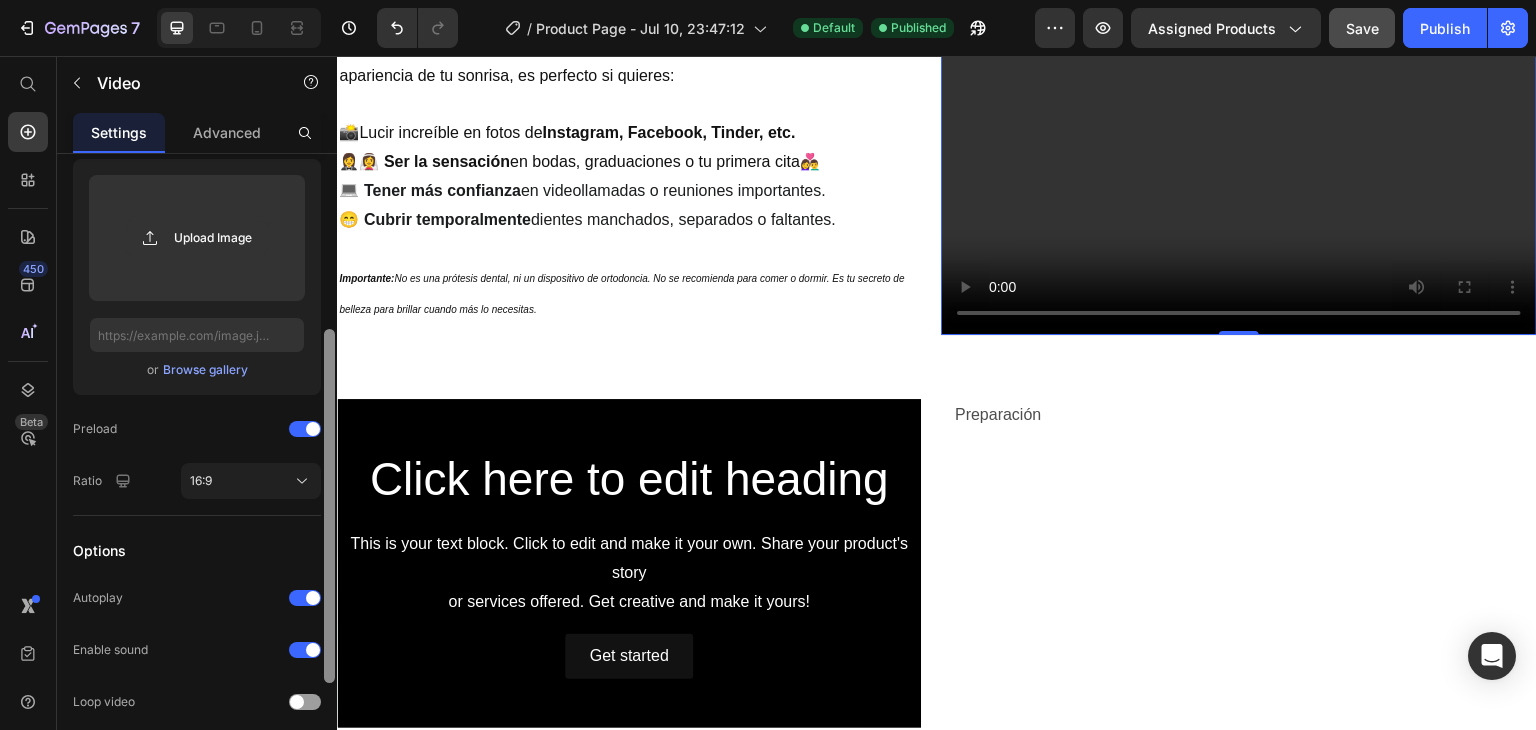 scroll, scrollTop: 0, scrollLeft: 0, axis: both 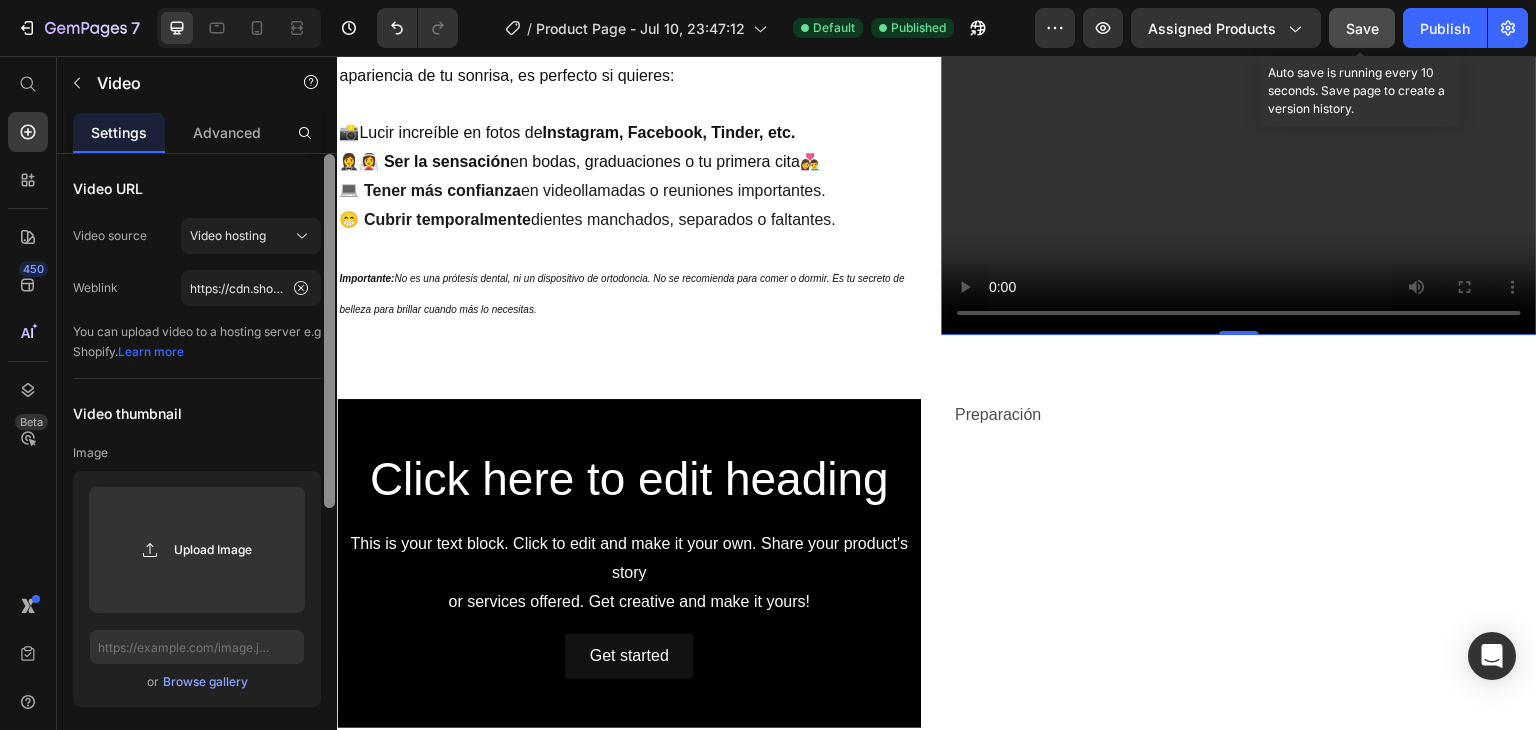 click on "Save" 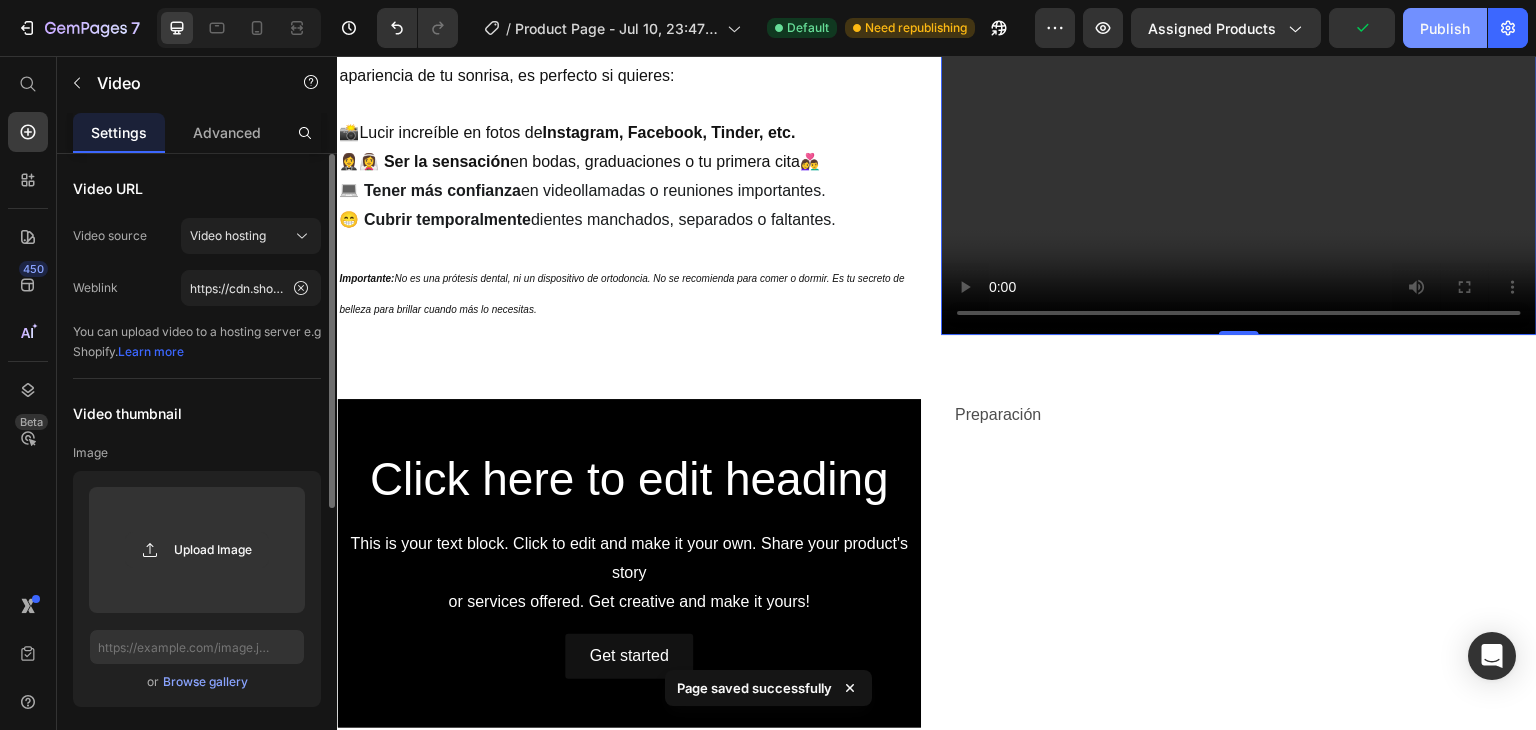 click on "Publish" at bounding box center [1445, 28] 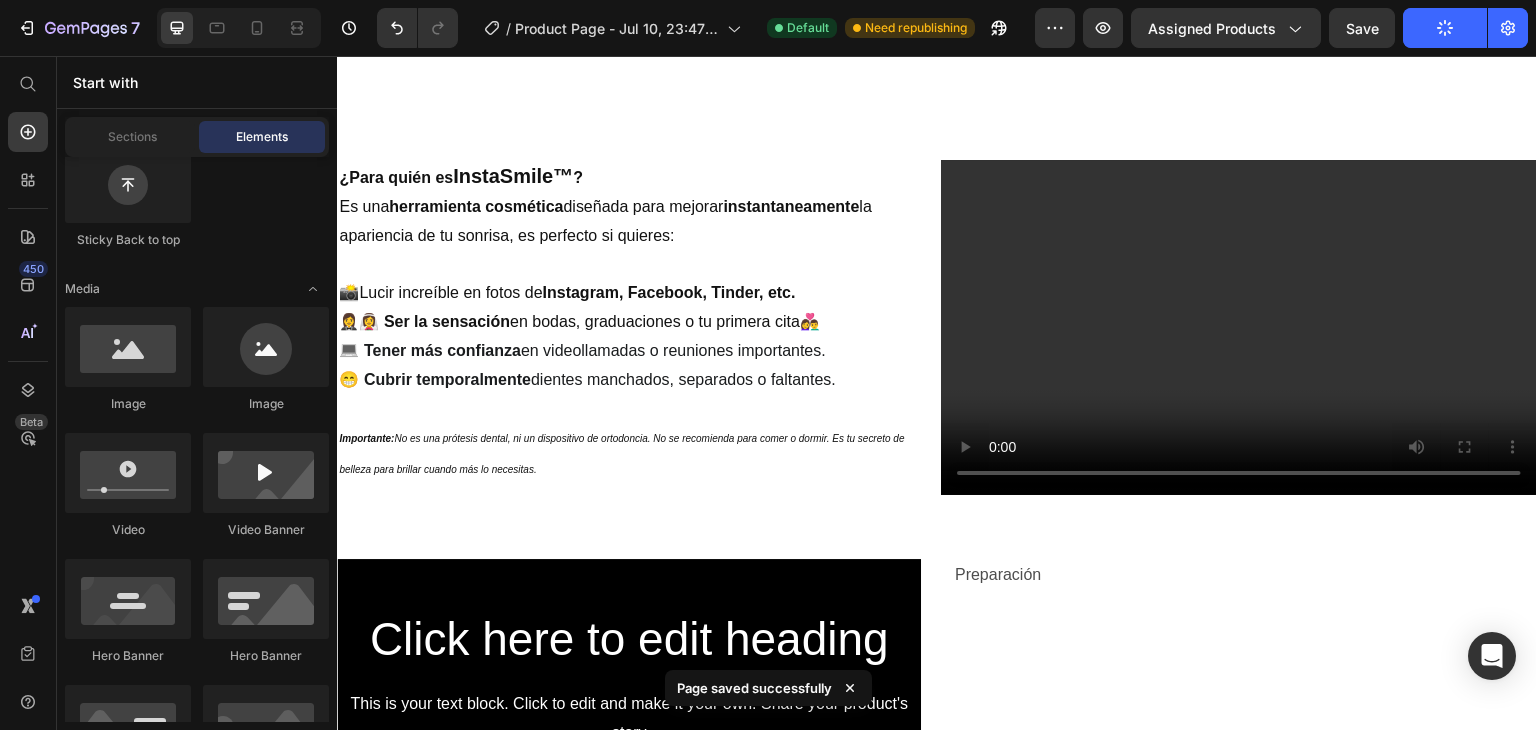 scroll, scrollTop: 640, scrollLeft: 0, axis: vertical 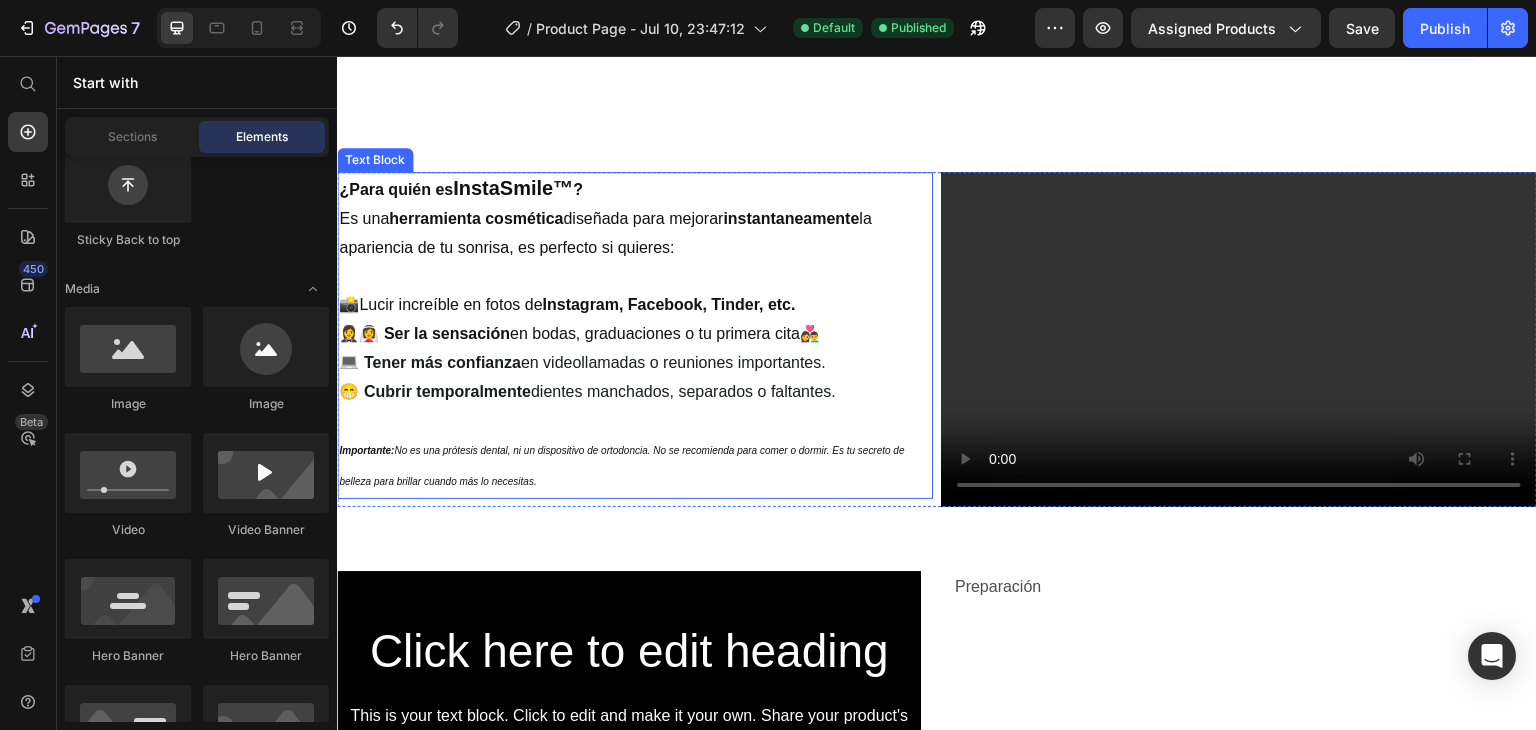 click on "💻 Tener más confianza" at bounding box center [430, 362] 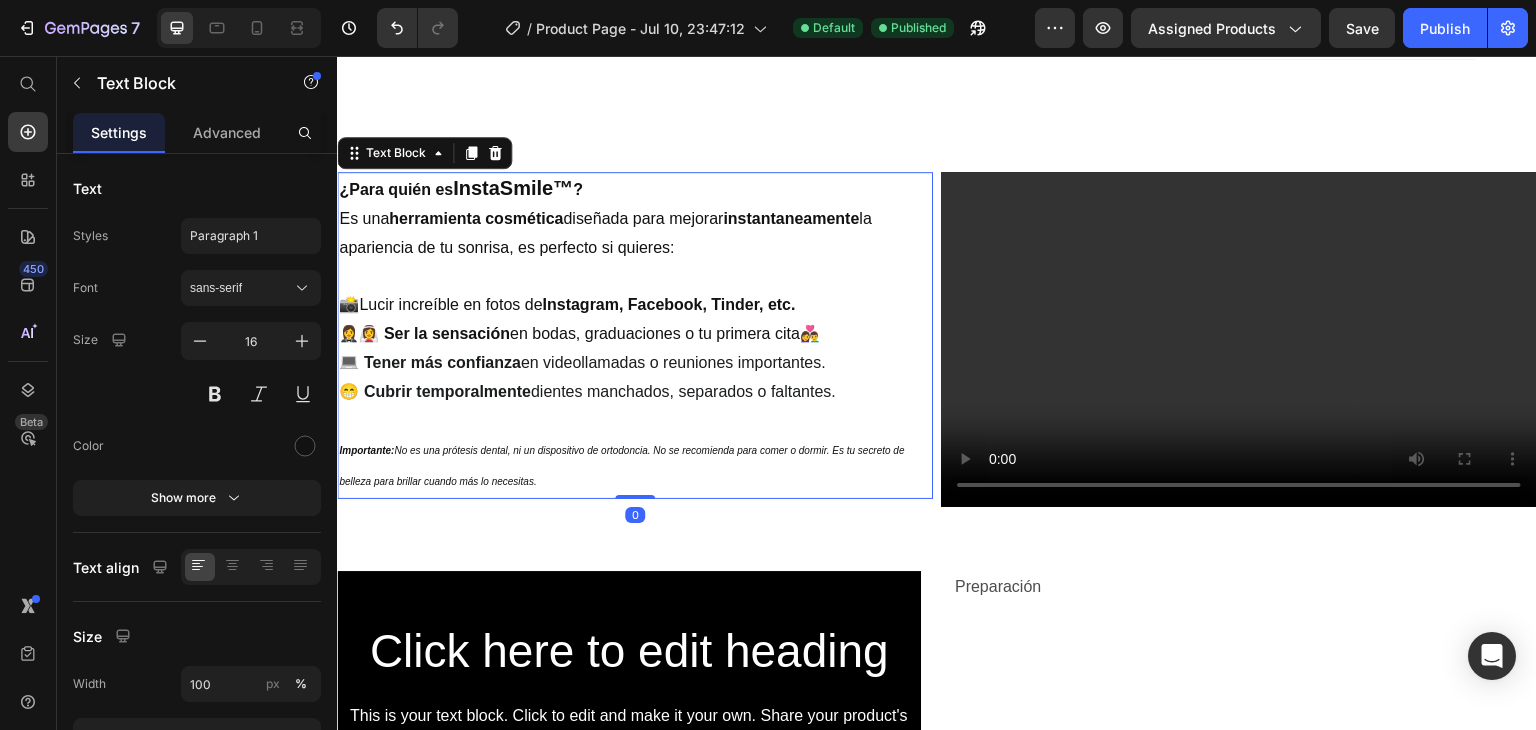 click on "💻 Tener más confianza" at bounding box center [430, 362] 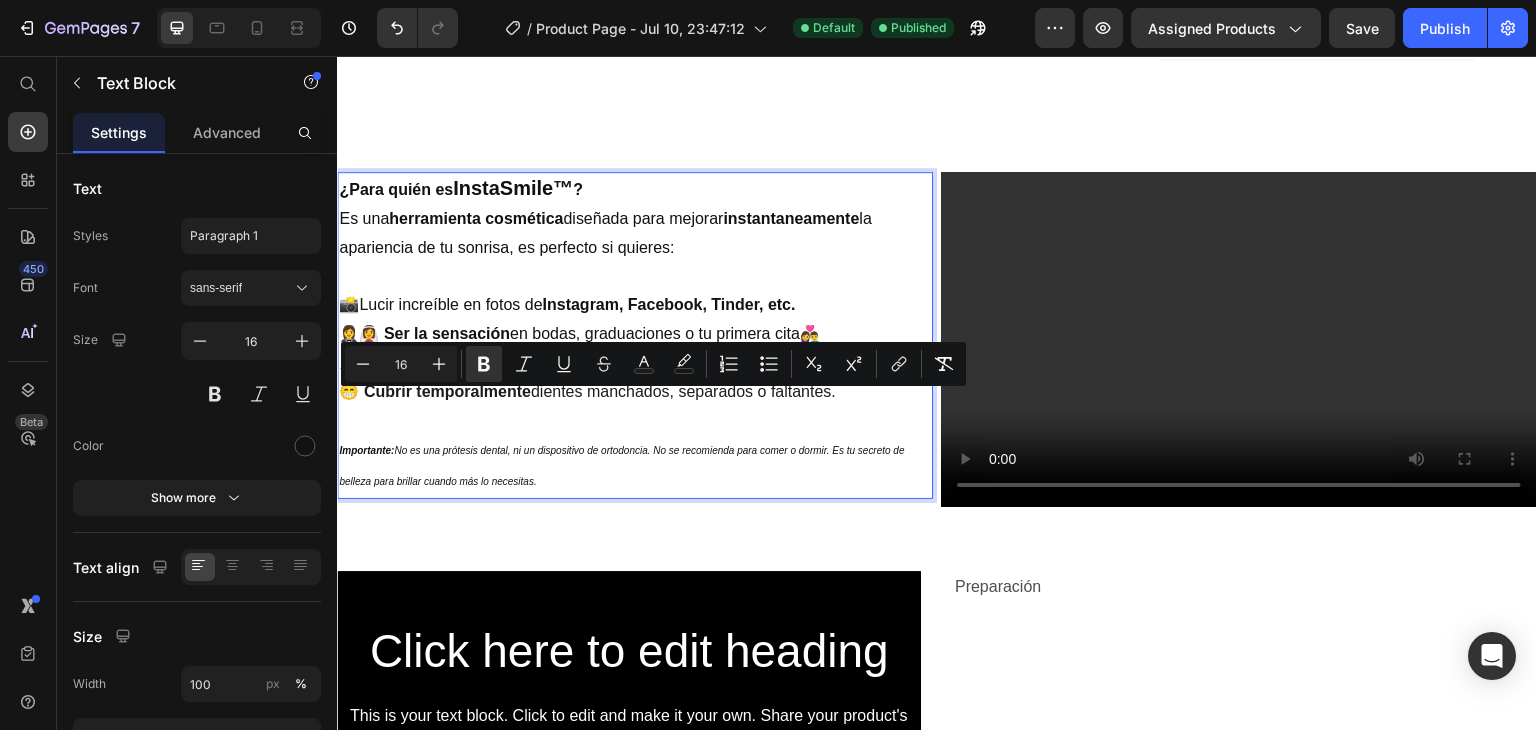 click on "💻 Tener más confianza" at bounding box center (430, 362) 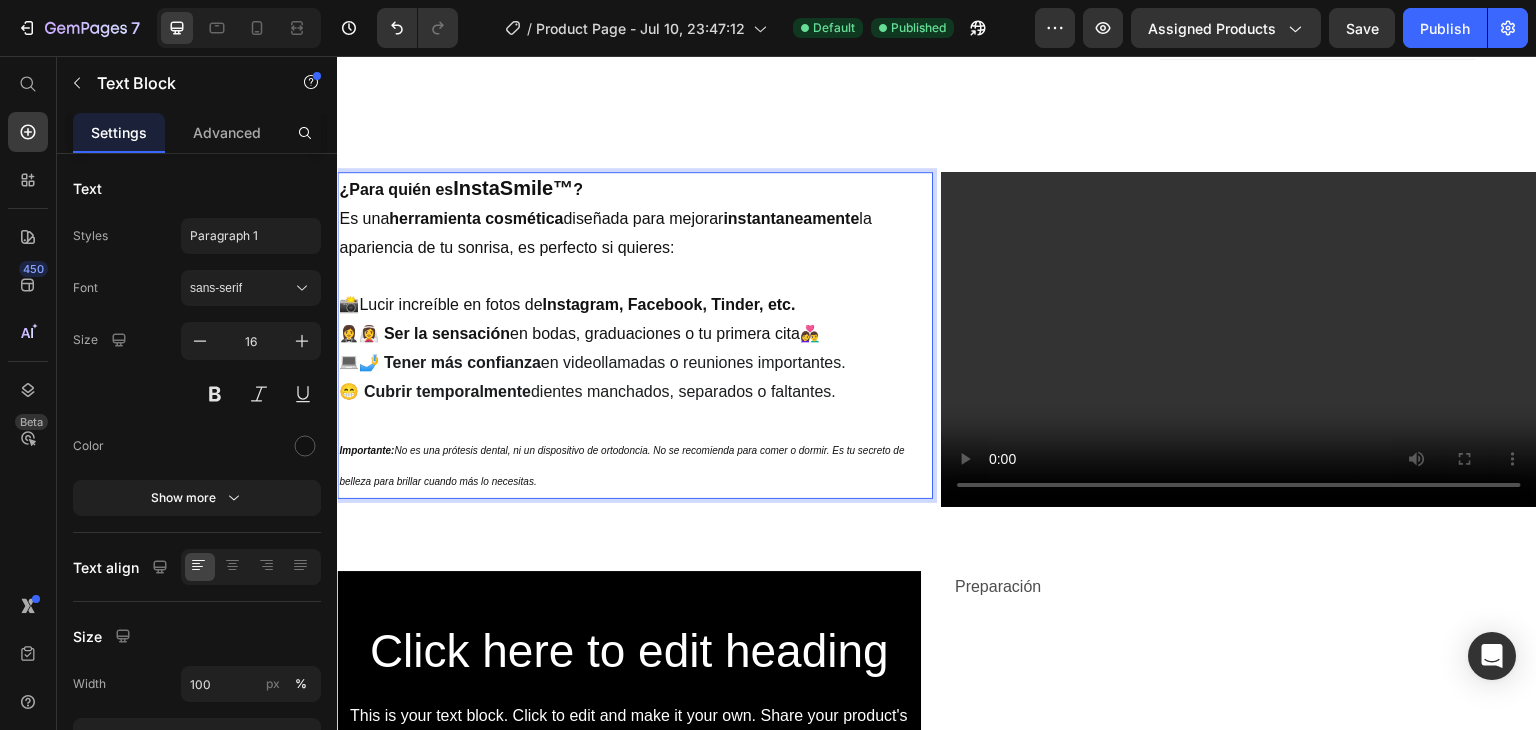 click on "💻🤳 Tener más confianza  en videollamadas o reuniones importantes." at bounding box center [592, 362] 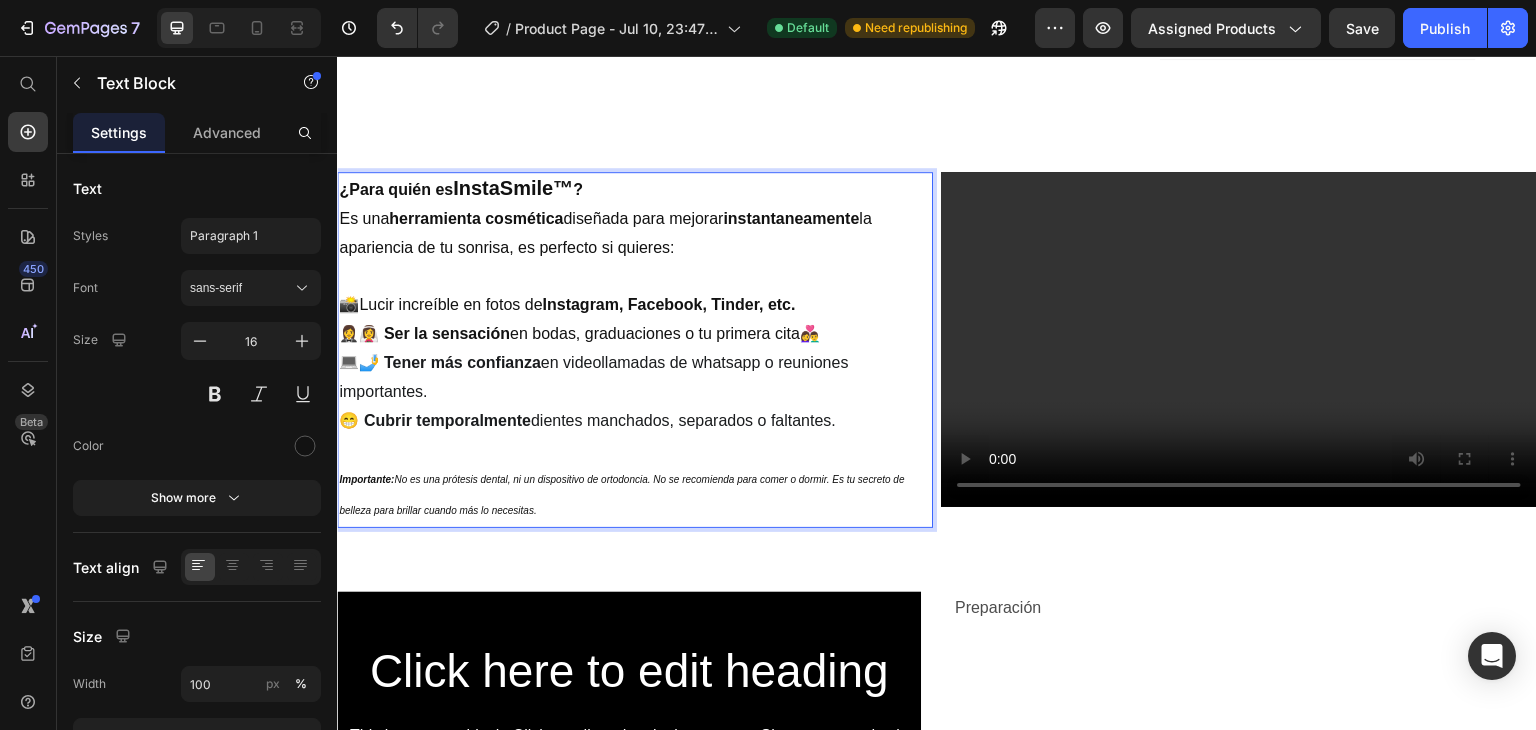 click on "💻🤳 Tener más confianza  en videollamadas de whatsapp o reuniones importantes." at bounding box center (635, 378) 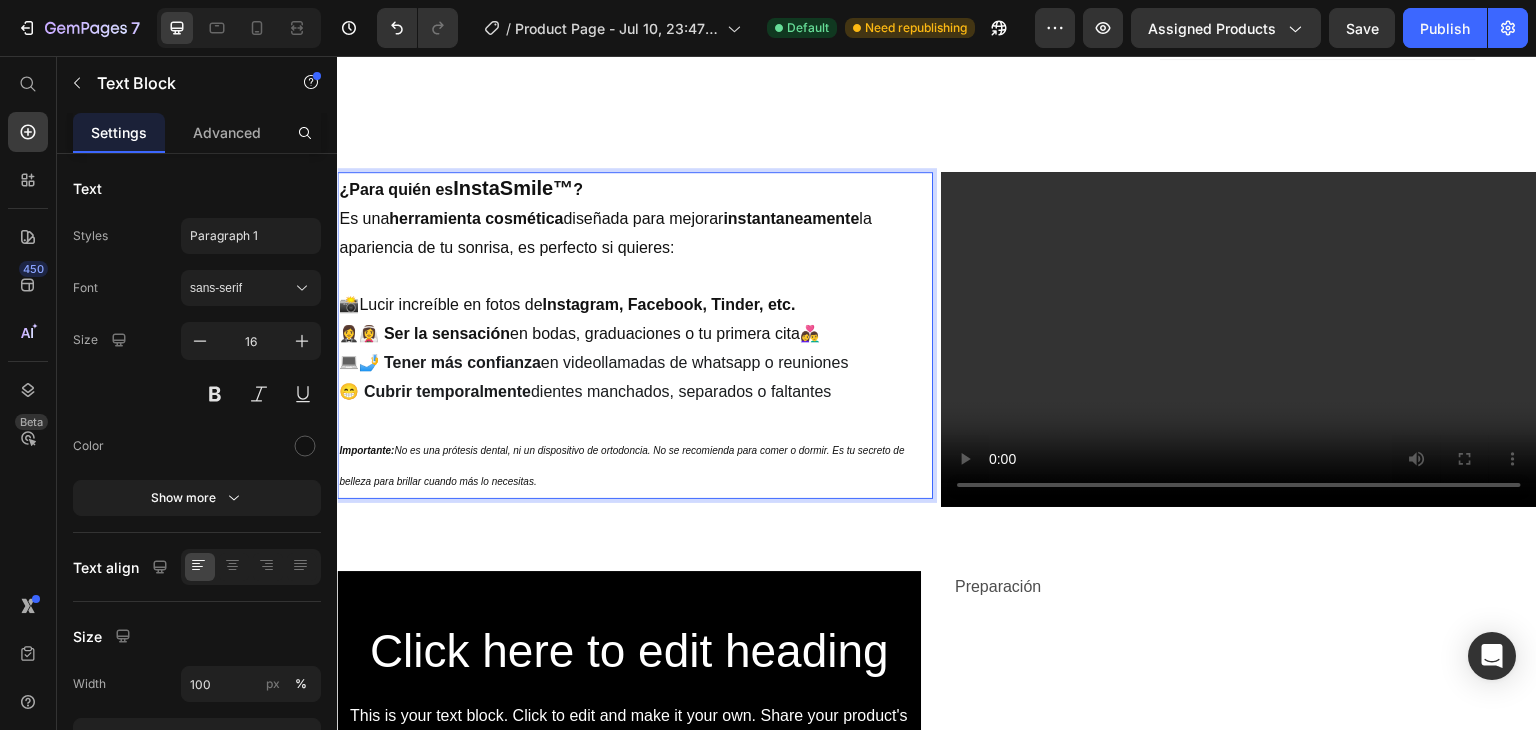 click on "📸" at bounding box center [349, 304] 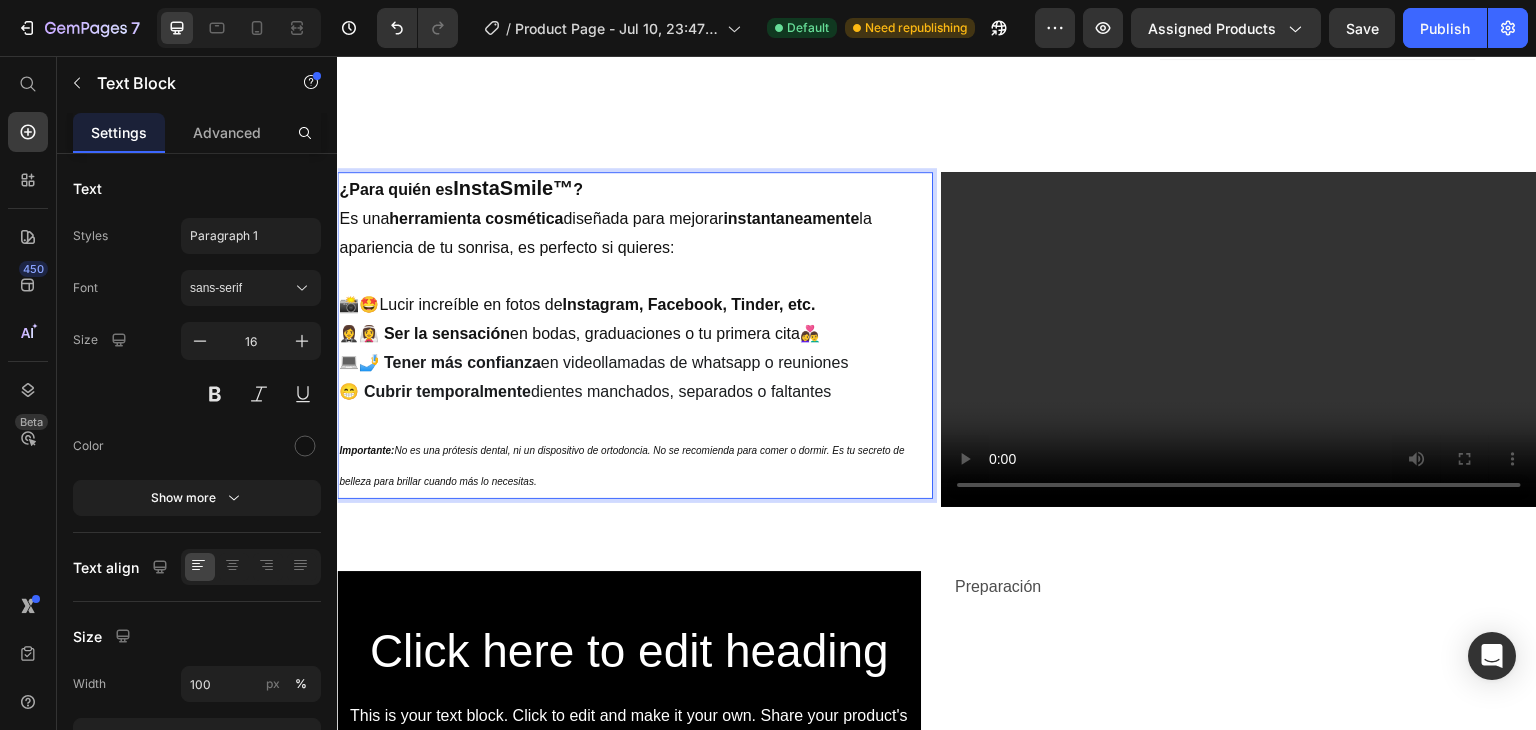 click on "😁 Cubrir temporalmente" at bounding box center [435, 391] 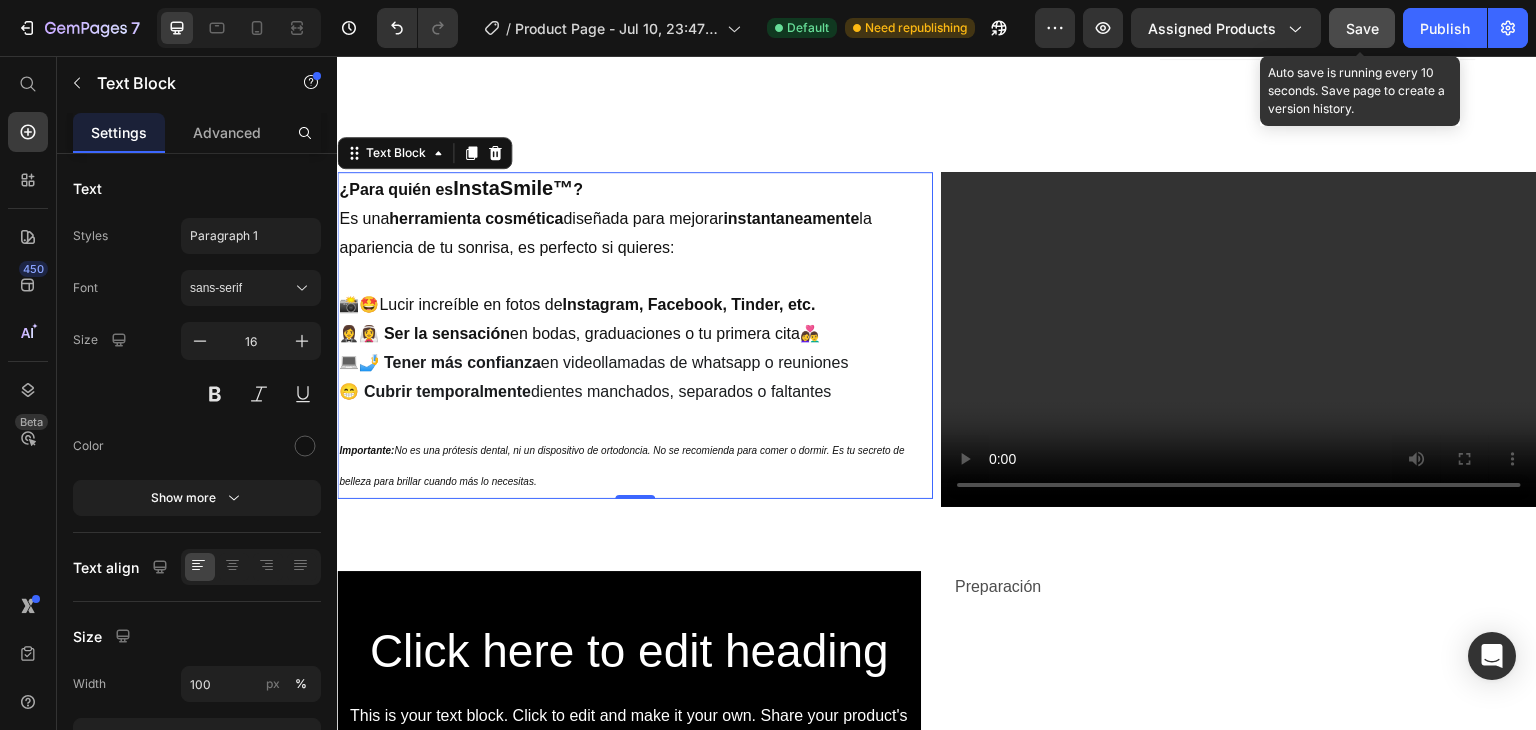 click on "Save" at bounding box center [1362, 28] 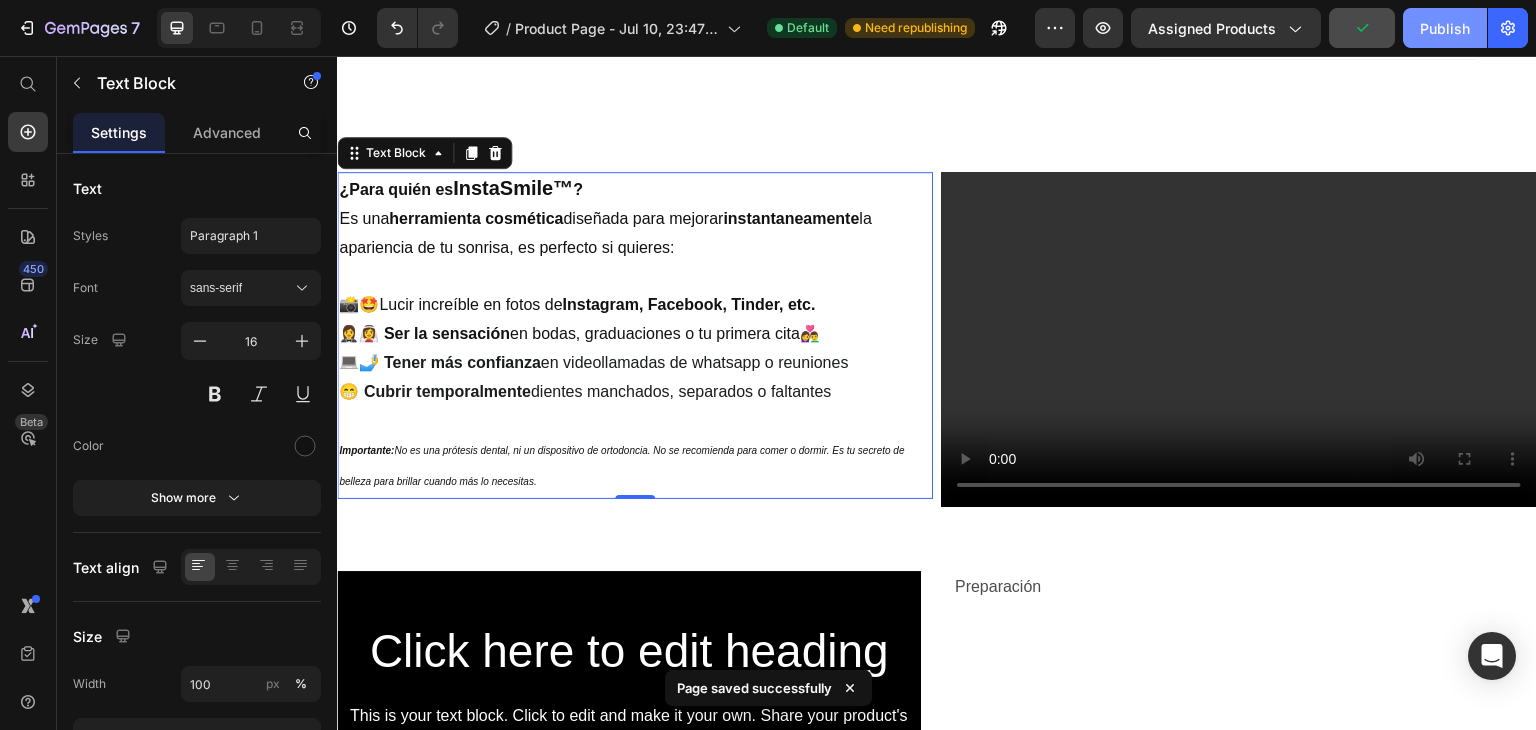click on "Publish" at bounding box center [1445, 28] 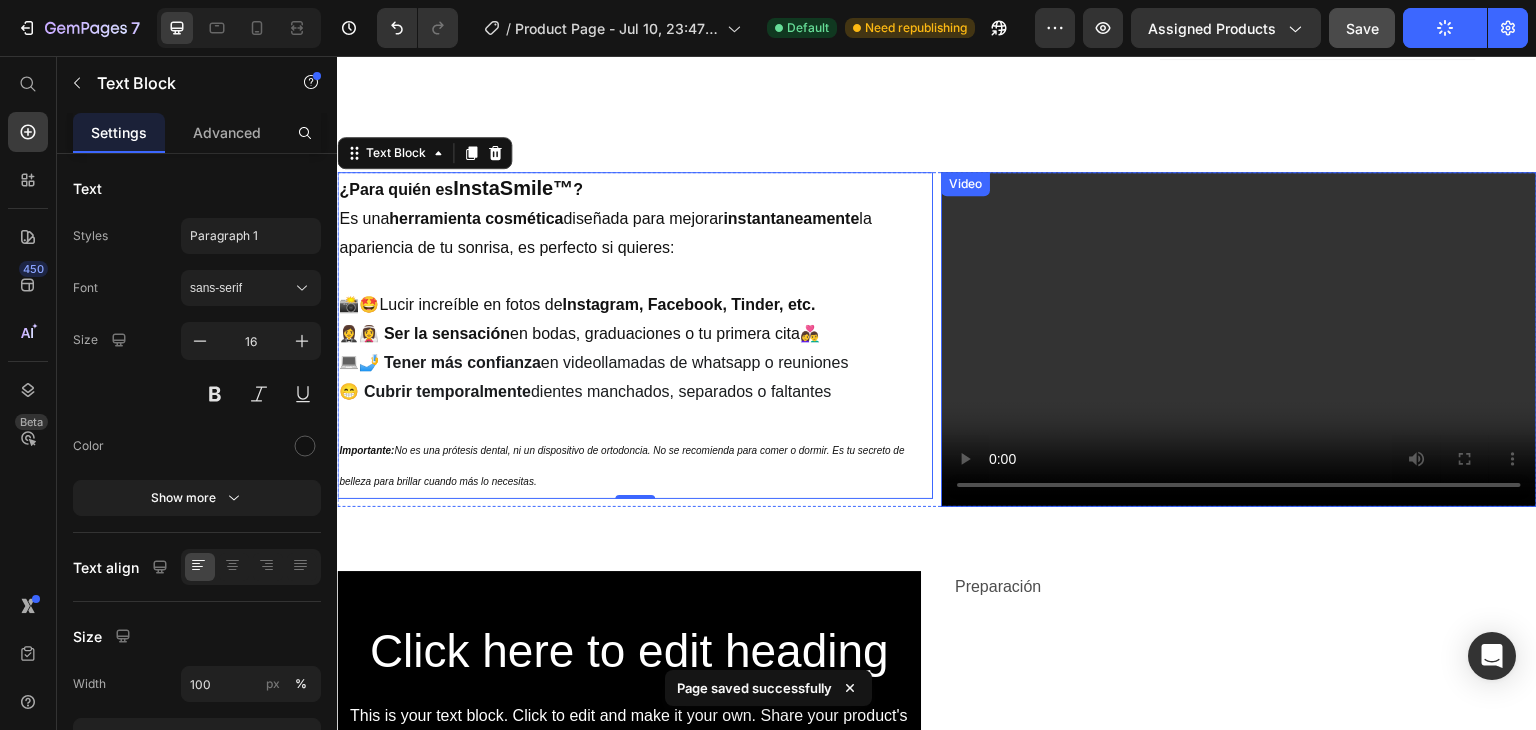 click at bounding box center [1239, 339] 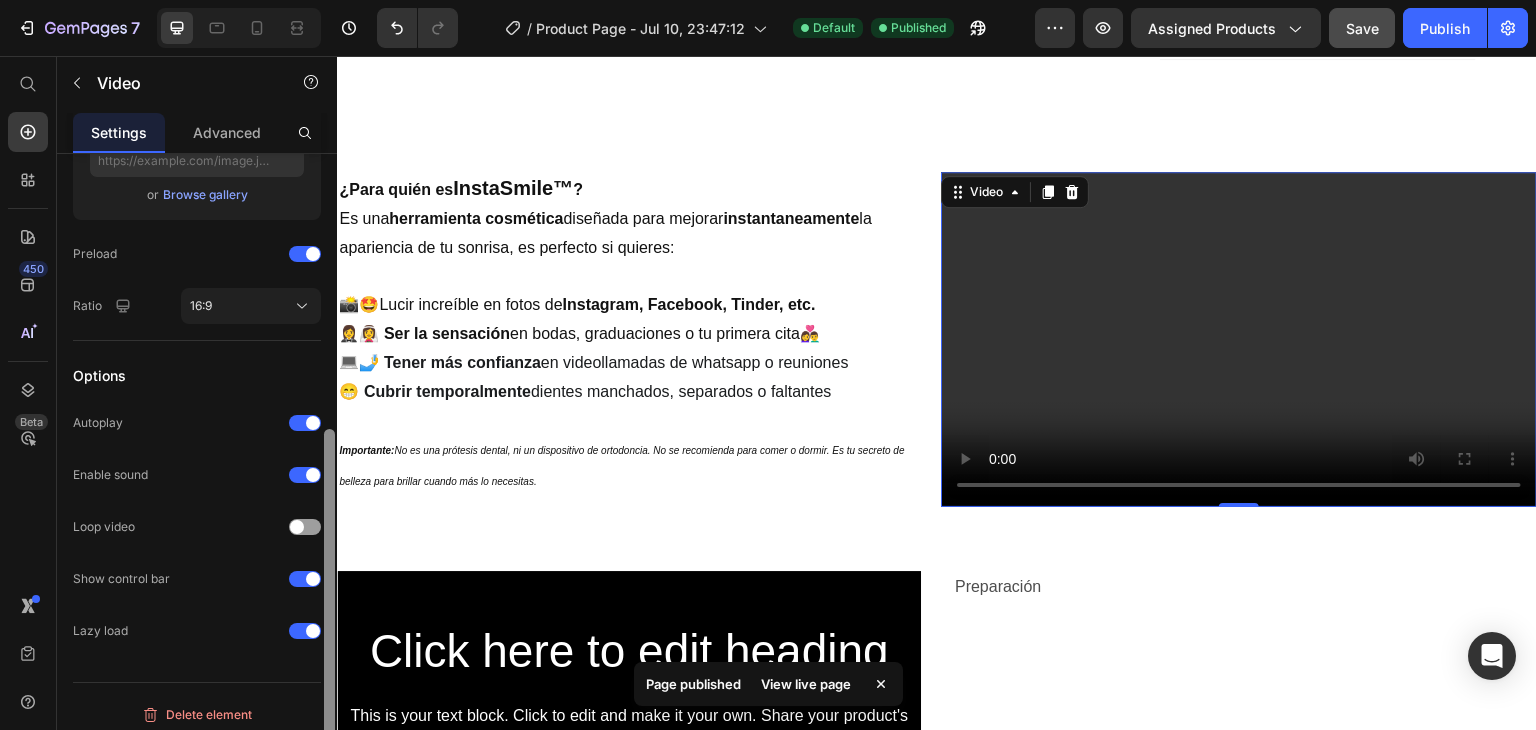 scroll, scrollTop: 496, scrollLeft: 0, axis: vertical 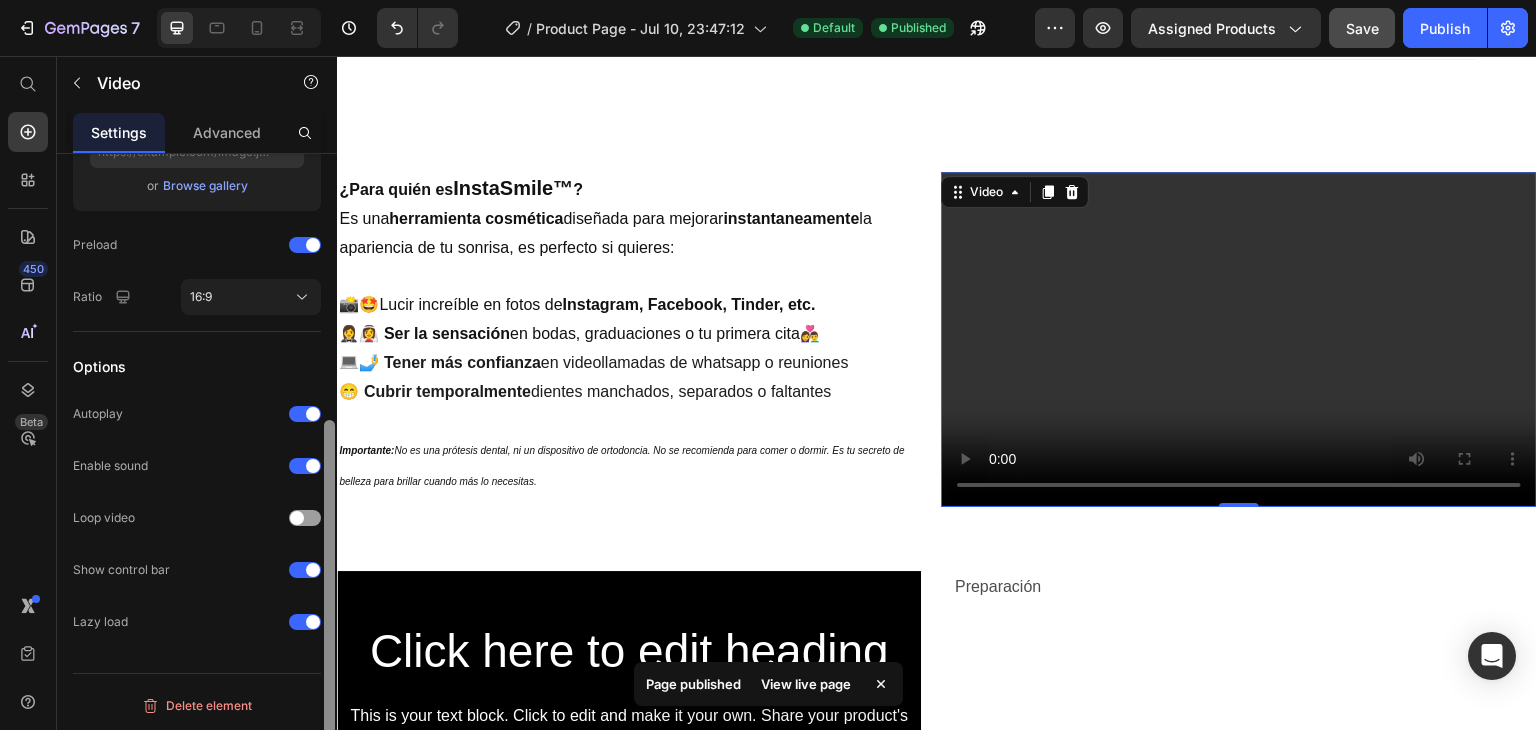 drag, startPoint x: 332, startPoint y: 264, endPoint x: 323, endPoint y: 544, distance: 280.1446 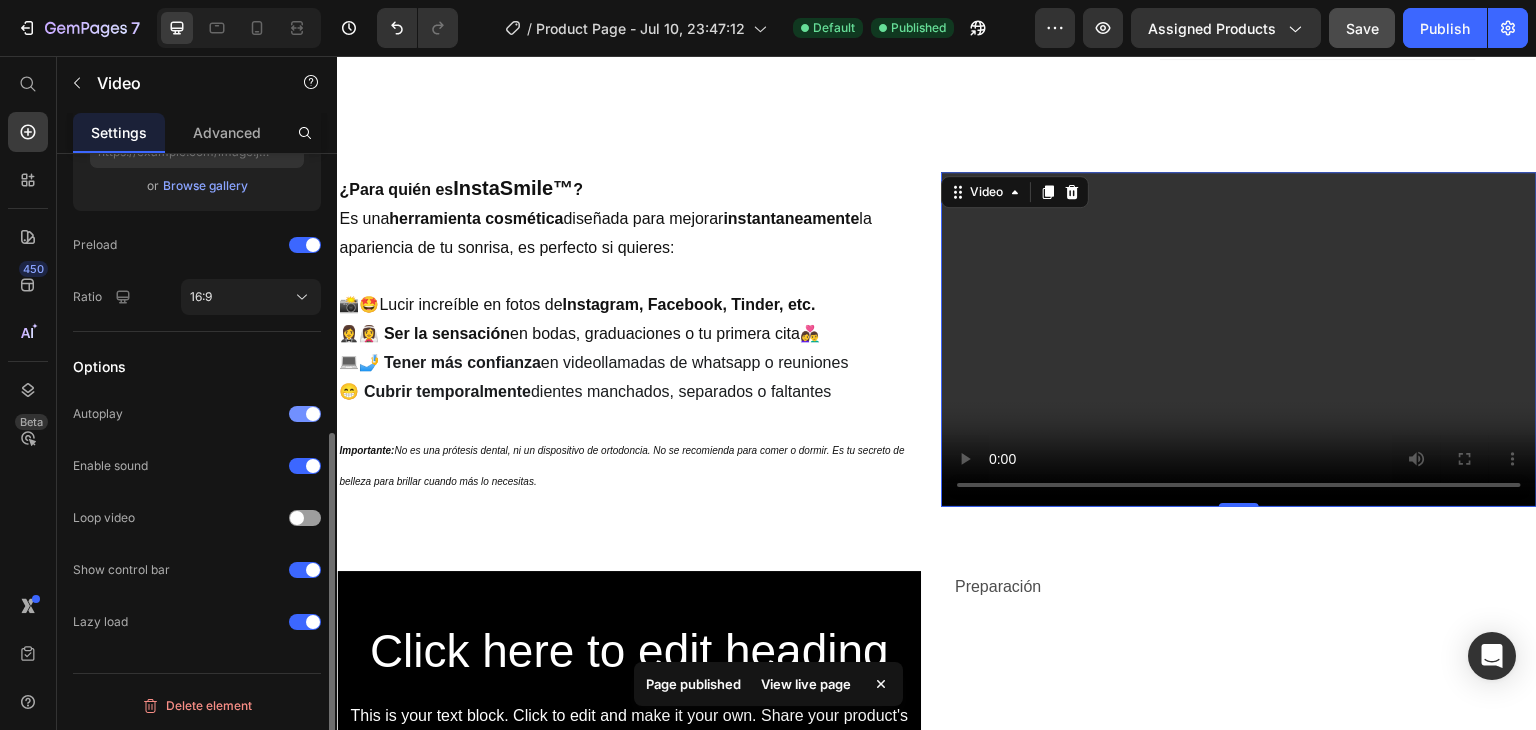 click at bounding box center [305, 414] 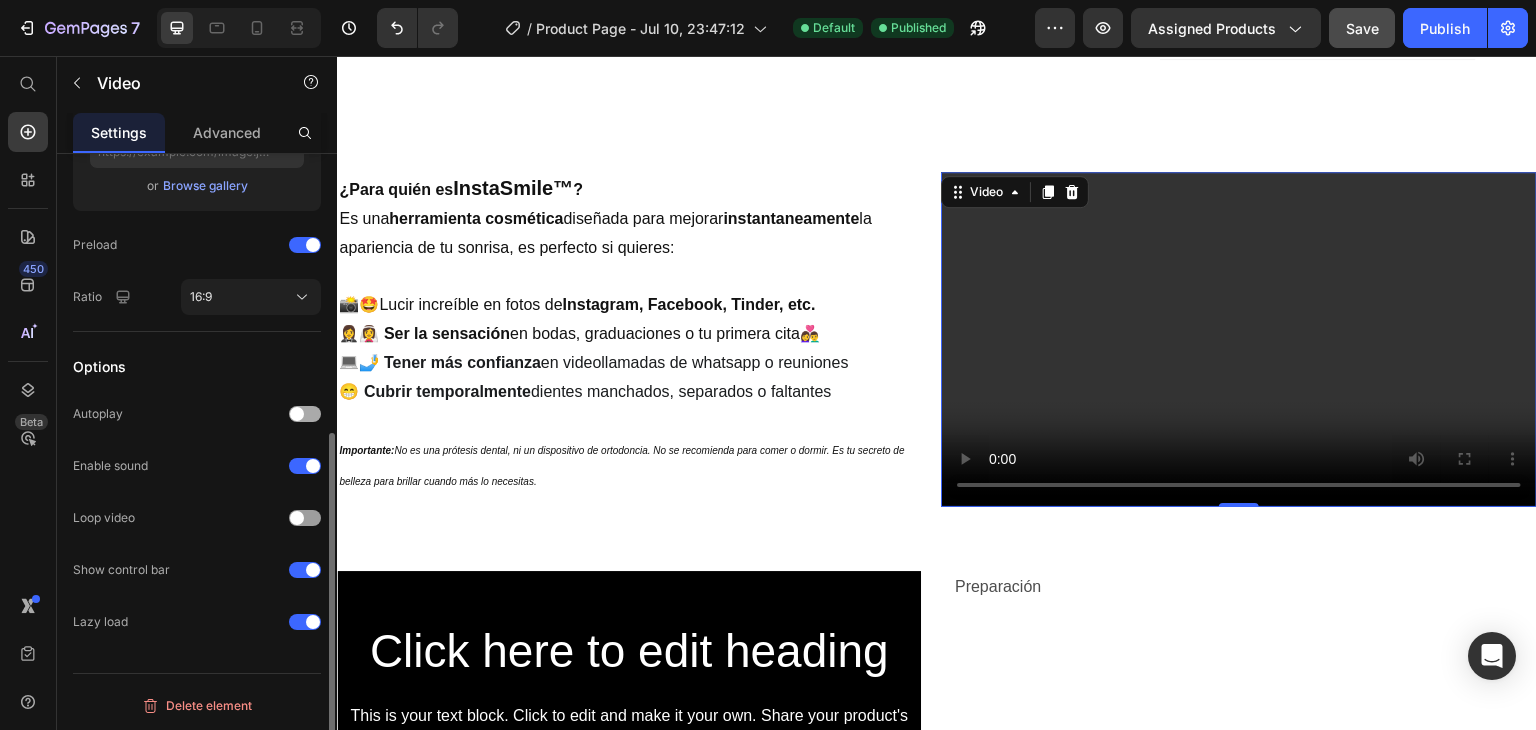 click at bounding box center (297, 414) 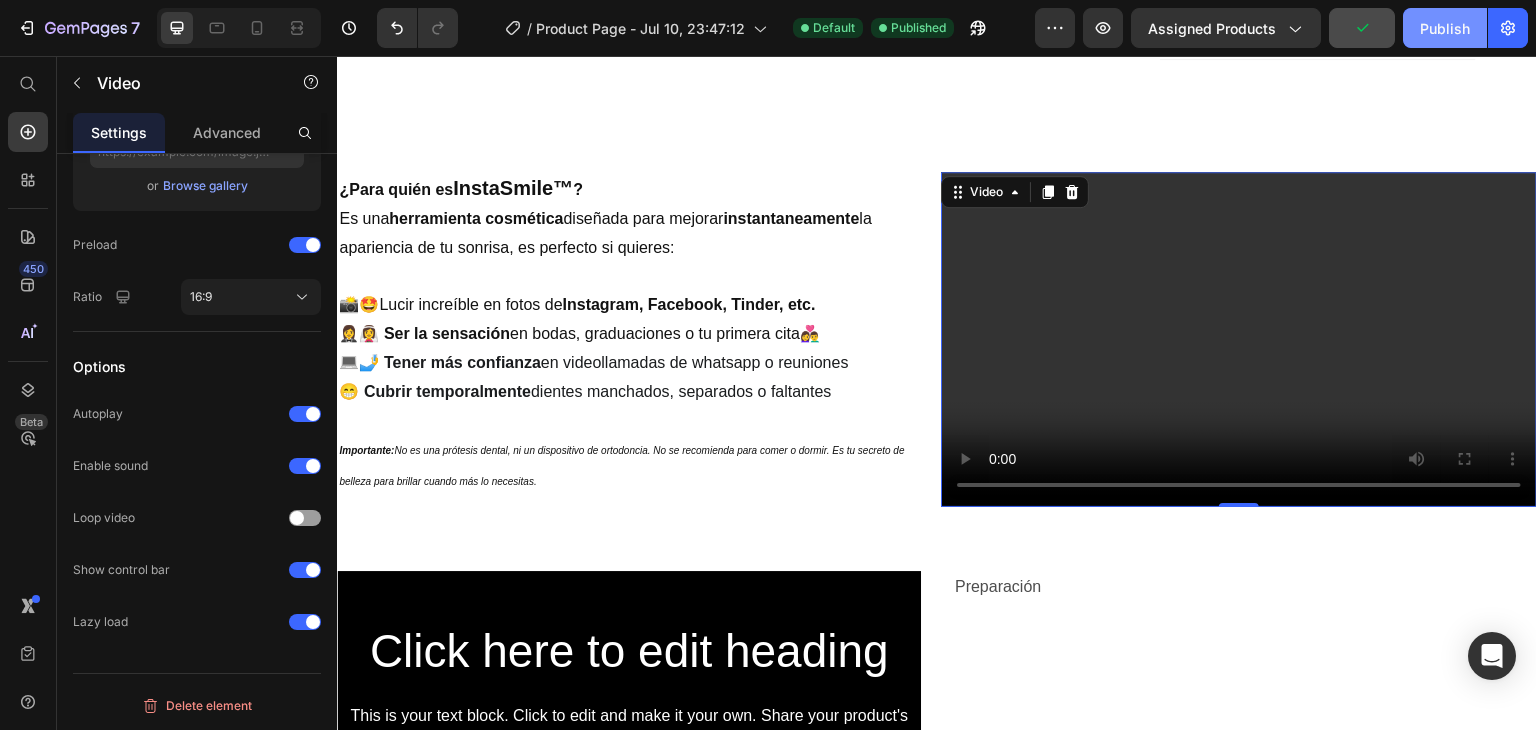 click on "Publish" 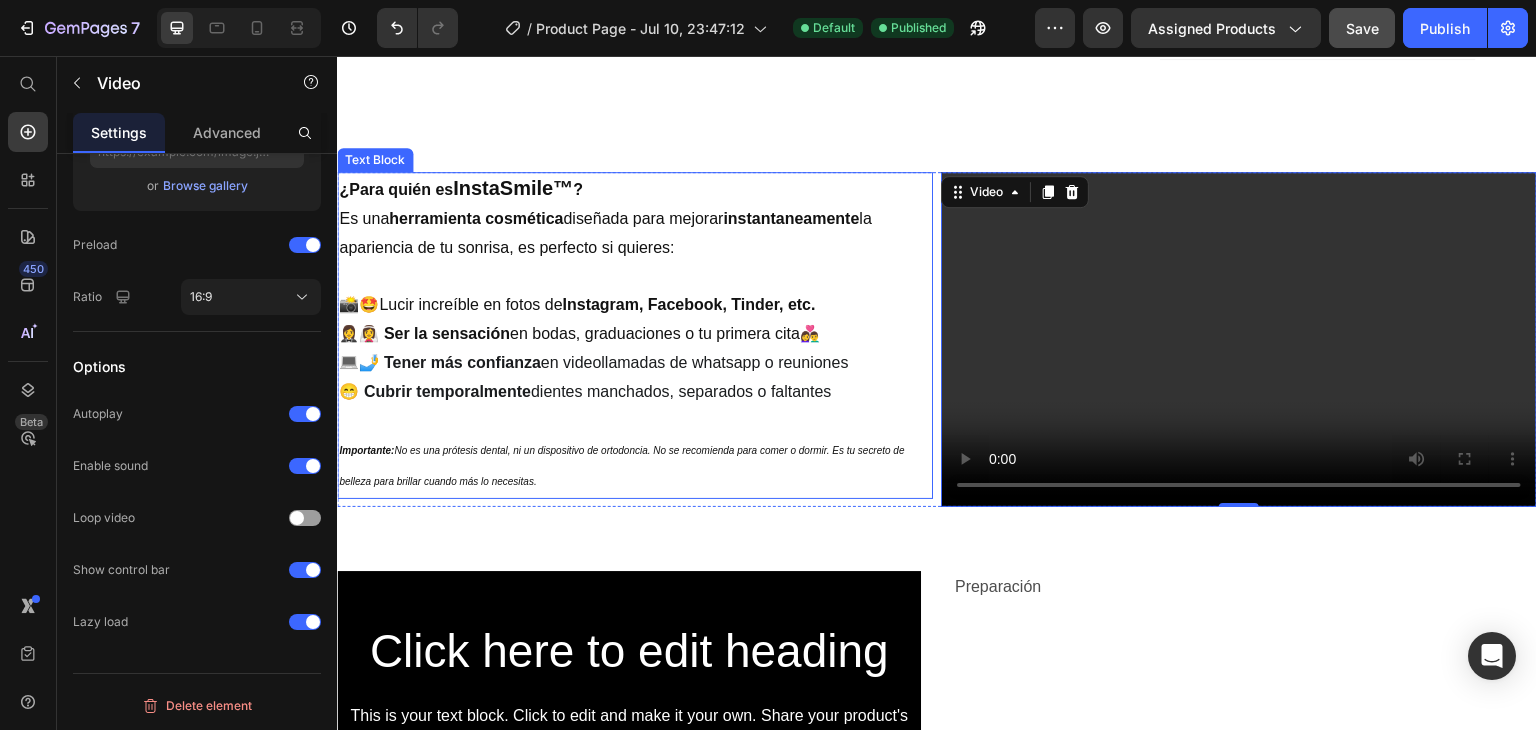 click on "Importante:  No es una prótesis dental, ni un dispositivo de ortodoncia. No se recomienda para comer o dormir. Es tu secreto de belleza para brillar cuando más lo necesitas." at bounding box center (635, 466) 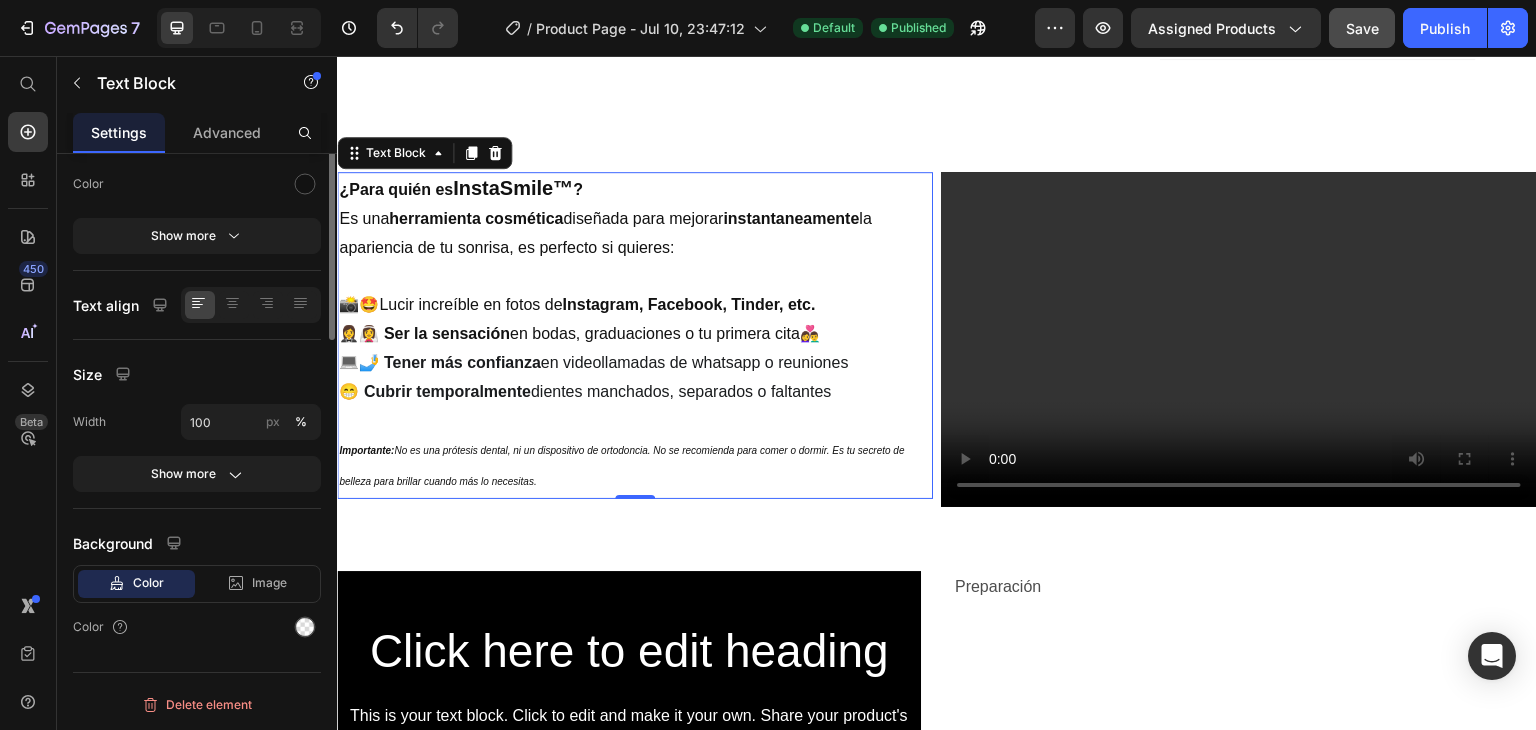 scroll, scrollTop: 0, scrollLeft: 0, axis: both 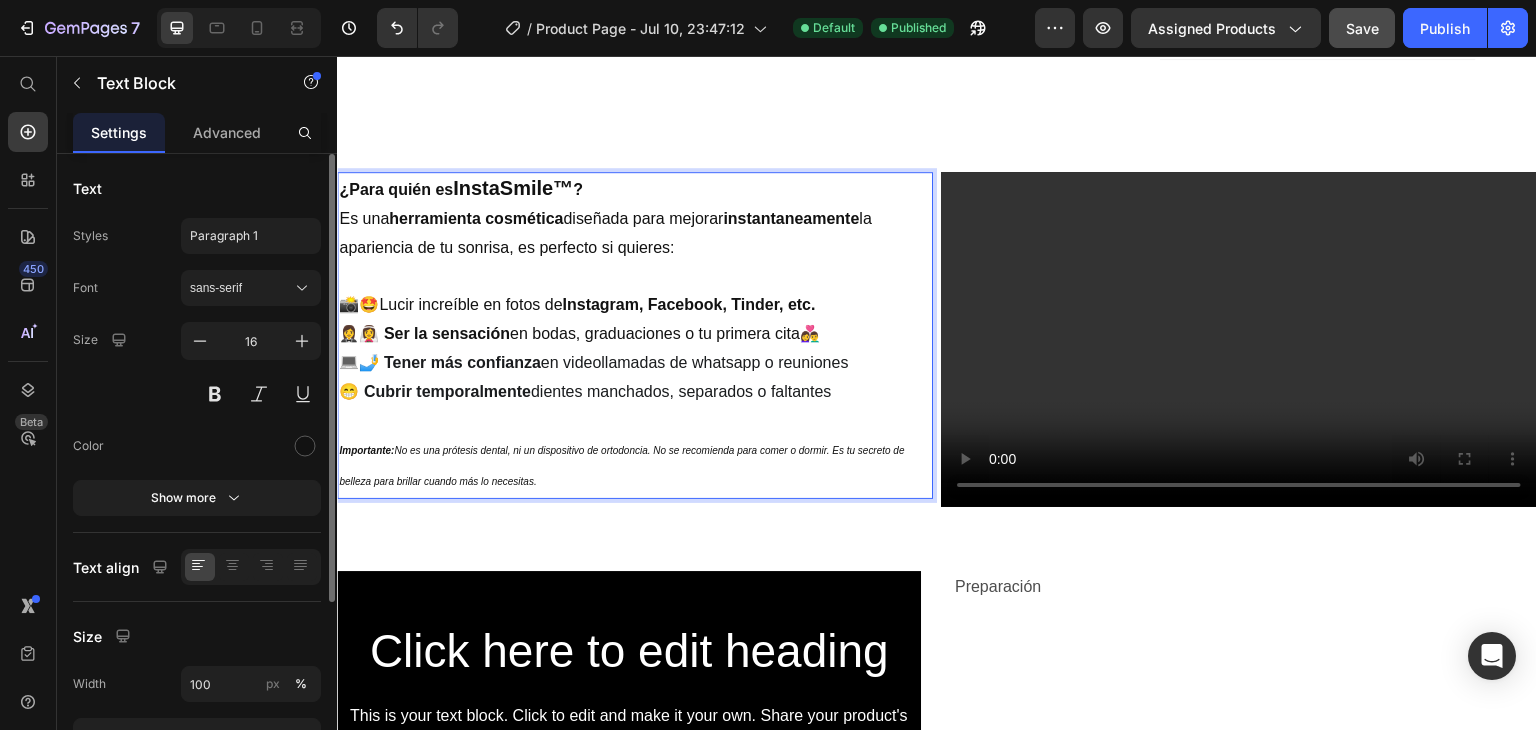 click on "Importante:  No es una prótesis dental, ni un dispositivo de ortodoncia. No se recomienda para comer o dormir. Es tu secreto de belleza para brillar cuando más lo necesitas." at bounding box center [621, 466] 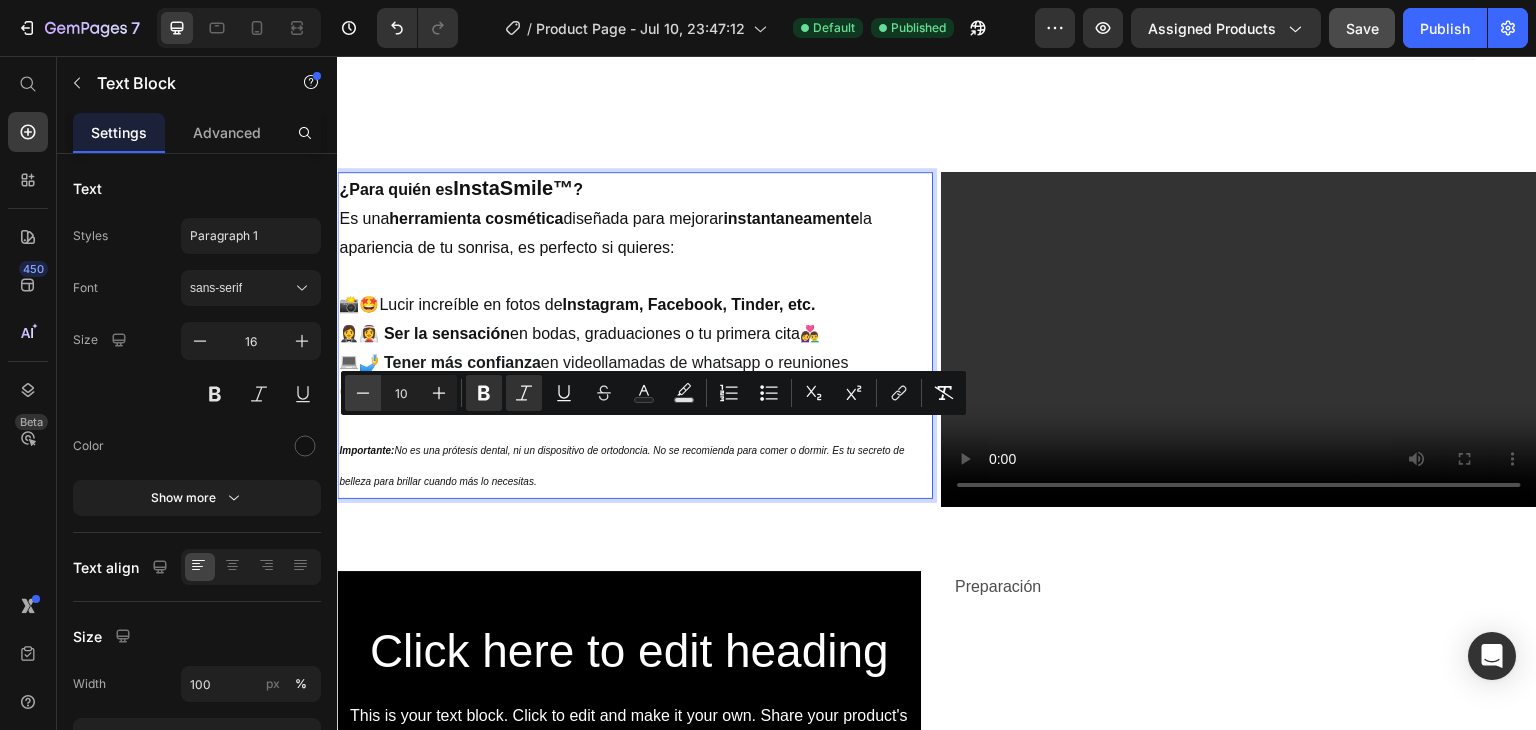 click 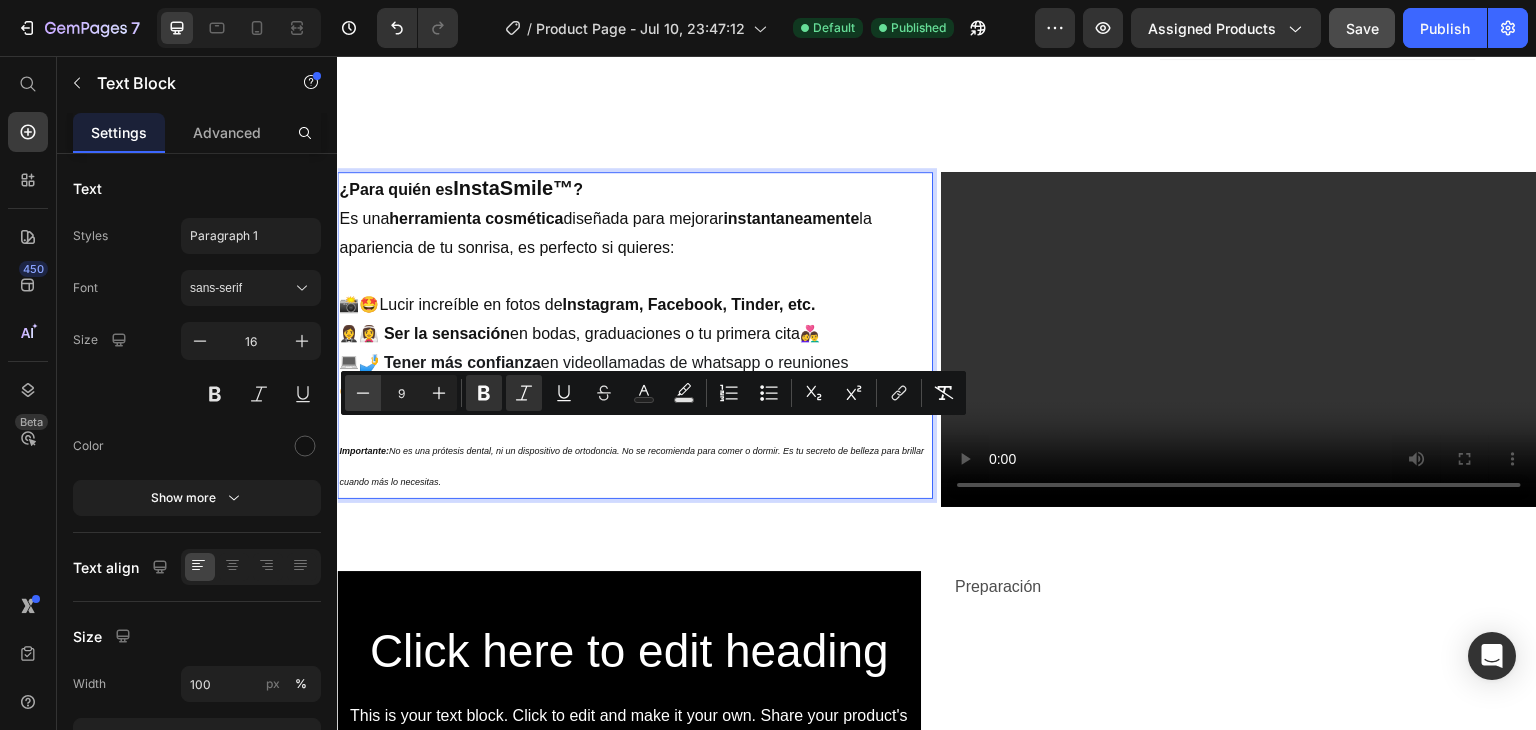 click 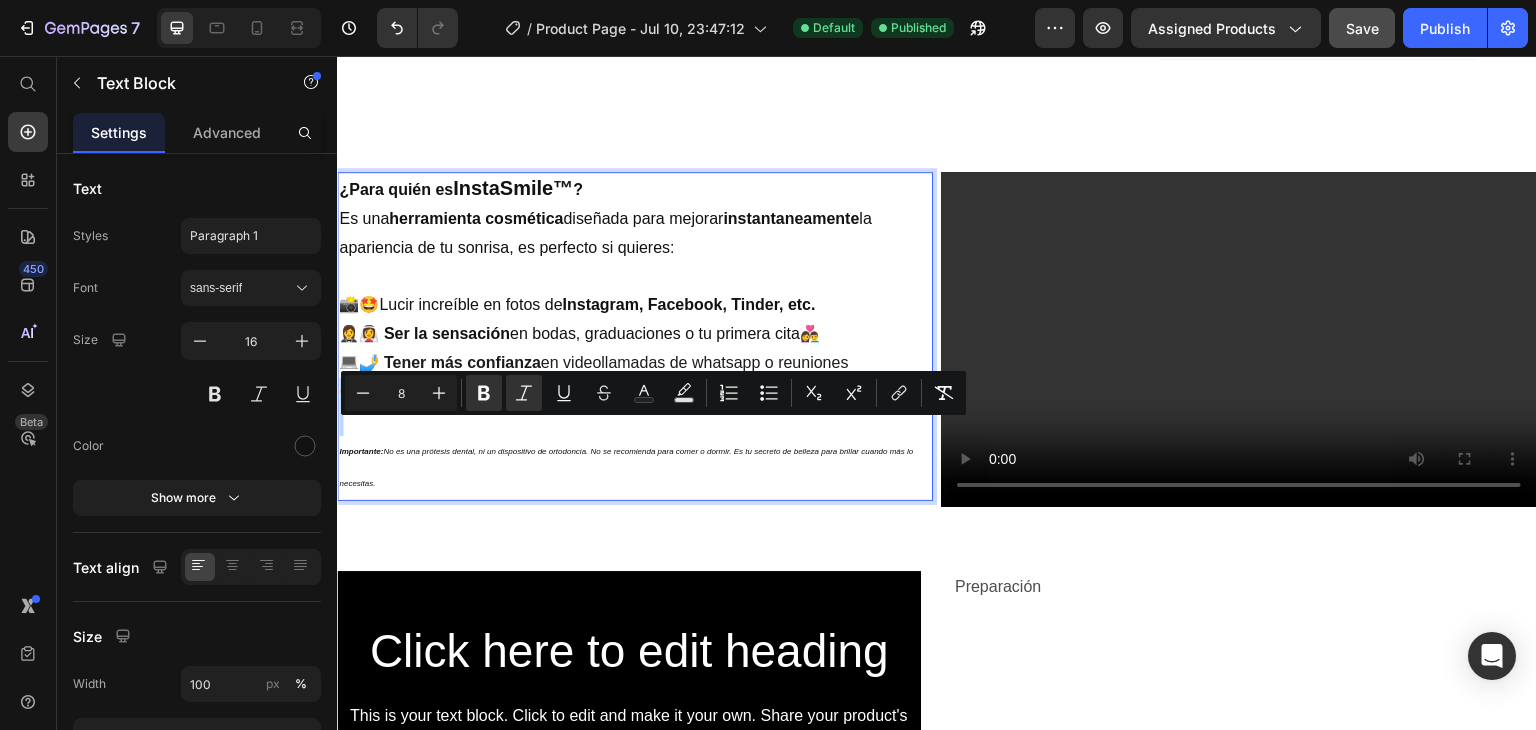 click on "Importante:  No es una prótesis dental, ni un dispositivo de ortodoncia. No se recomienda para comer o dormir. Es tu secreto de belleza para brillar cuando más lo necesitas." at bounding box center (635, 467) 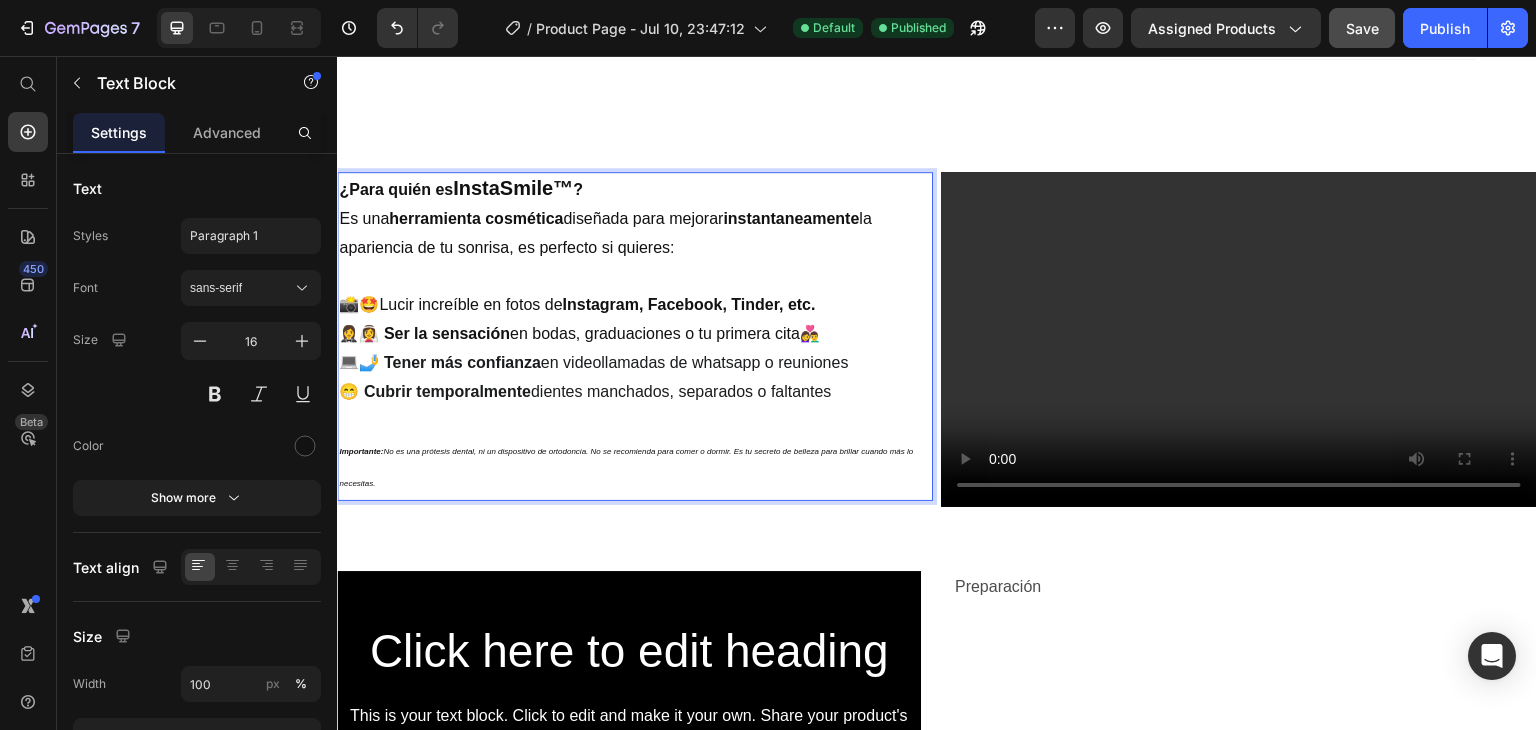click on "Importante:  No es una prótesis dental, ni un dispositivo de ortodoncia. No se recomienda para comer o dormir. Es tu secreto de belleza para brillar cuando más lo necesitas." at bounding box center (635, 467) 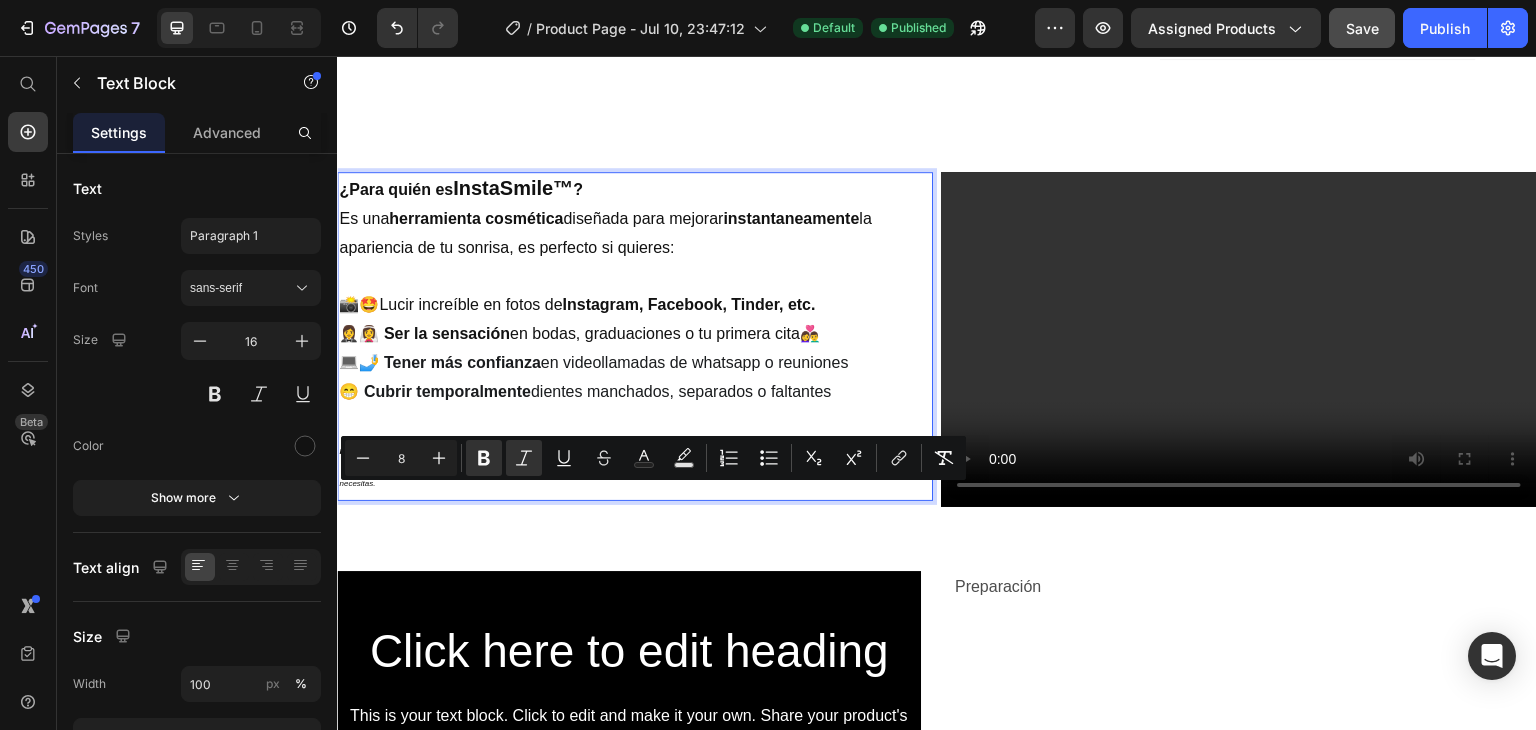 drag, startPoint x: 392, startPoint y: 528, endPoint x: 342, endPoint y: 493, distance: 61.03278 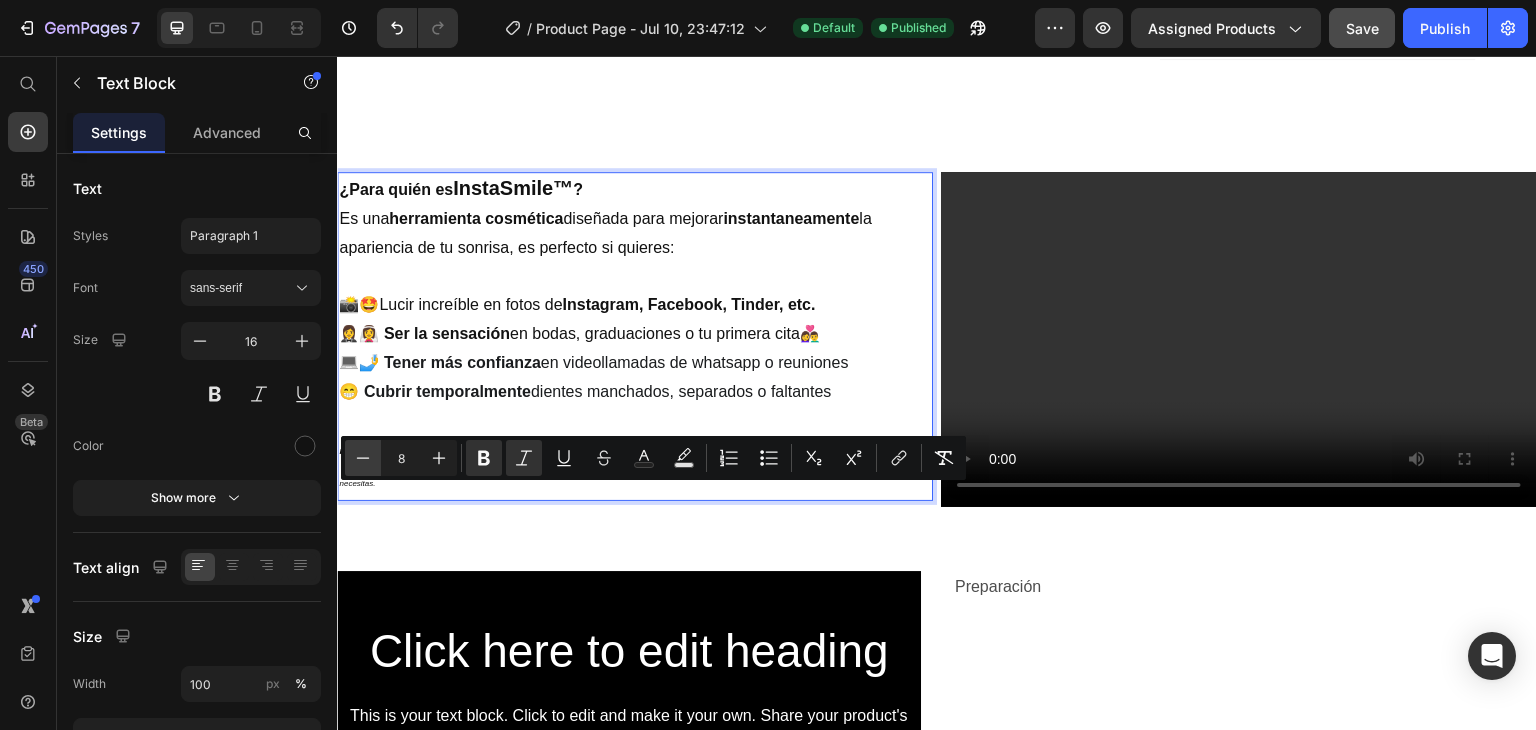 click 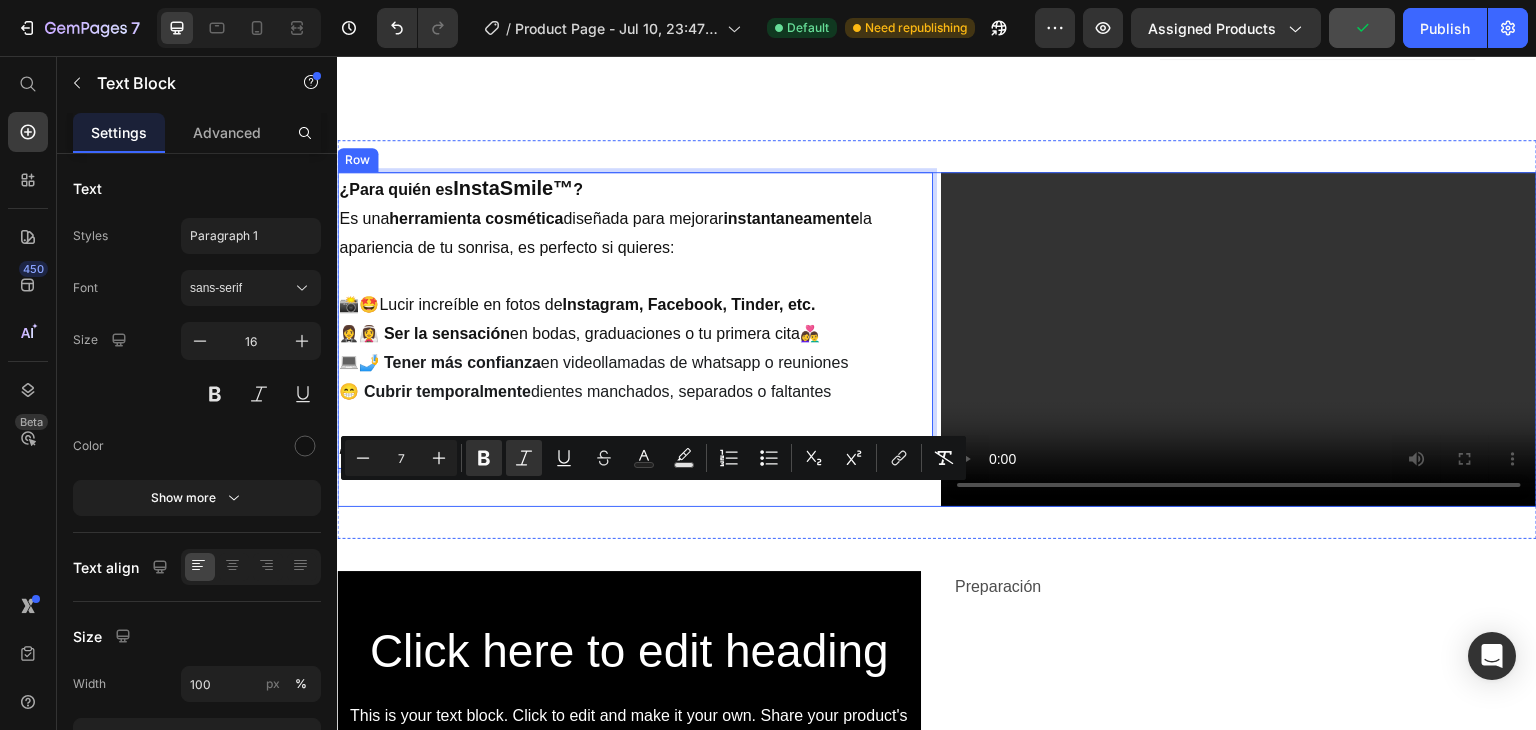 click on "¿Para quién es  InstaSmile™ ? Es una  herramienta cosmética  diseñada para mejorar  instantaneamente  la apariencia de tu sonrisa, es perfecto si quieres: 📸🤩  Lucir increíble en fotos de  Instagram, Facebook, Tinder, etc. 🤵‍♀️👰‍♀️ Ser la sensación  en bodas, graduaciones o tu primera cita  👩‍❤️‍👨 💻🤳 Tener más confianza  en videollamadas de whatsapp o reuniones 😁 Cubrir temporalmente  dientes manchados, separados o faltantes I mportante:  No es una prótesis dental, ni un dispositivo de ortodoncia. No se recomienda para comer o dormir. Es tu secreto de belleza para brillar cuando más lo necesitas. Text Block   0" at bounding box center (635, 339) 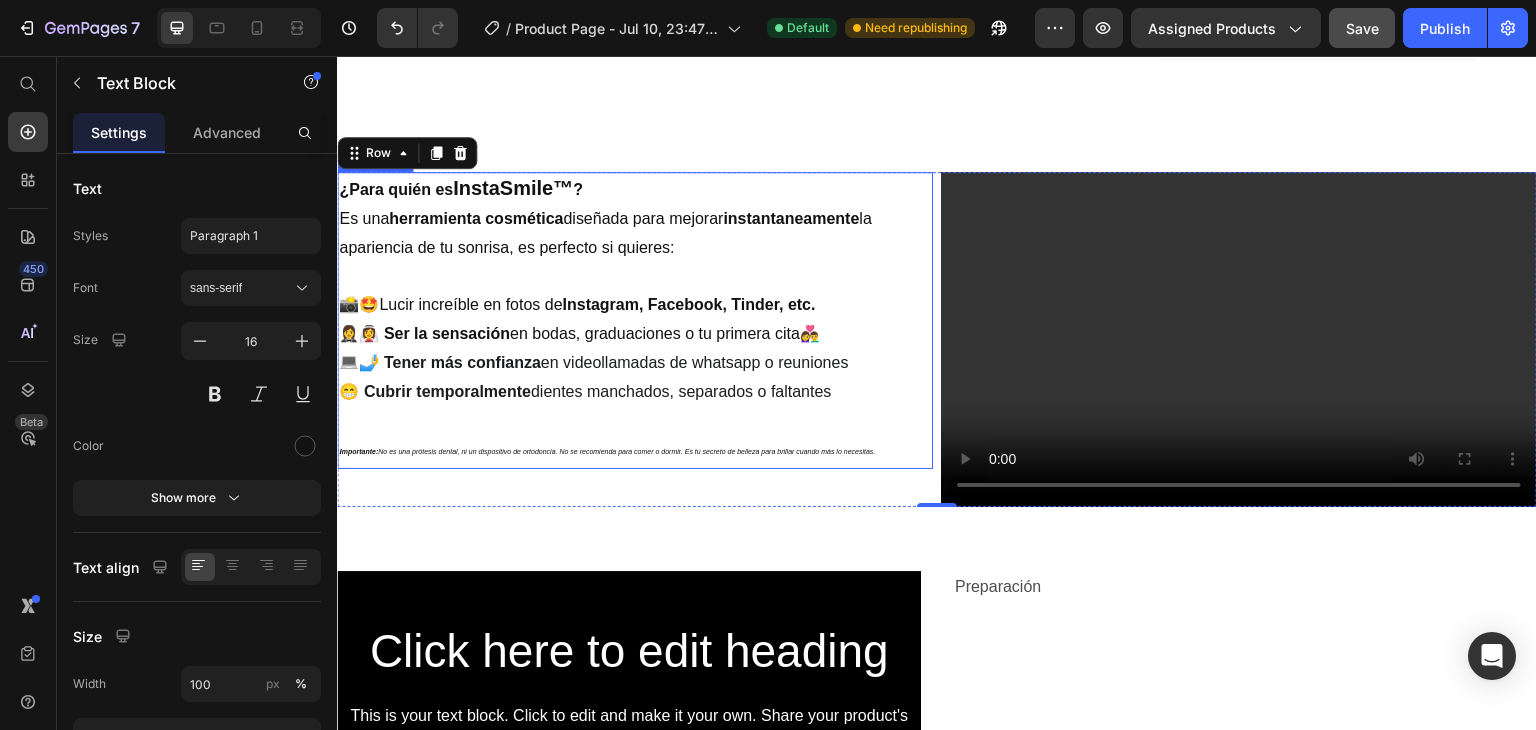 click on "mportante:  No es una prótesis dental, ni un dispositivo de ortodoncia. No se recomienda para comer o dormir. Es tu secreto de belleza para brillar cuando más lo necesitas." at bounding box center [608, 451] 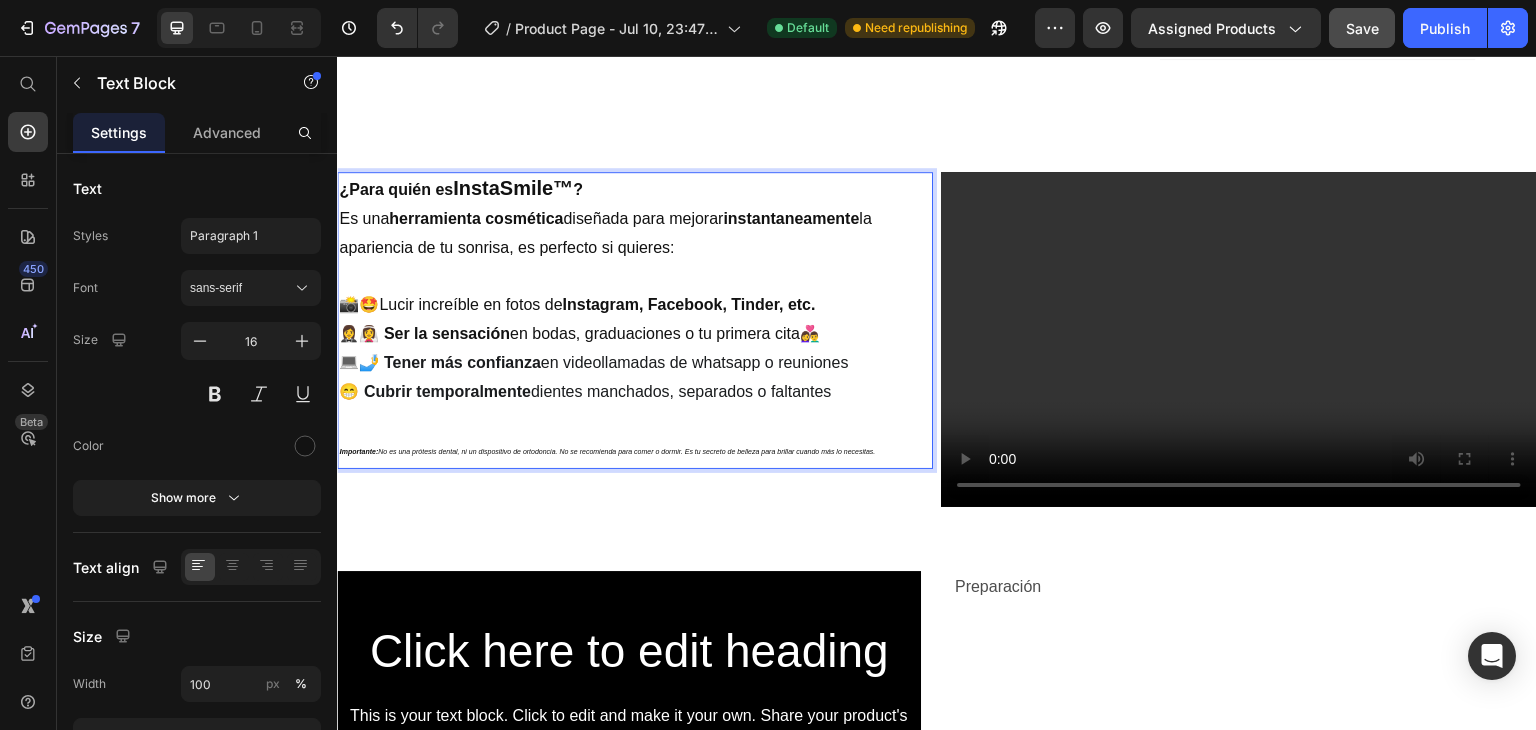 click on "mportante:  No es una prótesis dental, ni un dispositivo de ortodoncia. No se recomienda para comer o dormir. Es tu secreto de belleza para brillar cuando más lo necesitas." at bounding box center (608, 451) 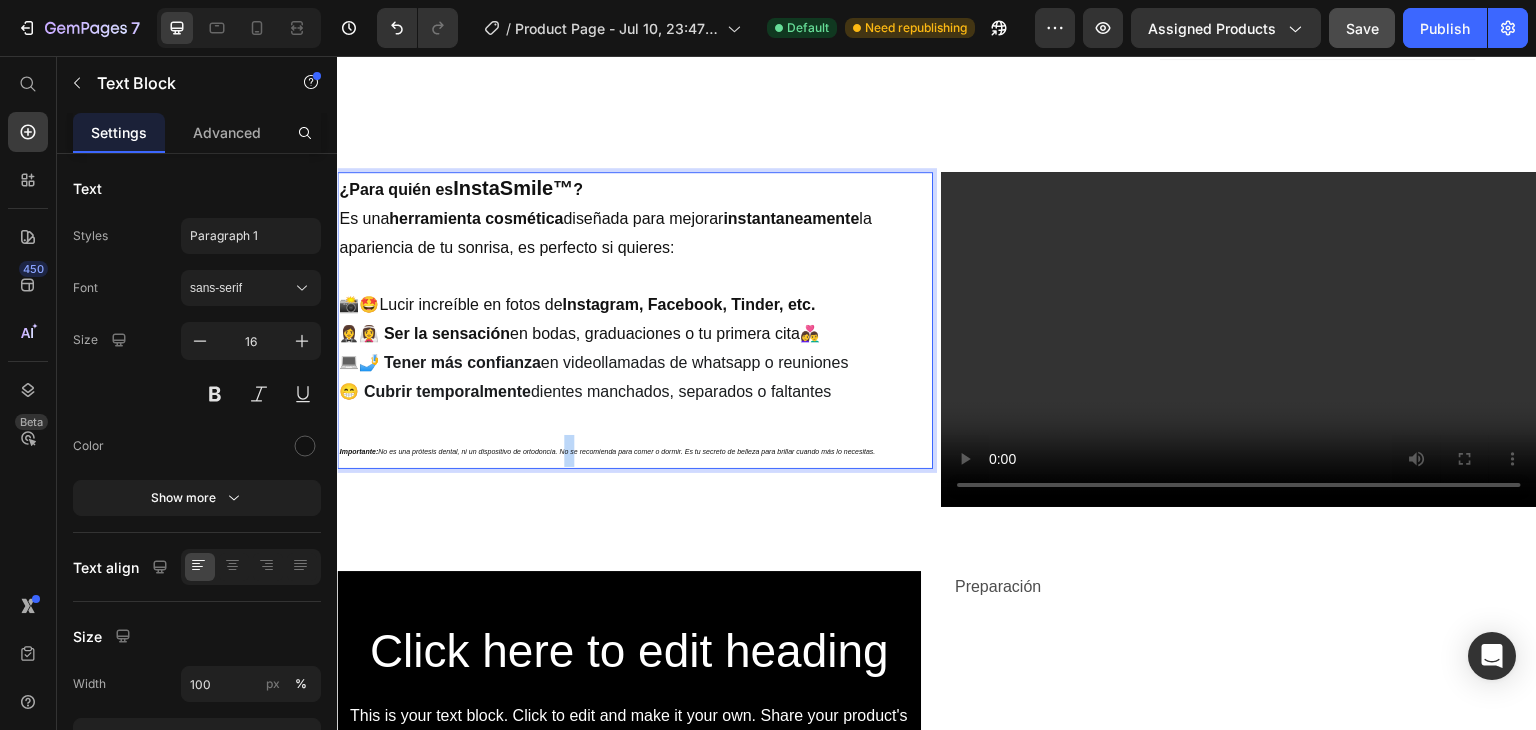 click on "mportante:  No es una prótesis dental, ni un dispositivo de ortodoncia. No se recomienda para comer o dormir. Es tu secreto de belleza para brillar cuando más lo necesitas." at bounding box center [608, 451] 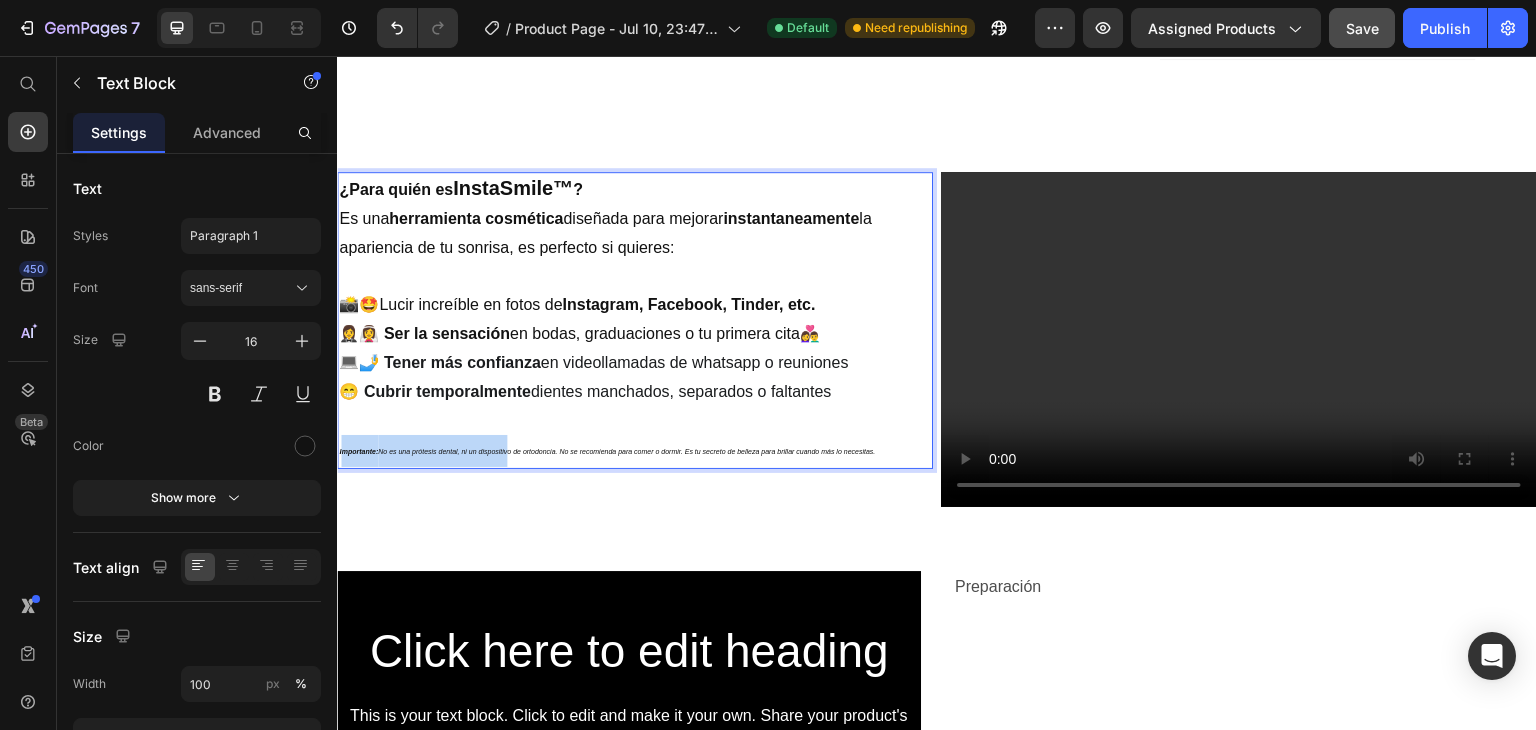 drag, startPoint x: 344, startPoint y: 498, endPoint x: 506, endPoint y: 498, distance: 162 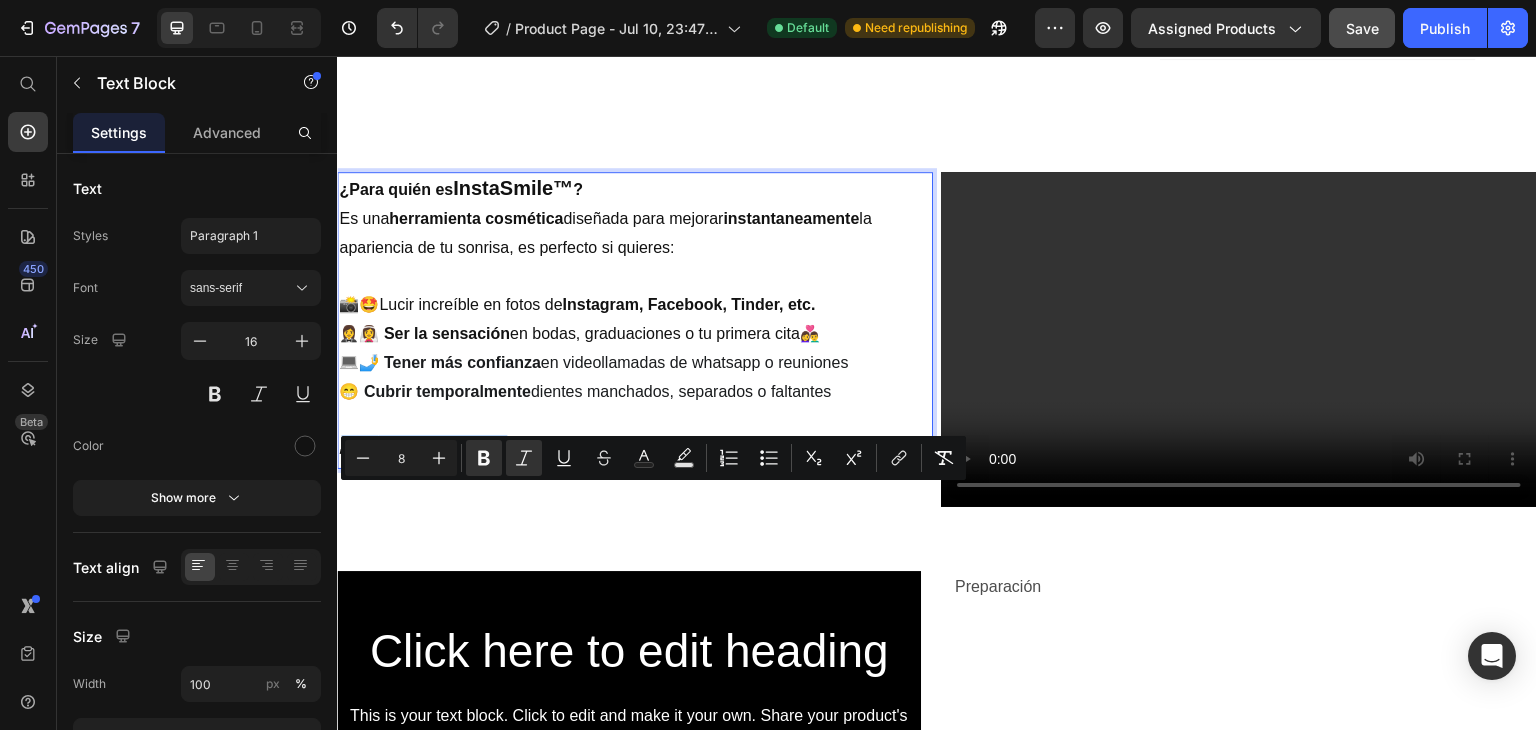 drag, startPoint x: 890, startPoint y: 497, endPoint x: 334, endPoint y: 499, distance: 556.0036 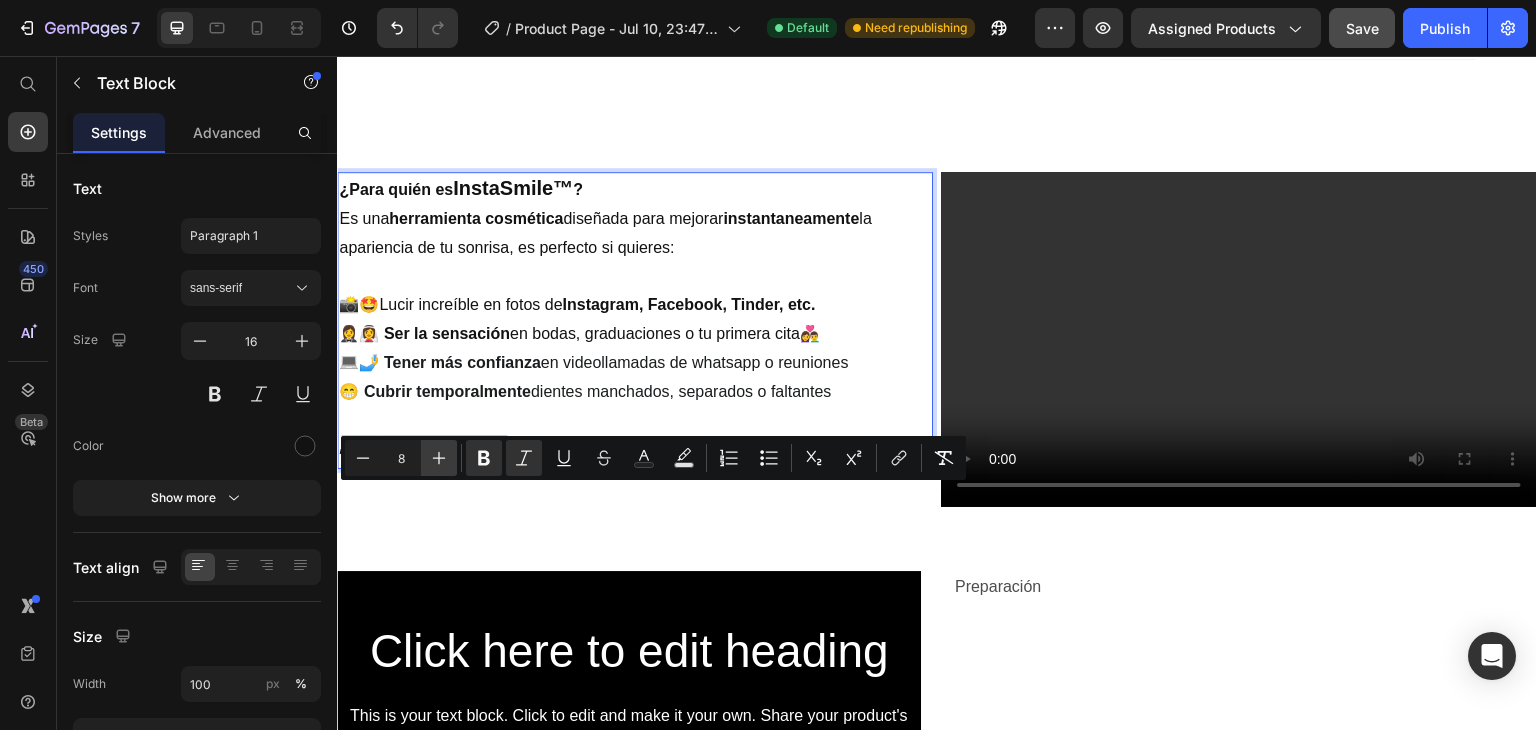 click 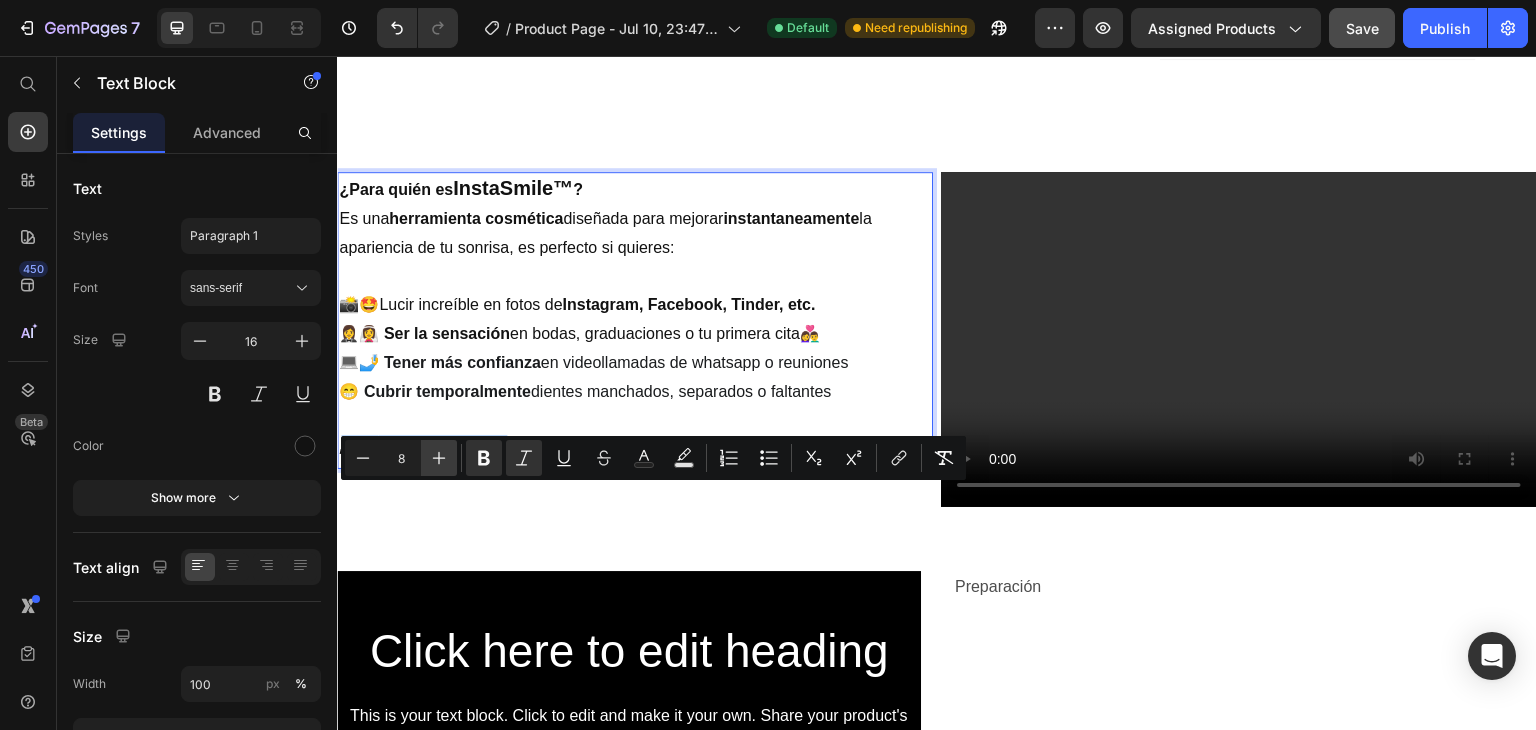 type on "9" 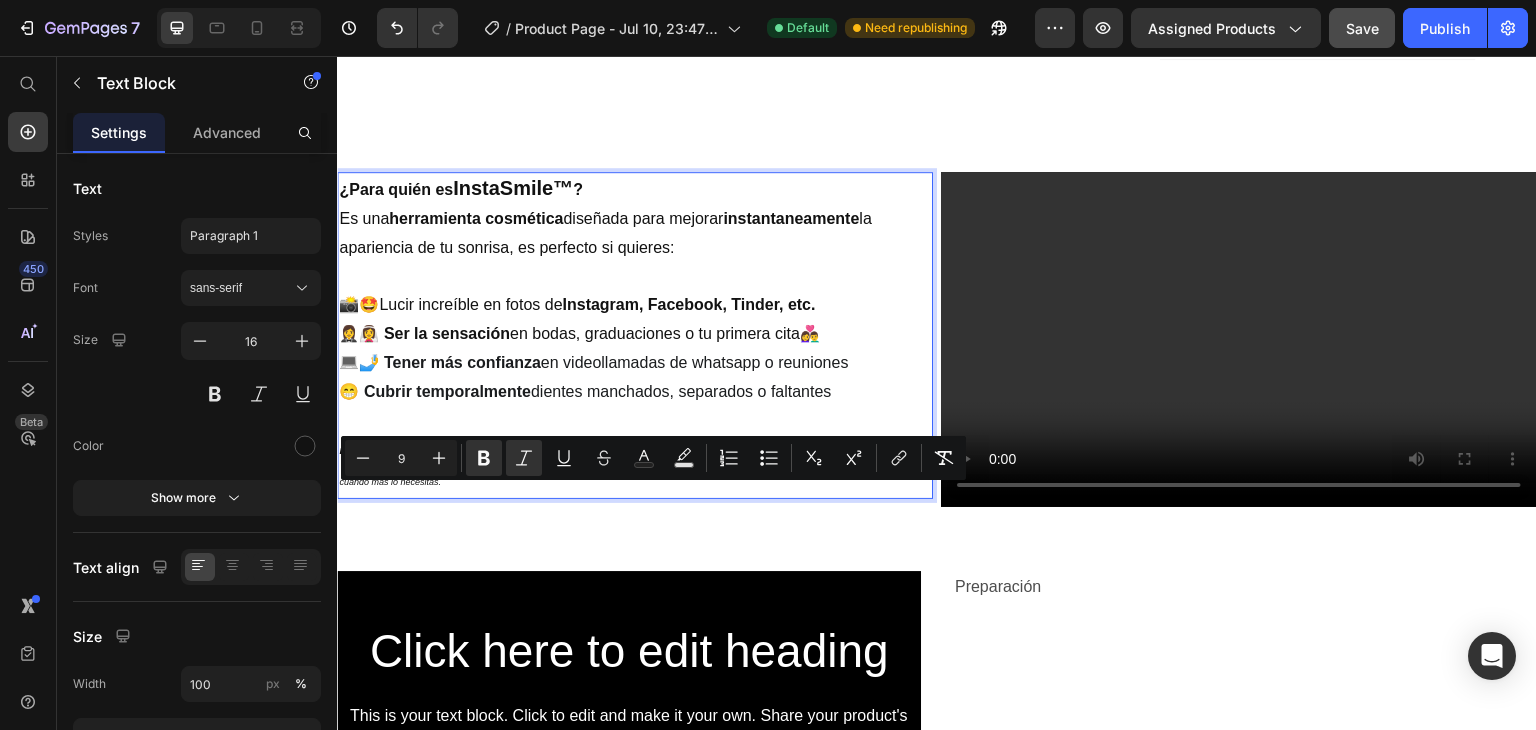 click on "Importante:  No es una prótesis dental, ni un dispositivo de ortodoncia. No se recomienda para comer o dormir. Es tu secreto de belleza para brillar cuando más lo necesitas." at bounding box center [635, 466] 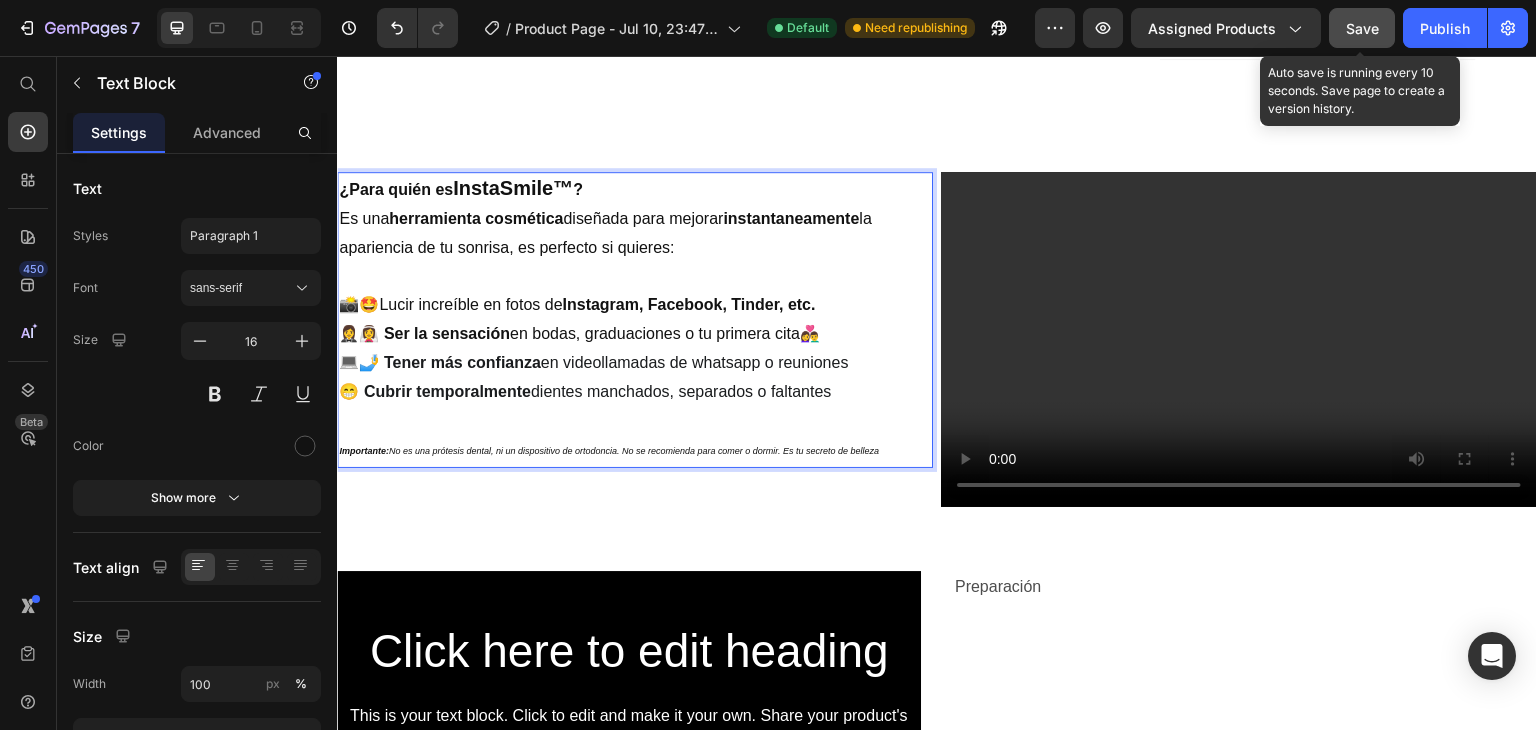 click on "Save" at bounding box center [1362, 28] 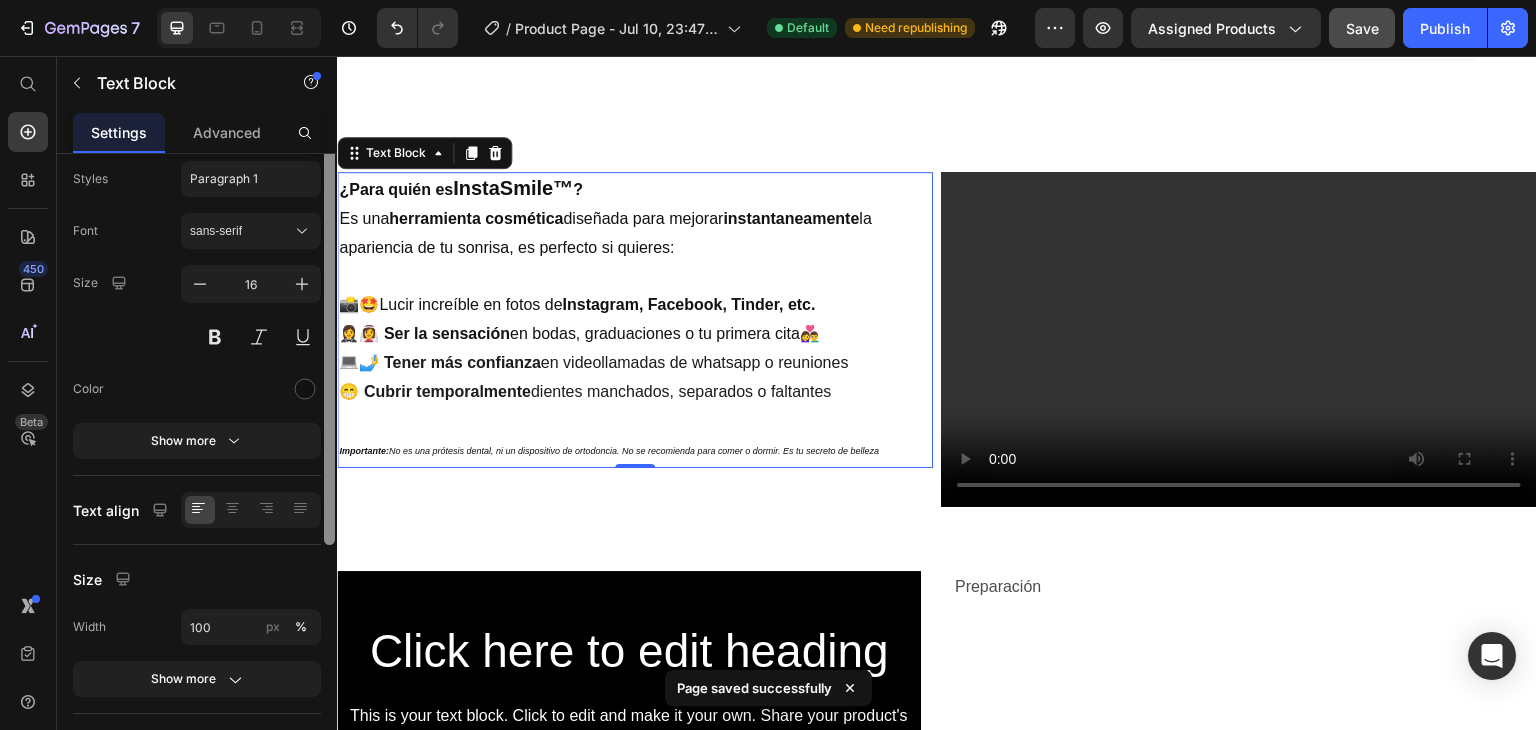 scroll, scrollTop: 64, scrollLeft: 0, axis: vertical 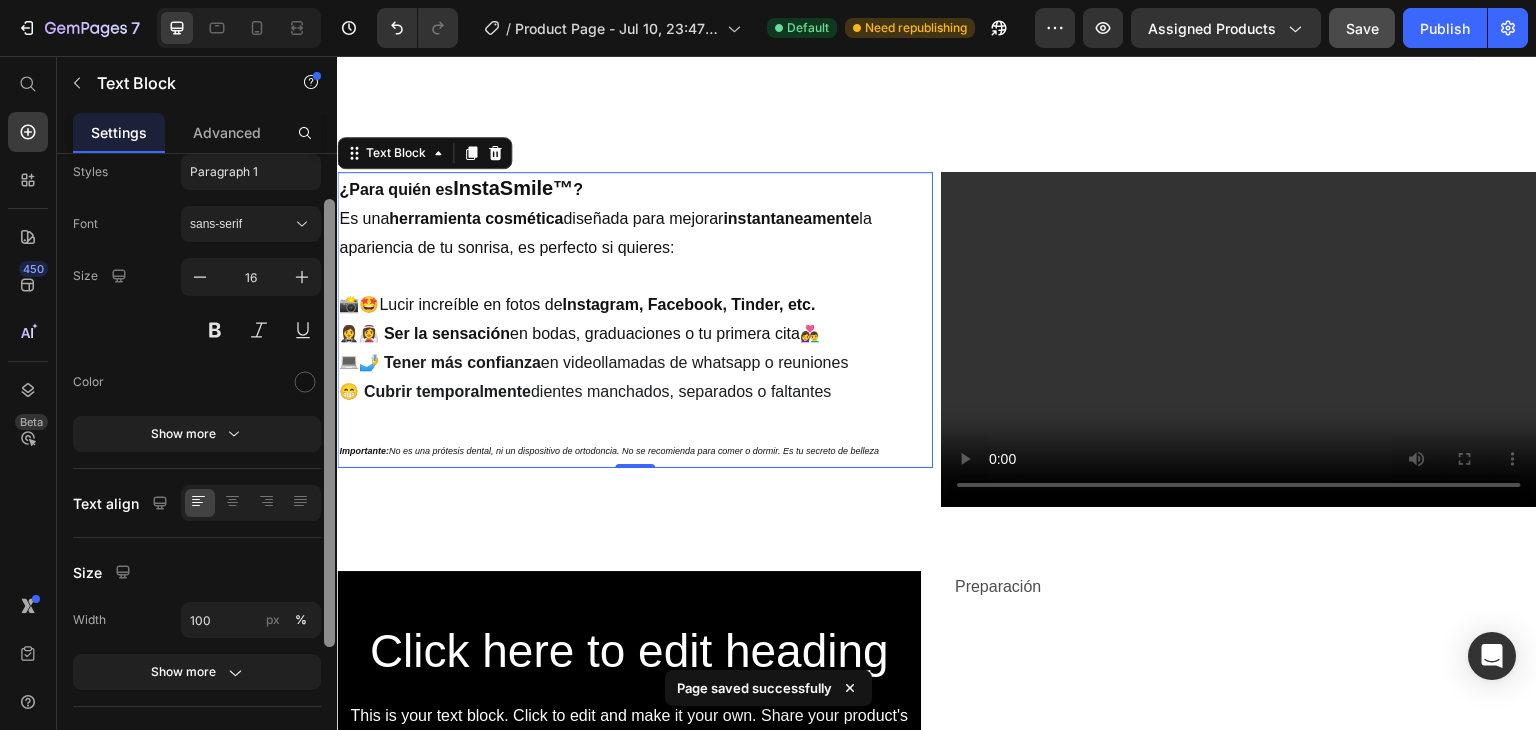 drag, startPoint x: 327, startPoint y: 369, endPoint x: 328, endPoint y: 415, distance: 46.010868 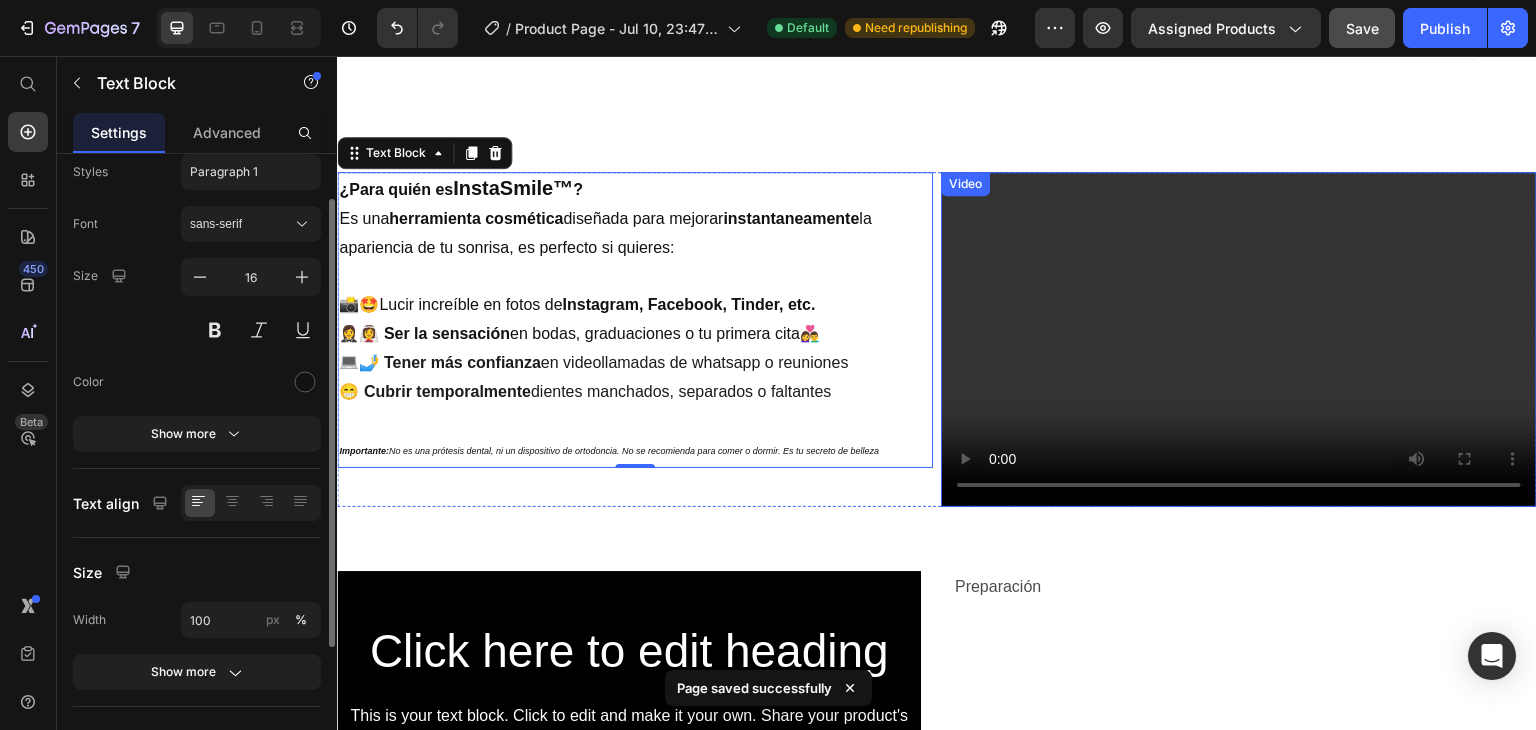 click at bounding box center [1239, 339] 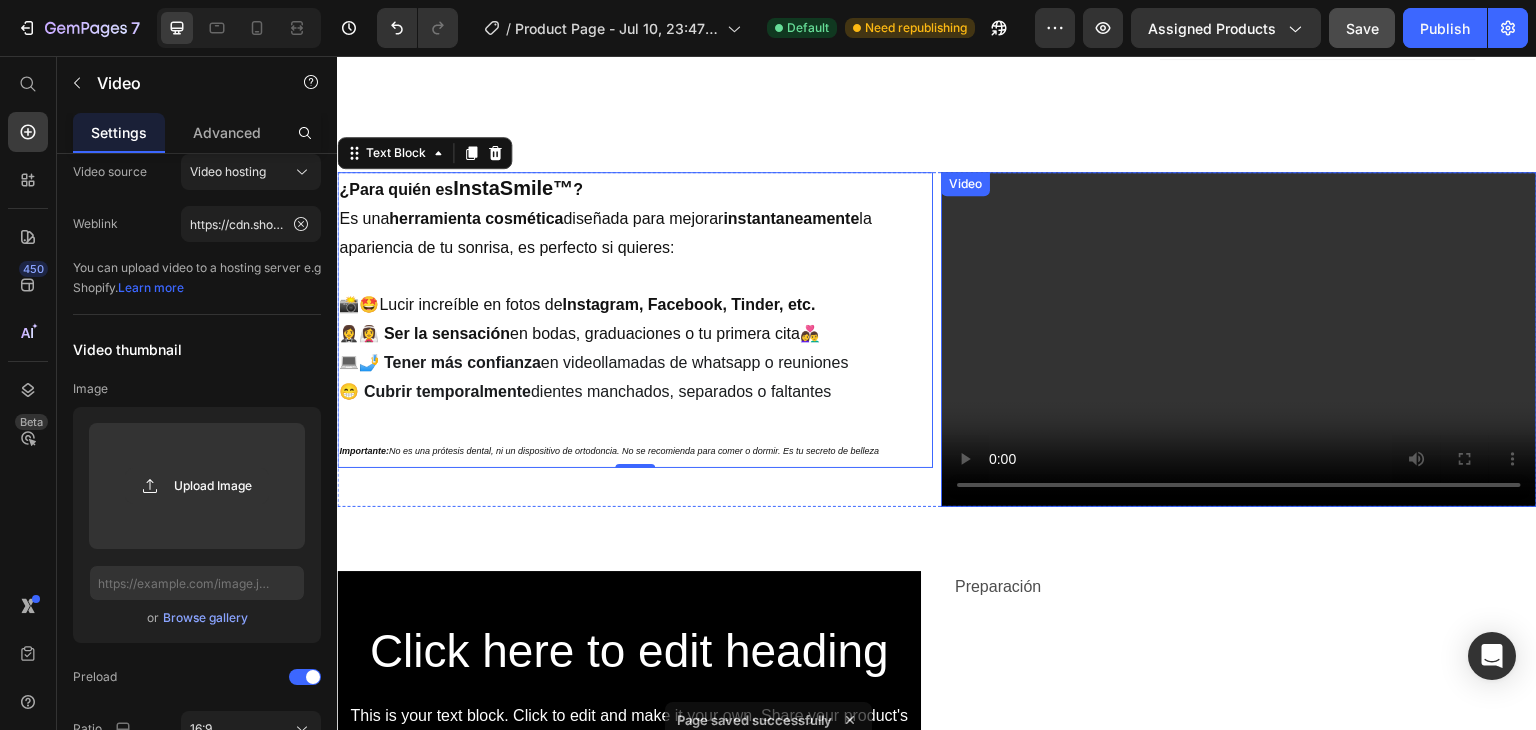 scroll, scrollTop: 0, scrollLeft: 0, axis: both 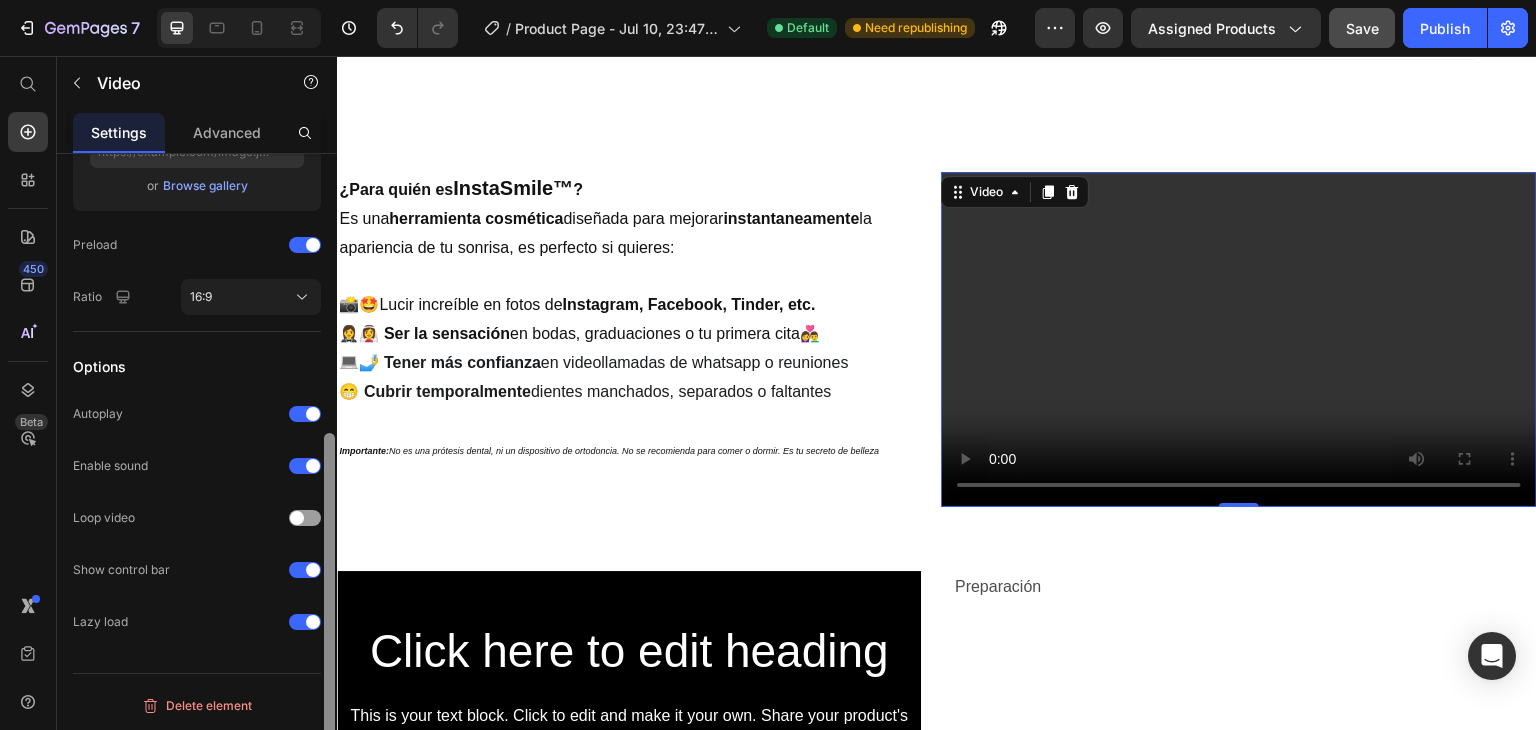 drag, startPoint x: 327, startPoint y: 451, endPoint x: 328, endPoint y: 732, distance: 281.00177 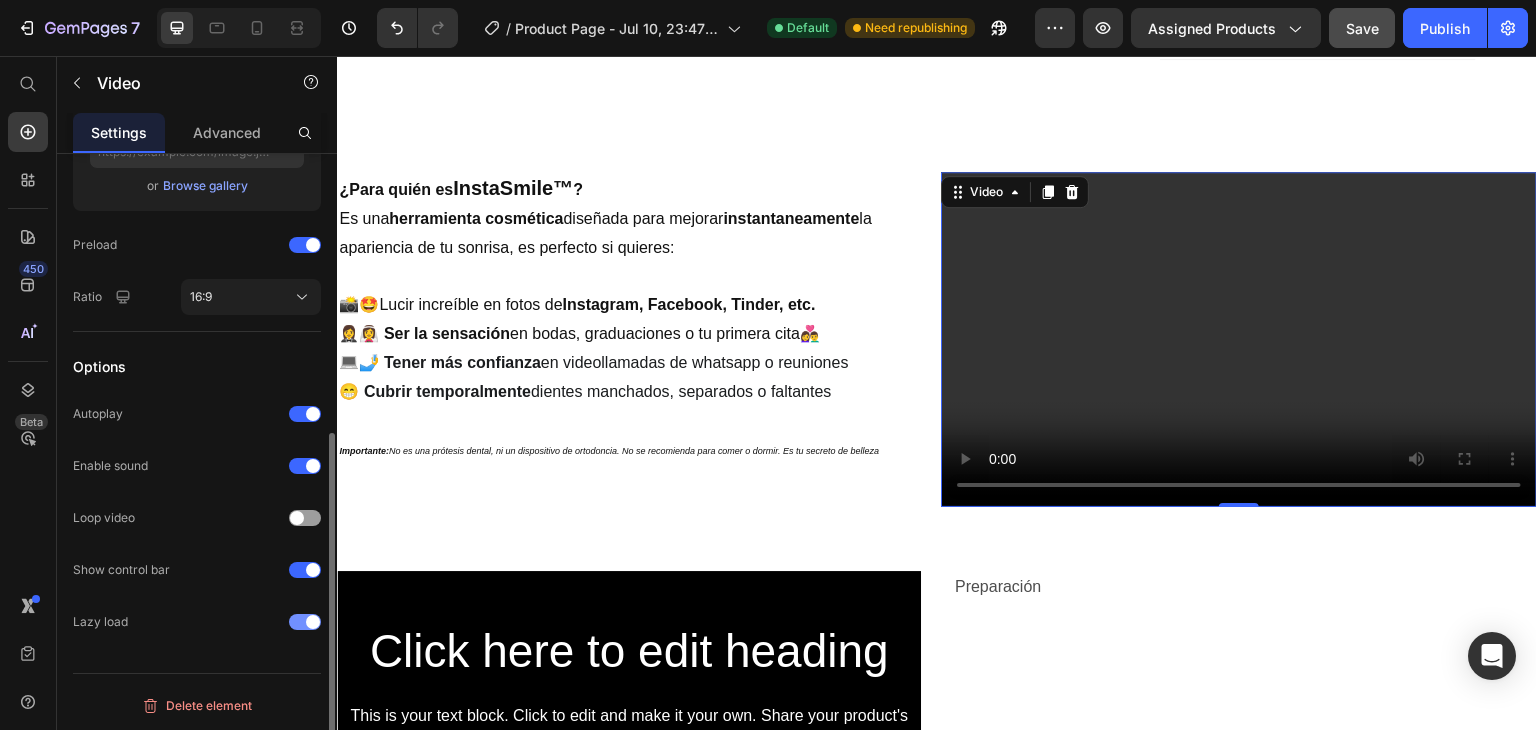 click at bounding box center [313, 622] 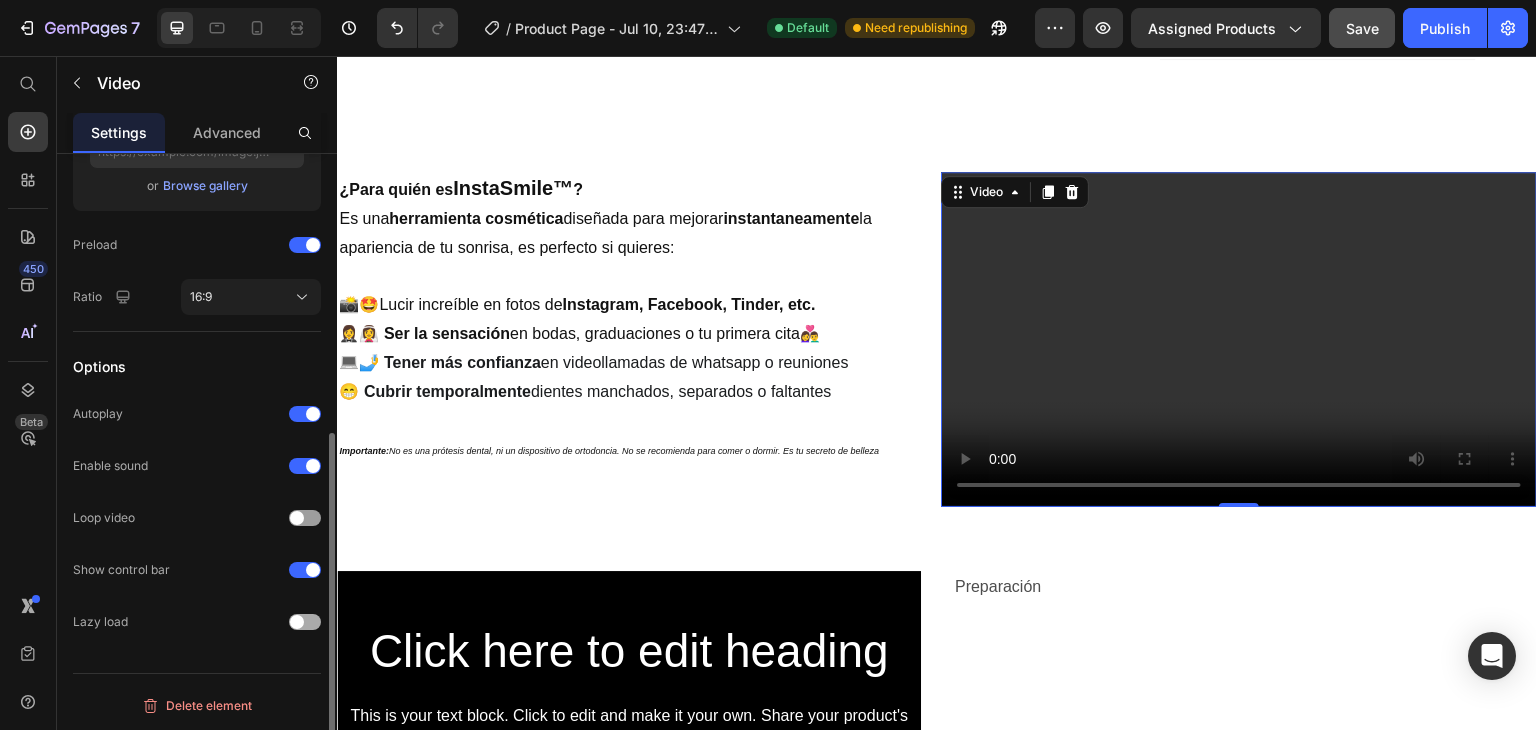 click at bounding box center [305, 622] 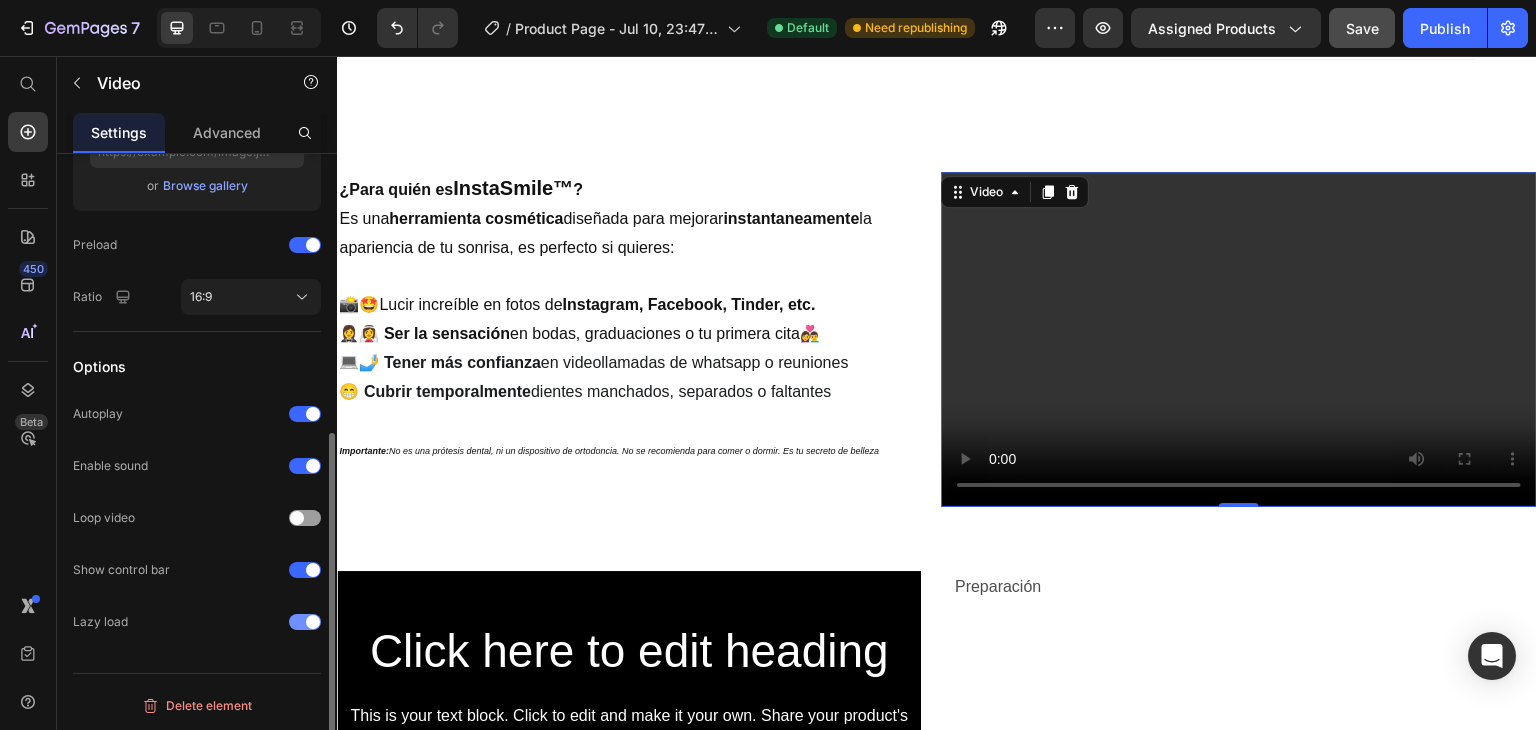 click at bounding box center (313, 622) 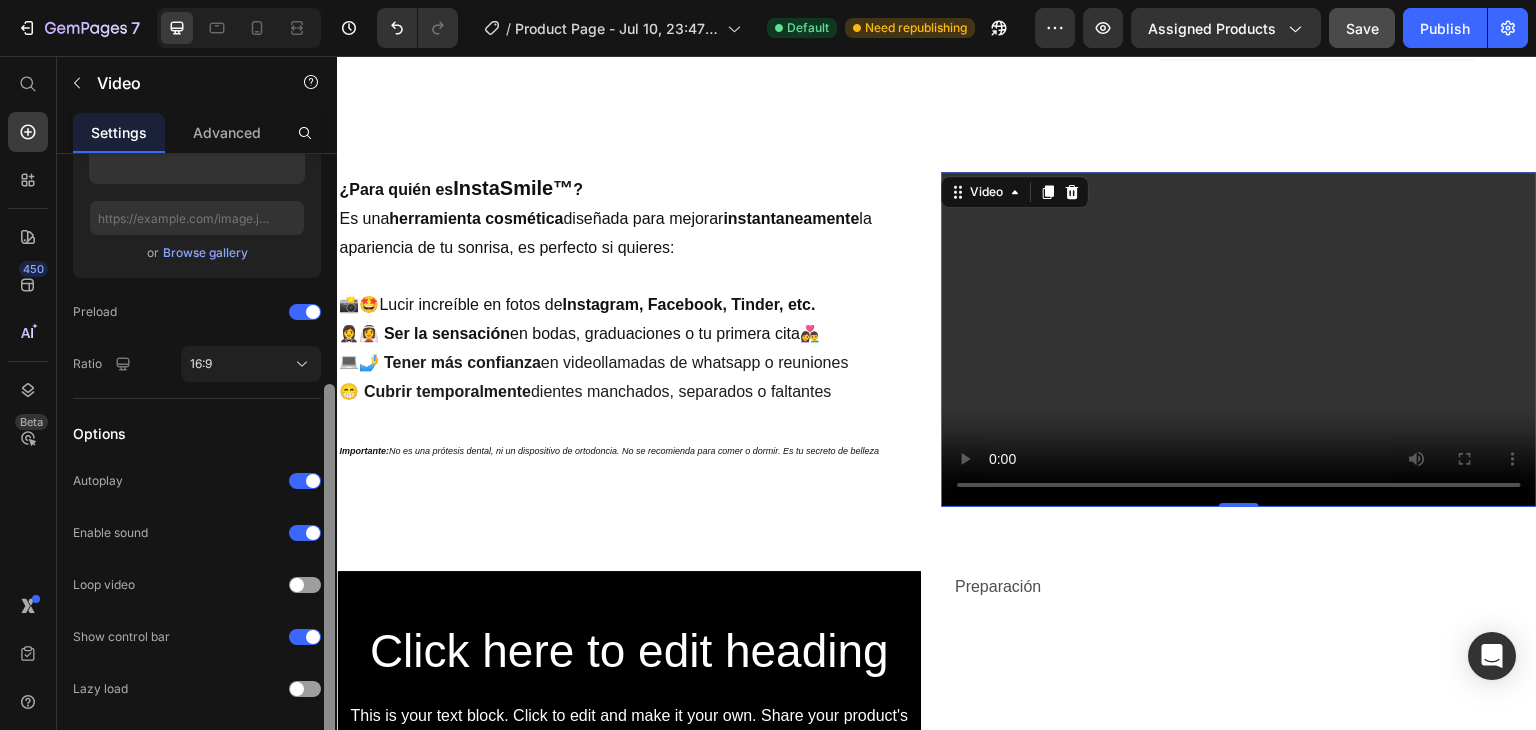 scroll, scrollTop: 422, scrollLeft: 0, axis: vertical 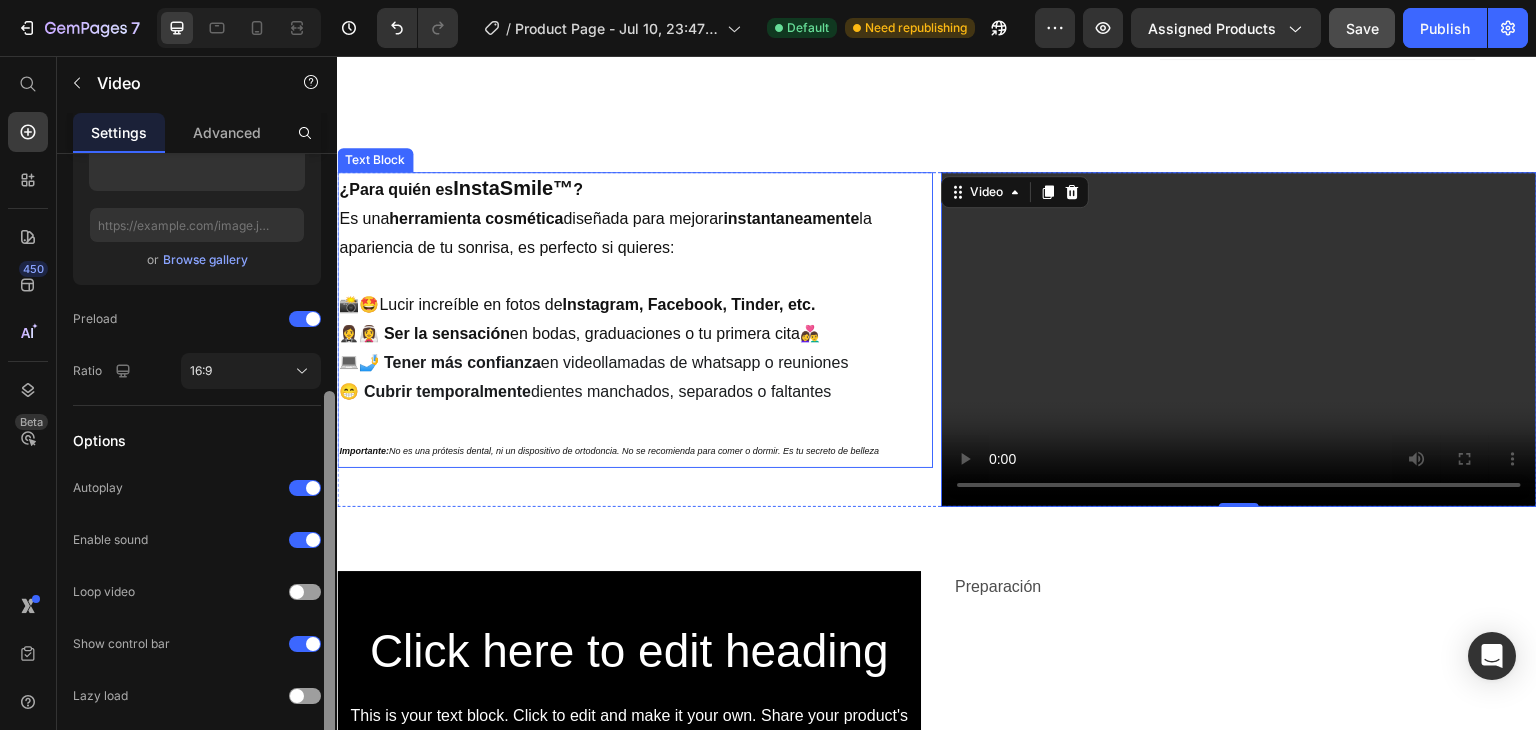 drag, startPoint x: 667, startPoint y: 635, endPoint x: 344, endPoint y: 470, distance: 362.70374 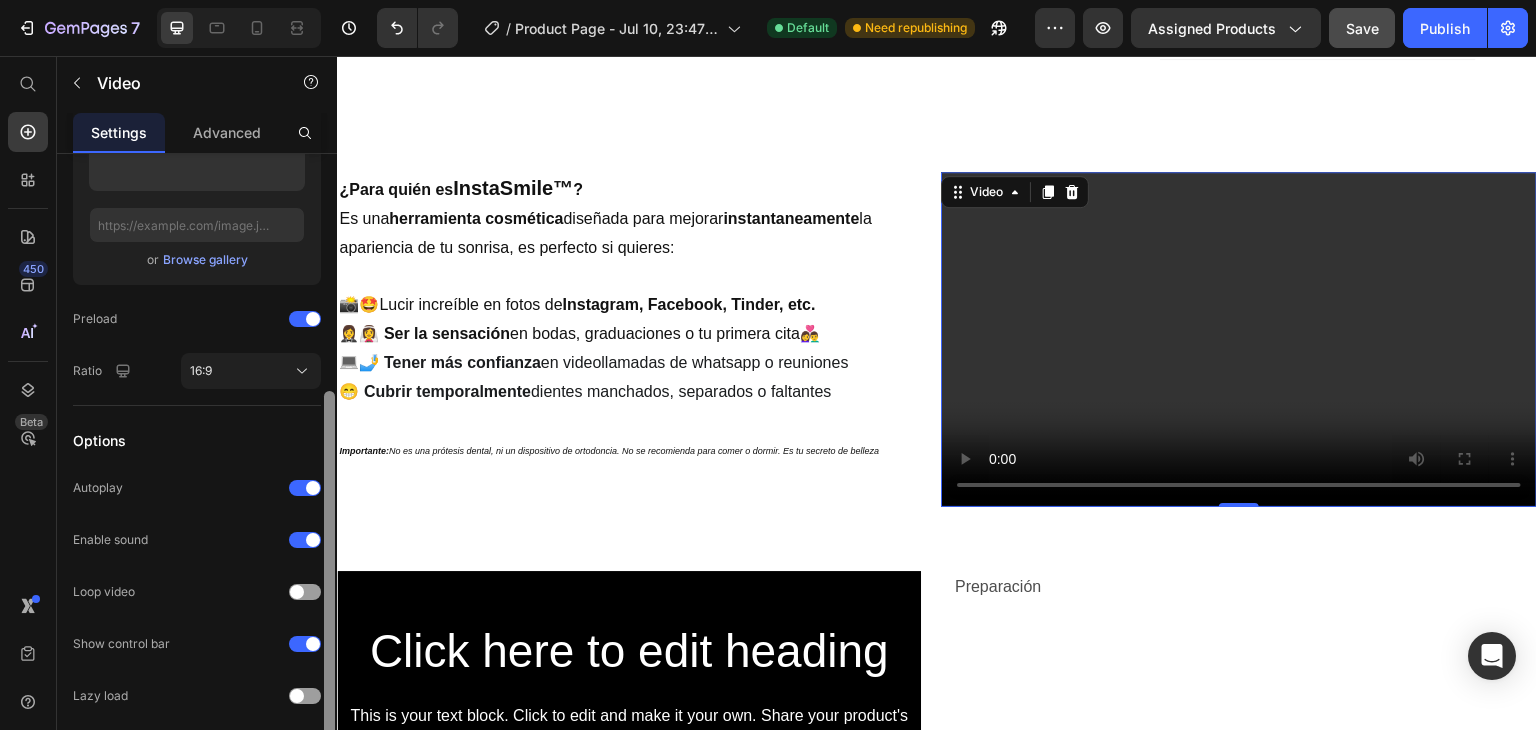 click at bounding box center [1239, 339] 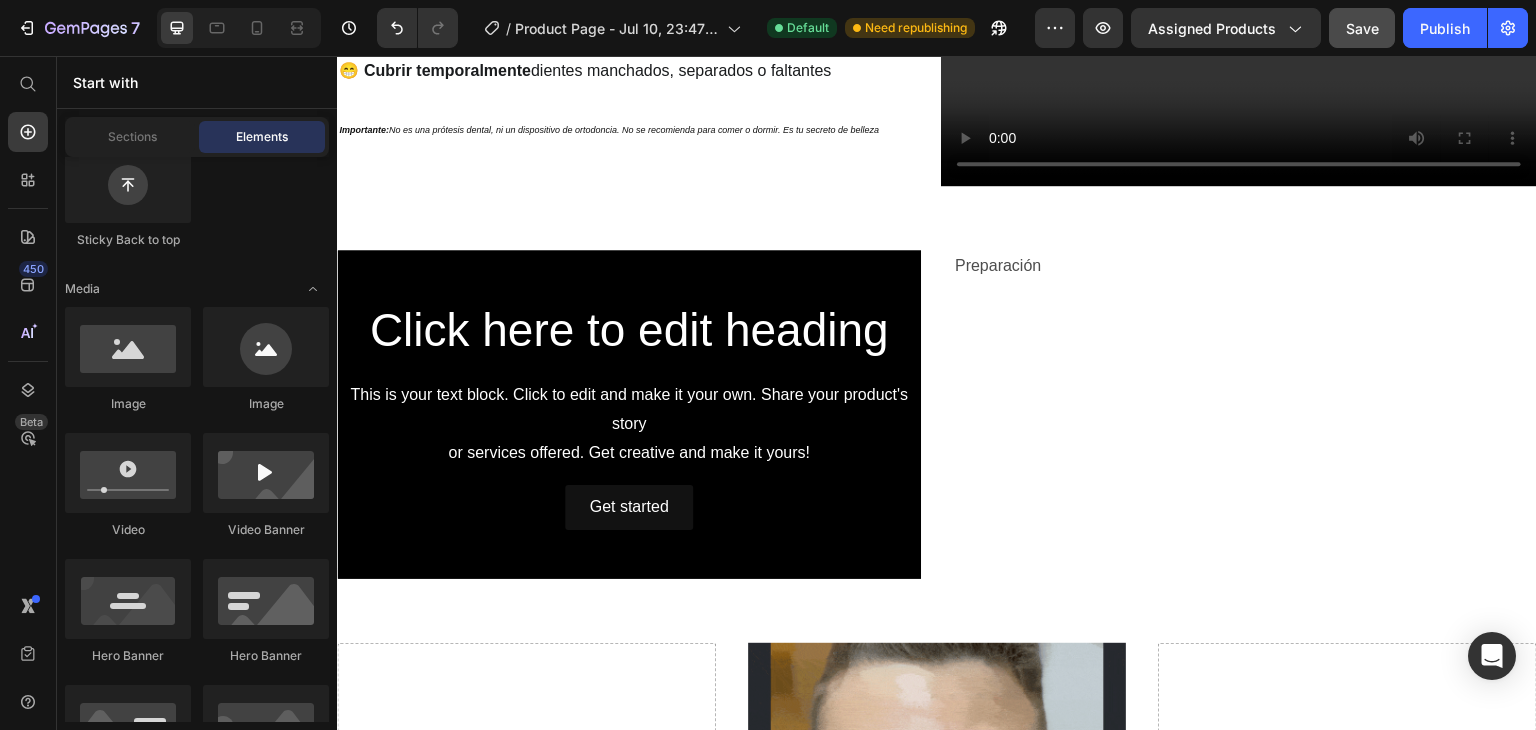 scroll, scrollTop: 984, scrollLeft: 0, axis: vertical 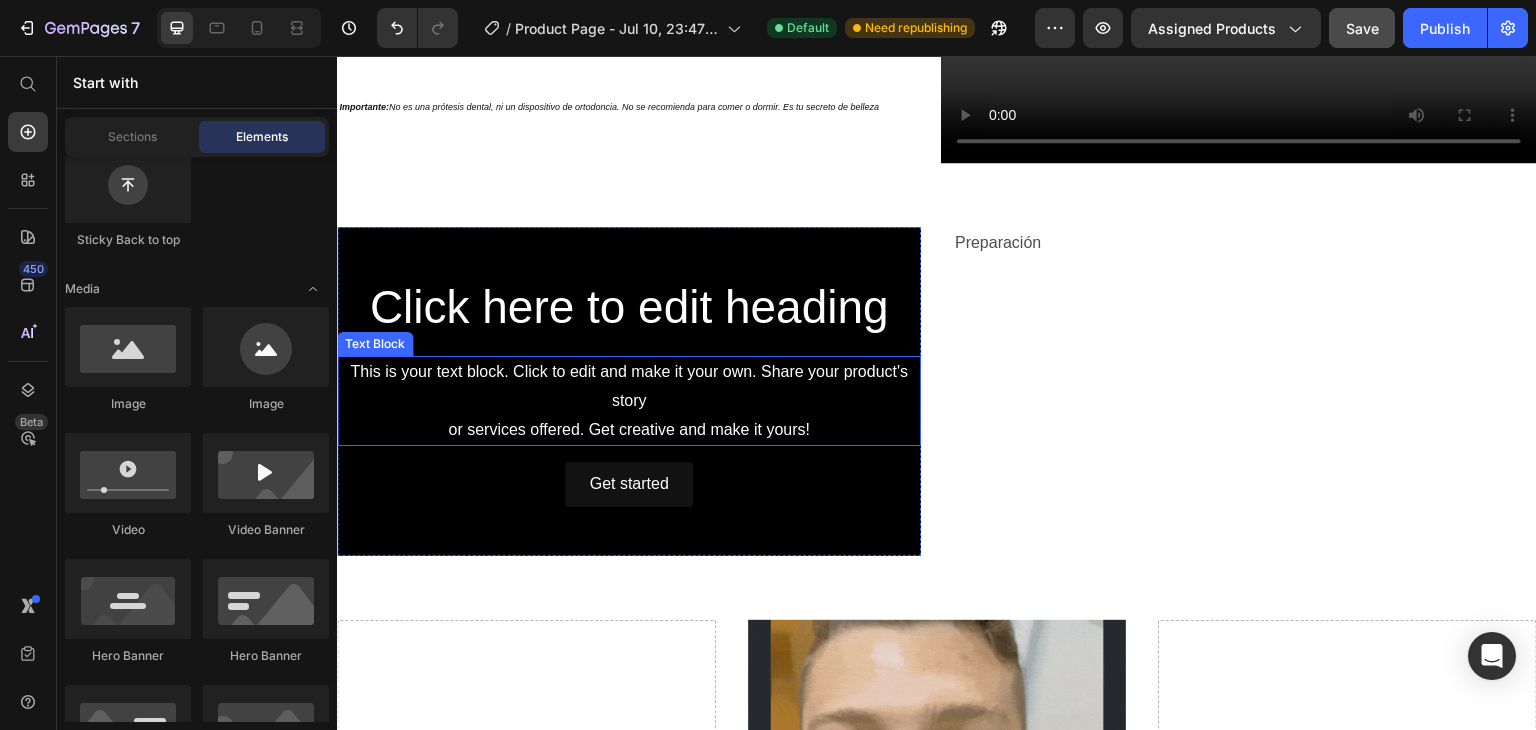 click on "This is your text block. Click to edit and make it your own. Share your product's story                   or services offered. Get creative and make it yours!" at bounding box center [629, 401] 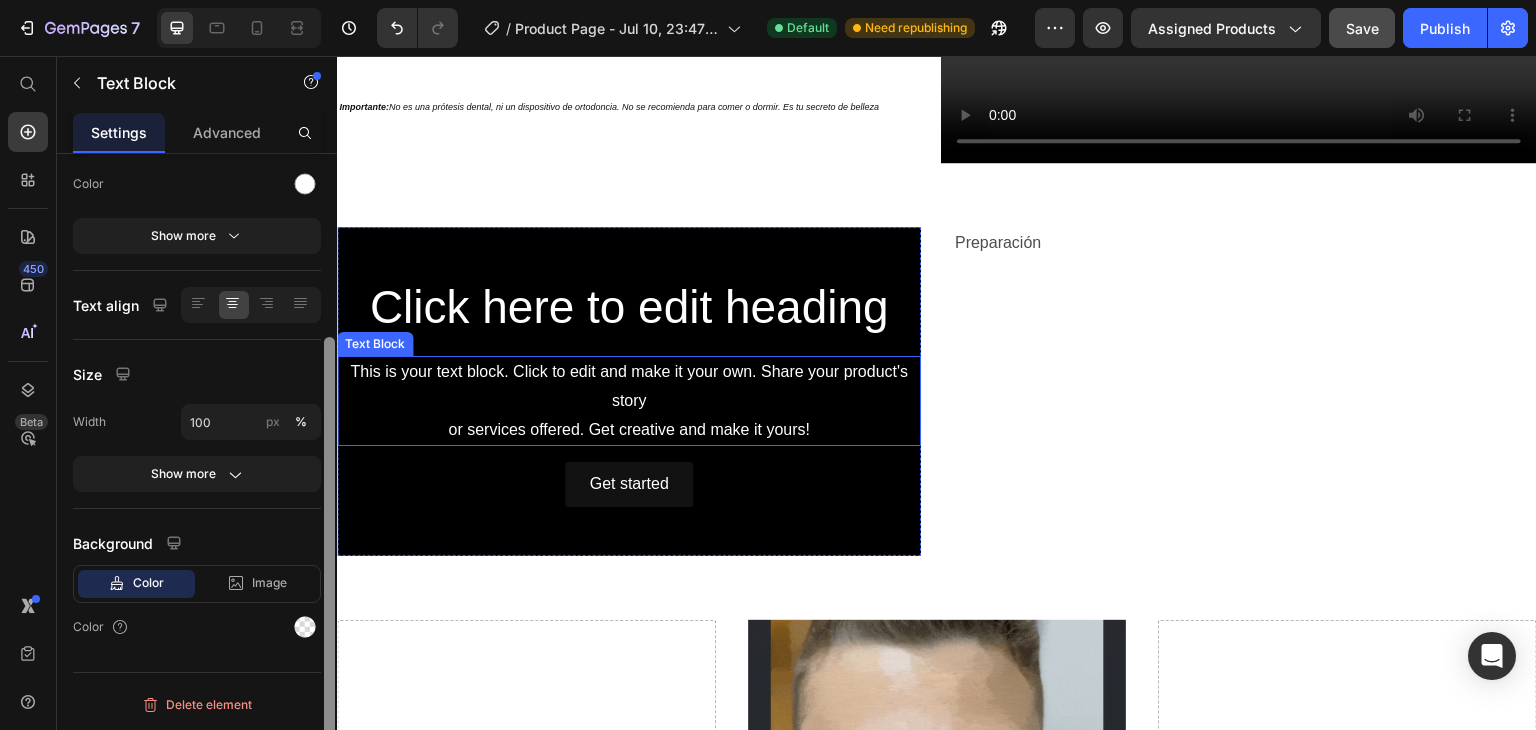 scroll, scrollTop: 0, scrollLeft: 0, axis: both 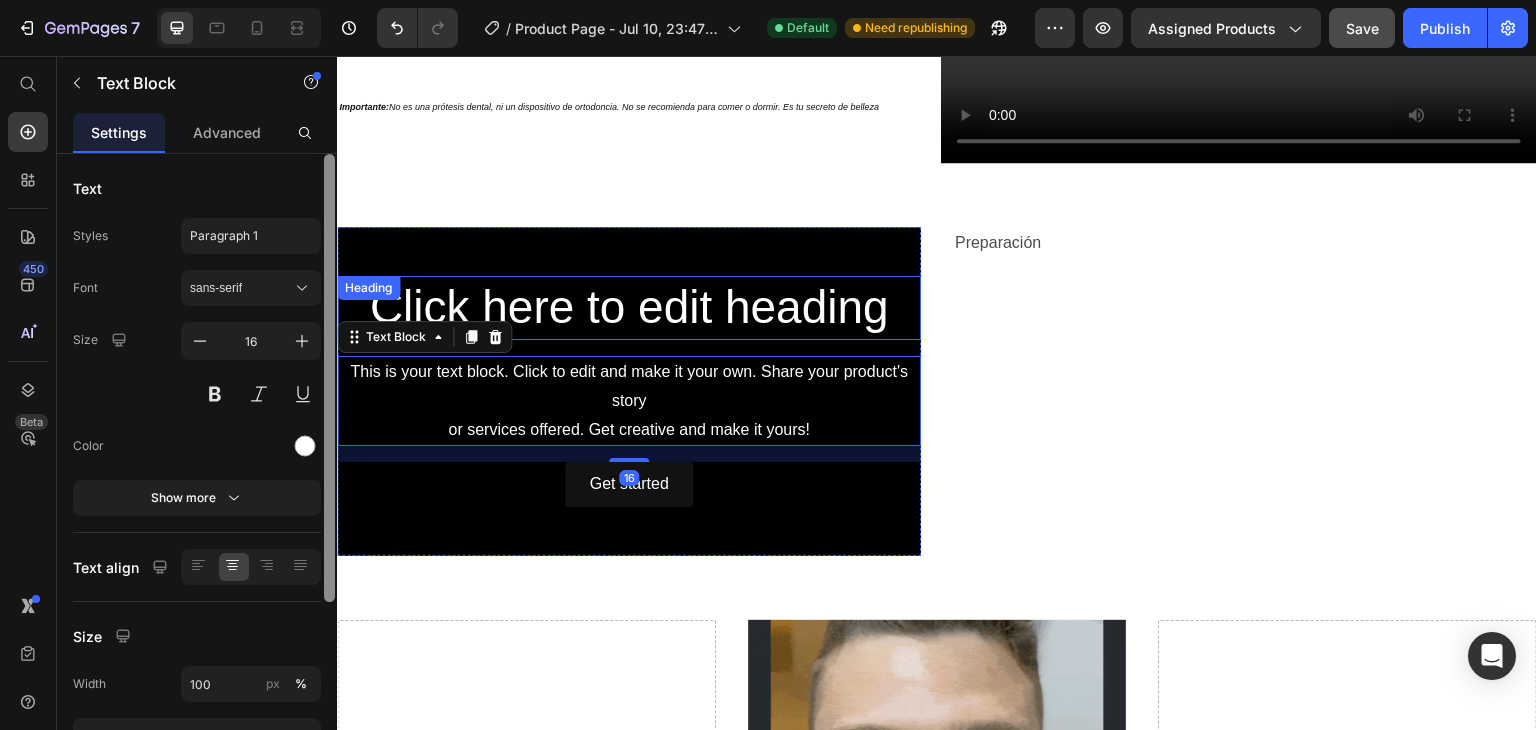 click on "Click here to edit heading" at bounding box center (629, 308) 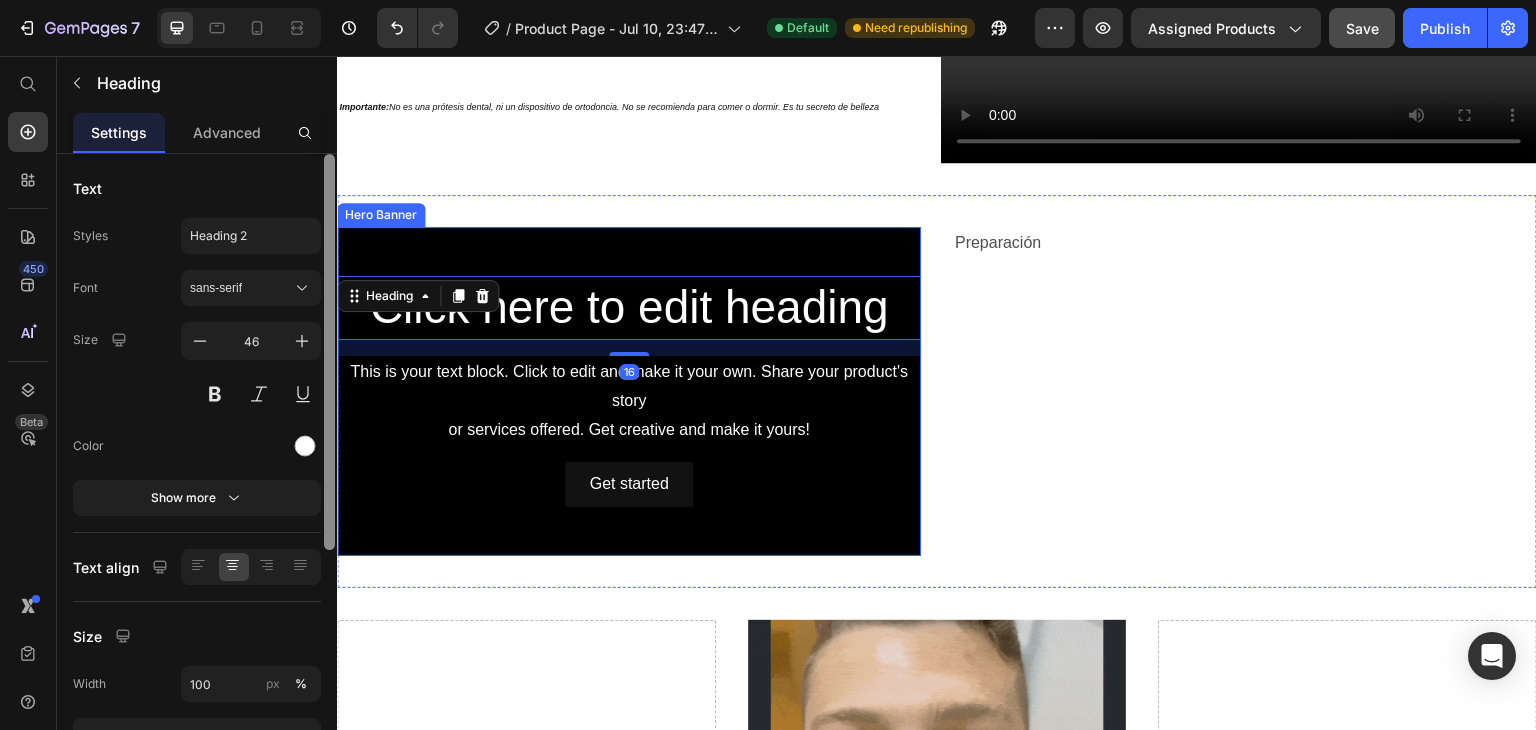 click on "Click here to edit heading Heading   16 This is your text block. Click to edit and make it your own. Share your product's story                   or services offered. Get creative and make it yours! Text Block Get started Button" at bounding box center [629, 391] 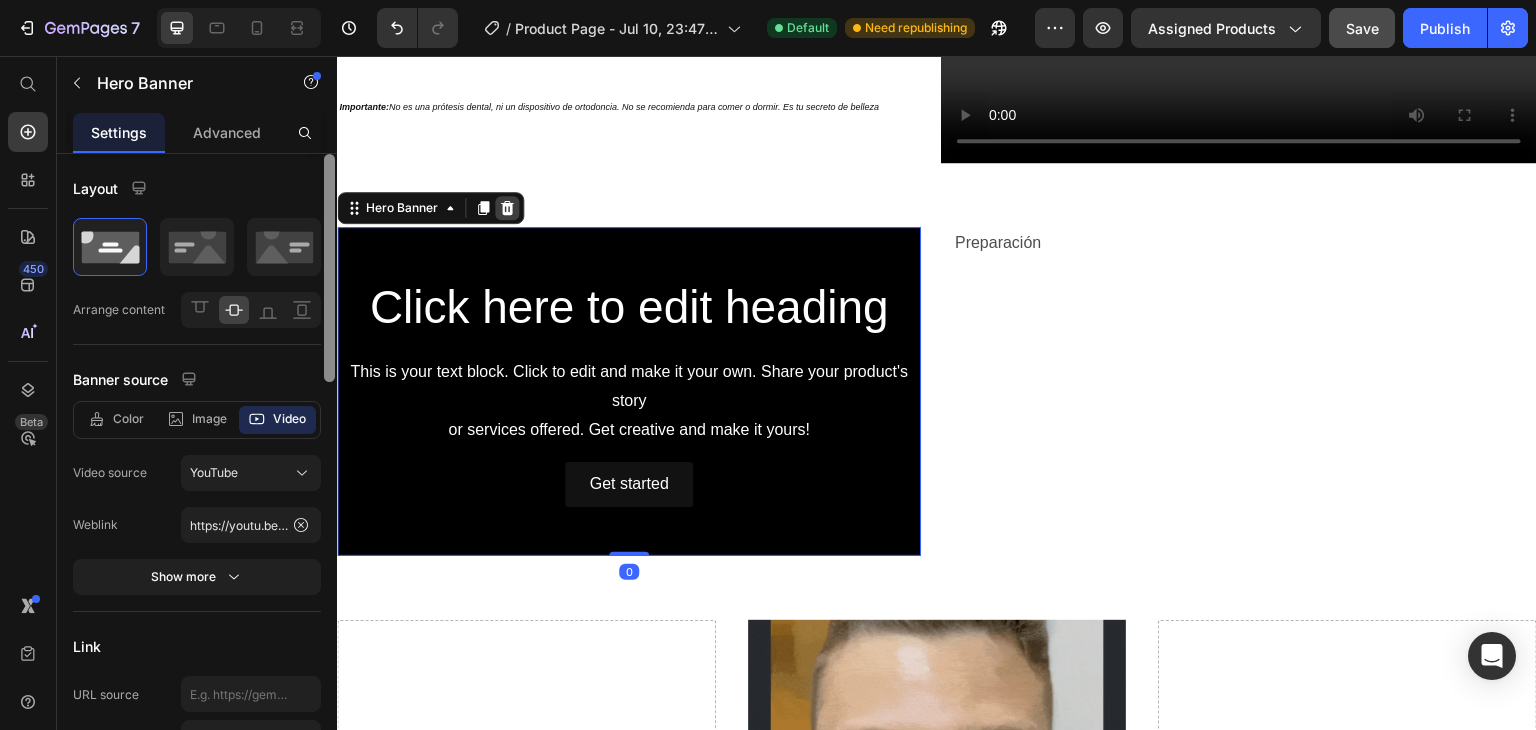 click 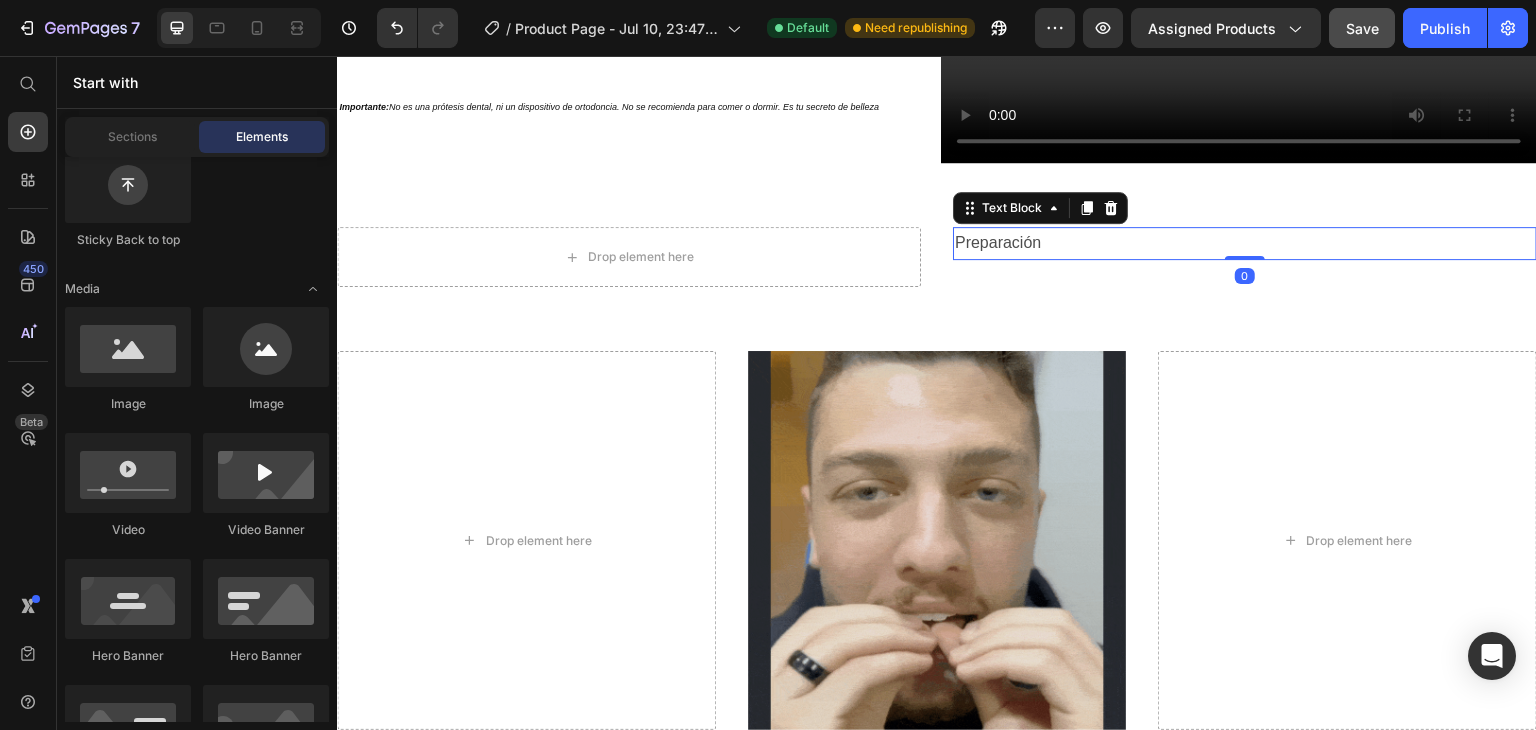 click on "Preparación" at bounding box center (1245, 243) 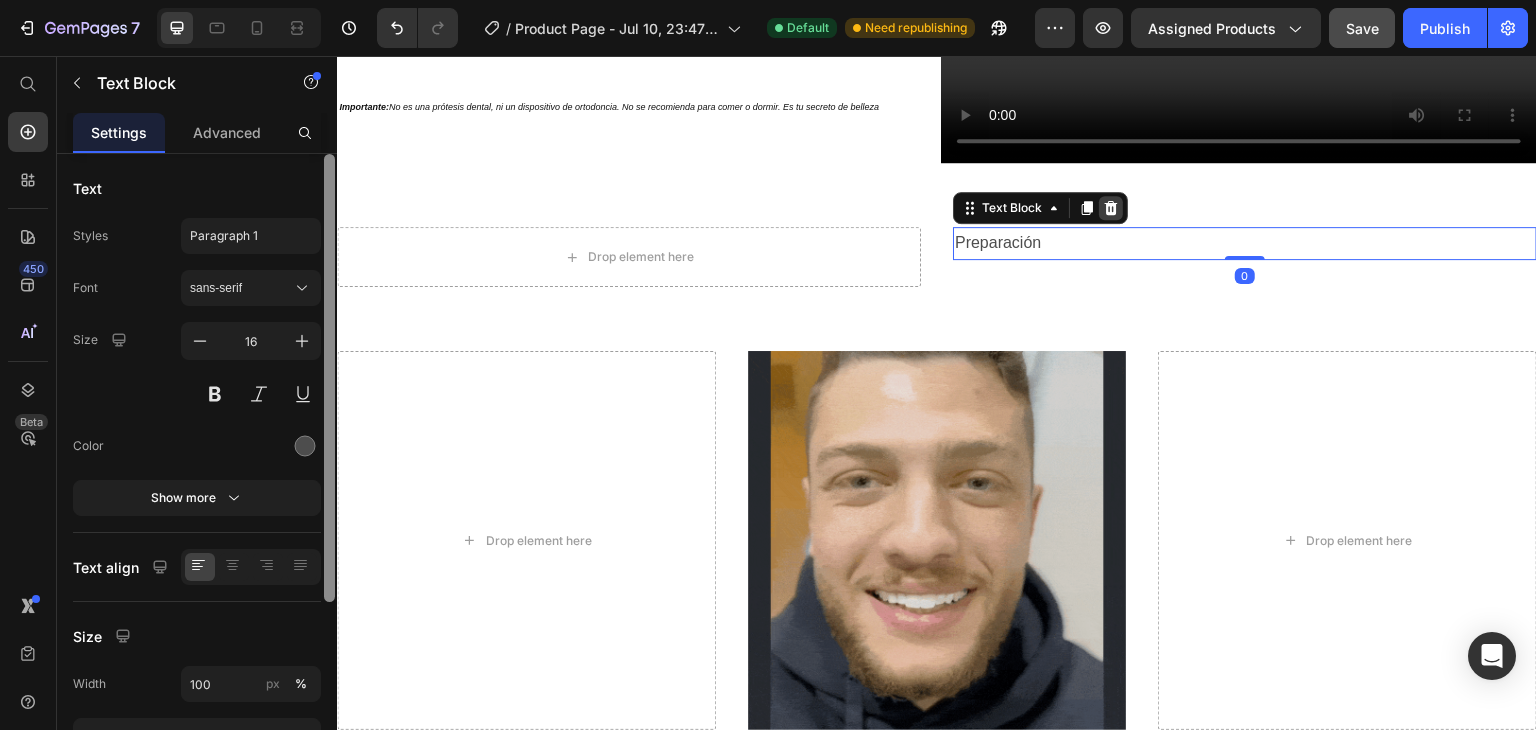 click 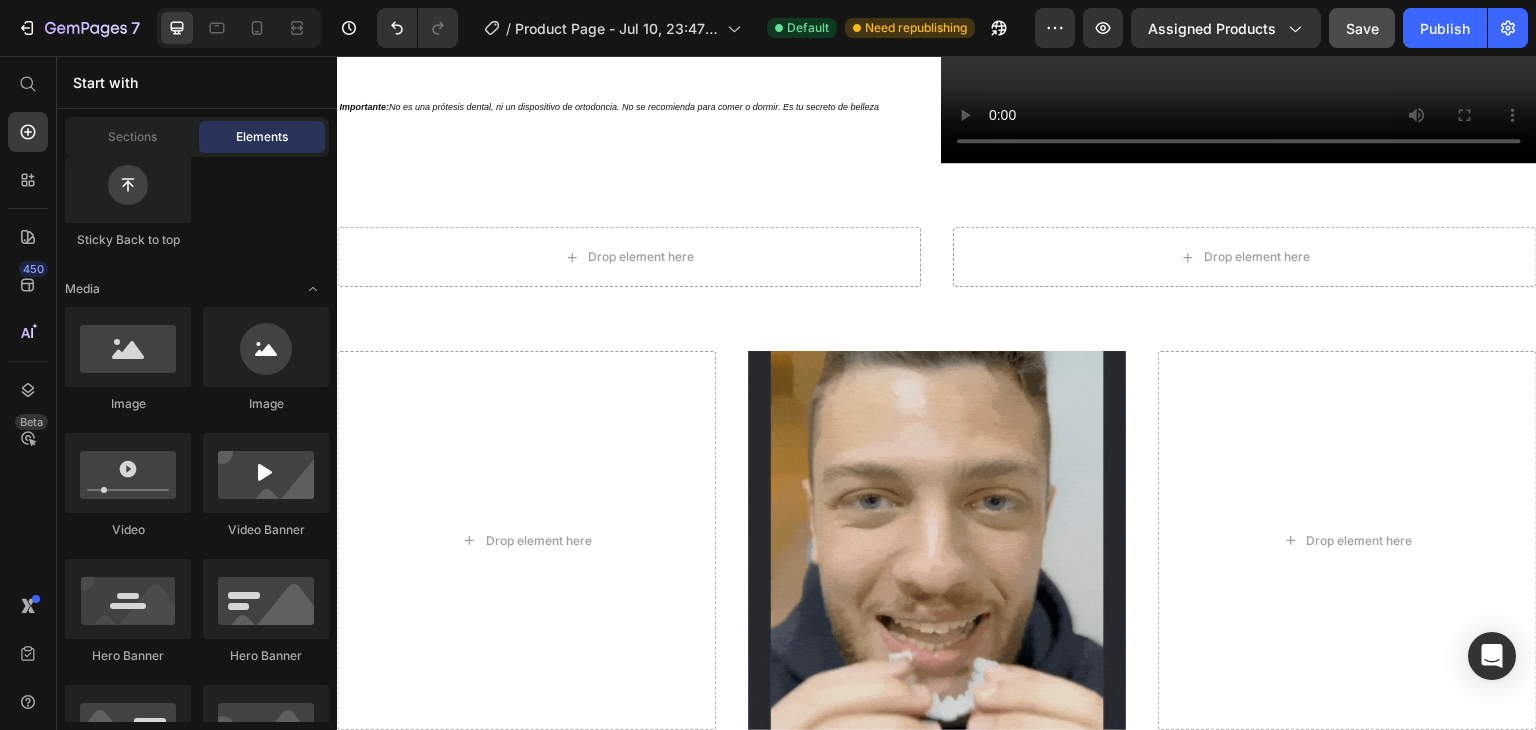 click on "Button
Button
Sticky Back to top" 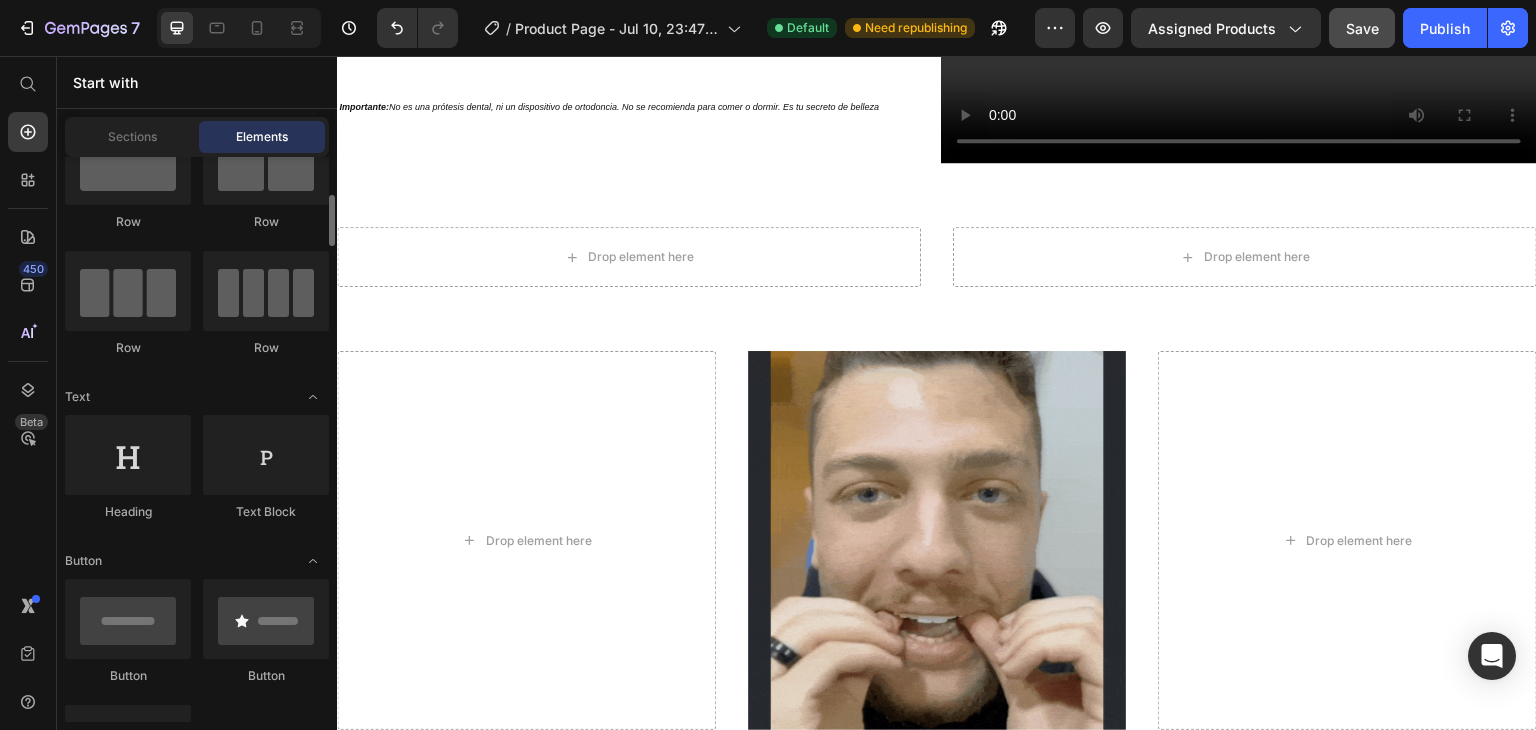 scroll, scrollTop: 0, scrollLeft: 0, axis: both 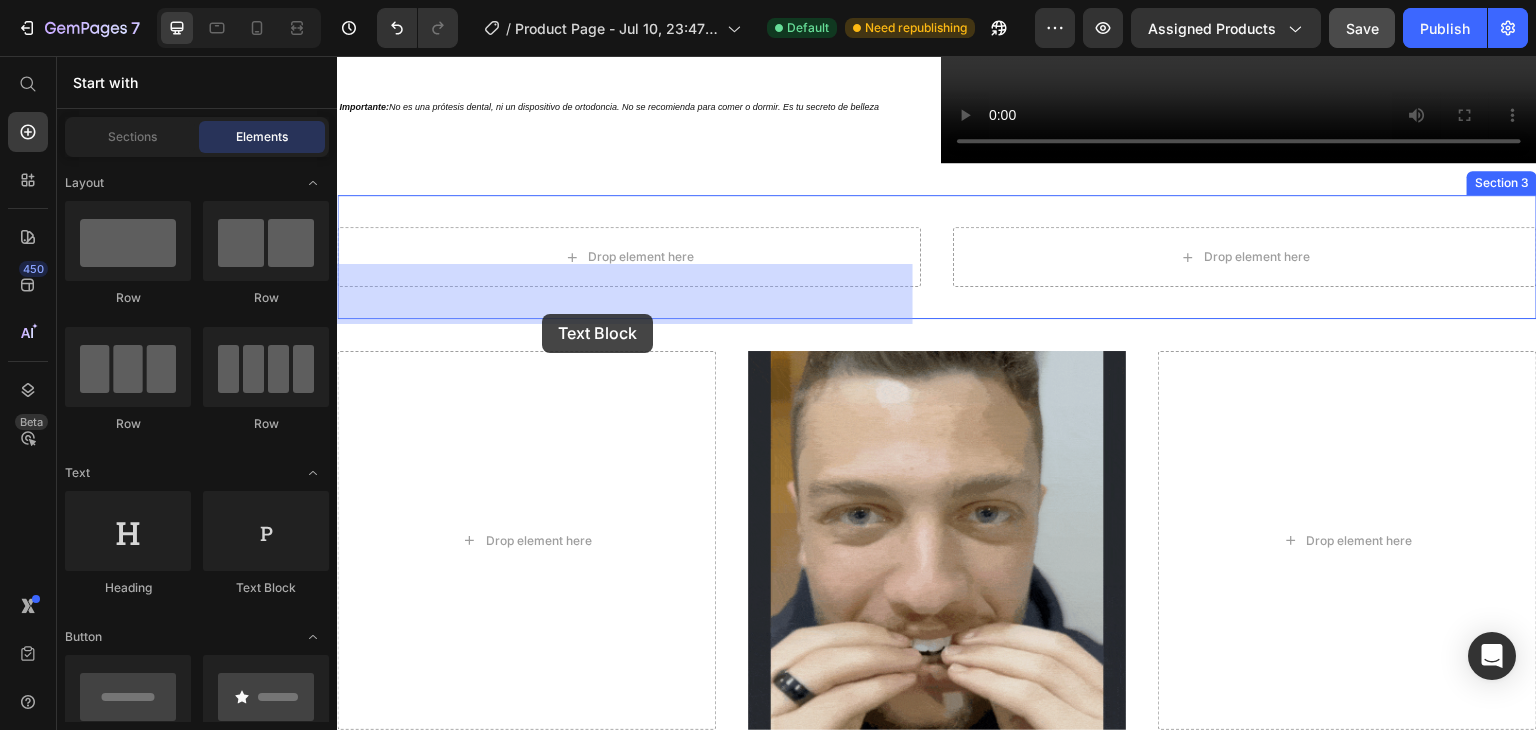 drag, startPoint x: 589, startPoint y: 589, endPoint x: 542, endPoint y: 314, distance: 278.98746 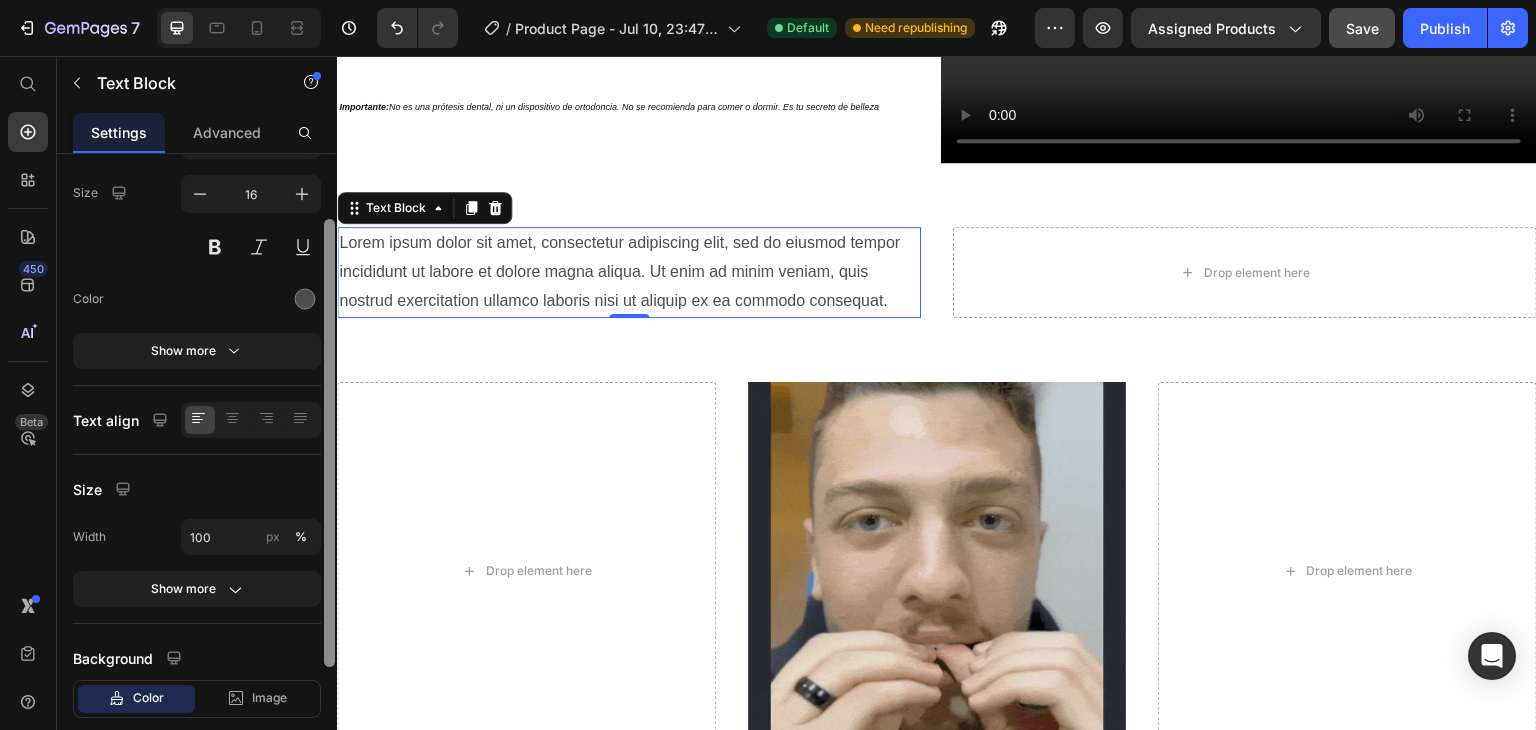 scroll, scrollTop: 124, scrollLeft: 0, axis: vertical 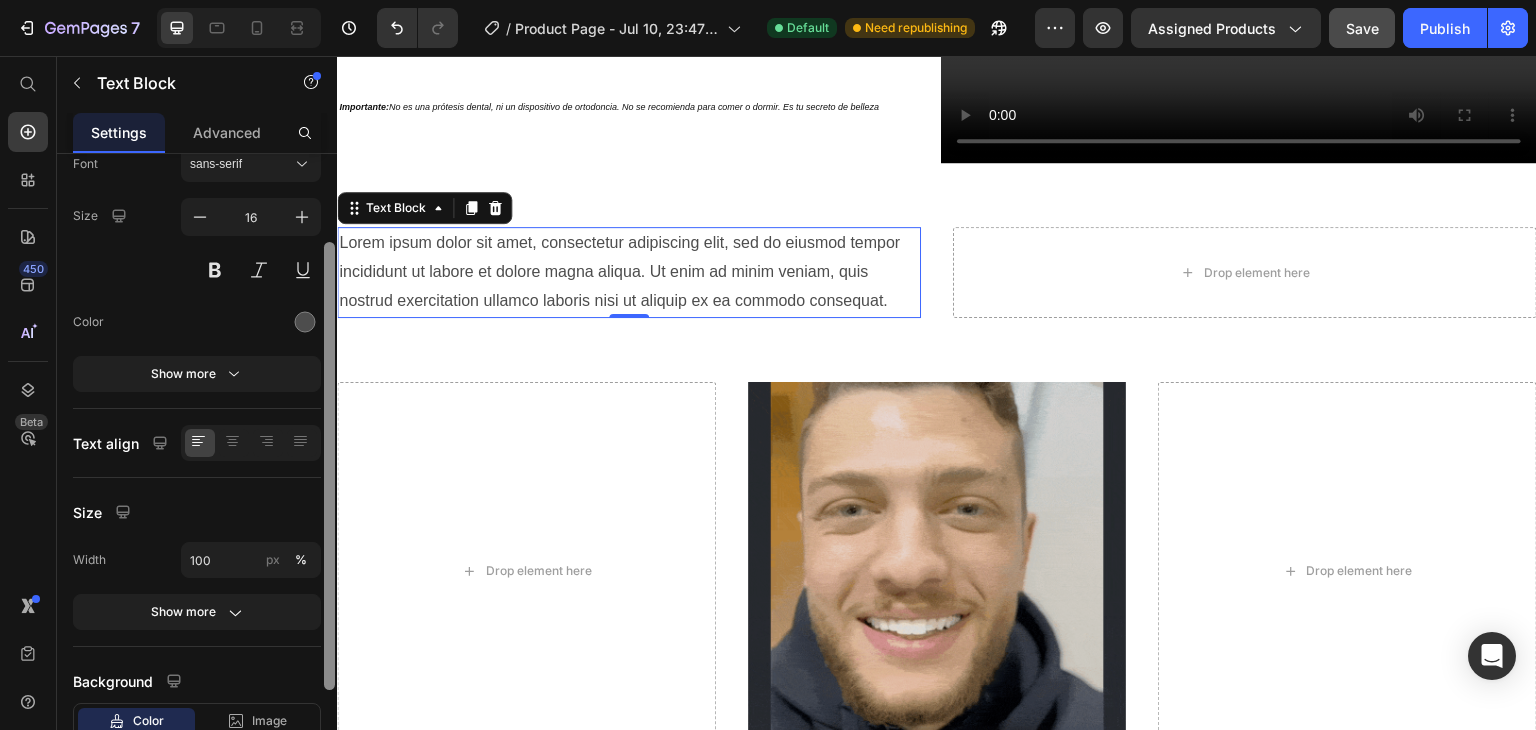drag, startPoint x: 326, startPoint y: 252, endPoint x: 330, endPoint y: 341, distance: 89.08984 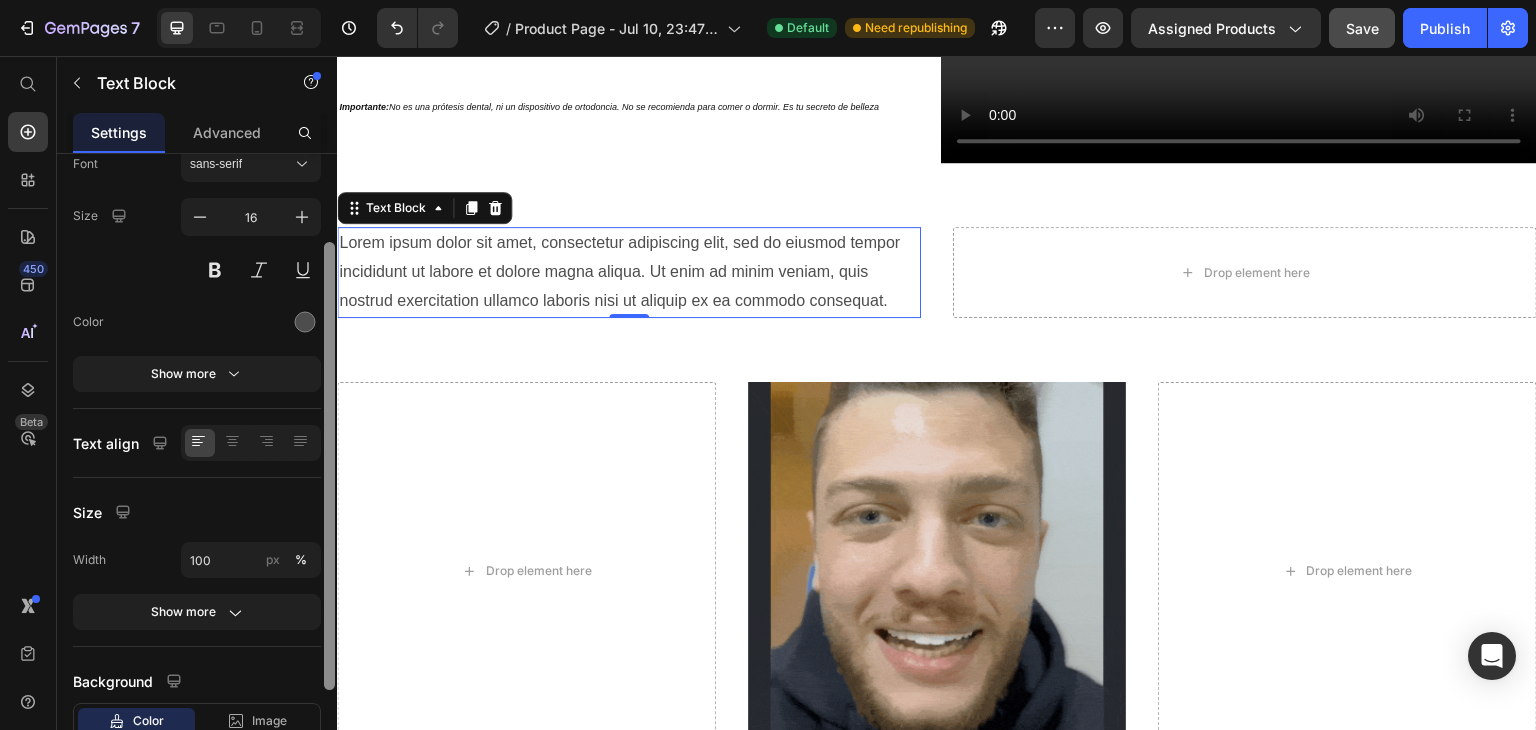 click at bounding box center [329, 466] 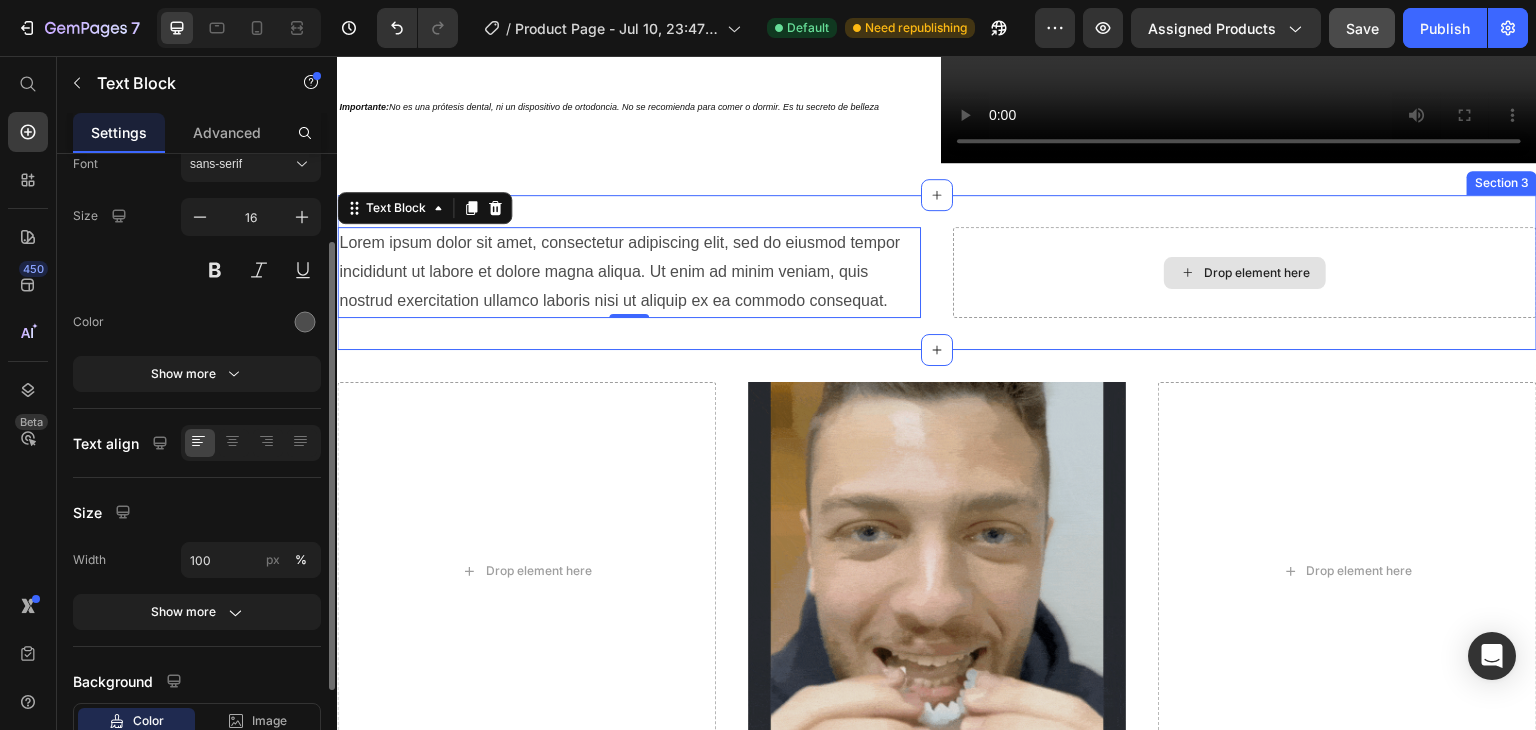 click on "Drop element here" at bounding box center (1245, 272) 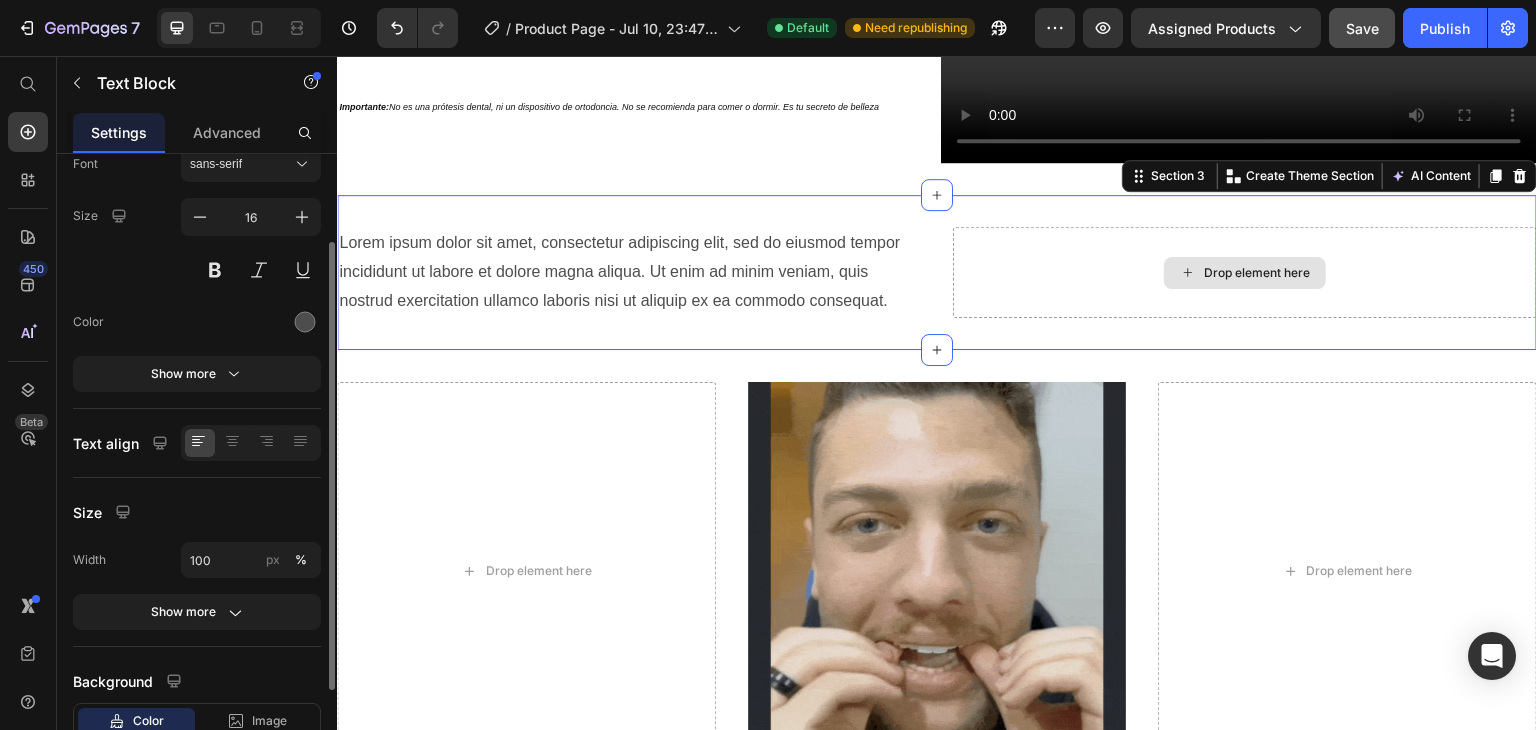 scroll, scrollTop: 0, scrollLeft: 0, axis: both 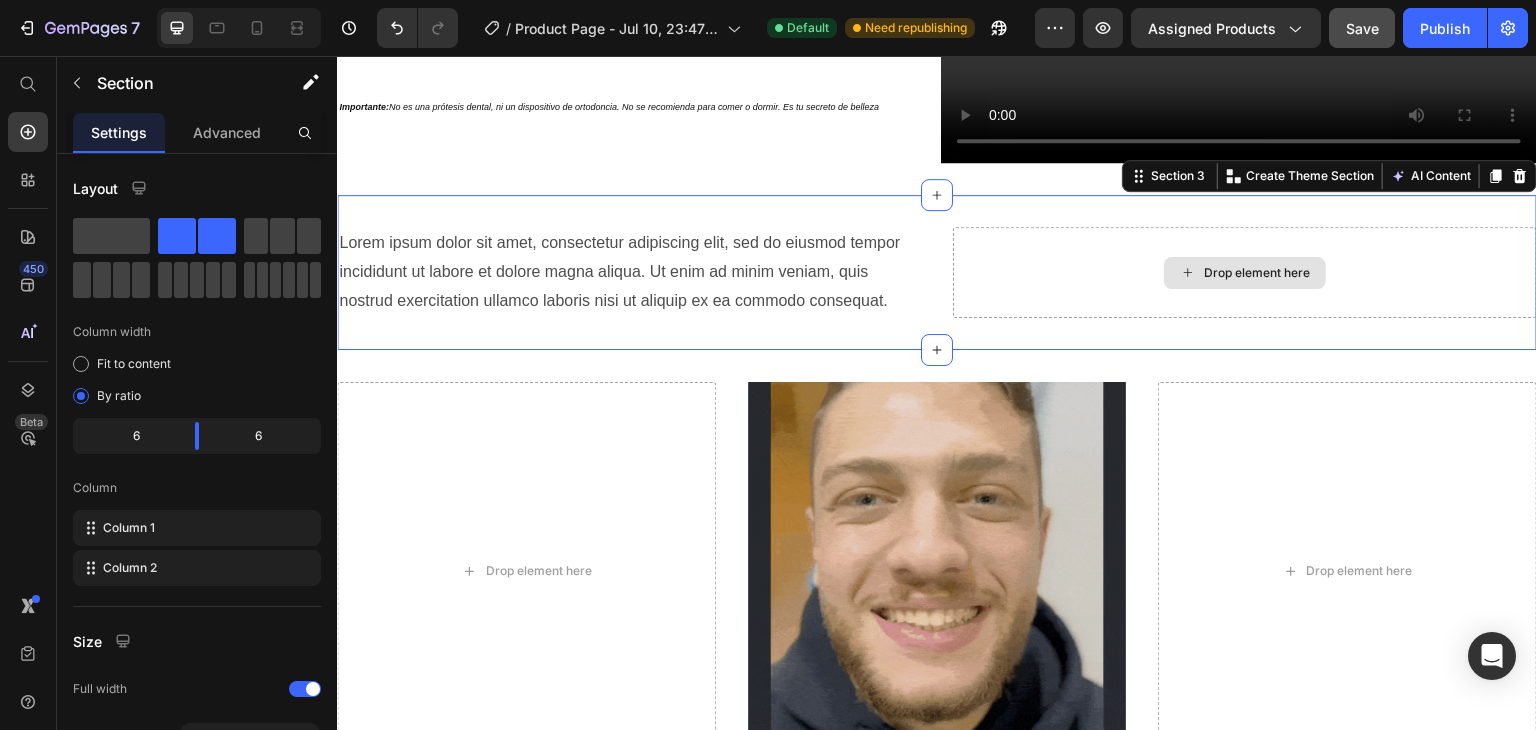 click on "Drop element here" at bounding box center (1245, 273) 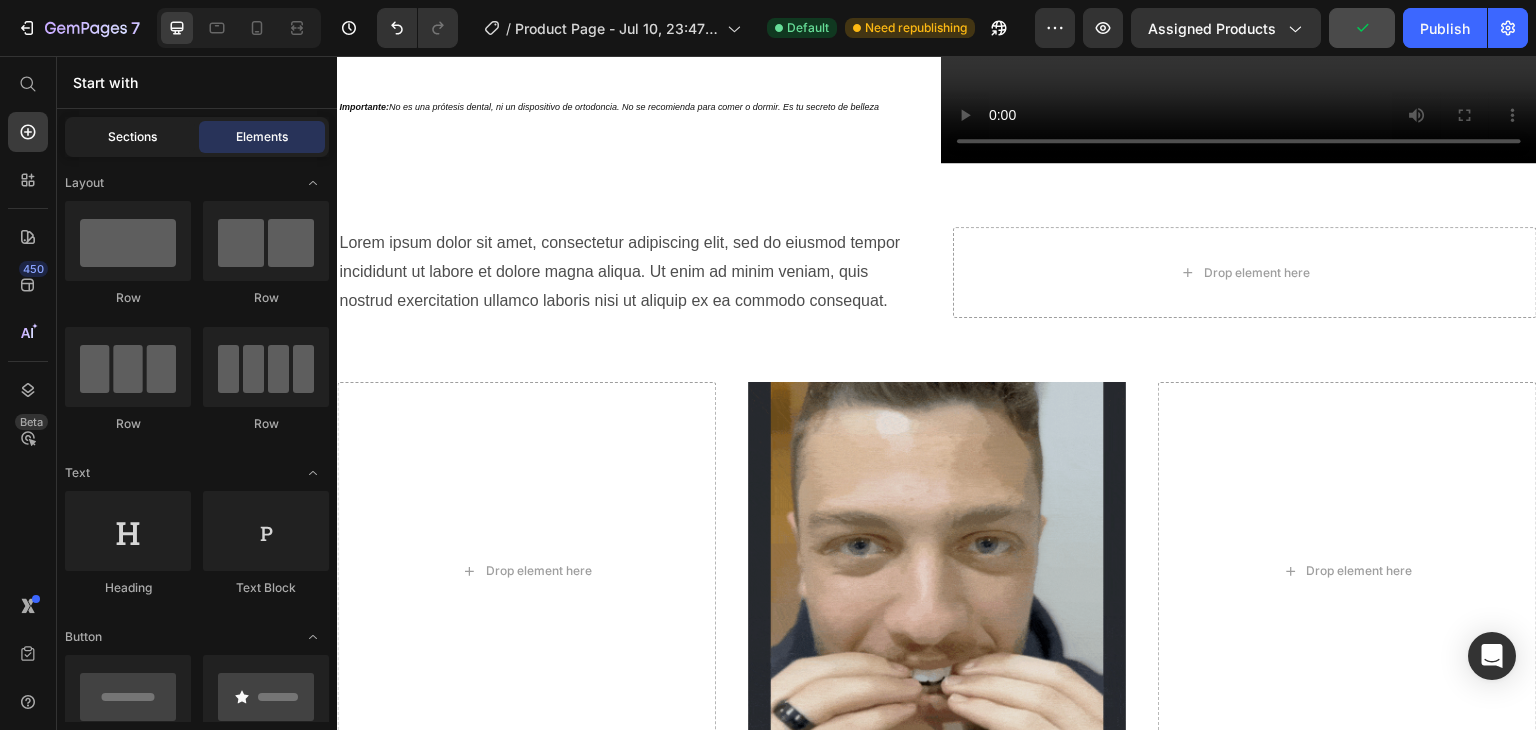 click on "Sections" 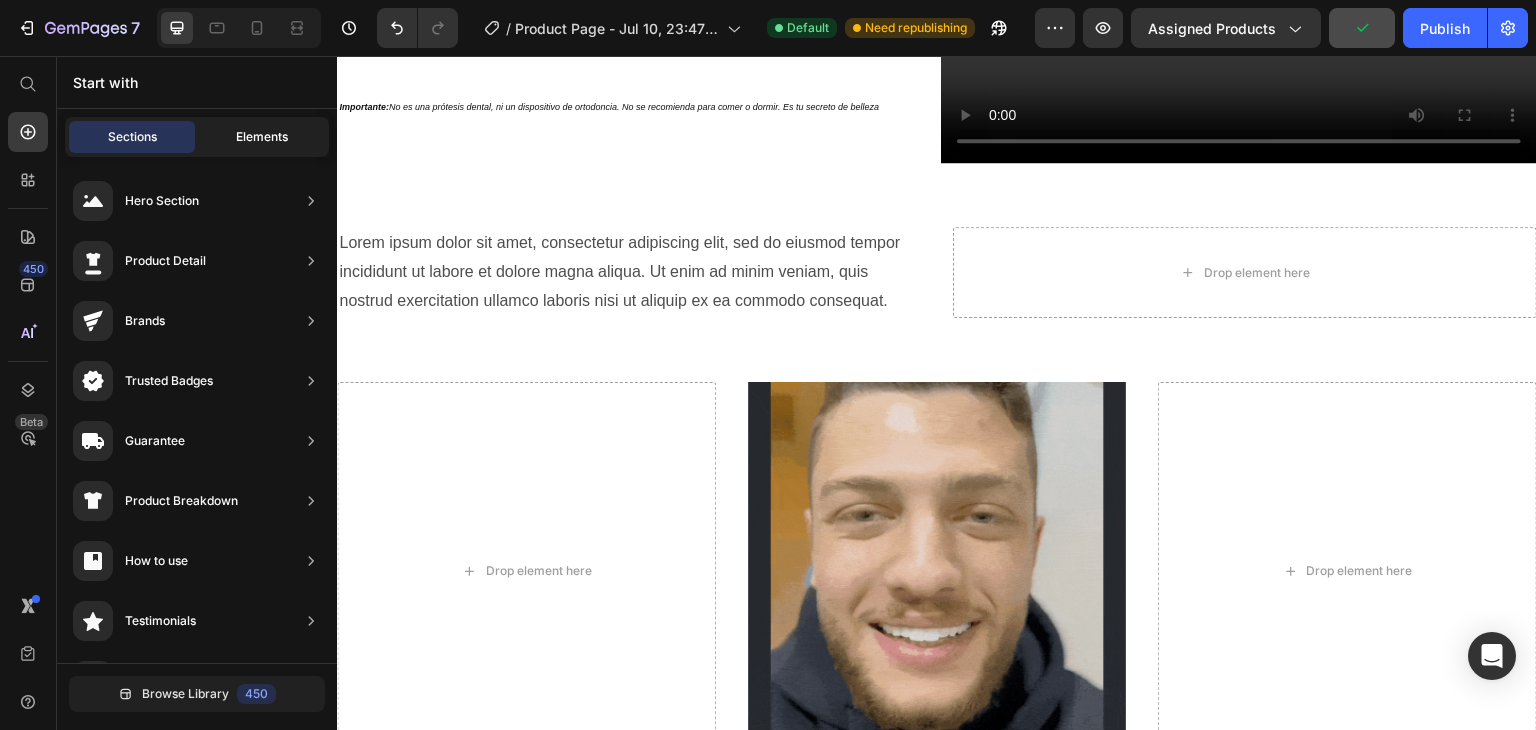 click on "Elements" 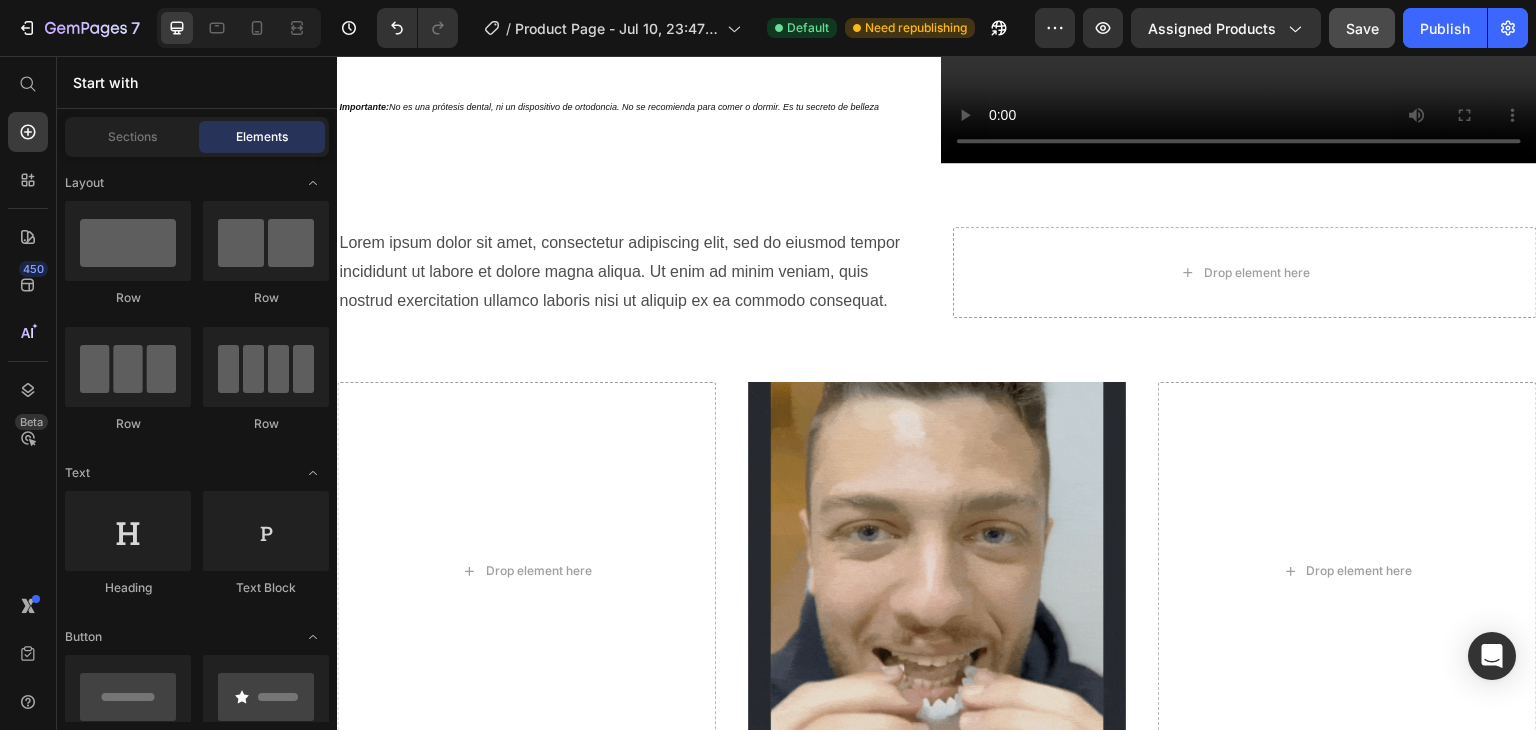 click on "Layout
Row
Row
Row
Row Text
Heading
Text Block Button
Button
Button
Sticky Back to top Media
Image
Image
Video
Video Banner" at bounding box center [197, 3249] 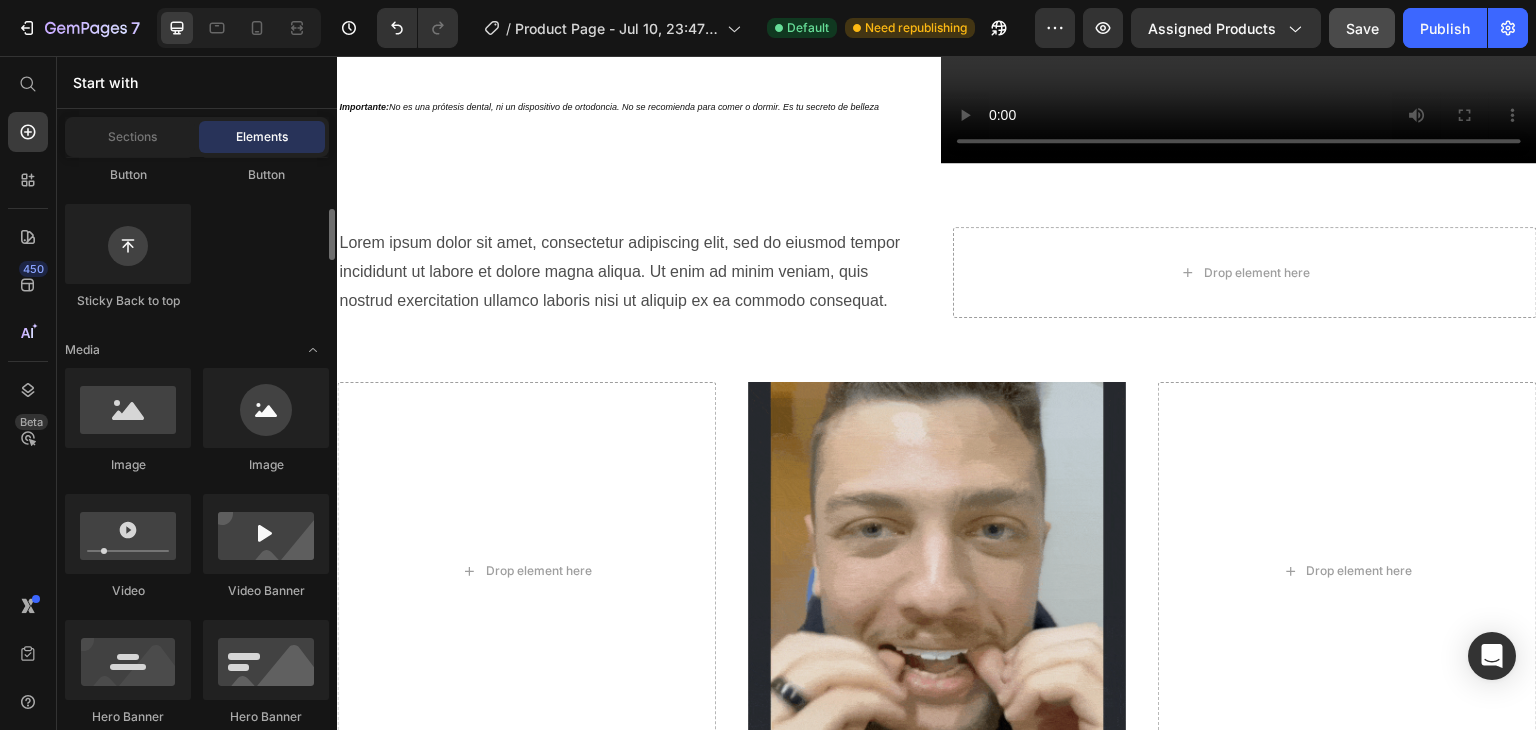 scroll, scrollTop: 608, scrollLeft: 0, axis: vertical 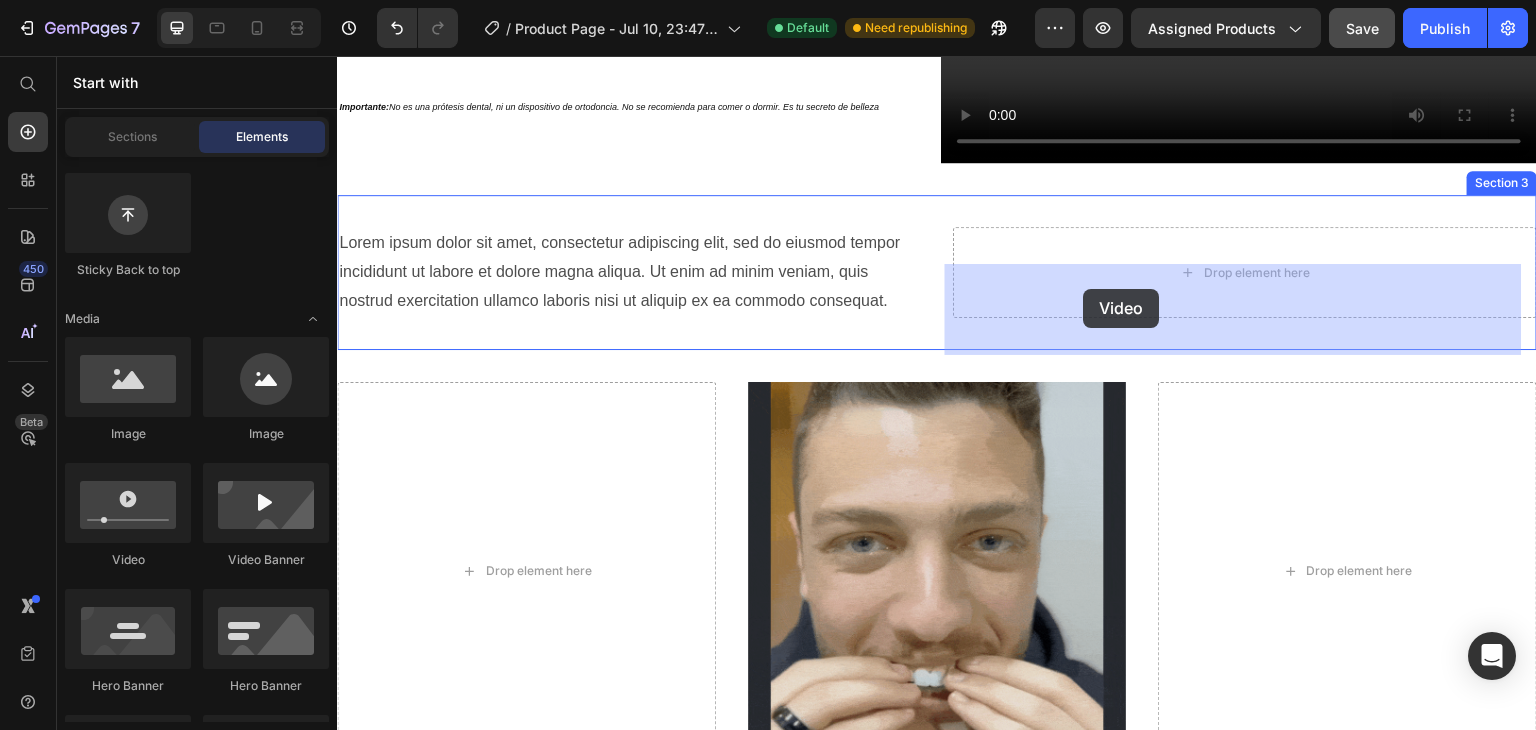 drag, startPoint x: 477, startPoint y: 573, endPoint x: 1083, endPoint y: 295, distance: 666.7233 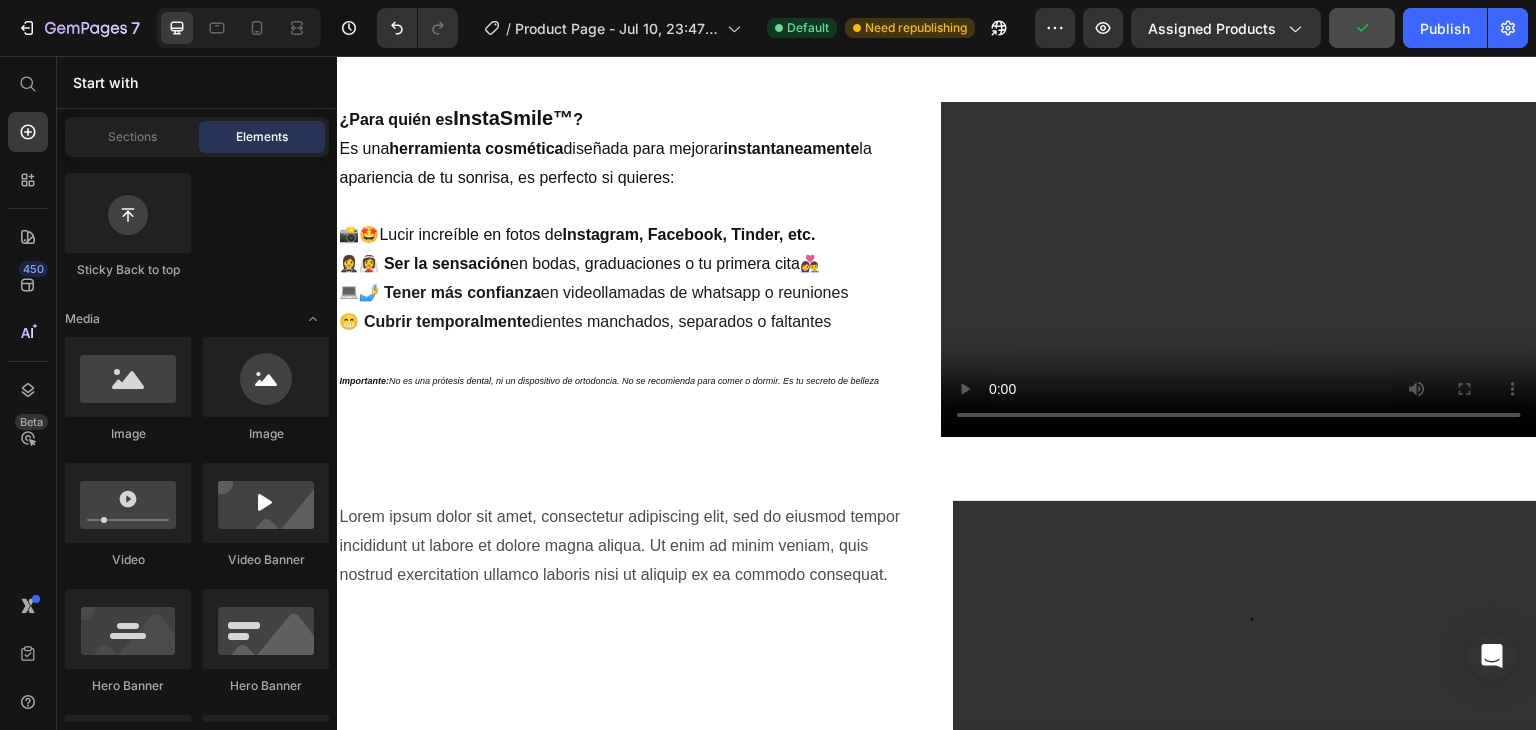 scroll, scrollTop: 699, scrollLeft: 0, axis: vertical 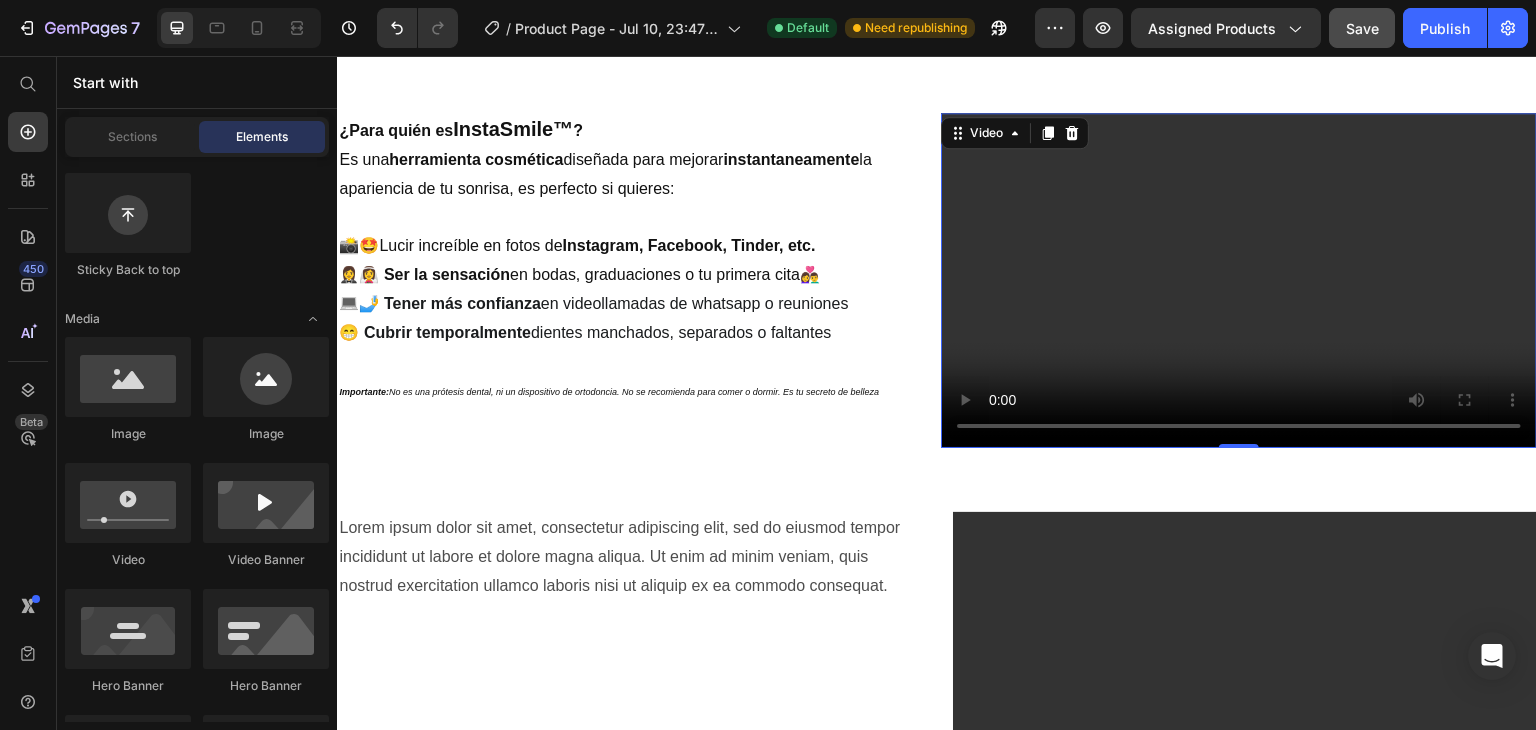 click at bounding box center (1239, 280) 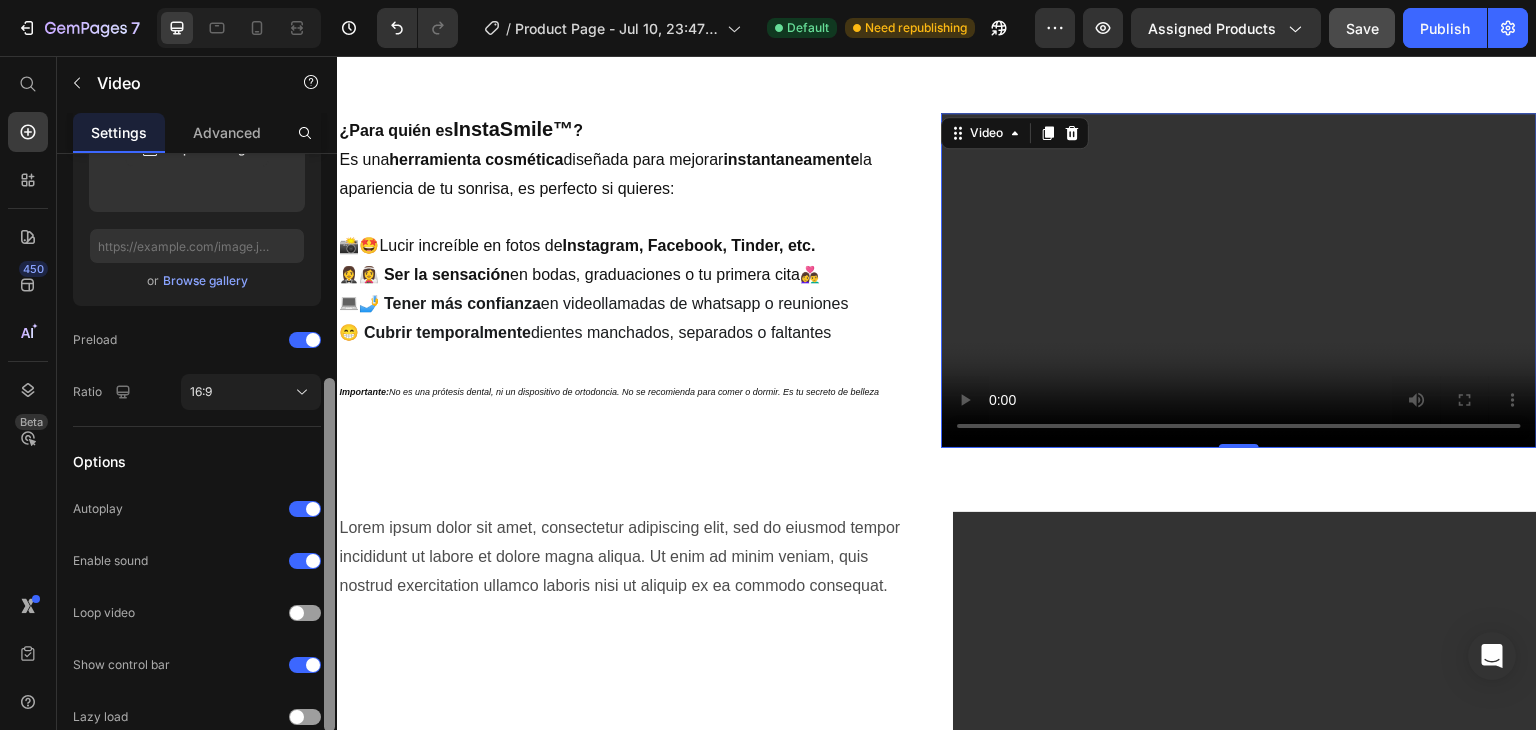 scroll, scrollTop: 412, scrollLeft: 0, axis: vertical 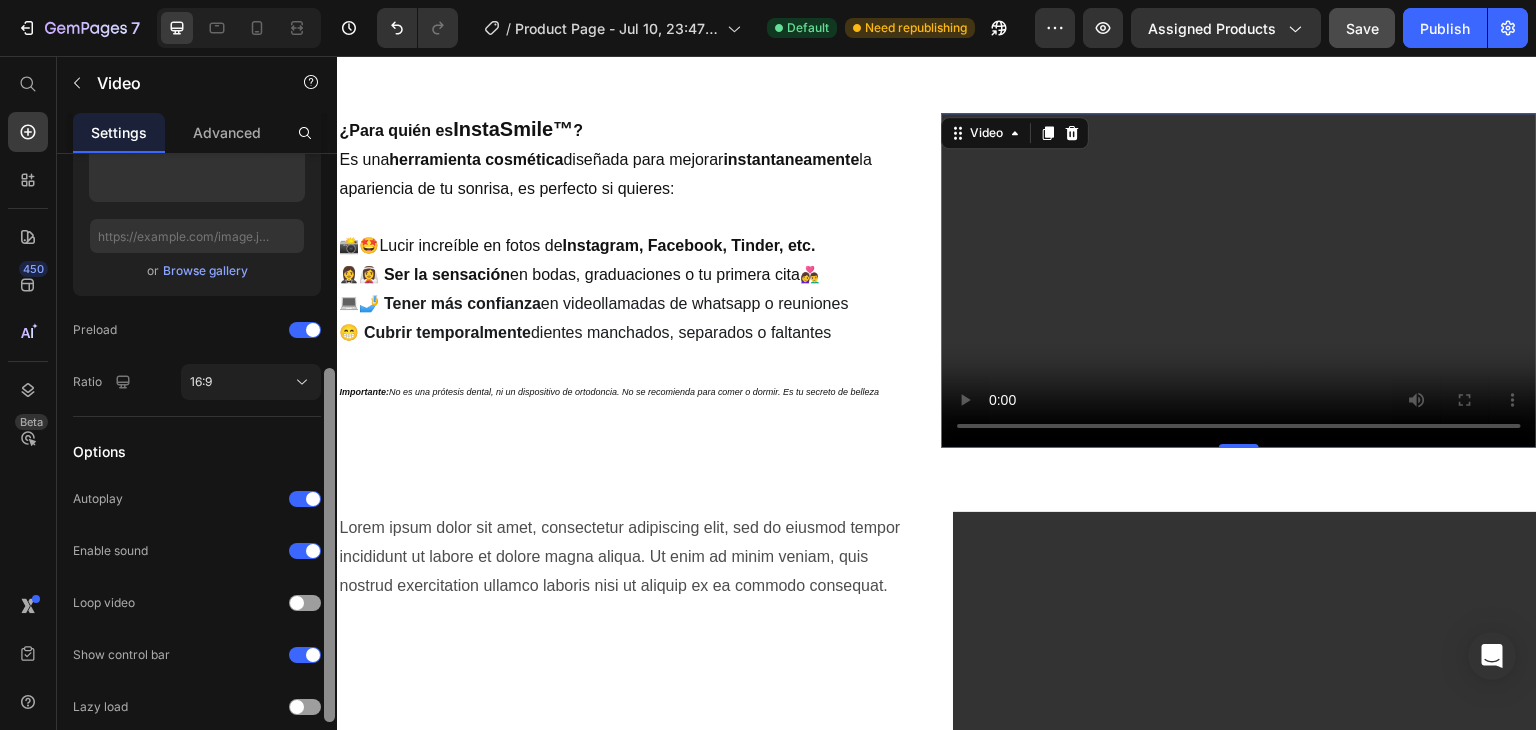 drag, startPoint x: 328, startPoint y: 415, endPoint x: 326, endPoint y: 647, distance: 232.00862 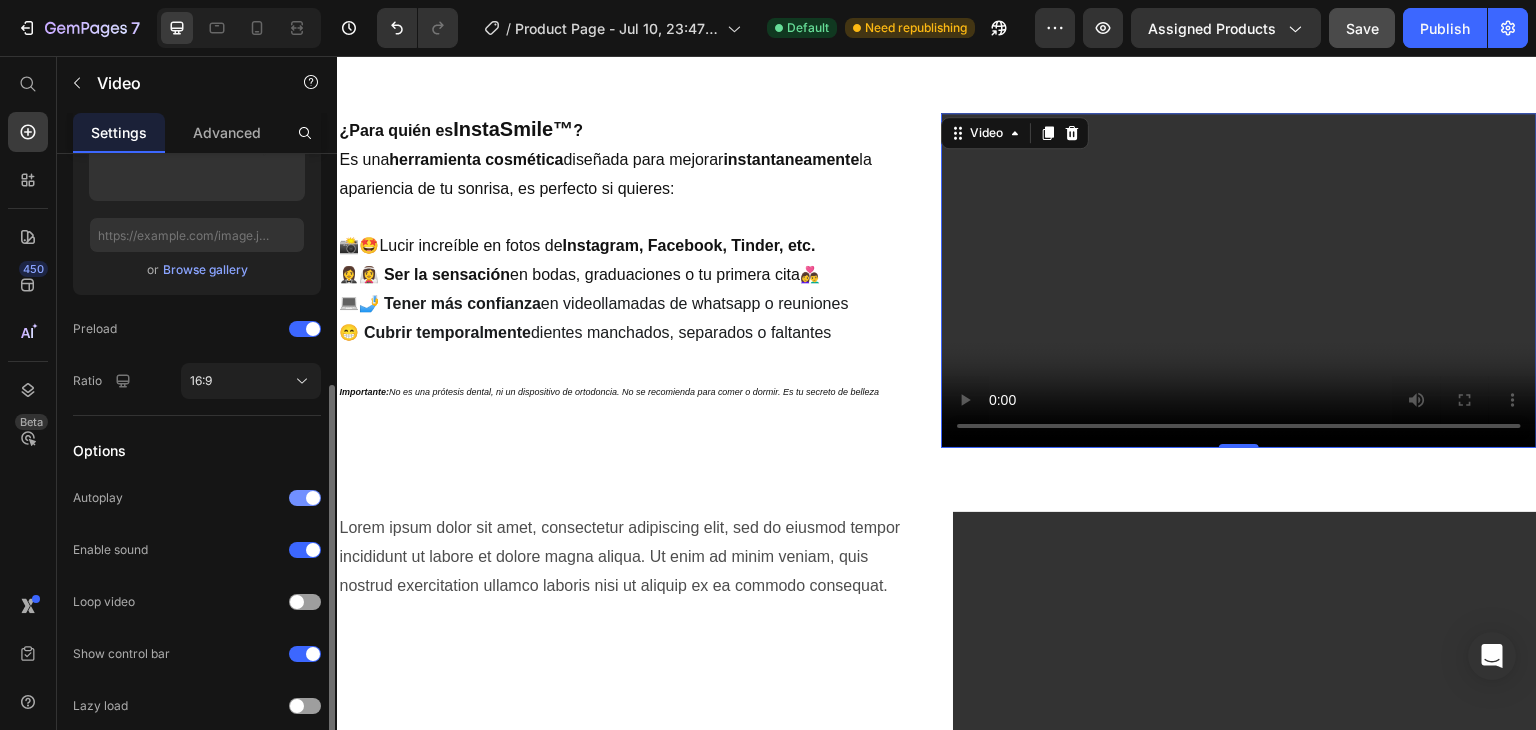 click on "Autoplay" 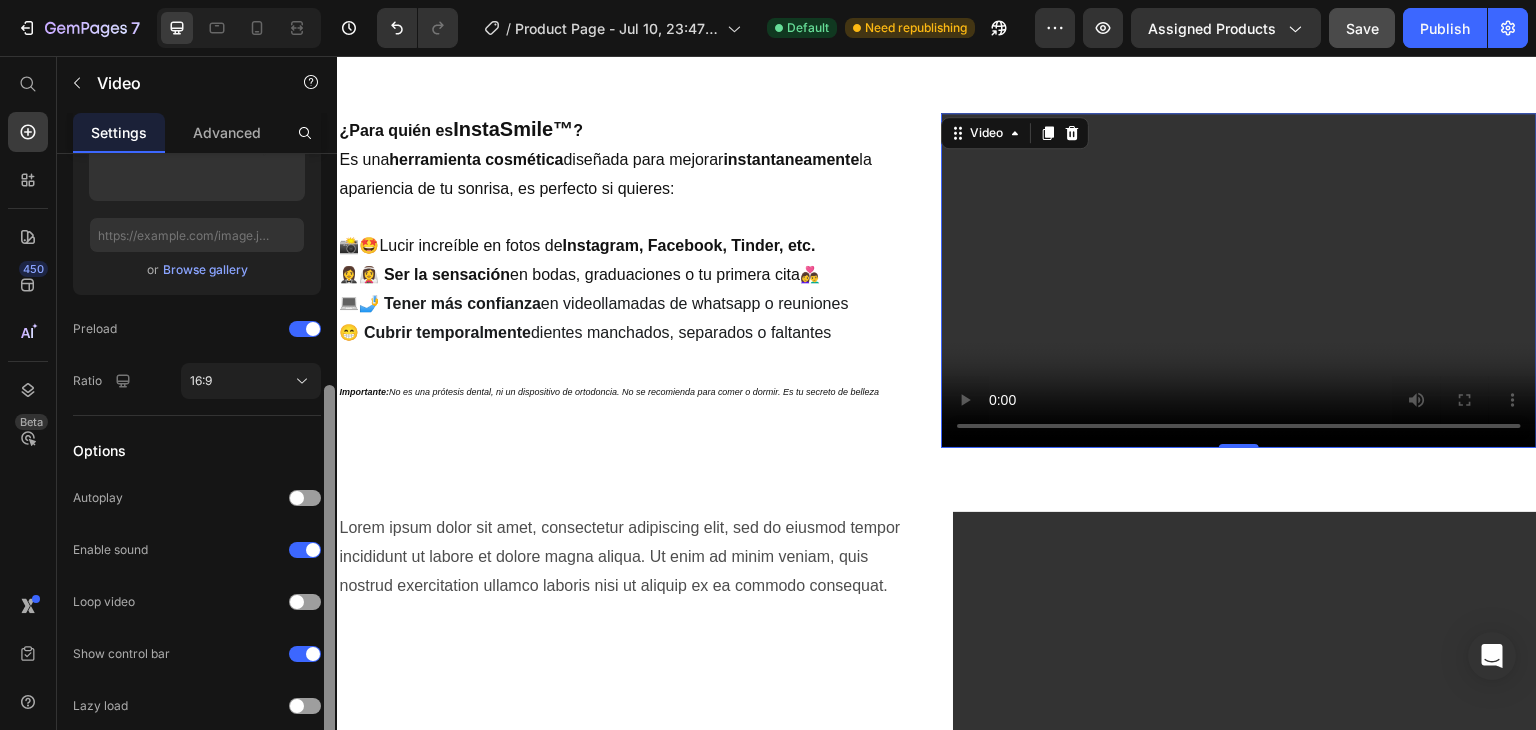 scroll, scrollTop: 496, scrollLeft: 0, axis: vertical 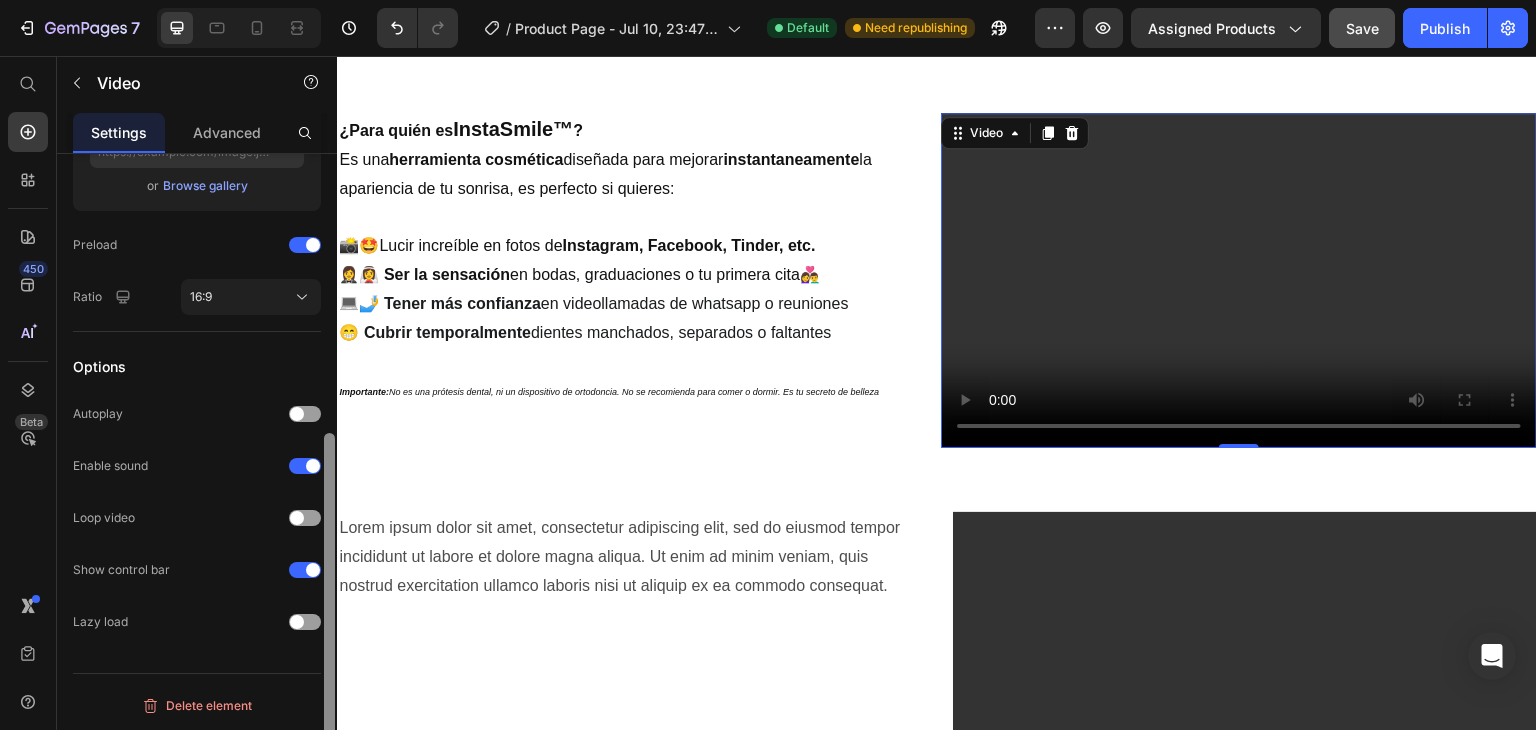 drag, startPoint x: 331, startPoint y: 517, endPoint x: 329, endPoint y: 599, distance: 82.02438 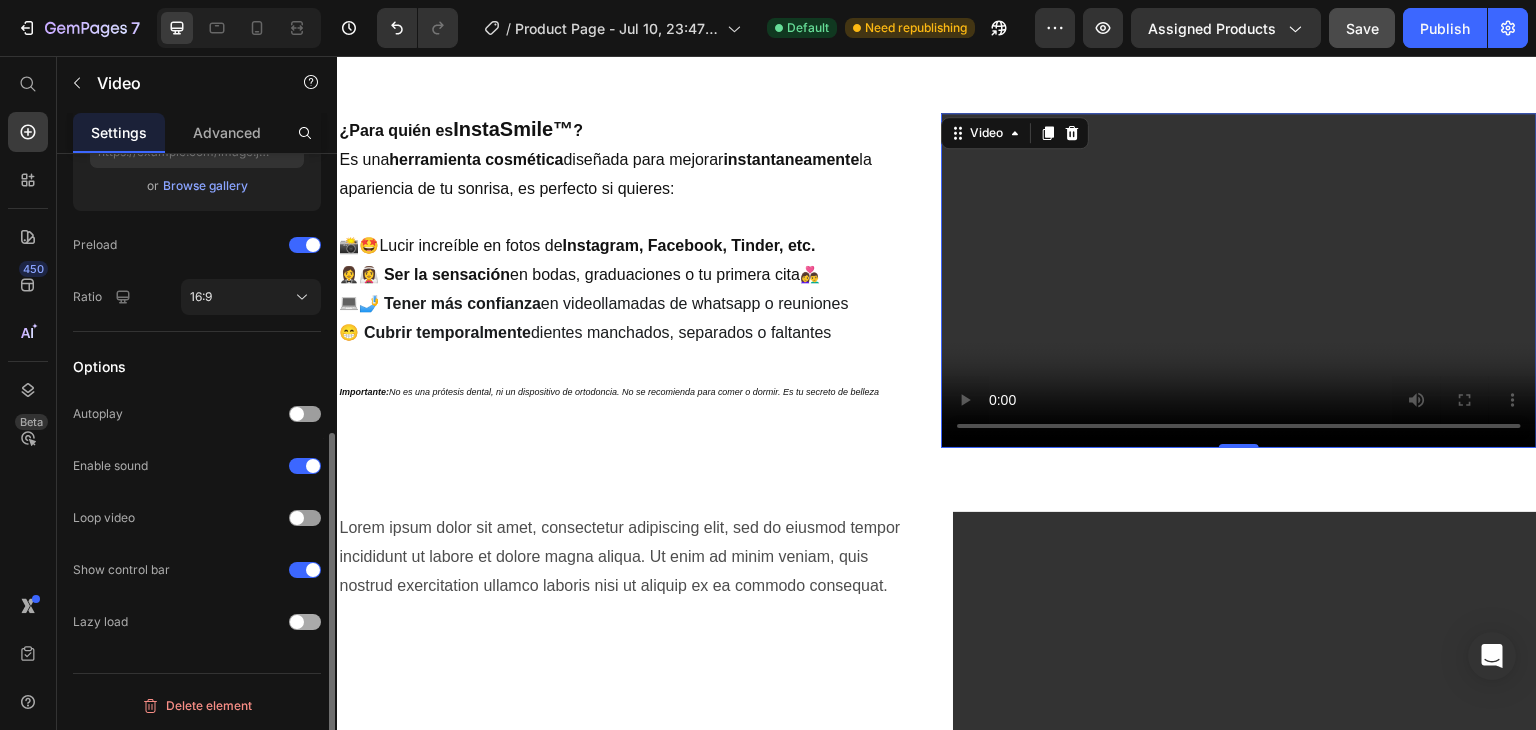 click at bounding box center (305, 622) 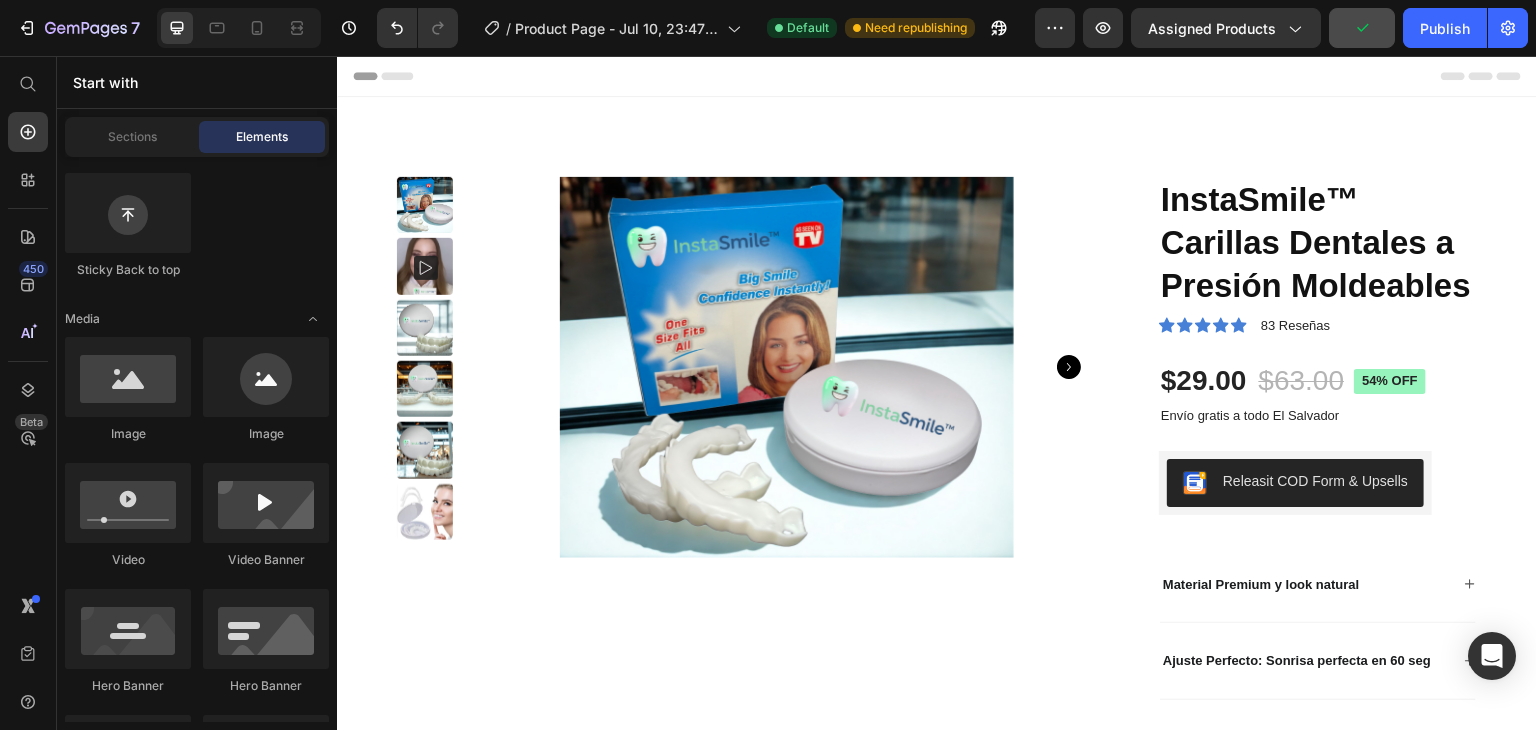 scroll, scrollTop: 0, scrollLeft: 0, axis: both 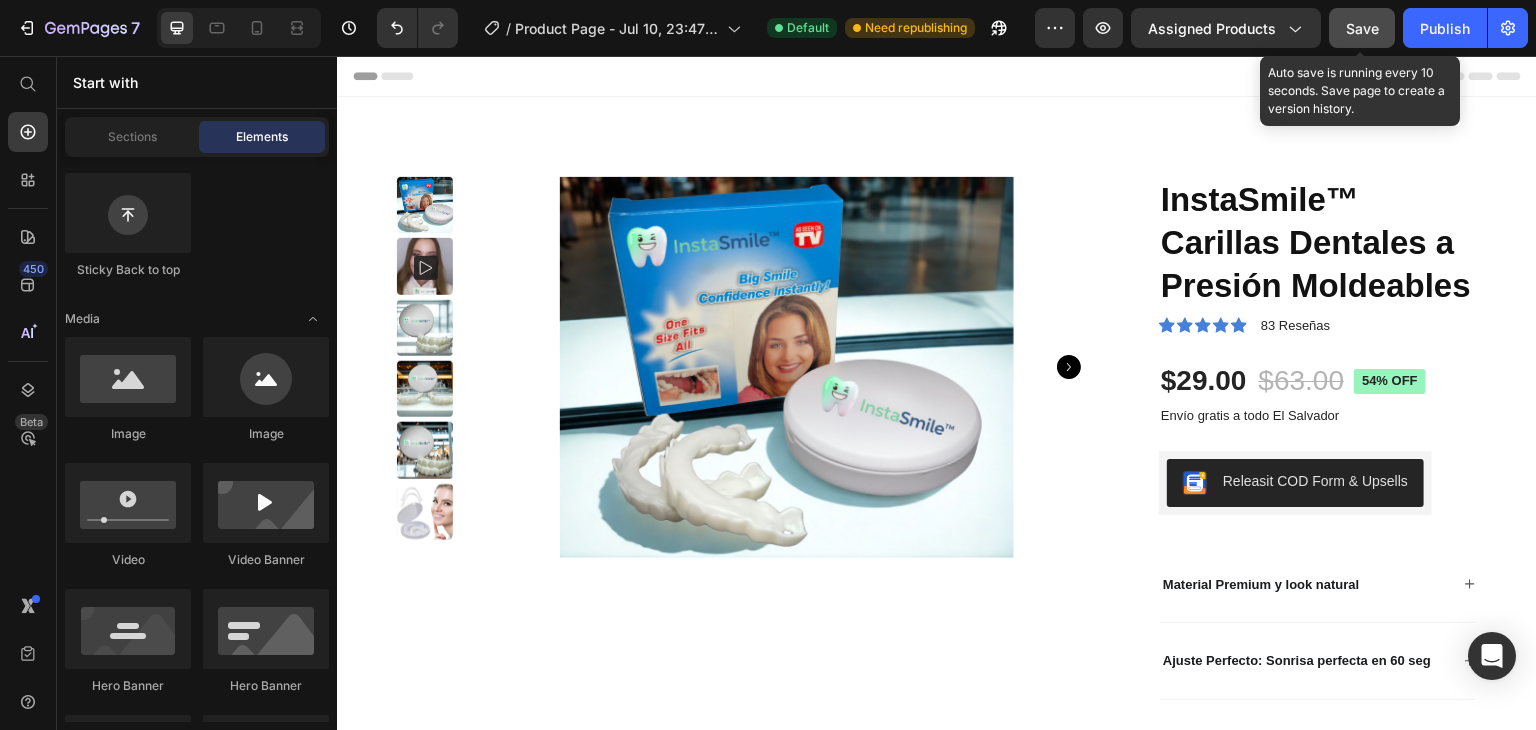 click on "Save" at bounding box center (1362, 28) 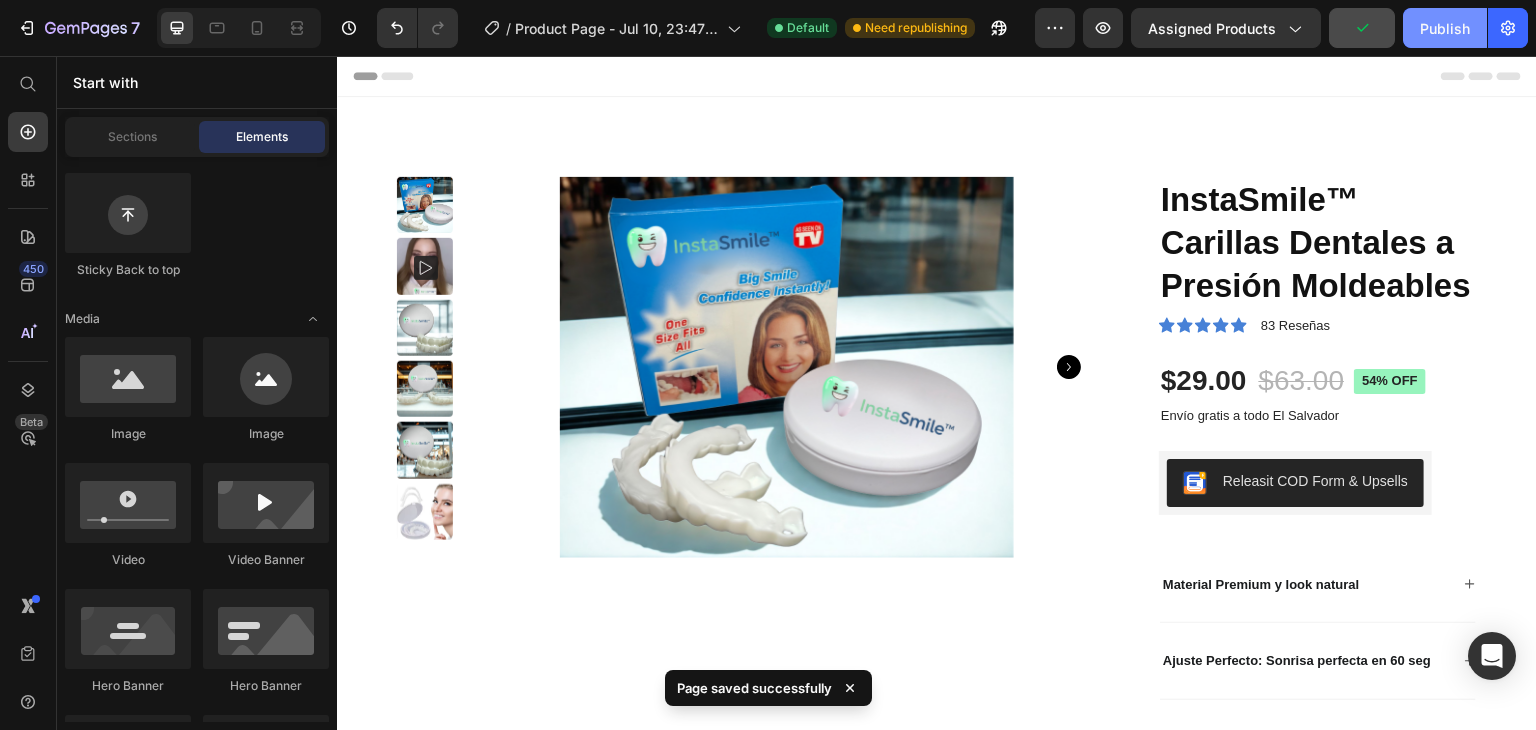 click on "Publish" at bounding box center [1445, 28] 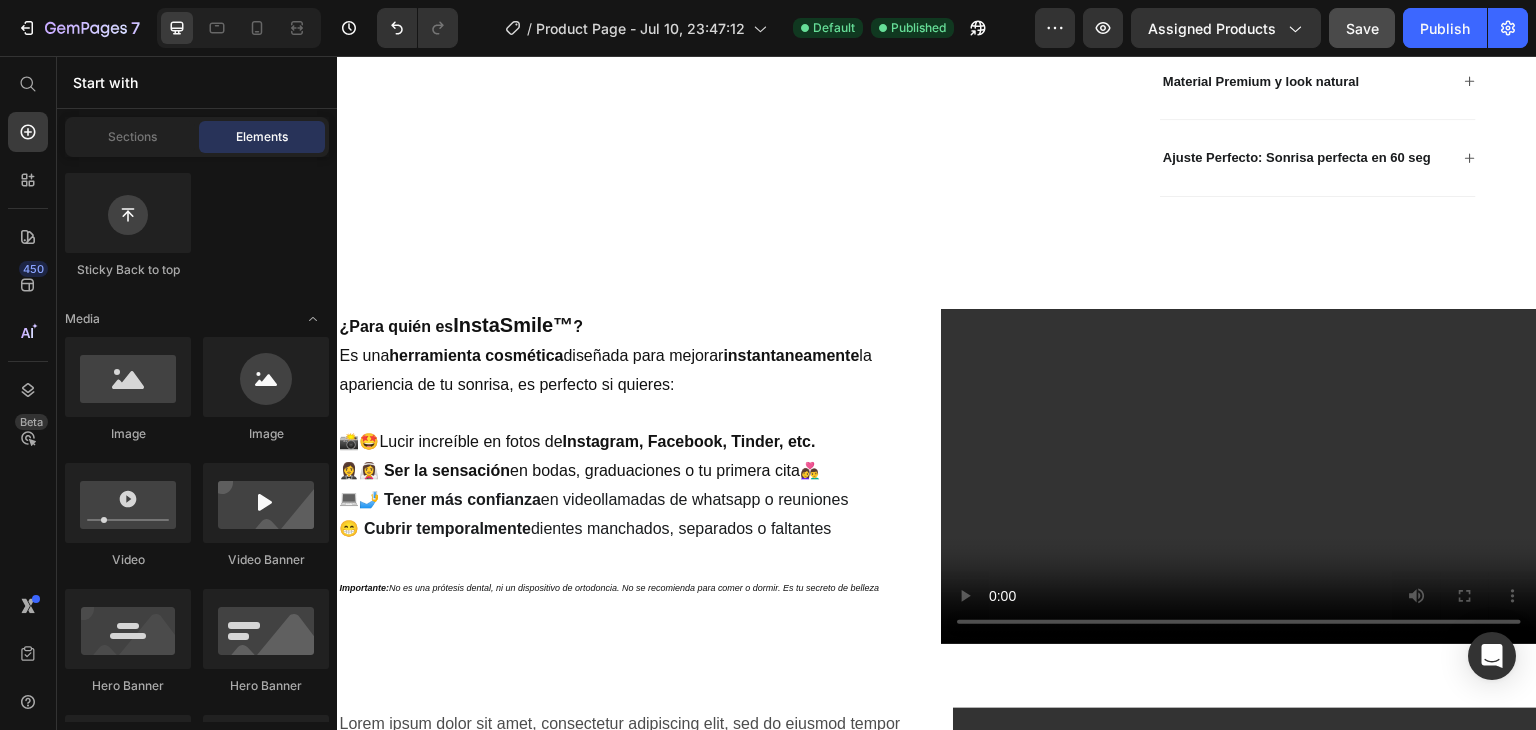 scroll, scrollTop: 662, scrollLeft: 0, axis: vertical 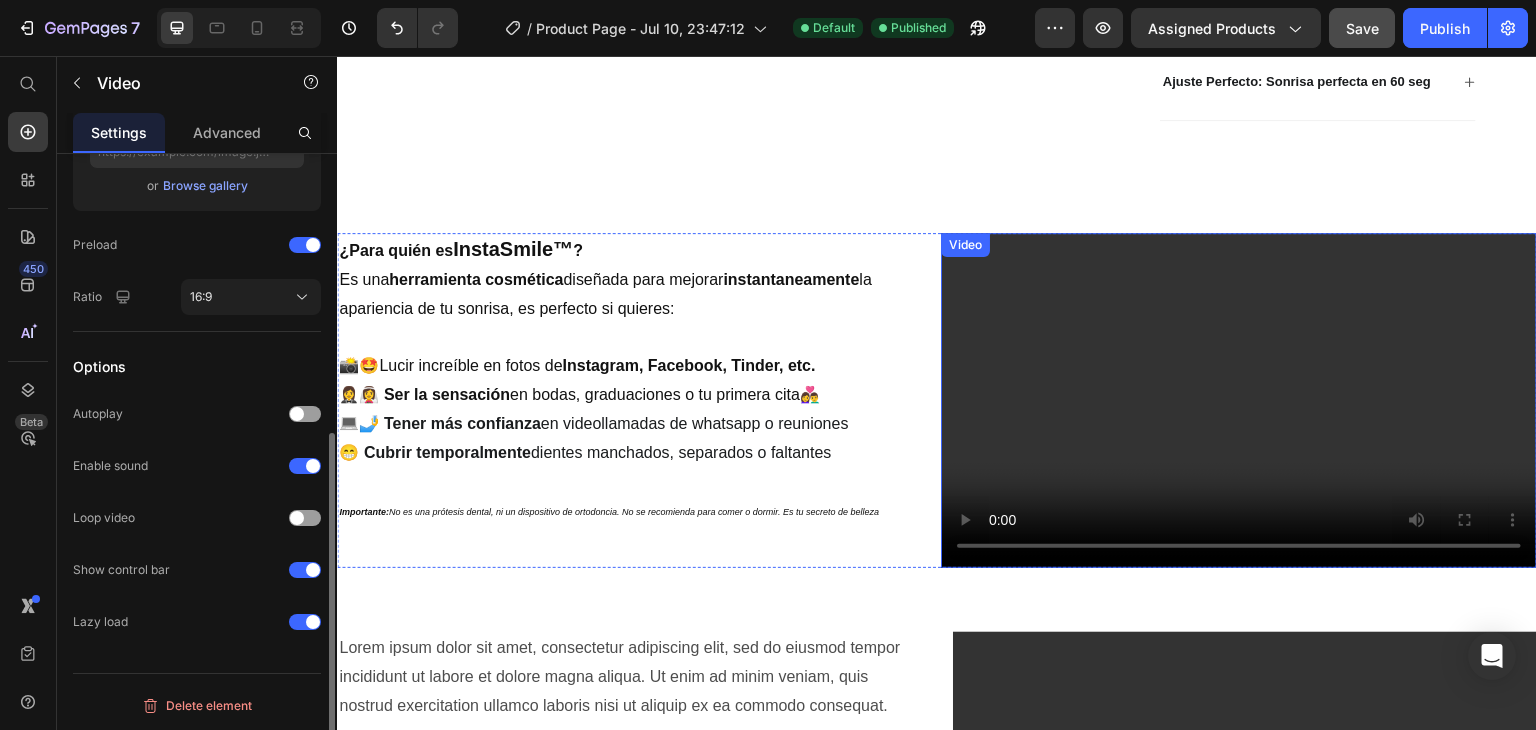 click at bounding box center [1239, 400] 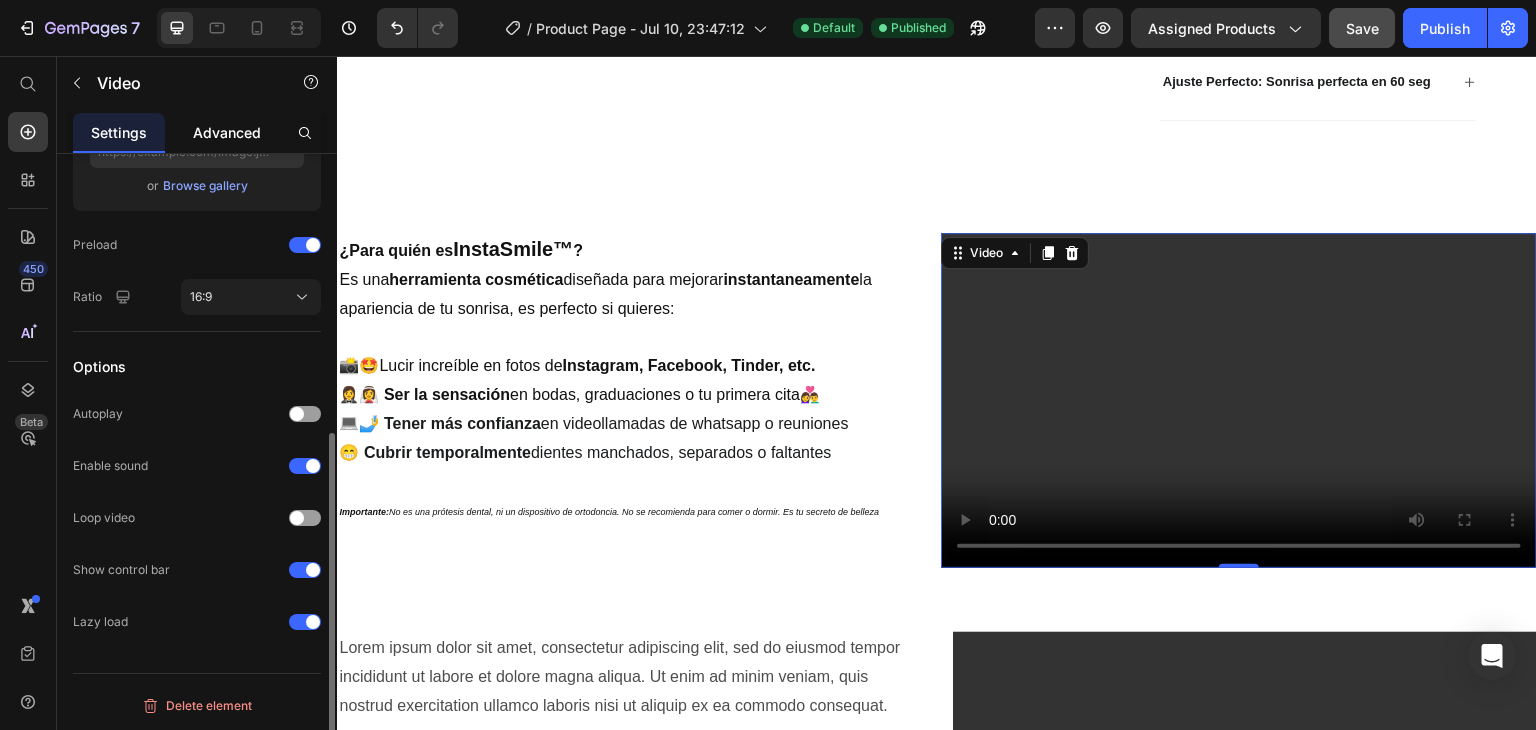 click on "Advanced" at bounding box center (227, 132) 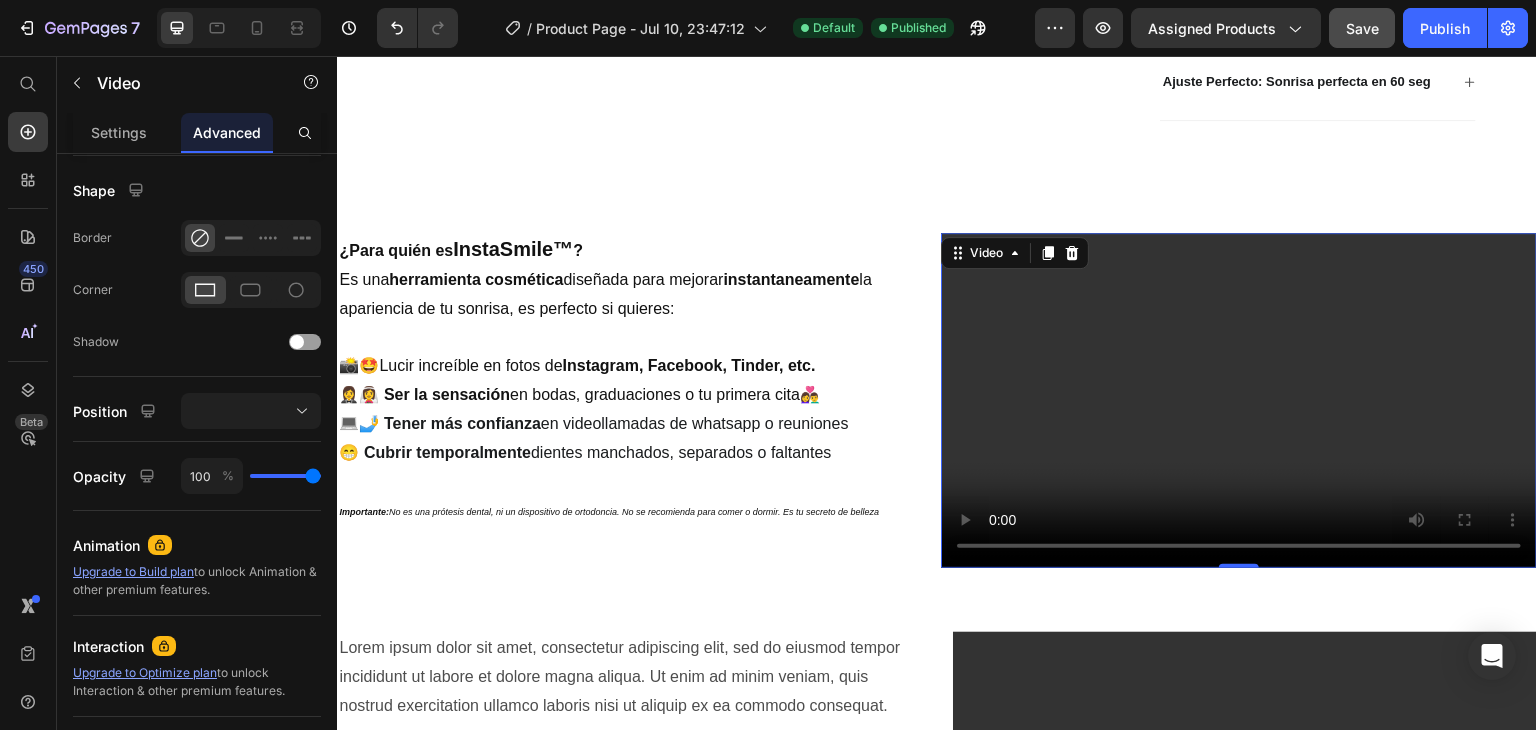 scroll, scrollTop: 0, scrollLeft: 0, axis: both 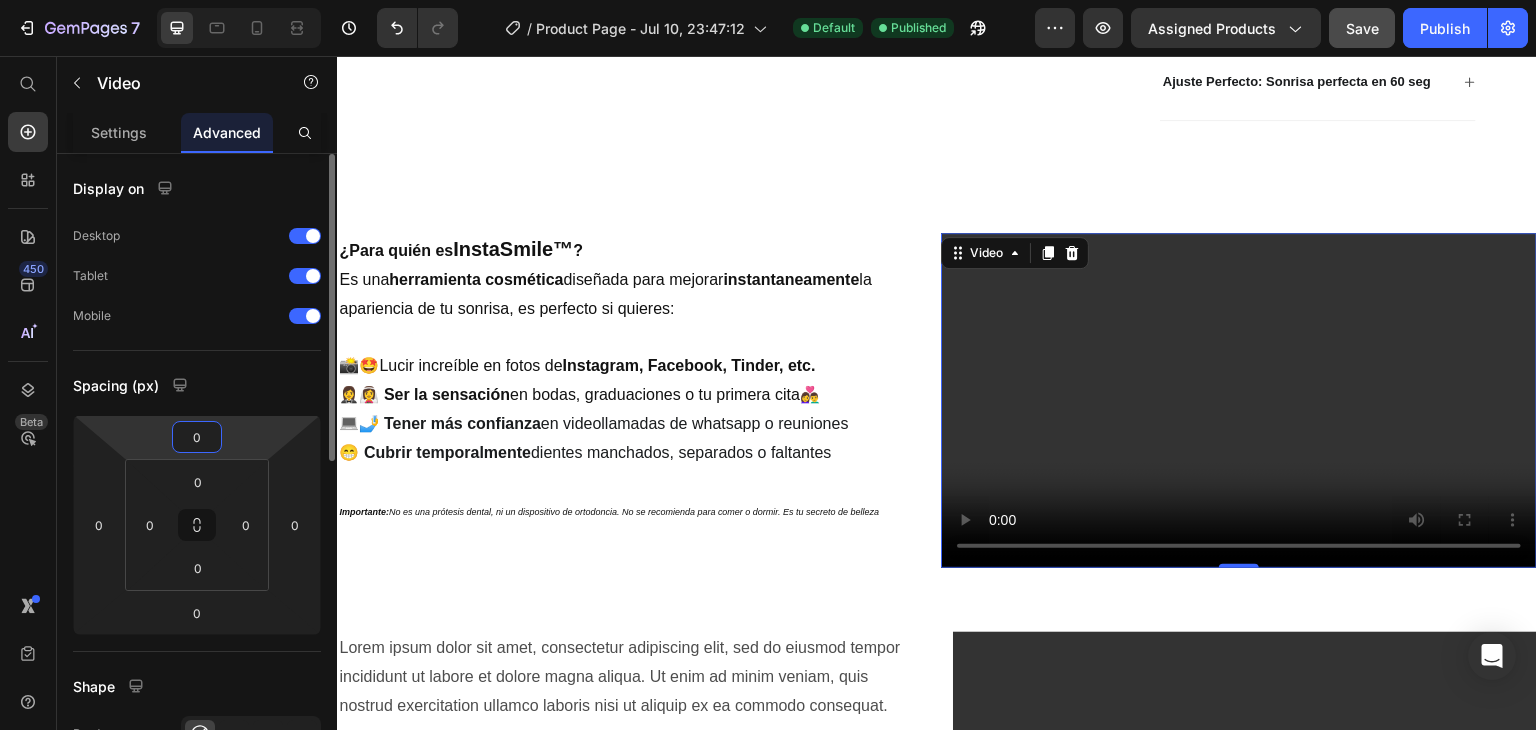 click on "0" at bounding box center [197, 437] 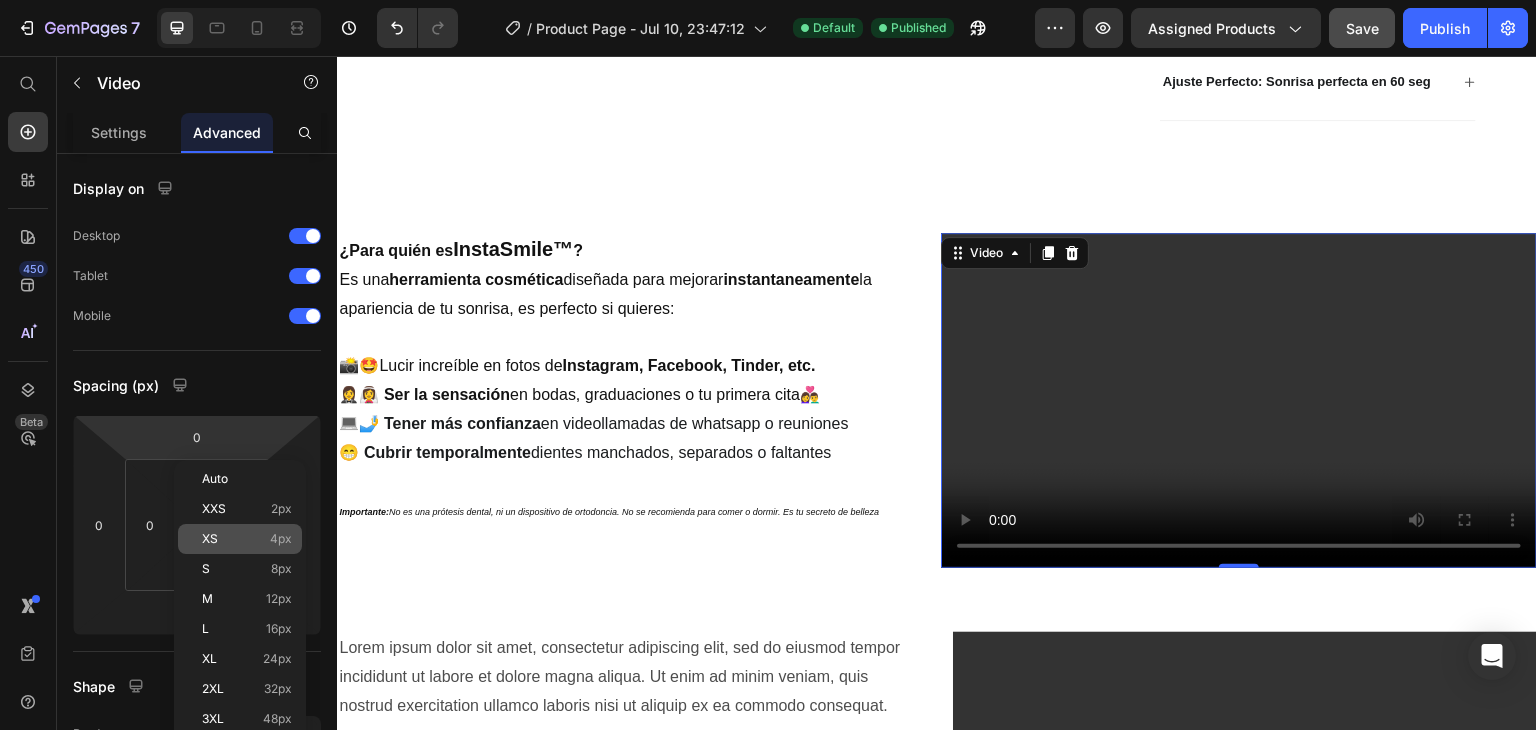 click on "XS 4px" 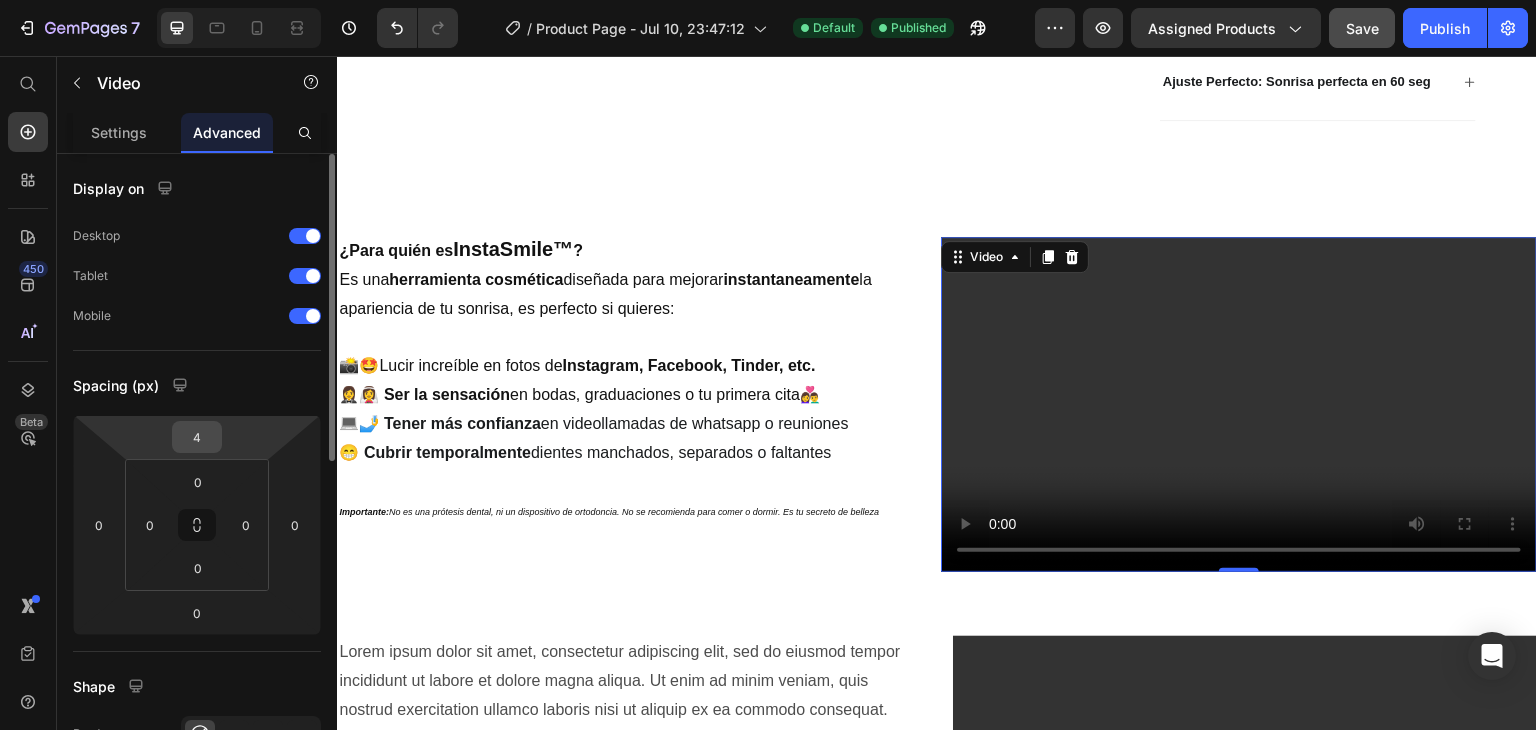 click on "4" at bounding box center [197, 437] 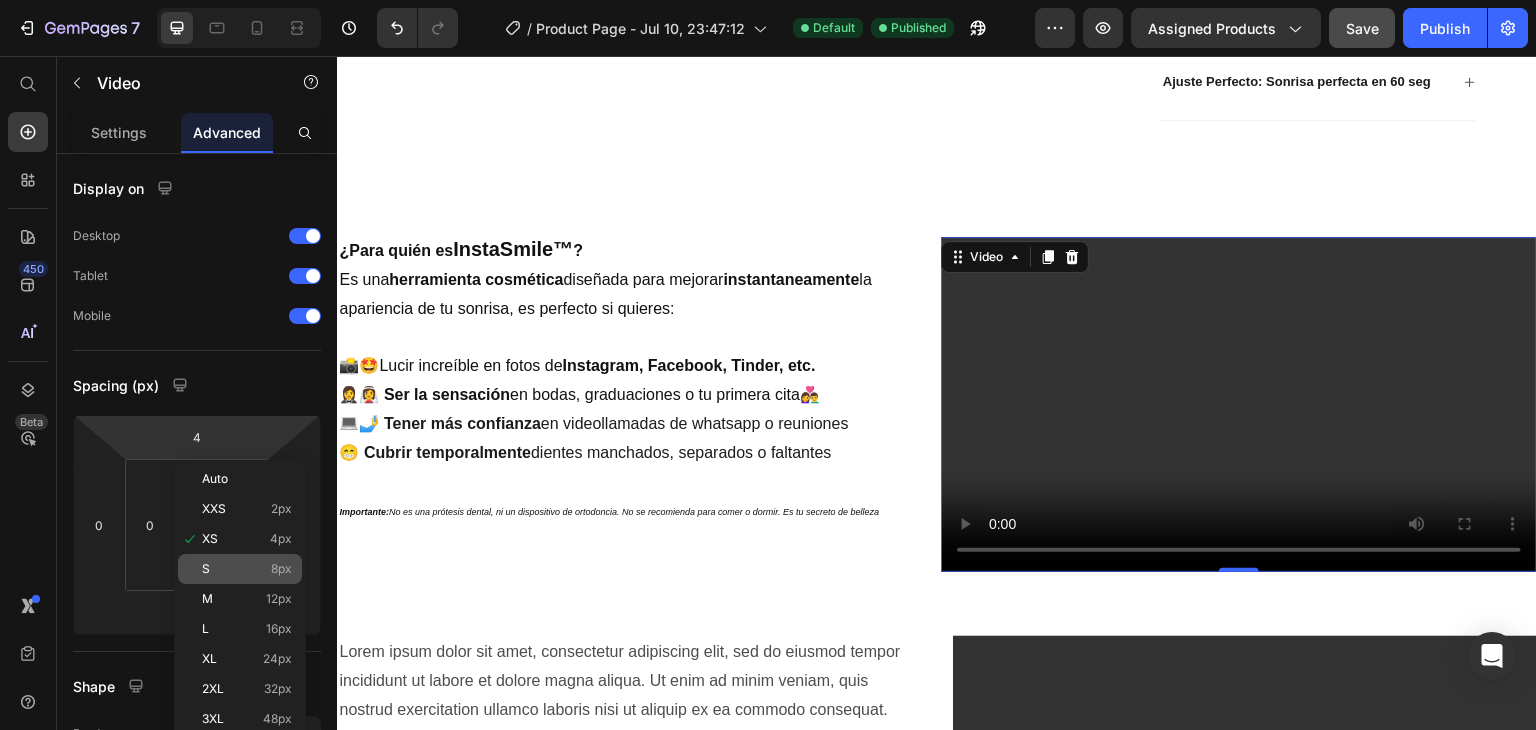 click on "S 8px" at bounding box center (247, 569) 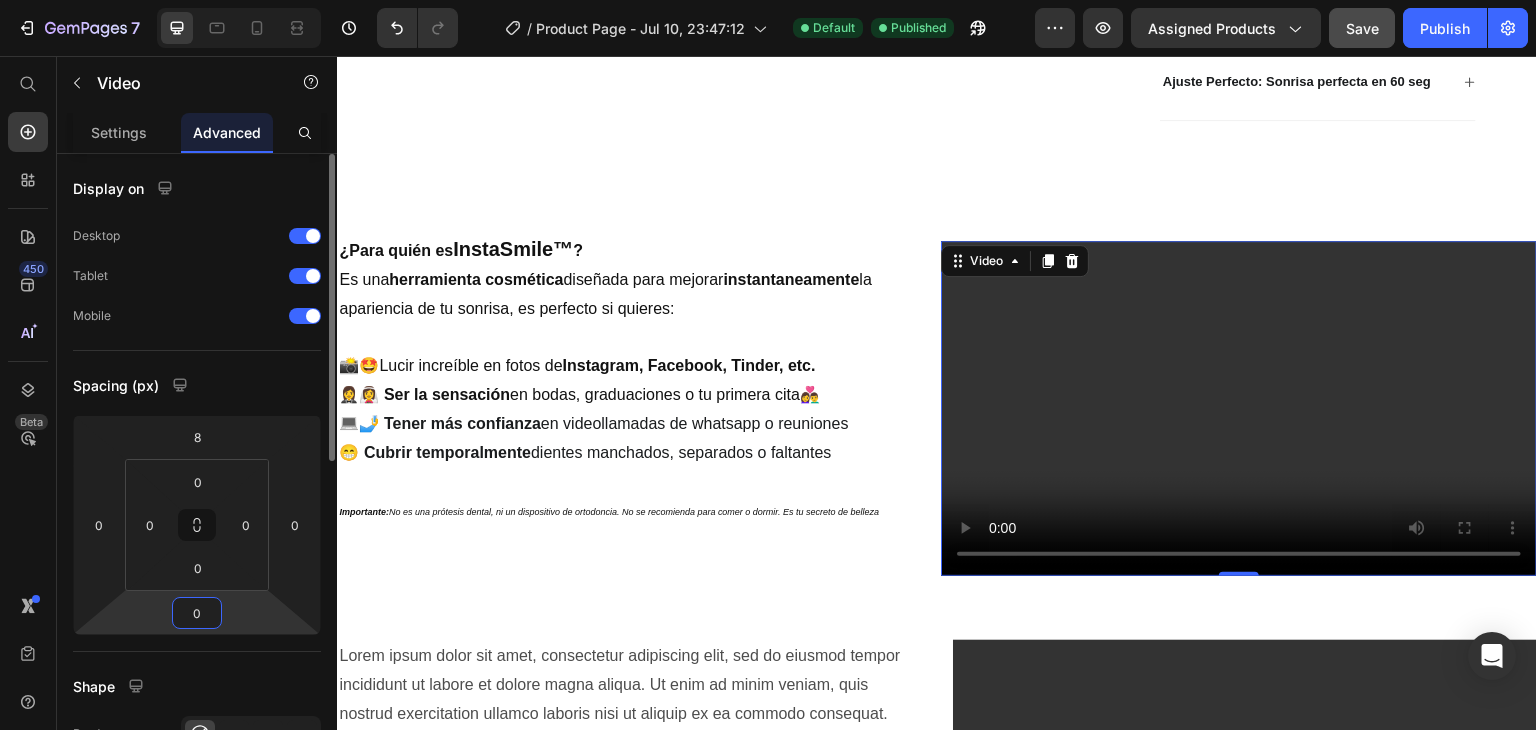 click on "0" at bounding box center (197, 613) 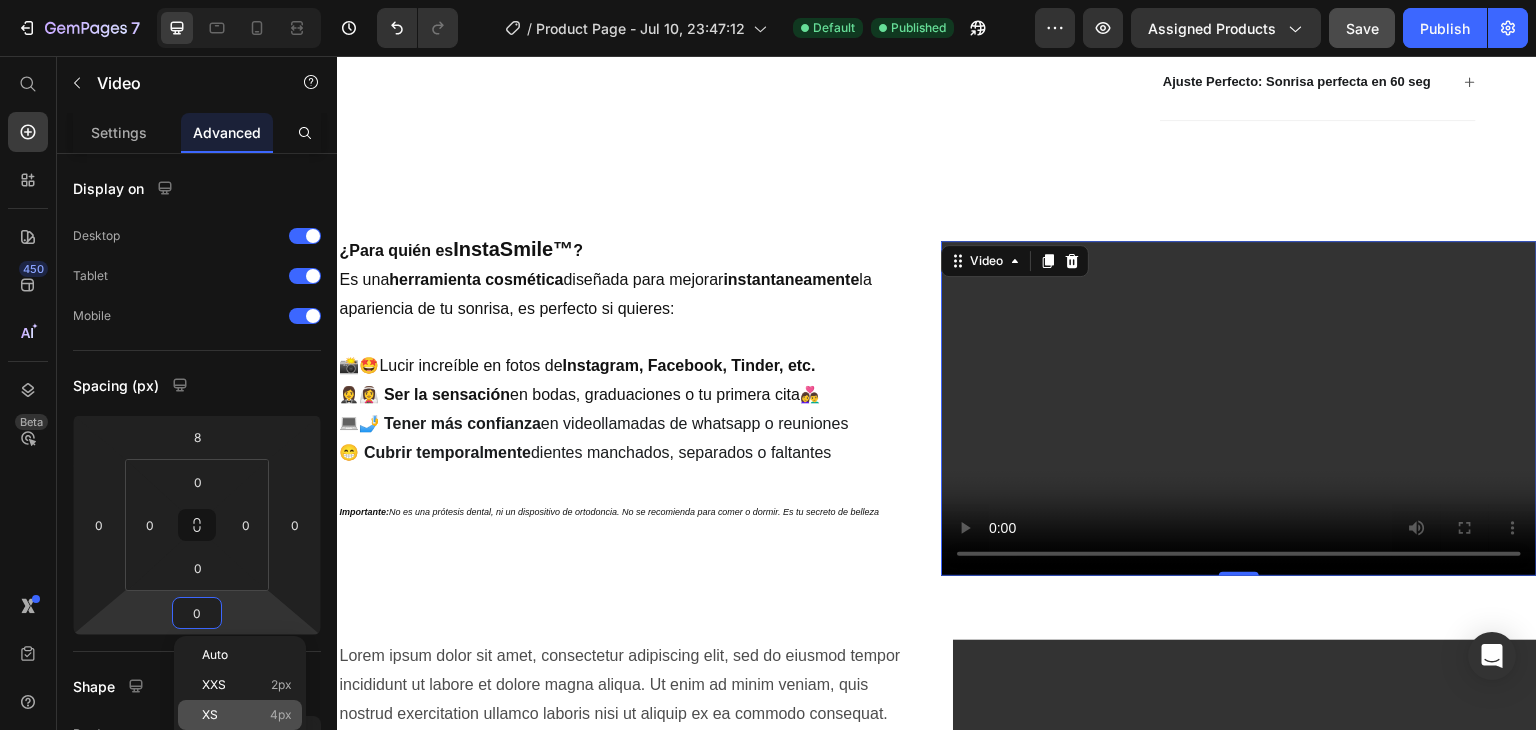 click on "XS 4px" 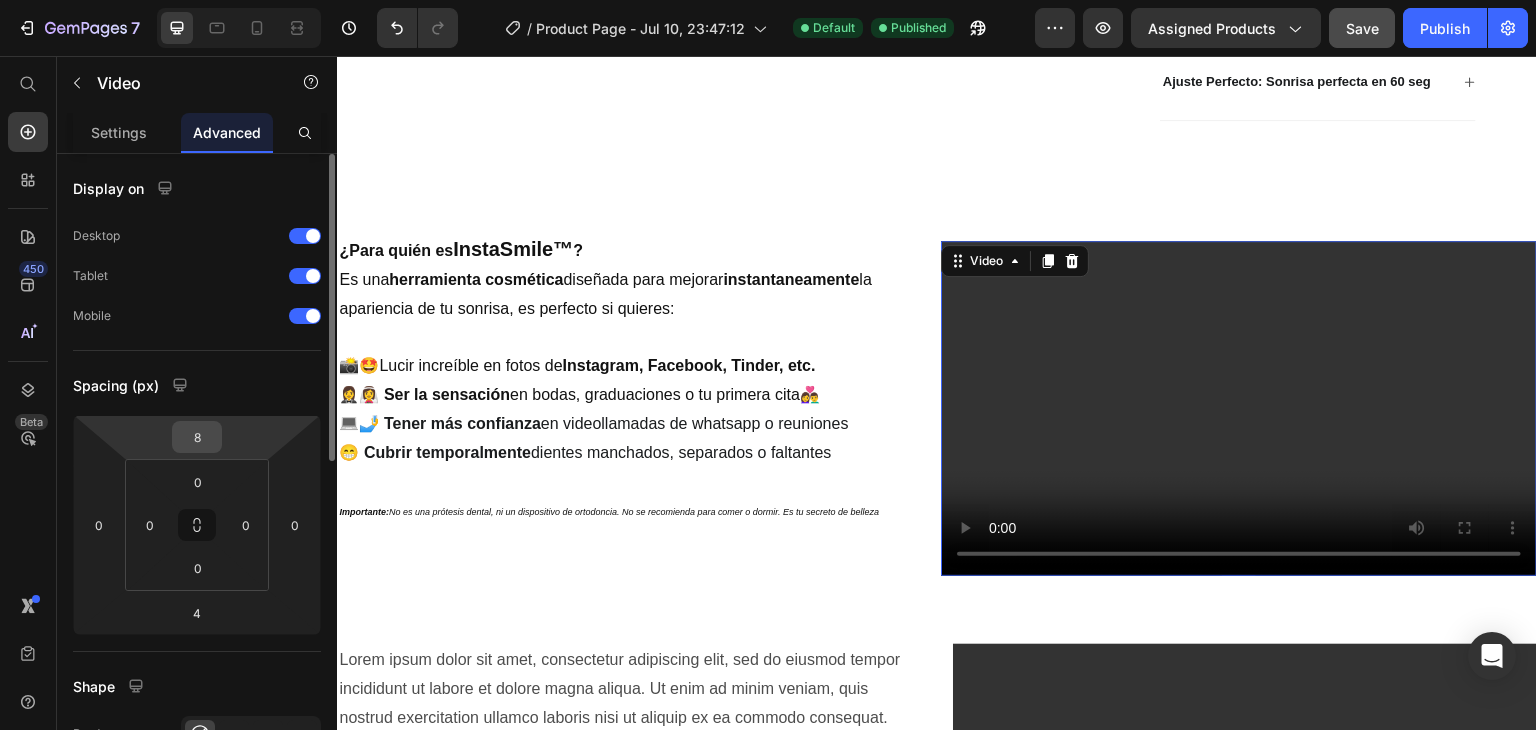 click on "8" at bounding box center [197, 437] 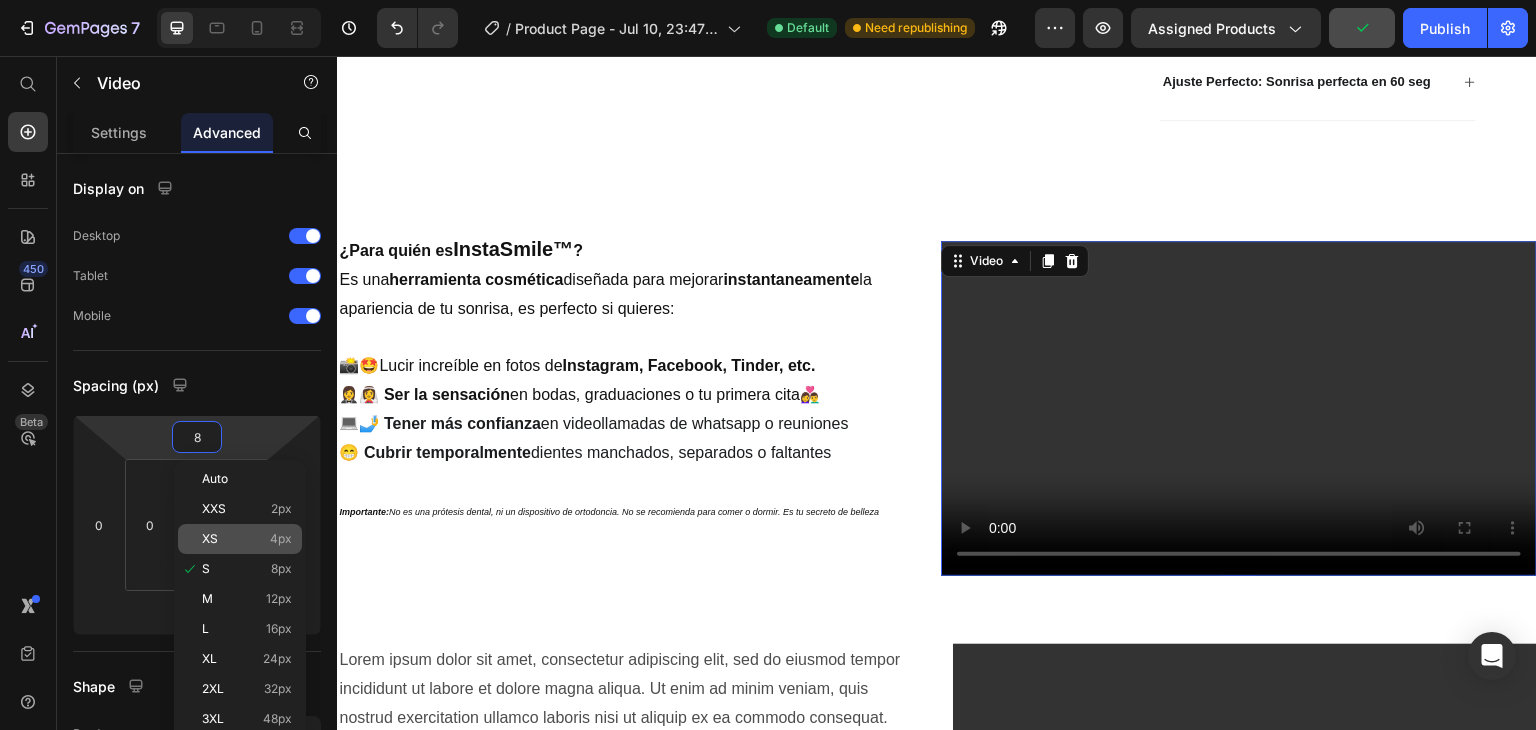 click on "XS 4px" at bounding box center (247, 539) 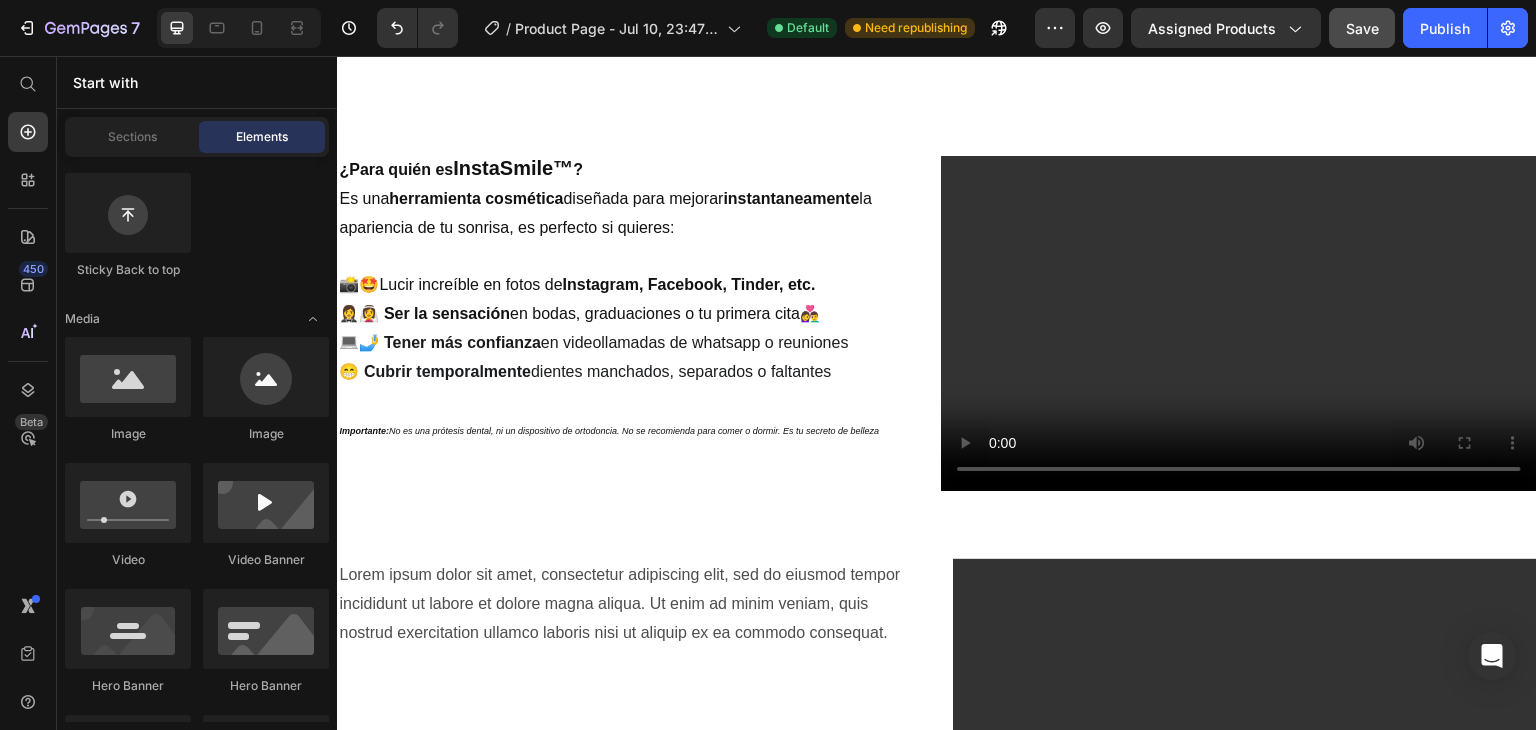 scroll, scrollTop: 684, scrollLeft: 0, axis: vertical 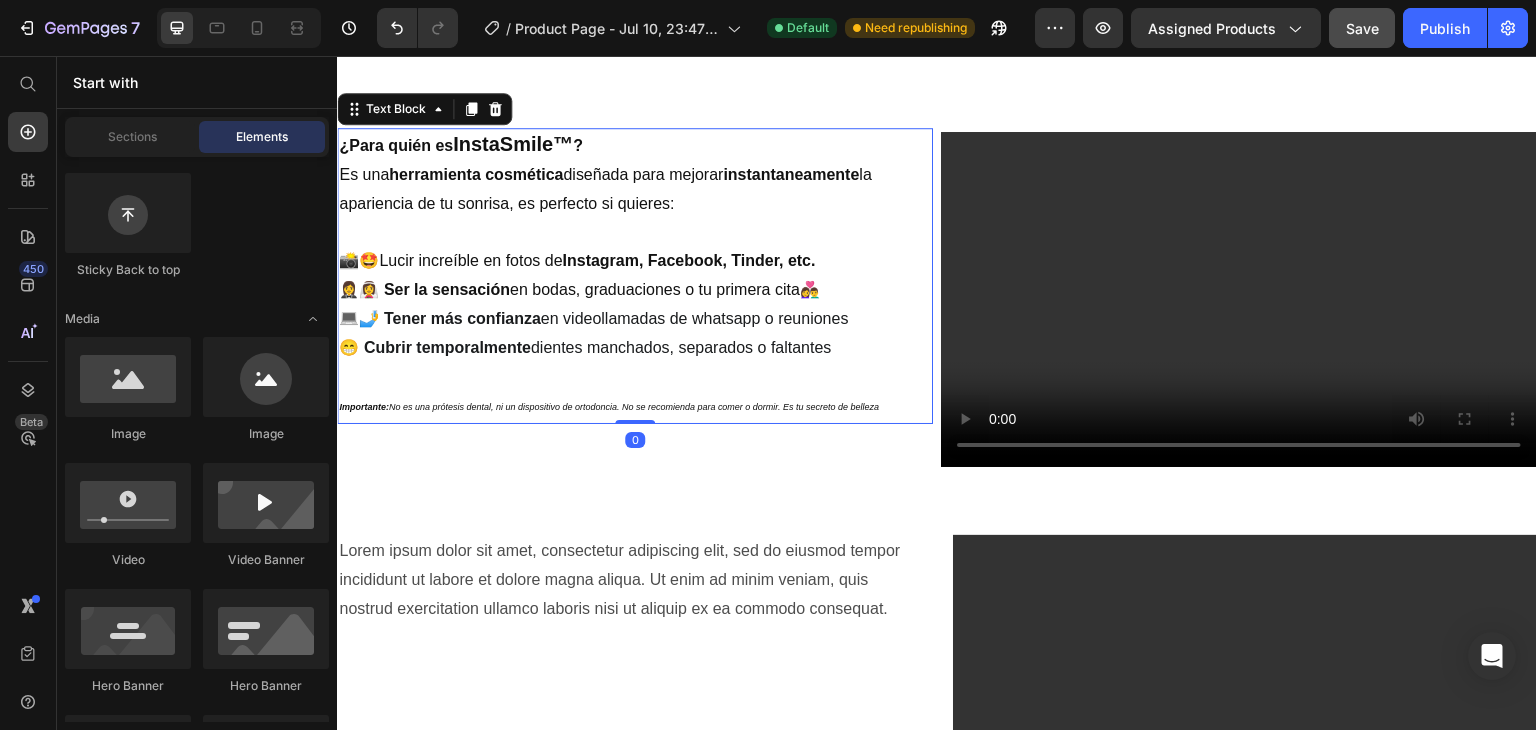 click at bounding box center [635, 233] 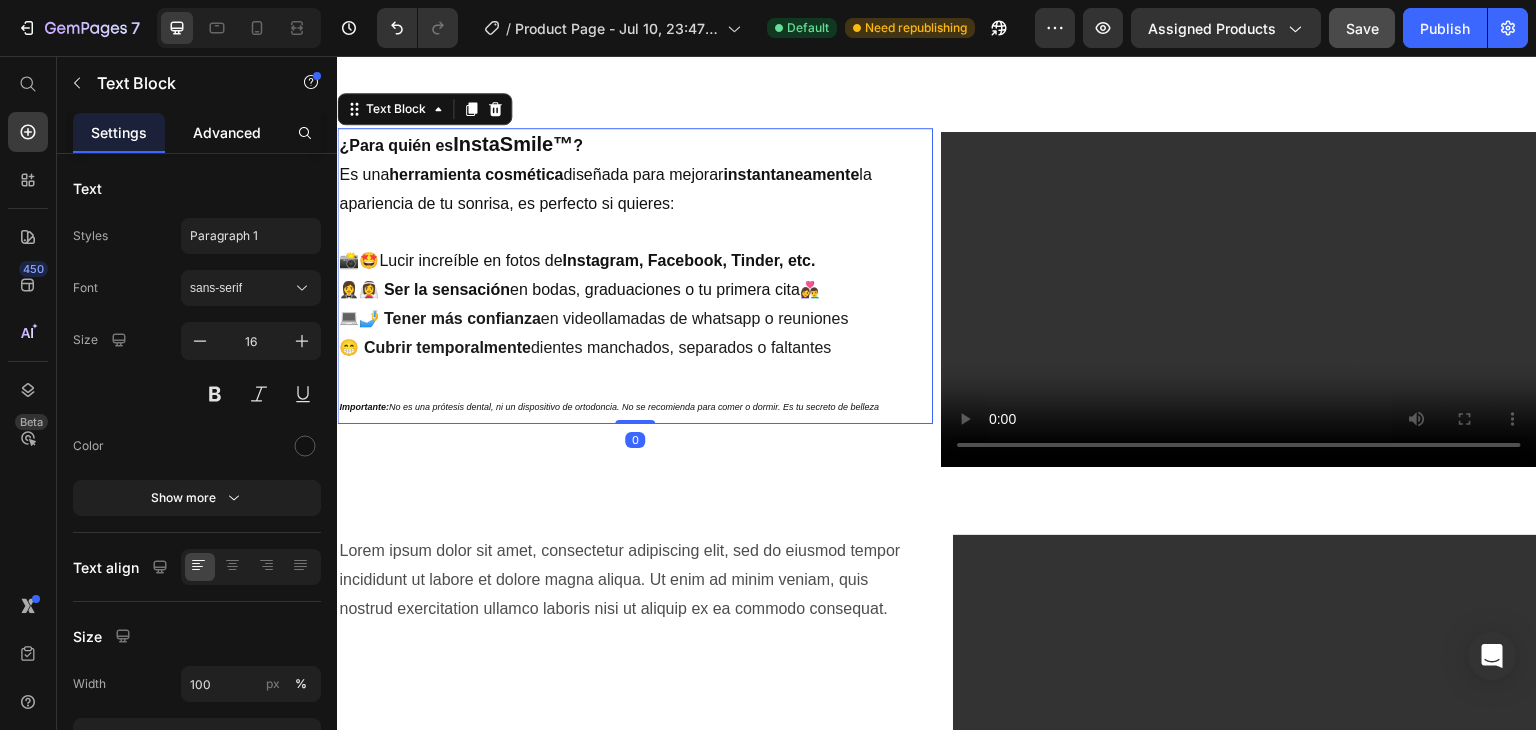 click on "Advanced" at bounding box center (227, 132) 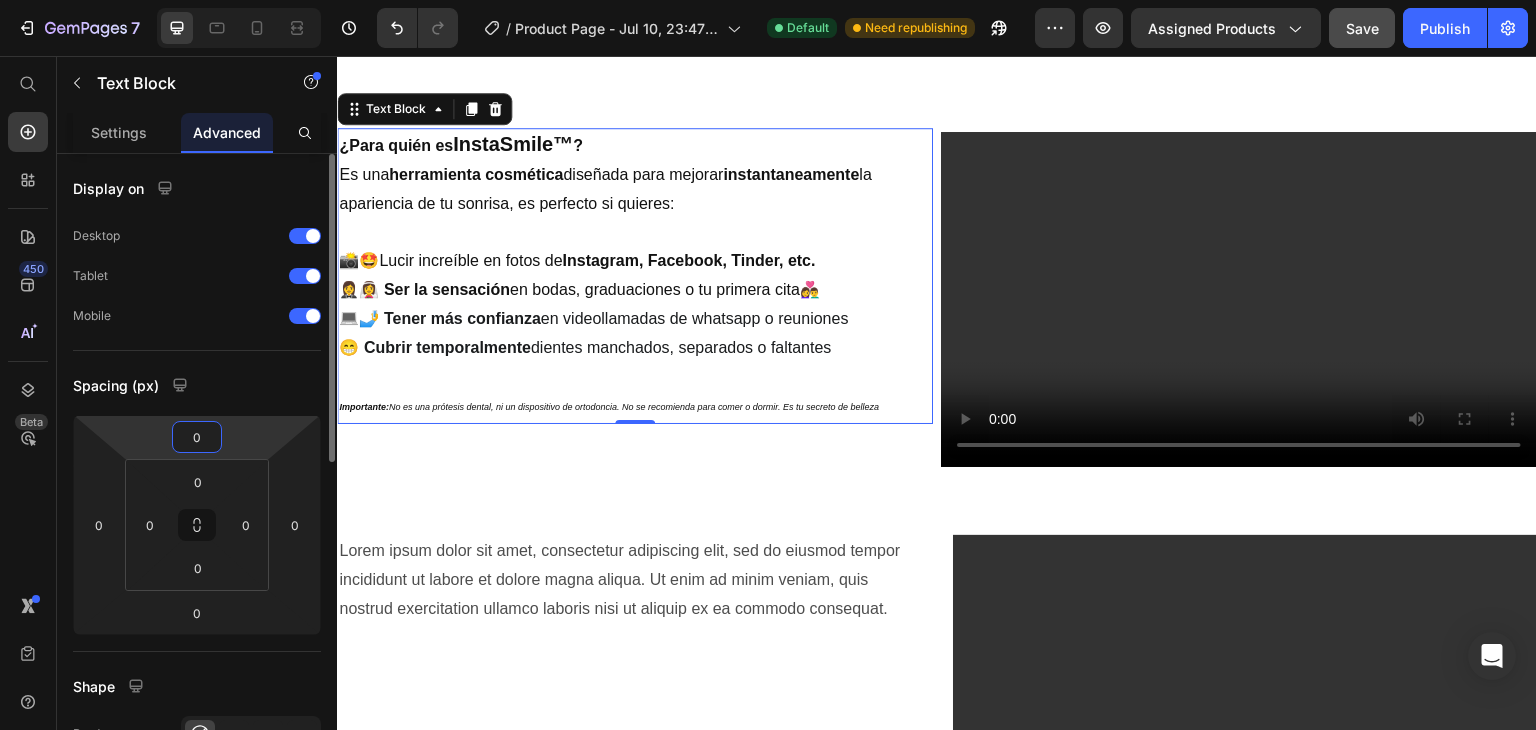 click on "0" at bounding box center [197, 437] 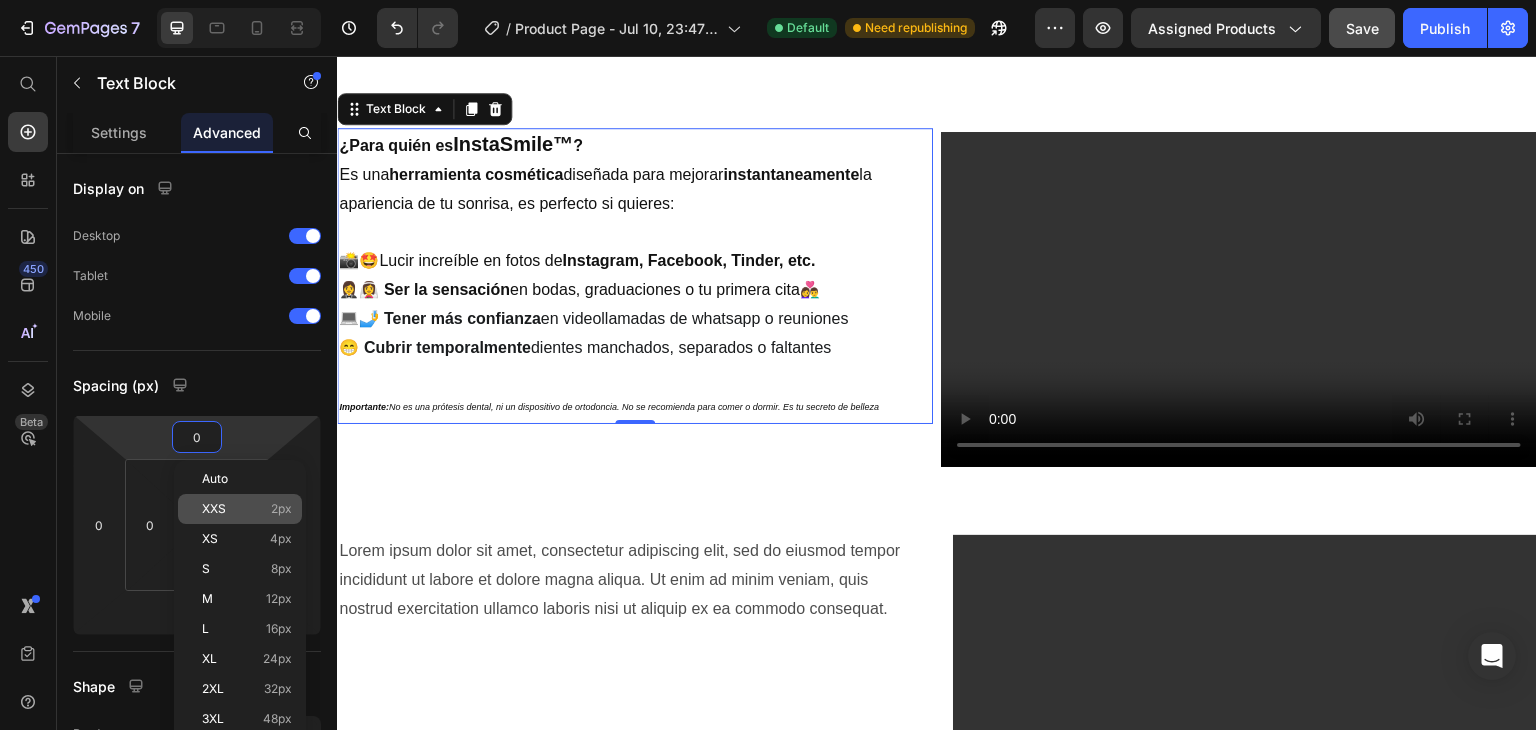 click on "XXS 2px" at bounding box center [247, 509] 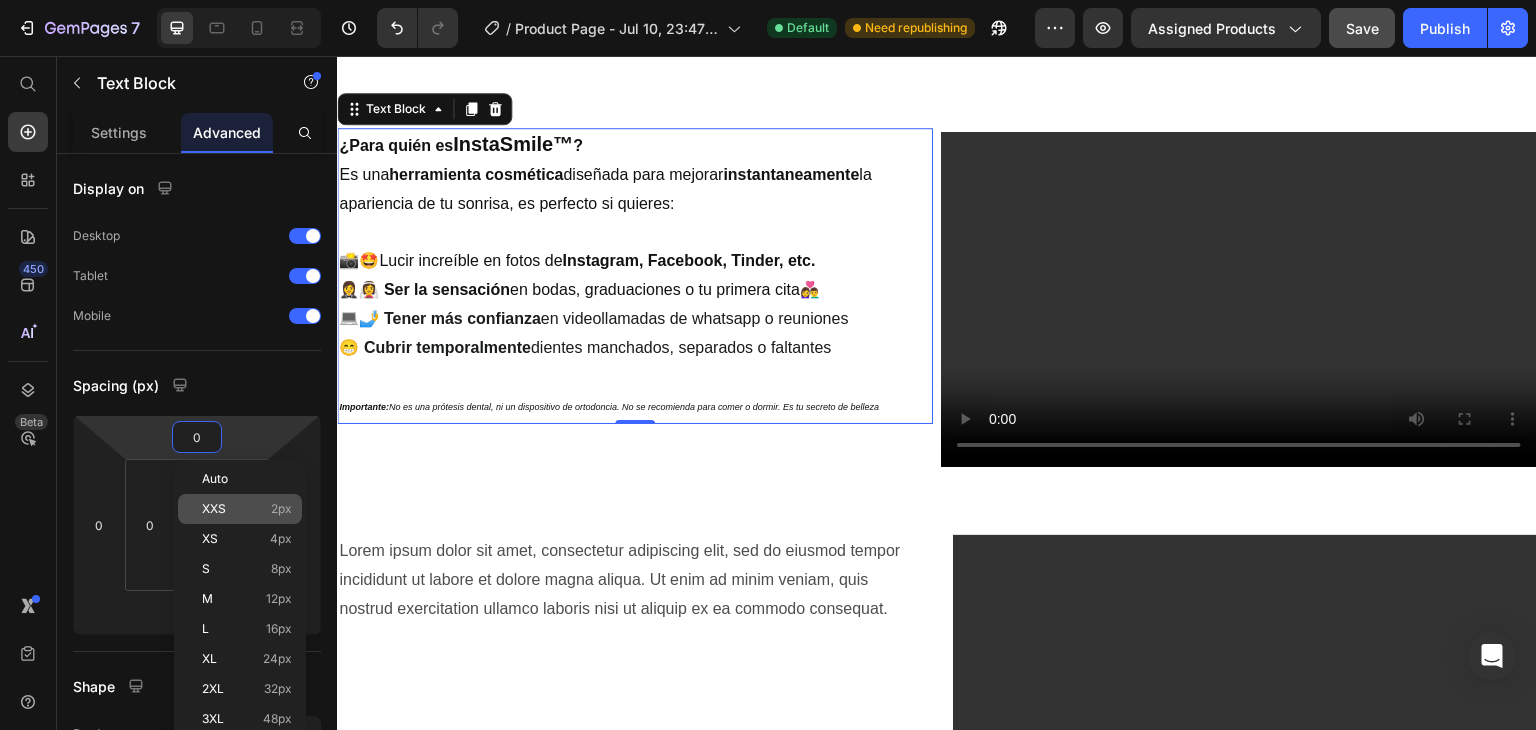 type on "2" 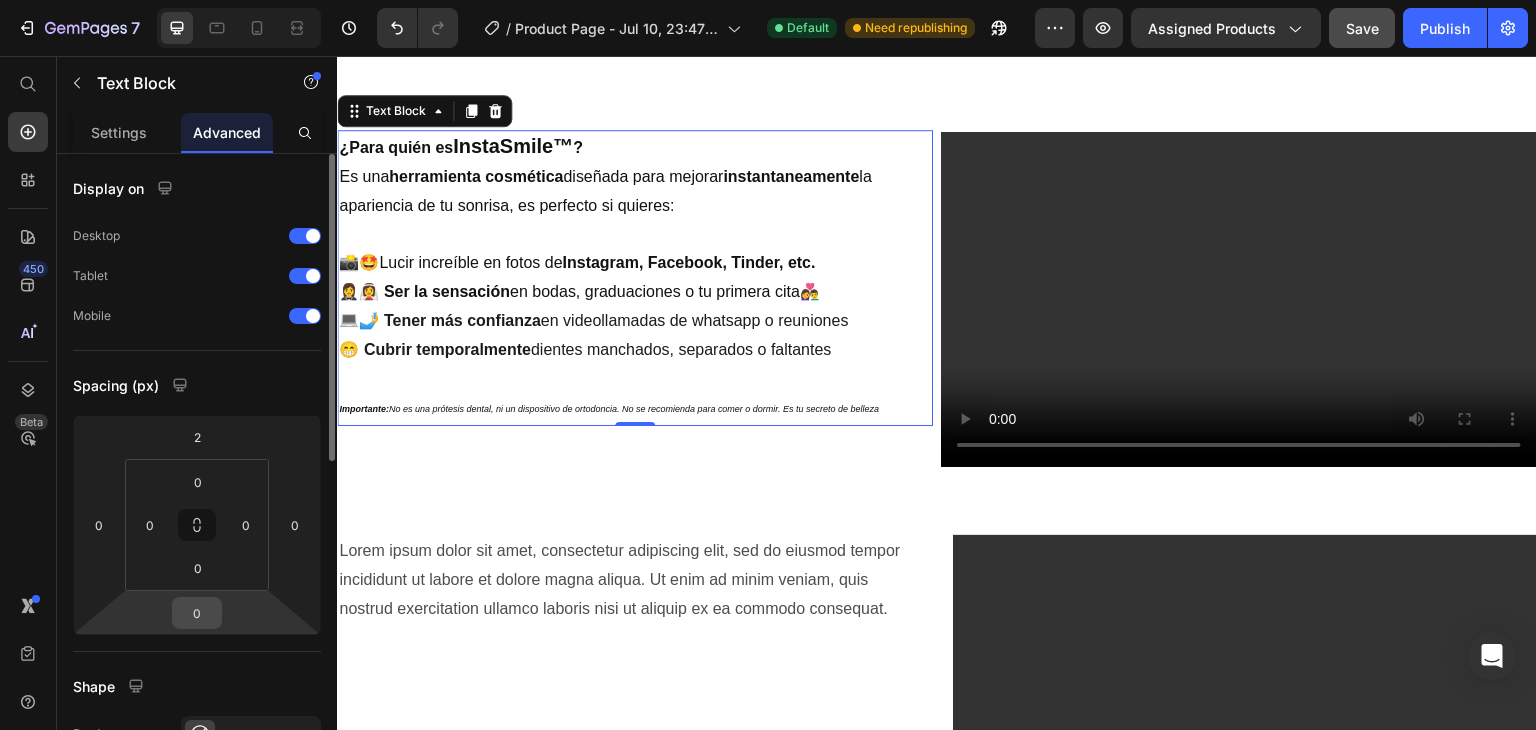 click on "0" at bounding box center (197, 613) 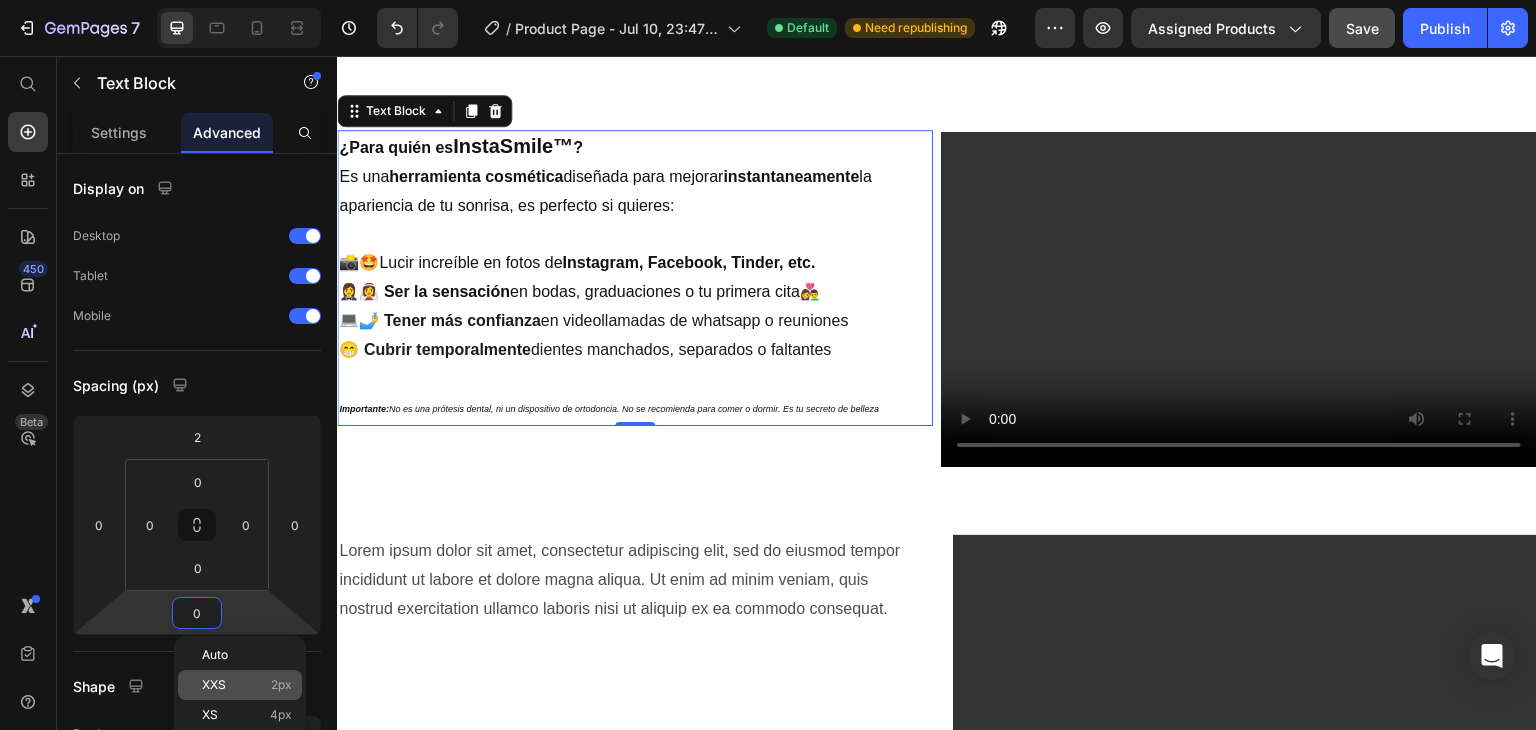 click on "XXS 2px" 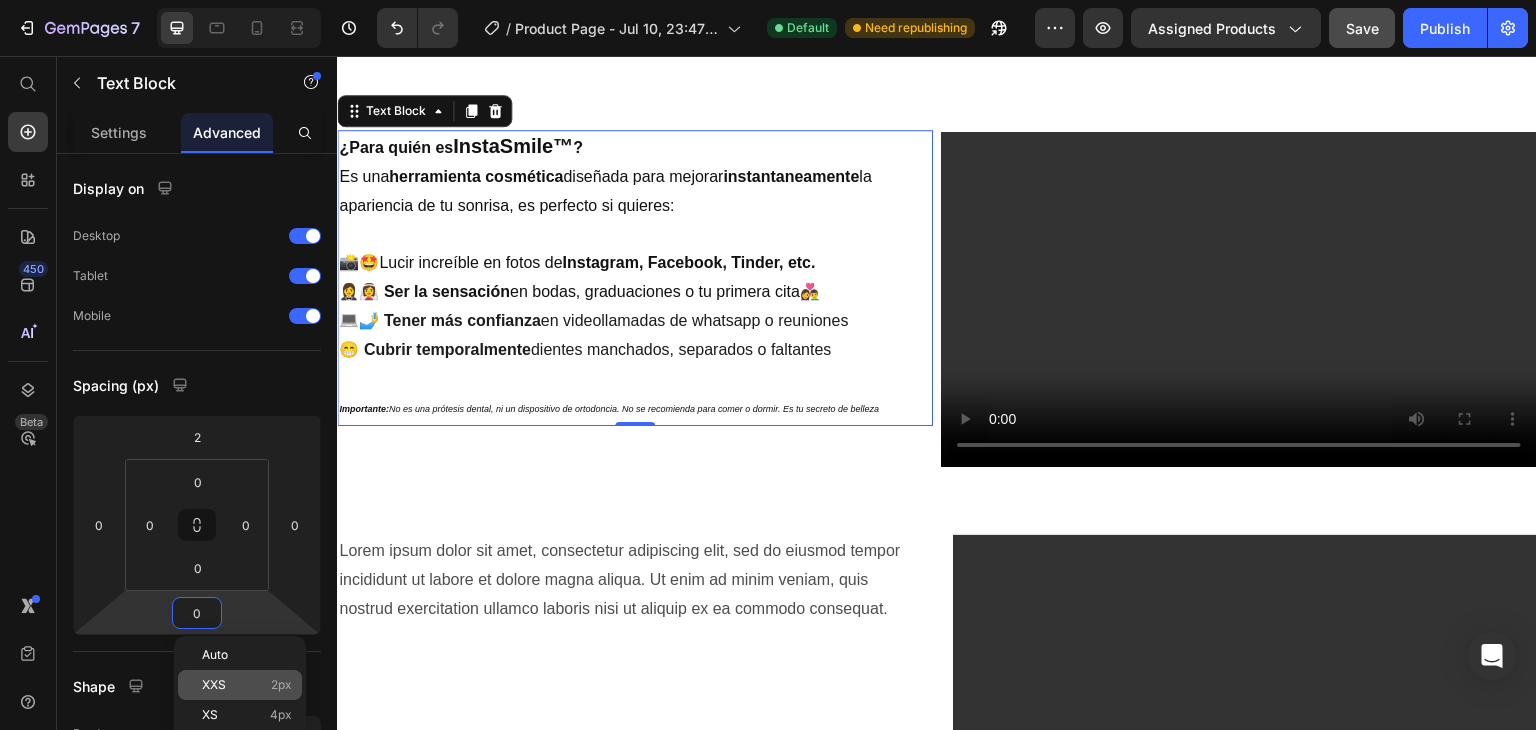 type on "2" 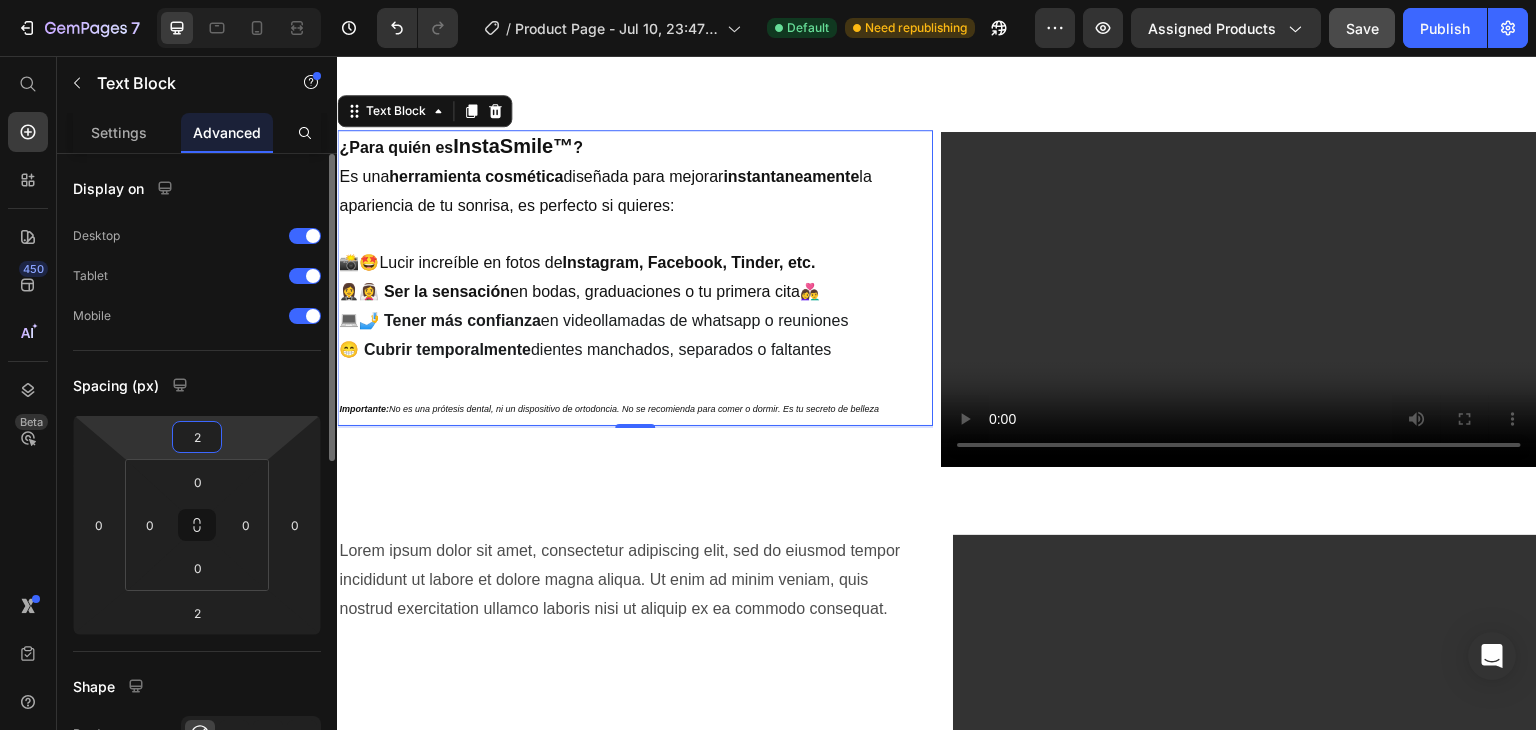 click on "2" at bounding box center [197, 437] 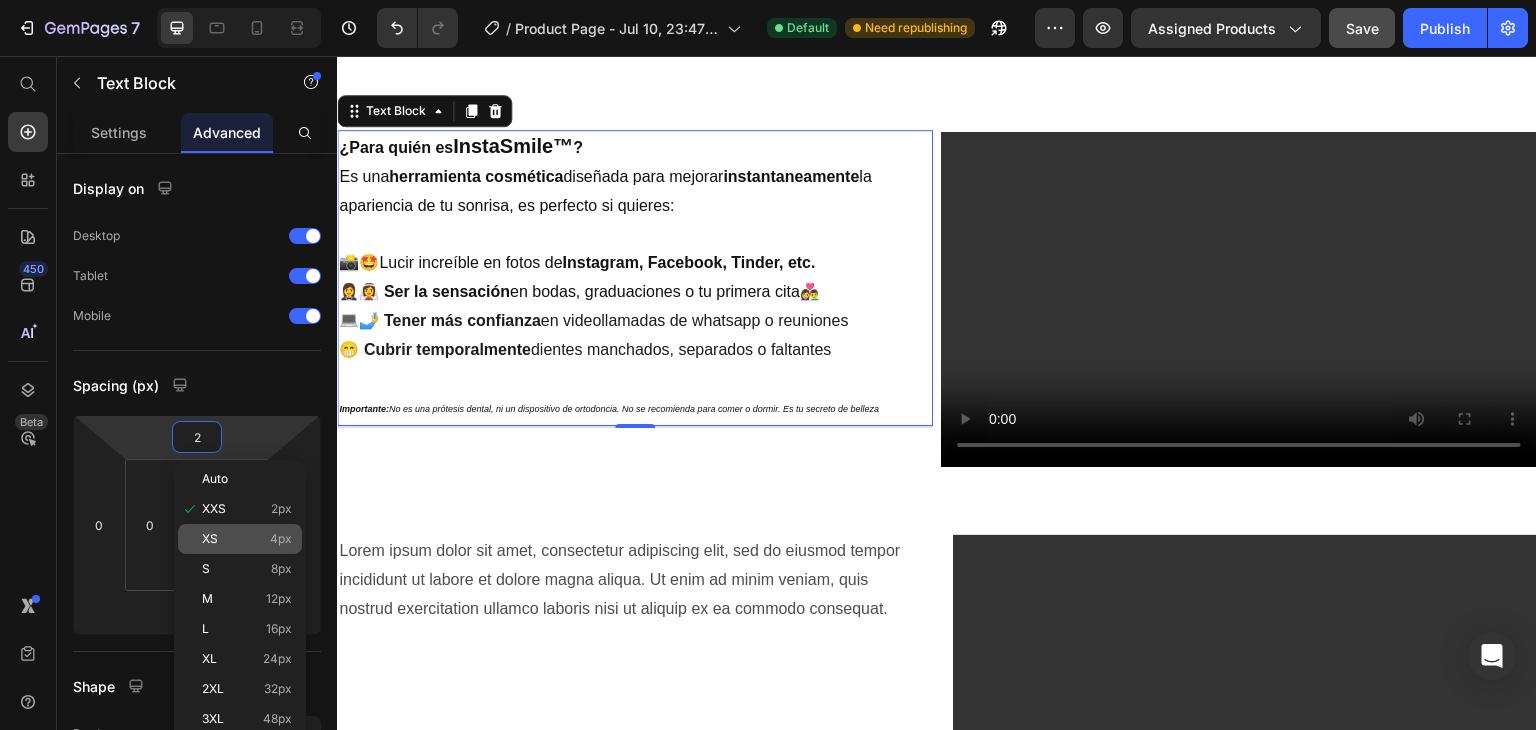 click on "XS 4px" 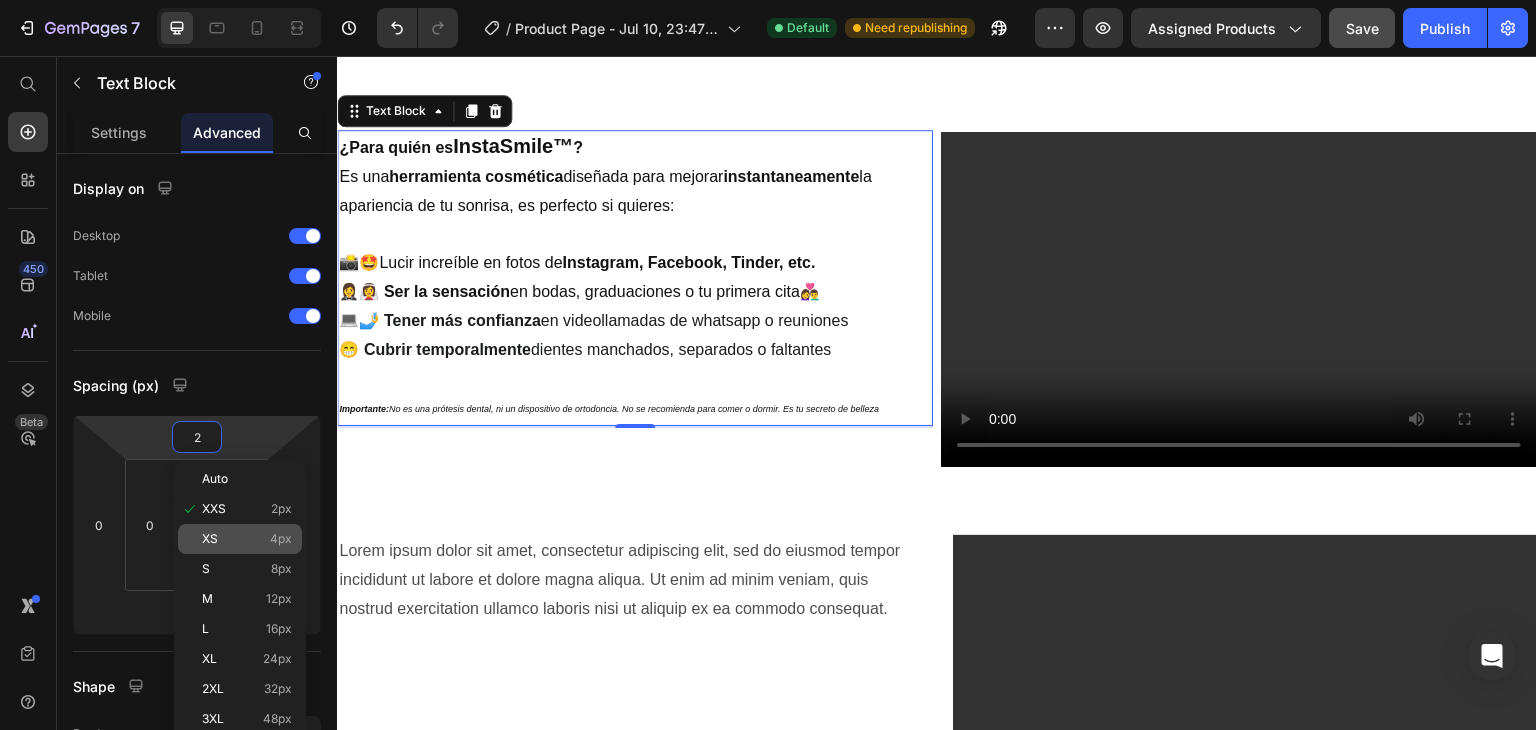 type on "4" 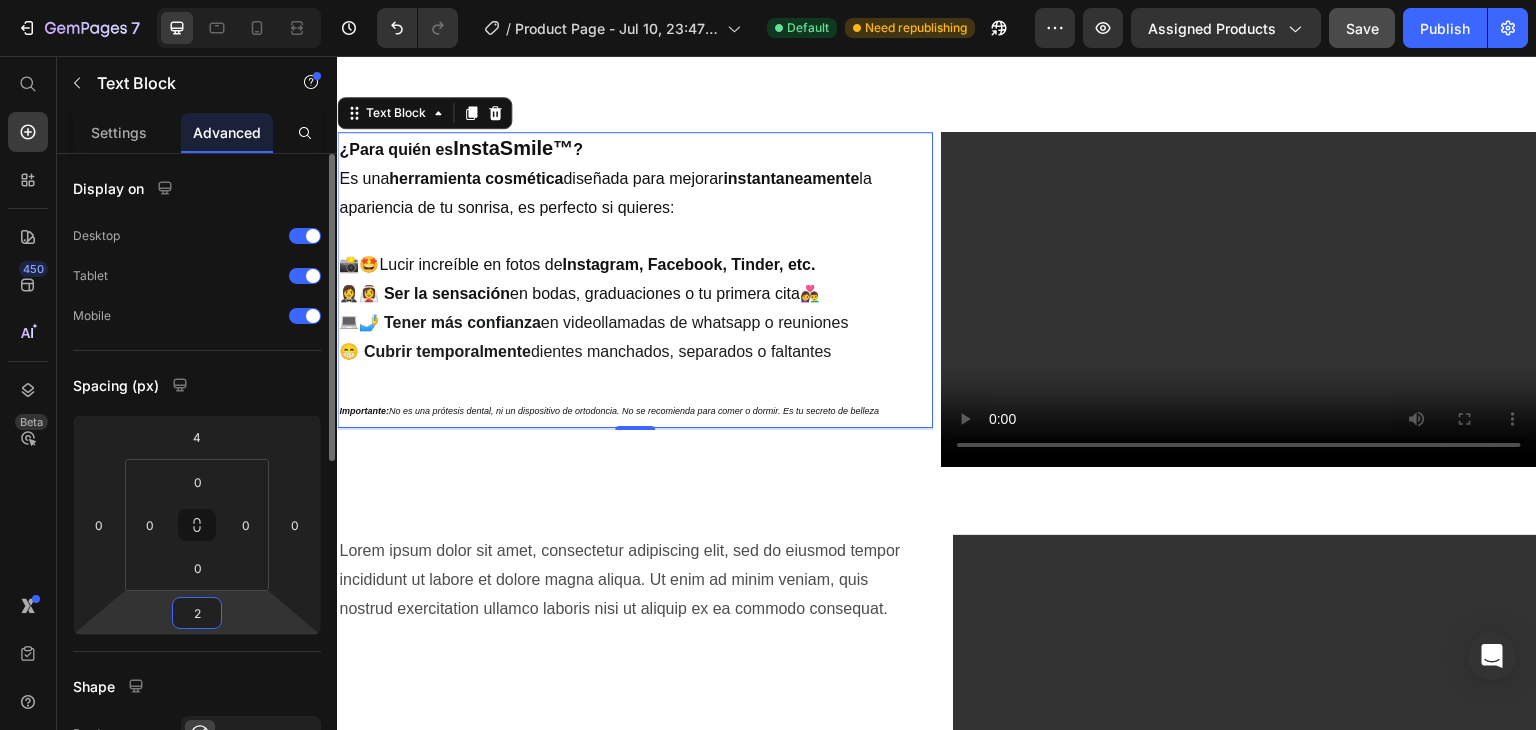 click on "2" at bounding box center [197, 613] 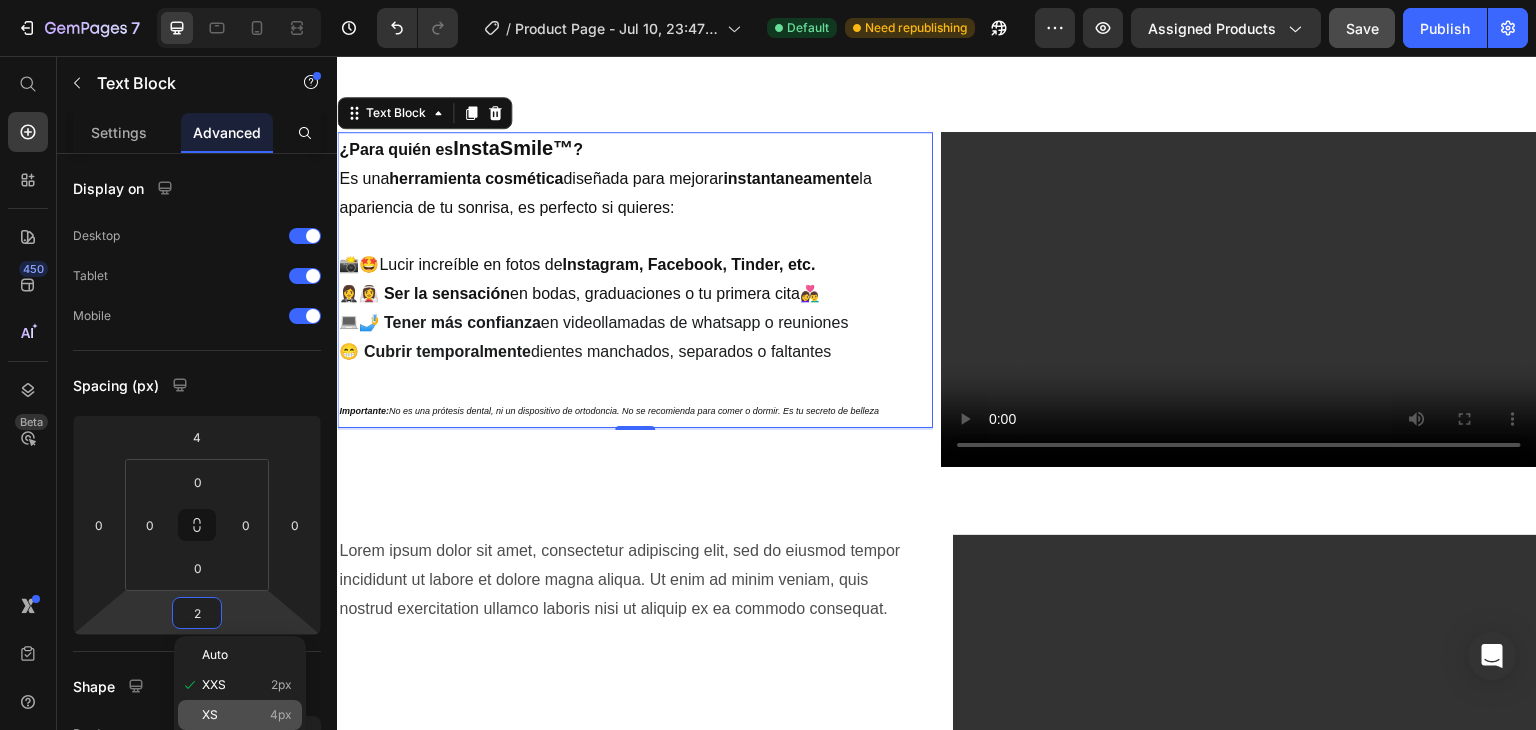 click on "XS 4px" at bounding box center (247, 715) 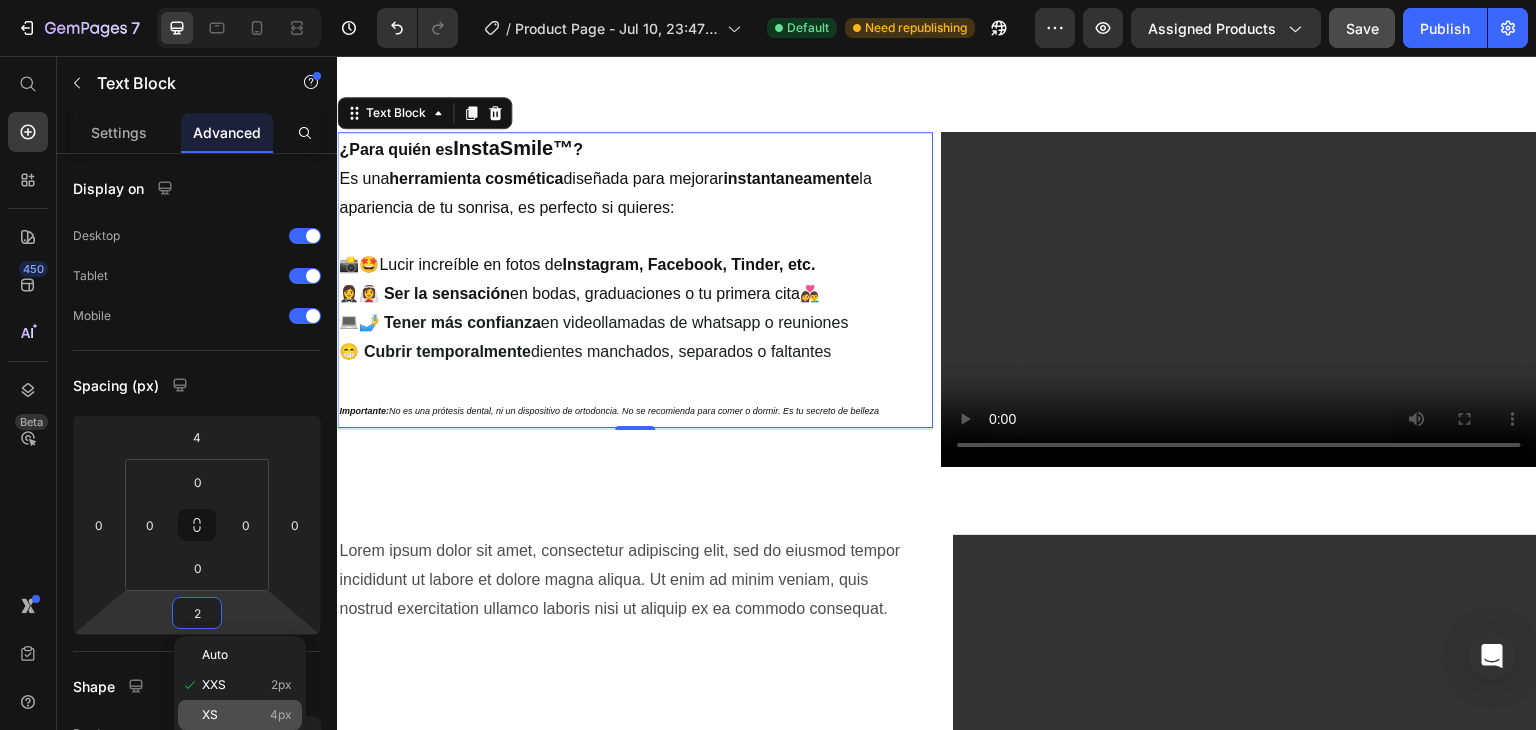 type on "4" 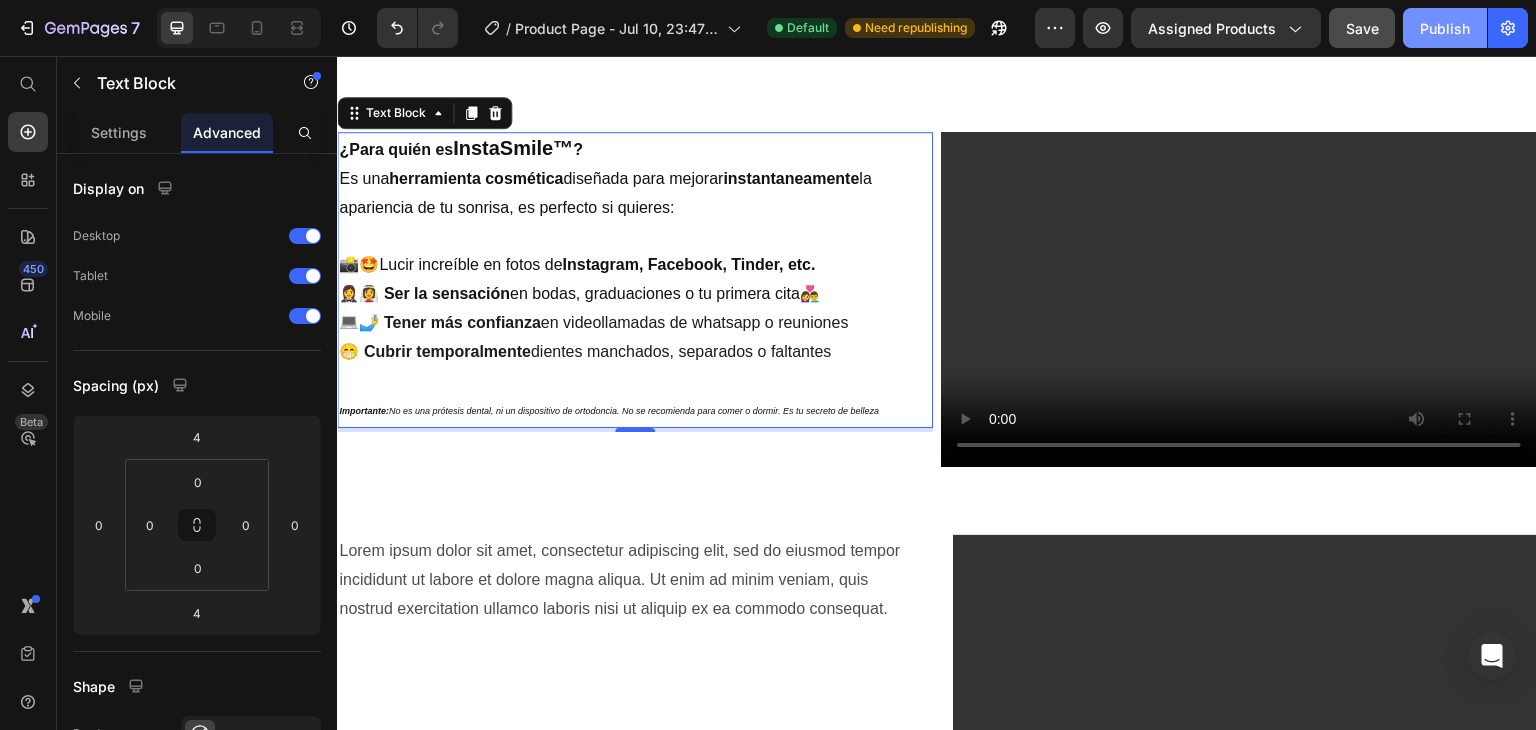 click on "Publish" 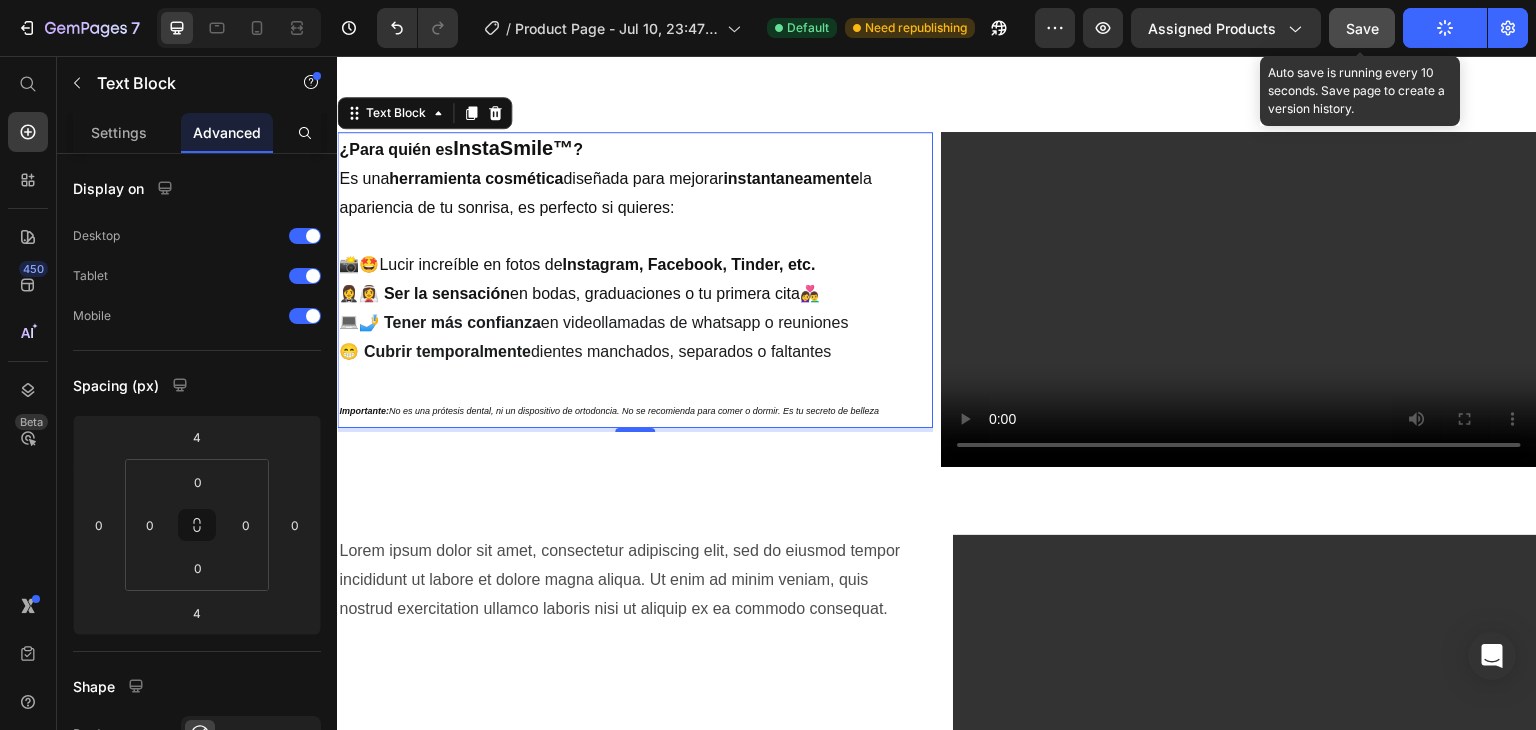 click on "Save" at bounding box center (1362, 28) 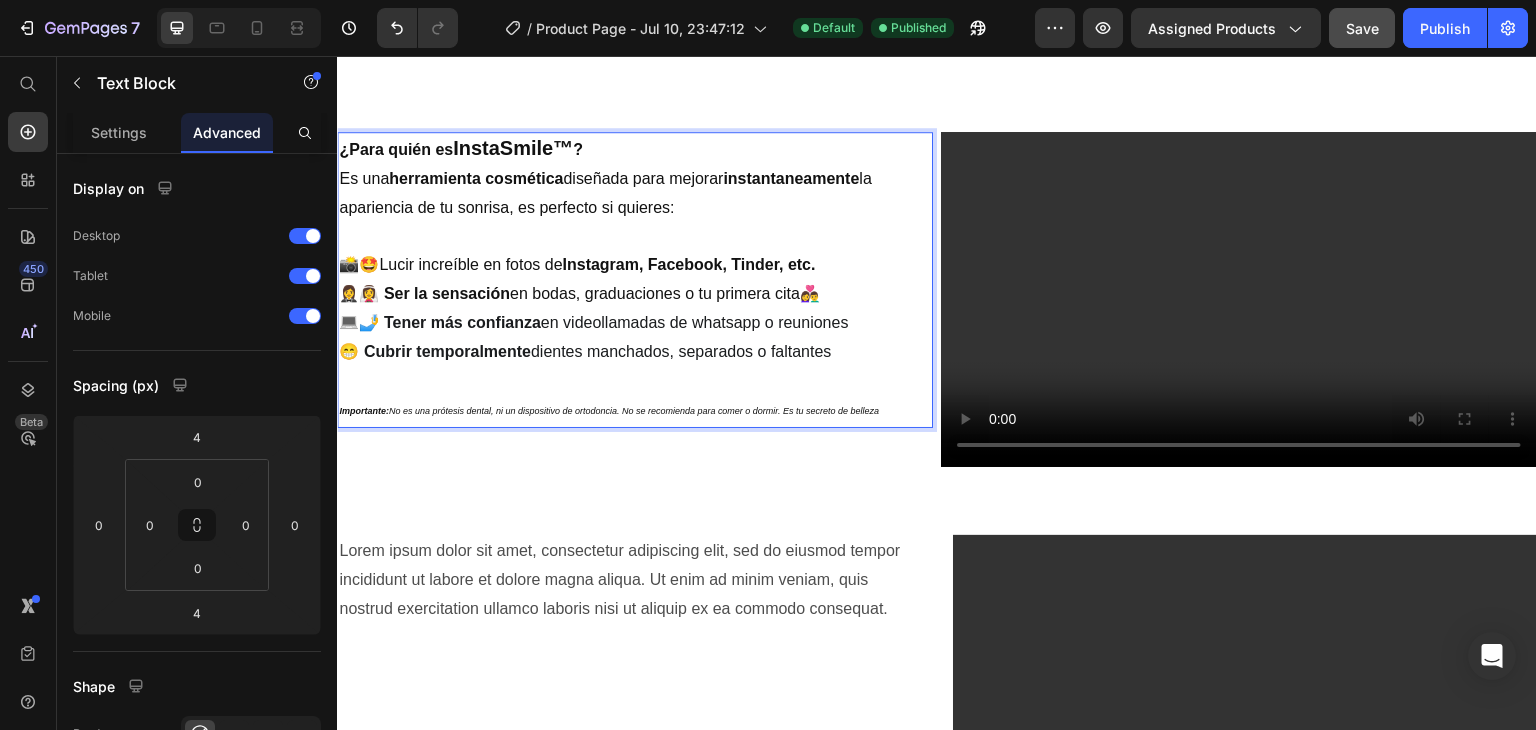 click on "Importante:  No es una prótesis dental, ni un dispositivo de ortodoncia. No se recomienda para comer o dormir. Es tu secreto de belleza" at bounding box center (609, 411) 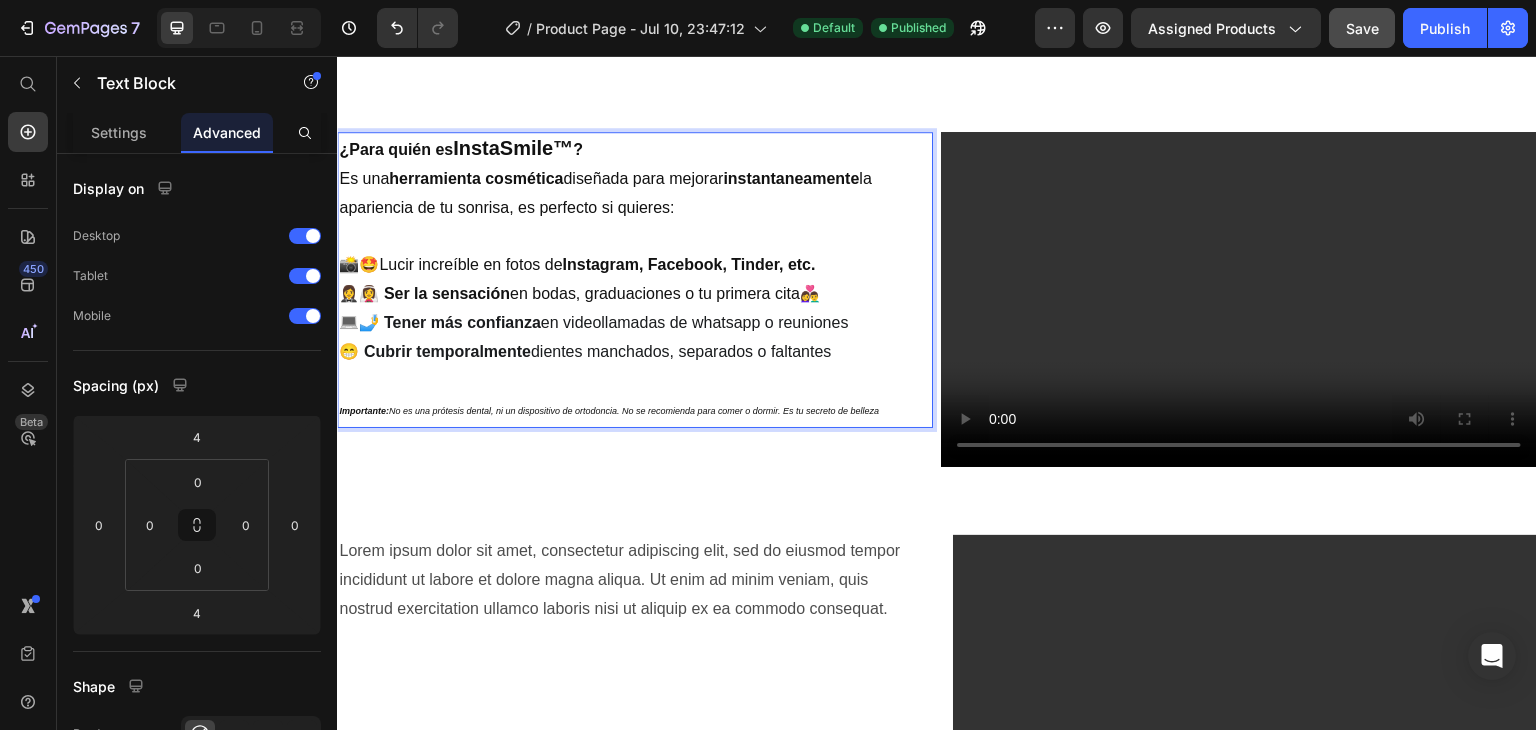click on "Header
Product Images InstaSmile™ Carillas Dentales a Presión Moldeables Product Title Icon Icon Icon Icon Icon Icon List 83 Reseñas Text Block Row $29.00 Product Price $63.00 Product Price 54% off Product Badge Row Envío gratis a todo El Salvador Text Block 1 Product Quantity Row Releasit COD Form & Upsells Releasit COD Form & Upsells Row
Material Premium y look natural
Ajuste Perfecto: Sonrisa perfecta en 60 seg Accordion Row Product Section 1 ¿Para quién es  InstaSmile™ ? Es una  herramienta cosmética  diseñada para mejorar  instantaneamente  la apariencia de tu sonrisa, es perfecto si quieres: 📸🤩  Lucir increíble en fotos de  Instagram, Facebook, Tinder, etc. 🤵‍♀️👰‍♀️ Ser la sensación  en bodas, graduaciones o tu primera cita  👩‍❤️‍👨 💻🤳 Tener más confianza  en videollamadas de whatsapp o reuniones 😁 Cubrir temporalmente  dientes manchados, separados o faltantes Importante: Text Block   4" at bounding box center (937, 1713) 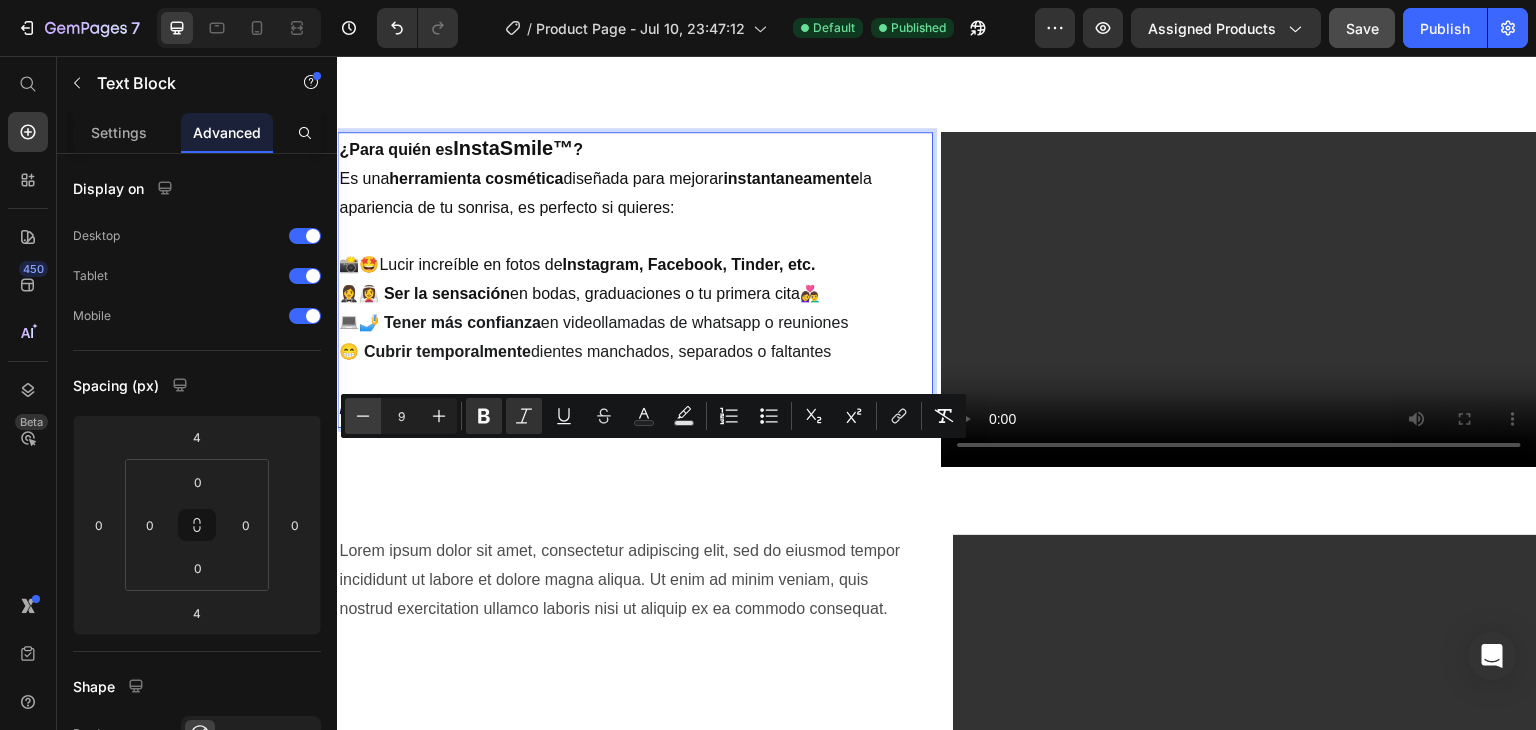 click 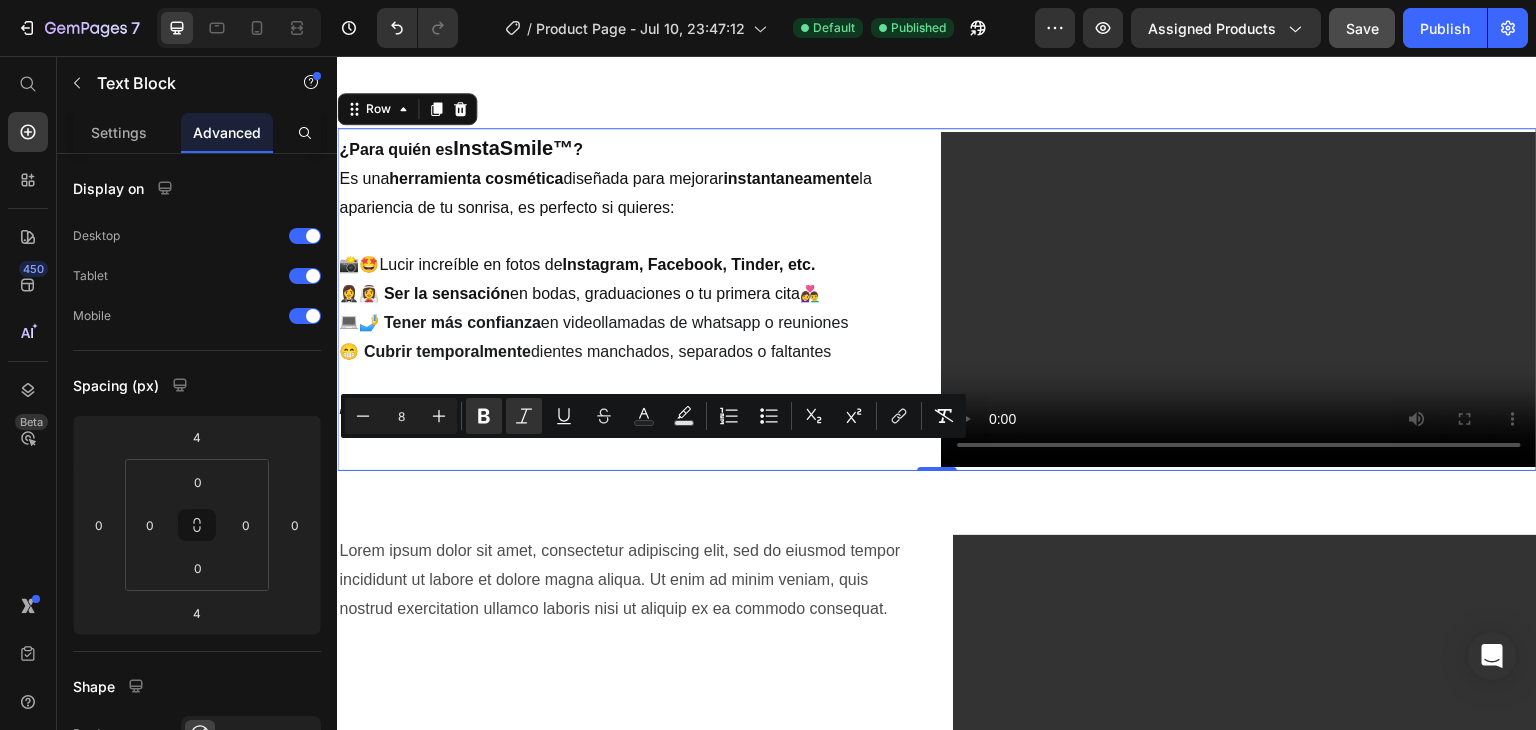 click on "¿Para quién es  InstaSmile™ ? Es una  herramienta cosmética  diseñada para mejorar  instantaneamente  la apariencia de tu sonrisa, es perfecto si quieres: 📸🤩  Lucir increíble en fotos de  Instagram, Facebook, Tinder, etc. 🤵‍♀️👰‍♀️ Ser la sensación  en bodas, graduaciones o tu primera cita  👩‍❤️‍👨 💻🤳 Tener más confianza  en videollamadas de whatsapp o reuniones 😁 Cubrir temporalmente  dientes manchados, separados o faltantes Importante:  No es una prótesis dental, ni un dispositivo de ortodoncia. No se recomienda para comer o dormir. Es tu secreto de belleza Text Block" at bounding box center [635, 299] 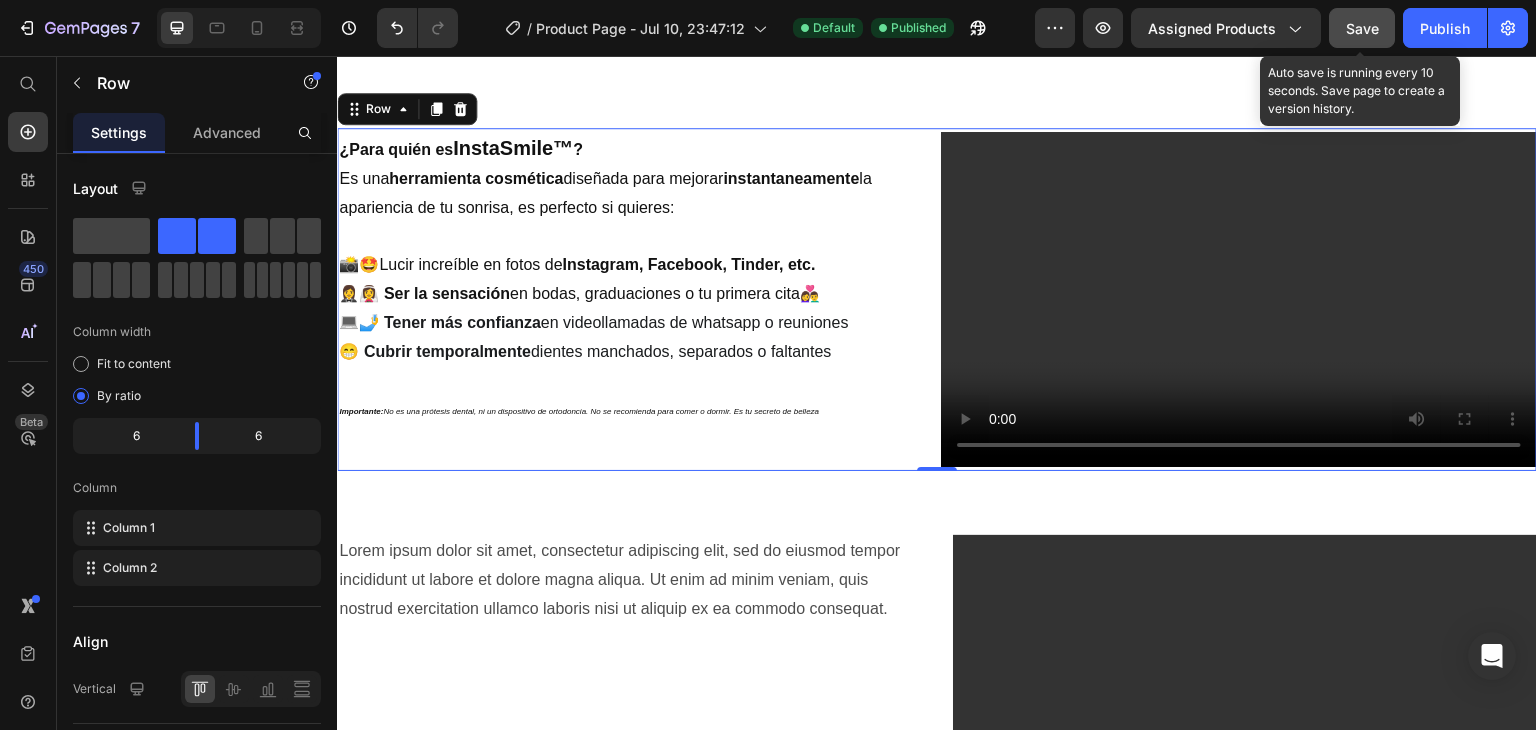 drag, startPoint x: 1375, startPoint y: 41, endPoint x: 1380, endPoint y: 21, distance: 20.615528 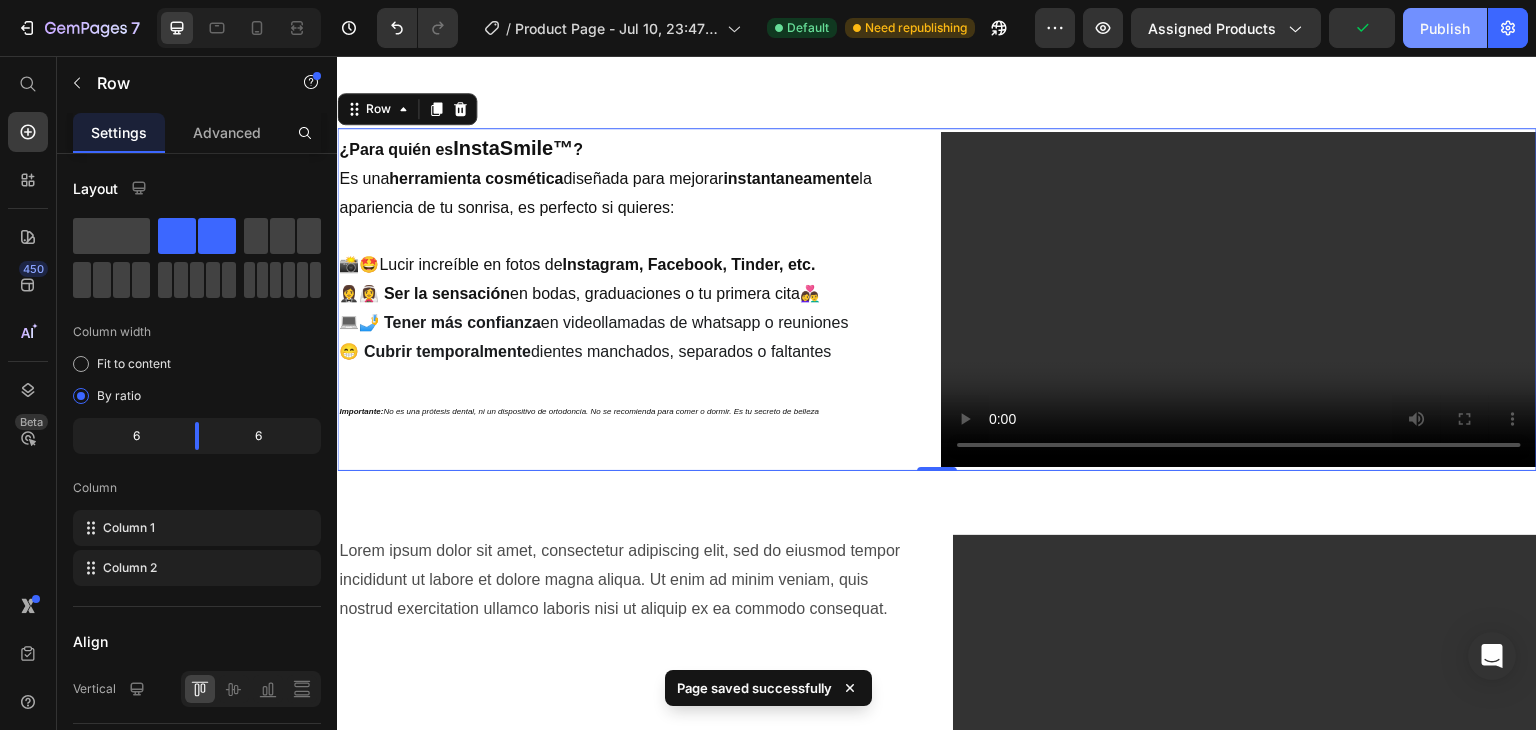 click on "Publish" at bounding box center [1445, 28] 